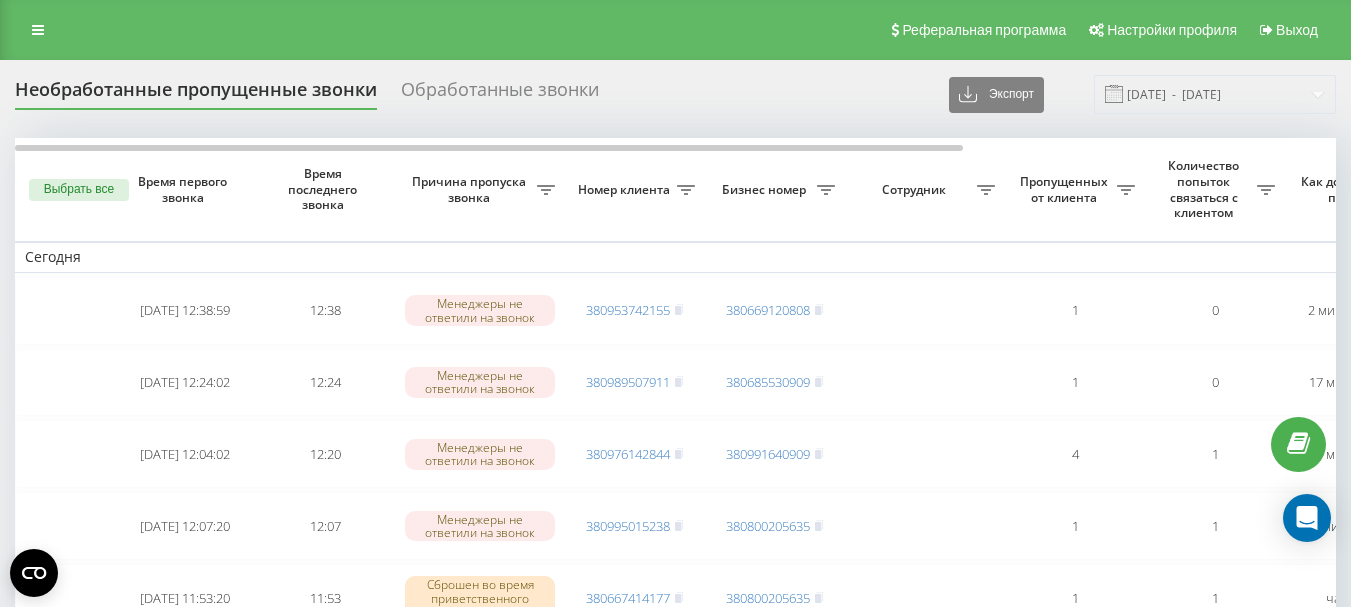 scroll, scrollTop: 0, scrollLeft: 0, axis: both 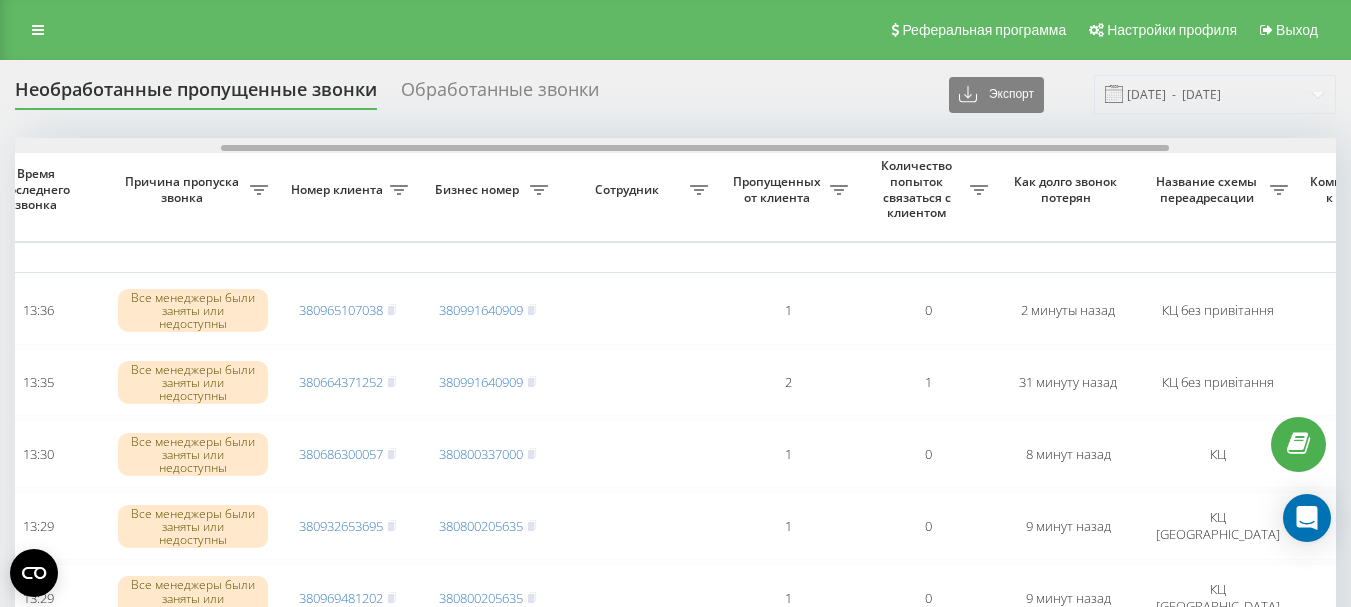 drag, startPoint x: 676, startPoint y: 146, endPoint x: 882, endPoint y: 161, distance: 206.5454 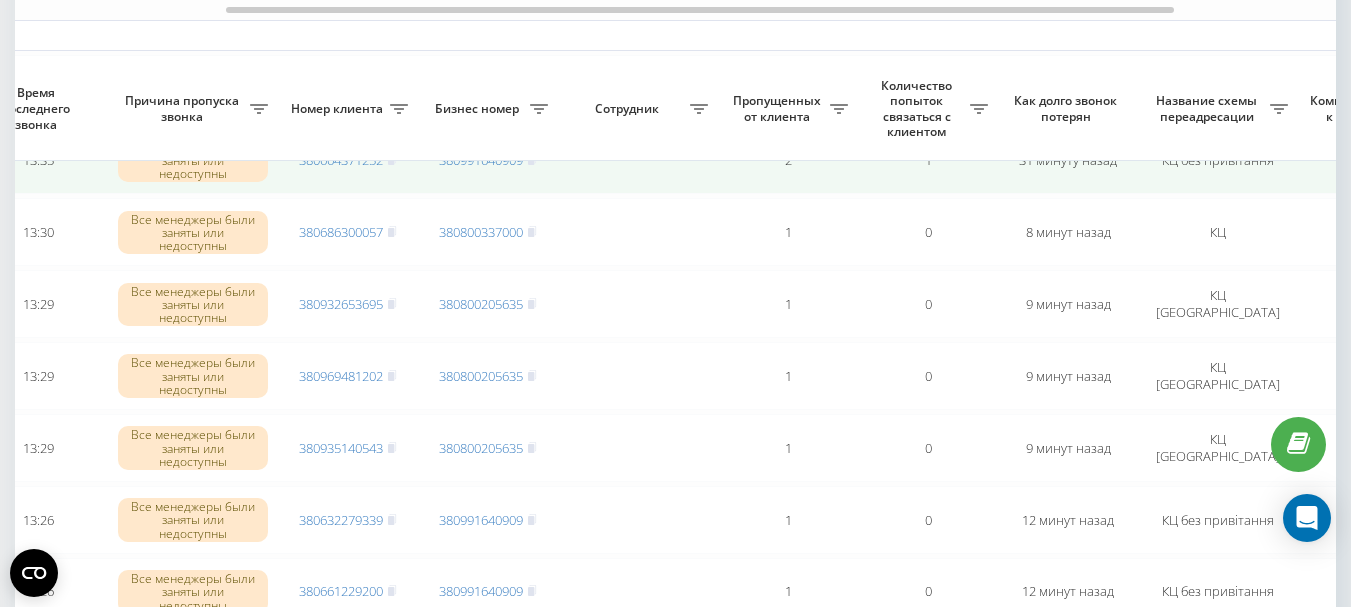 scroll, scrollTop: 300, scrollLeft: 0, axis: vertical 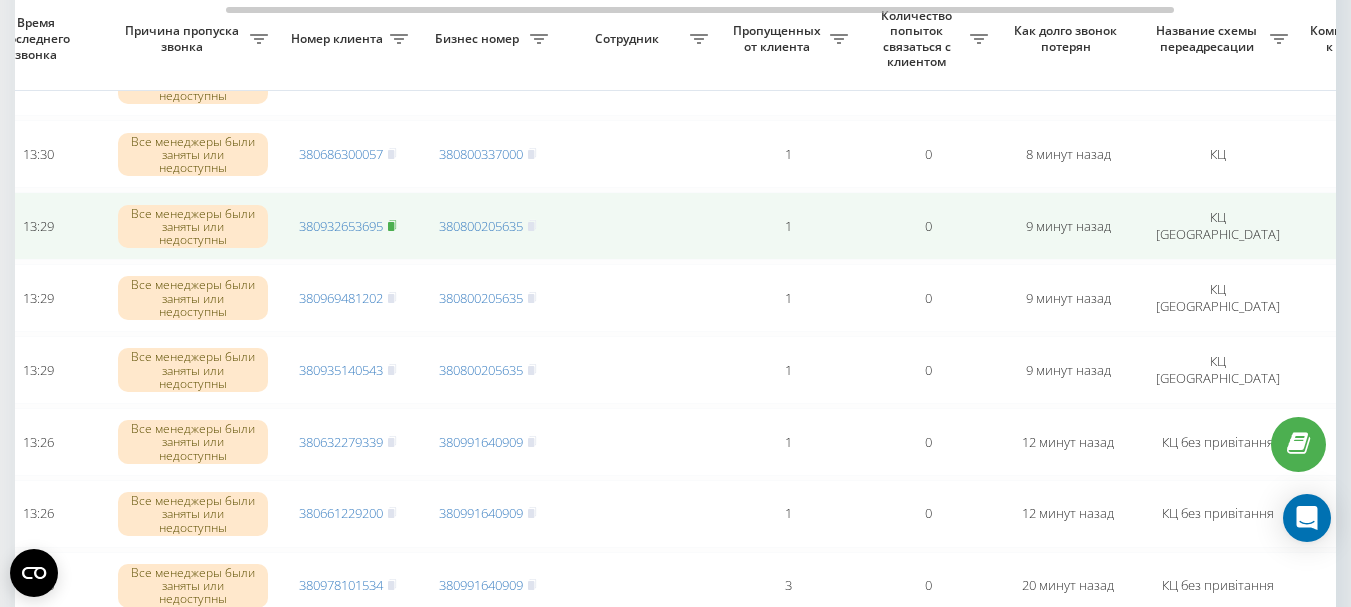 click 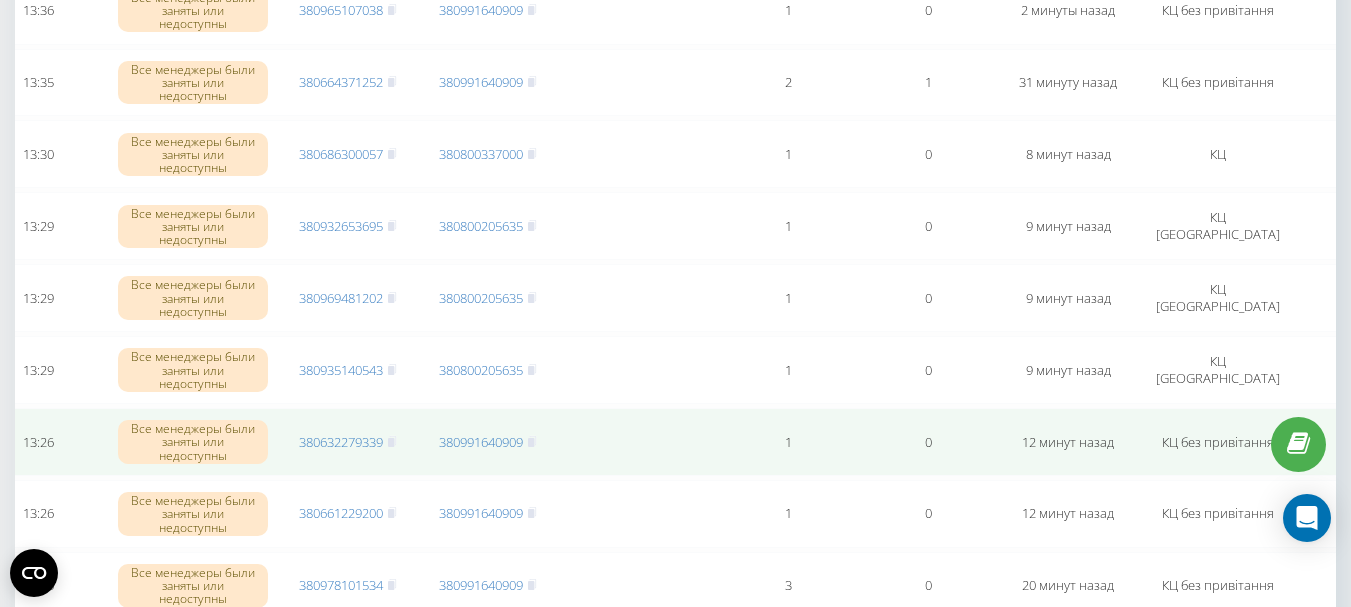 scroll, scrollTop: 0, scrollLeft: 0, axis: both 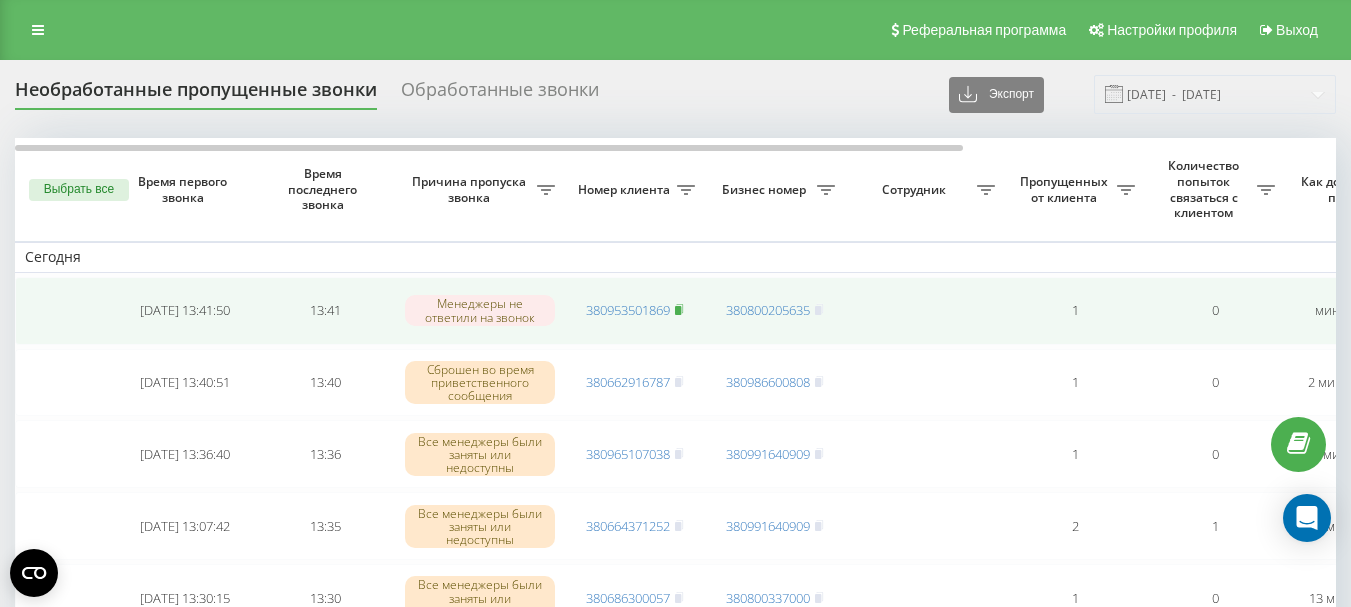 click 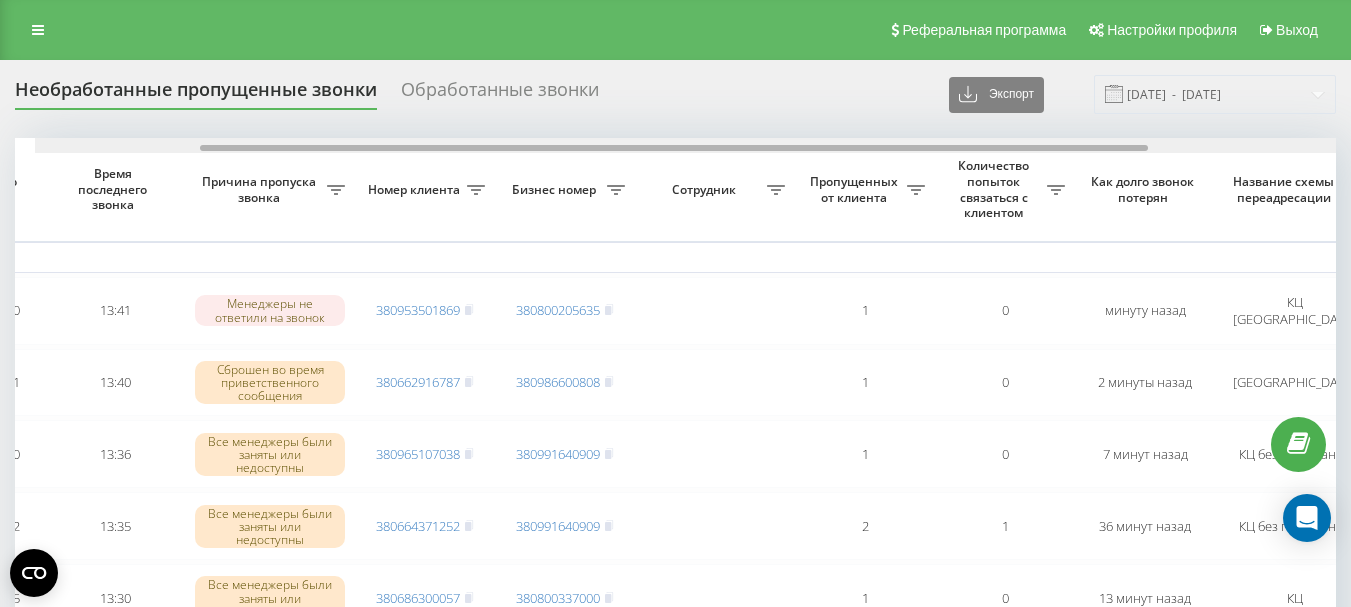 scroll, scrollTop: 0, scrollLeft: 234, axis: horizontal 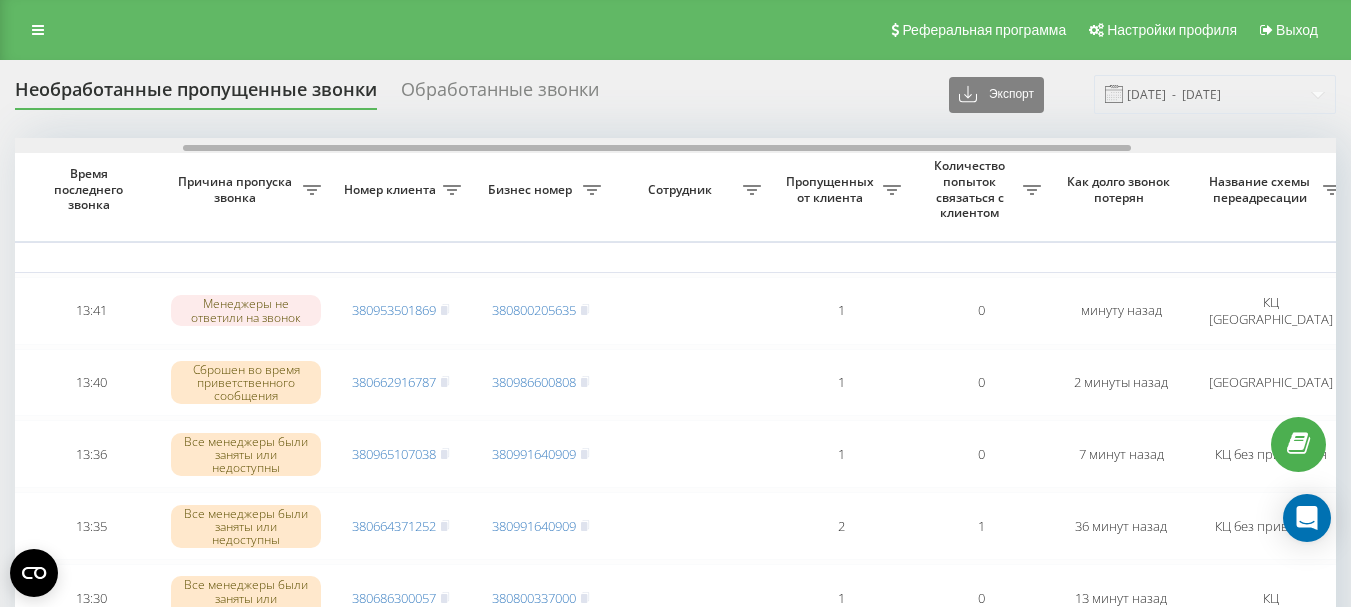 drag, startPoint x: 788, startPoint y: 149, endPoint x: 956, endPoint y: 149, distance: 168 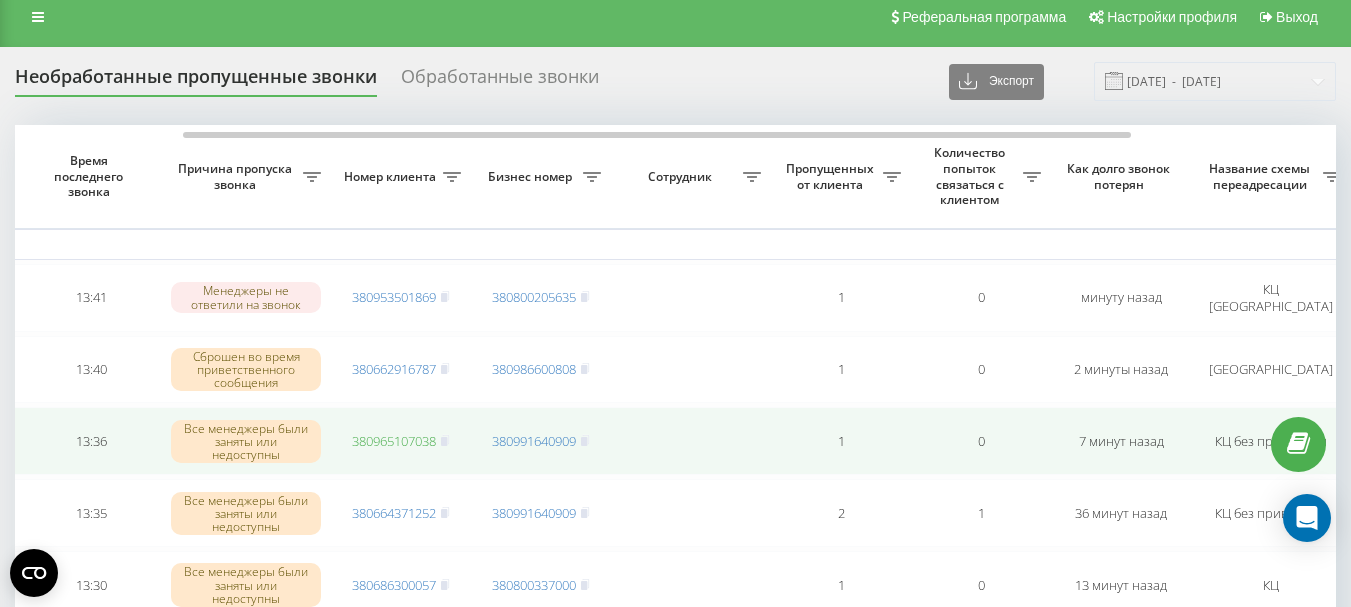 scroll, scrollTop: 0, scrollLeft: 0, axis: both 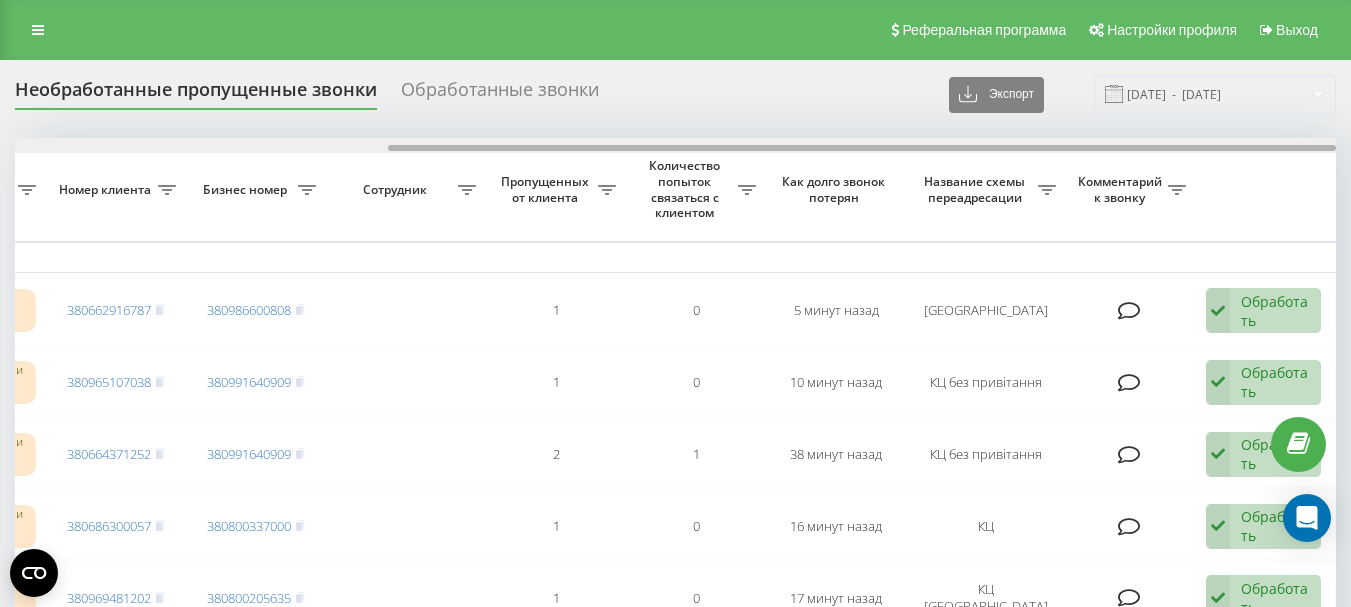 drag, startPoint x: 691, startPoint y: 143, endPoint x: 757, endPoint y: 152, distance: 66.61081 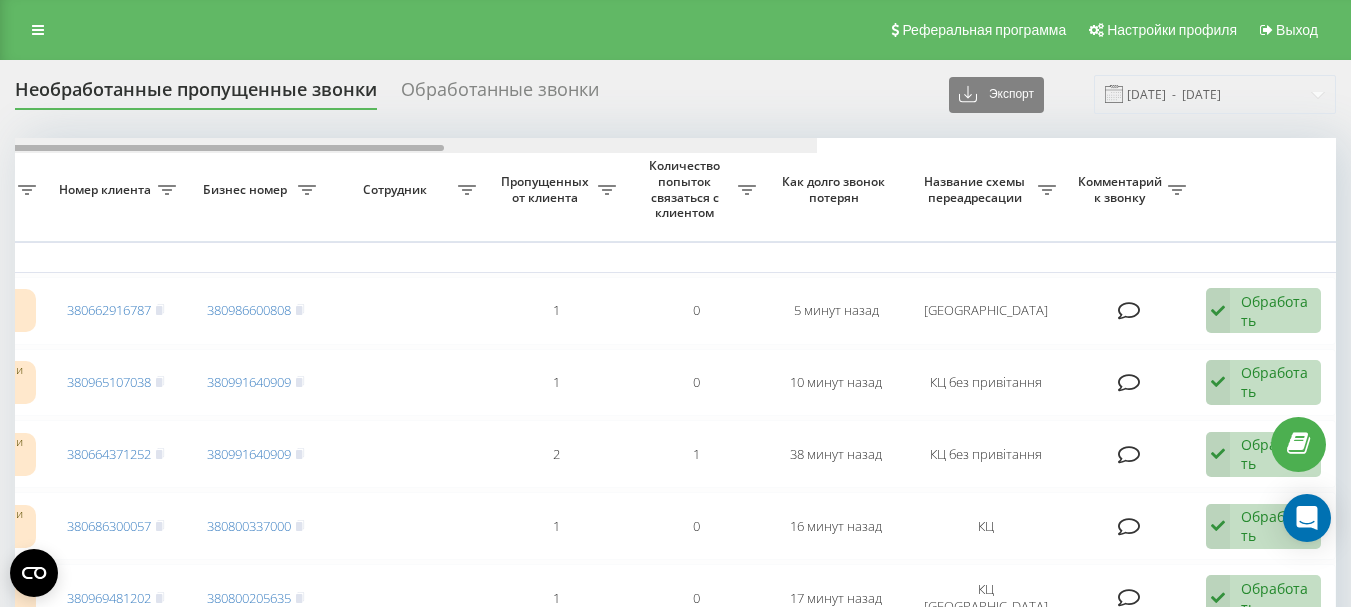 scroll, scrollTop: 0, scrollLeft: 0, axis: both 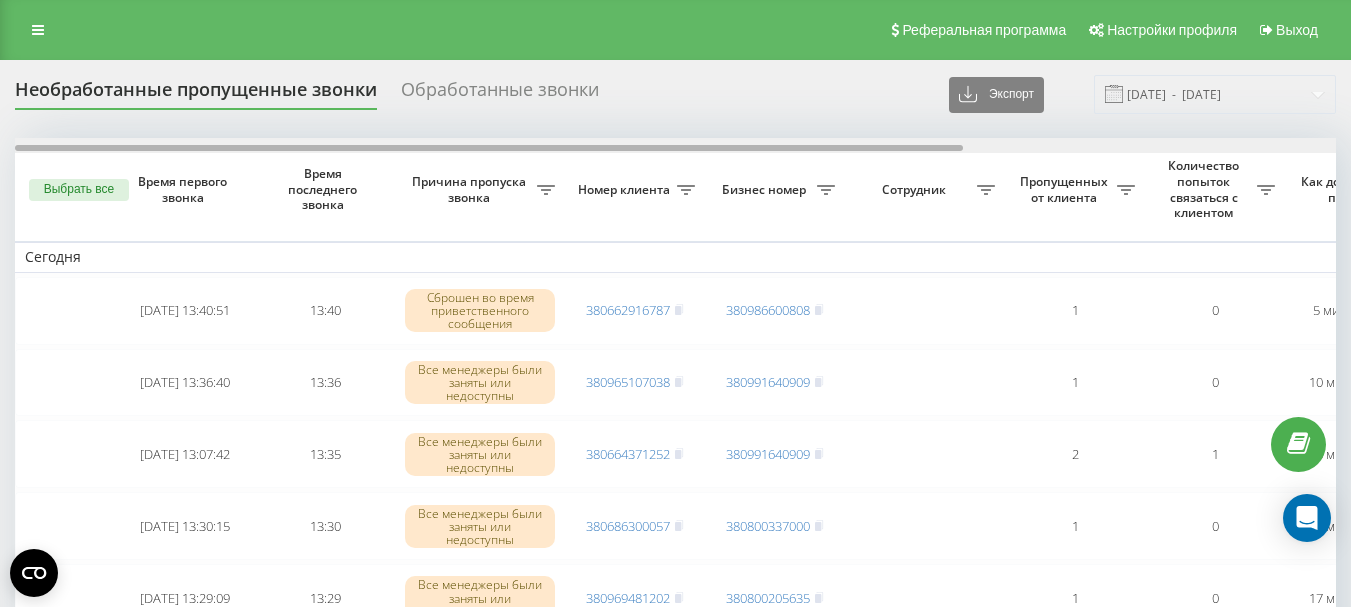 drag, startPoint x: 709, startPoint y: 148, endPoint x: 303, endPoint y: 147, distance: 406.00122 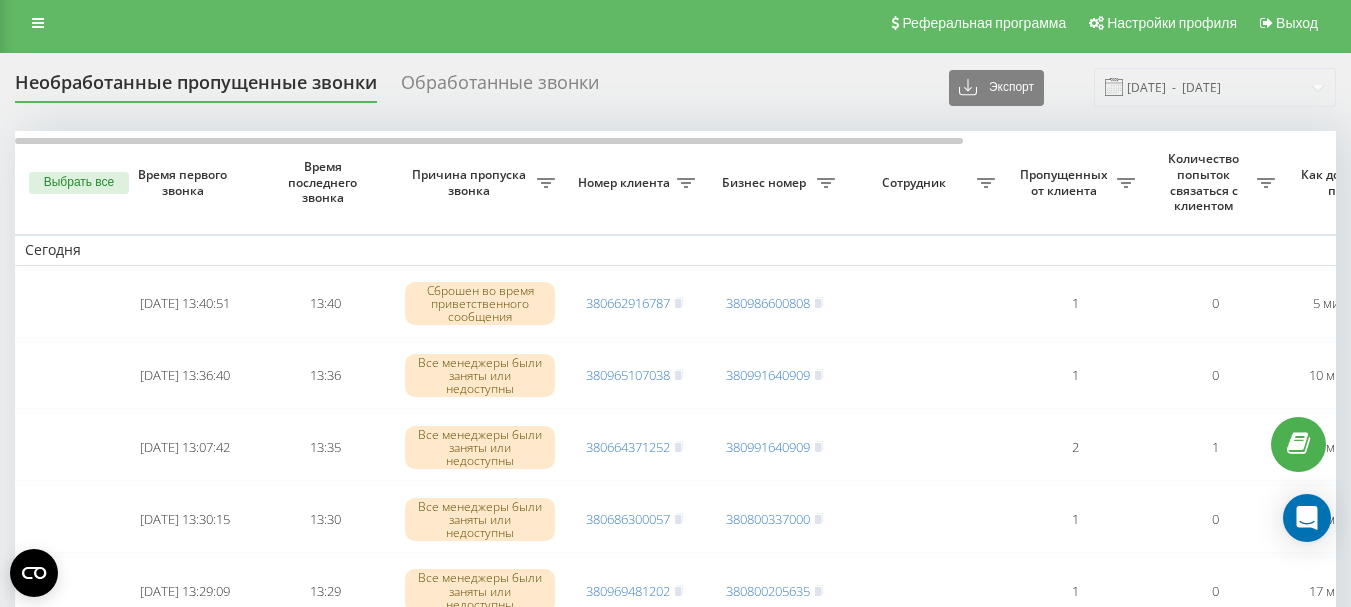 scroll, scrollTop: 0, scrollLeft: 0, axis: both 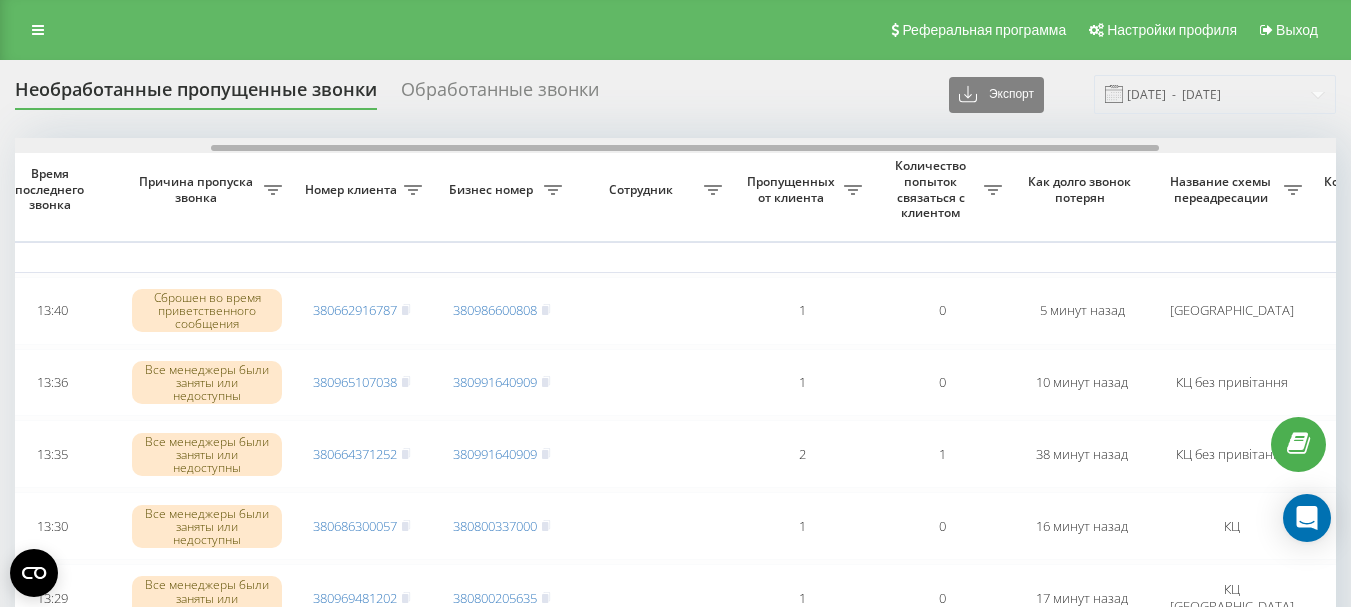 drag, startPoint x: 647, startPoint y: 146, endPoint x: 843, endPoint y: 163, distance: 196.73587 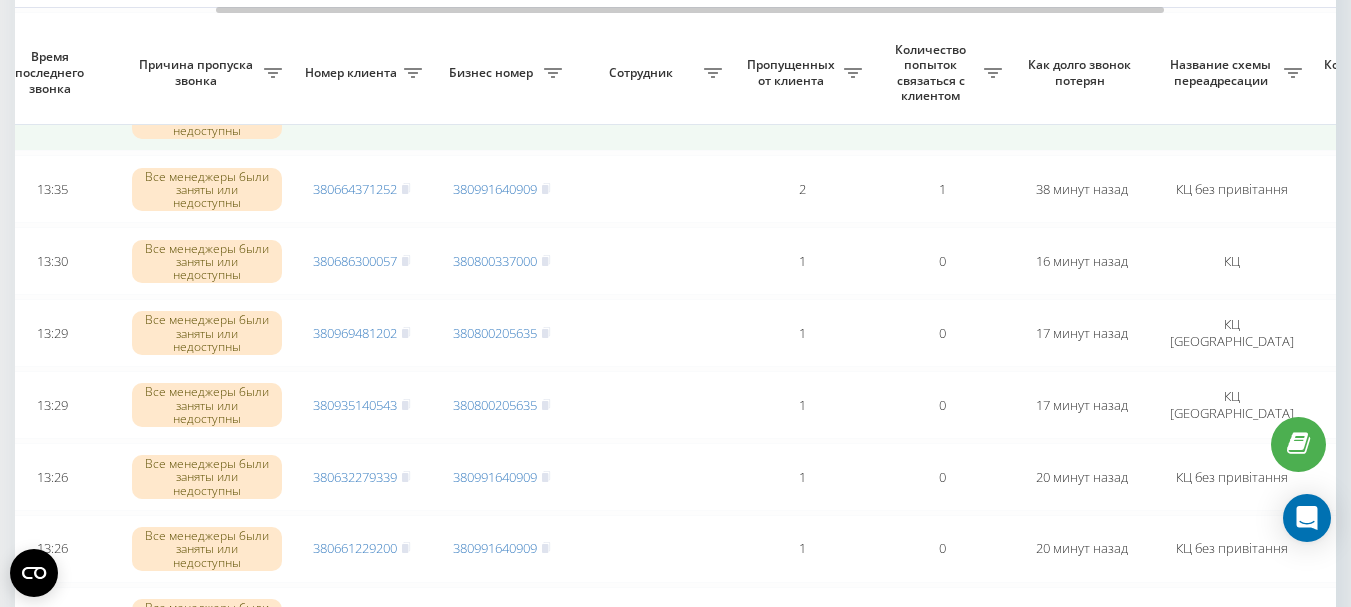 scroll, scrollTop: 300, scrollLeft: 0, axis: vertical 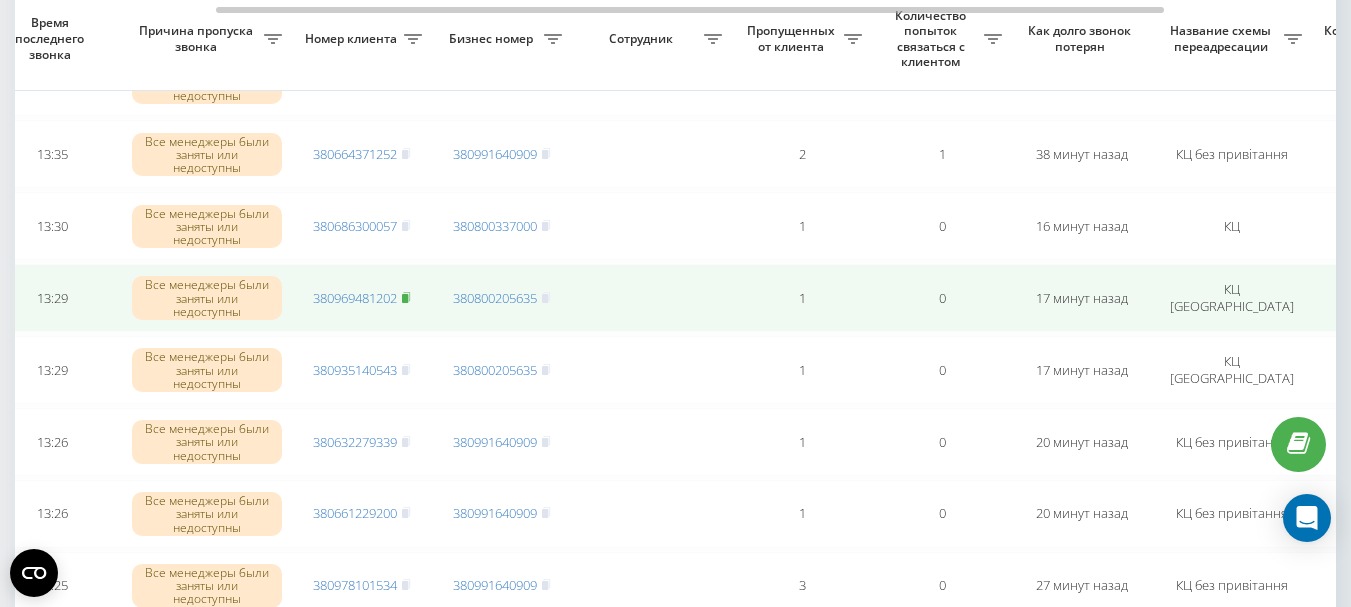 click 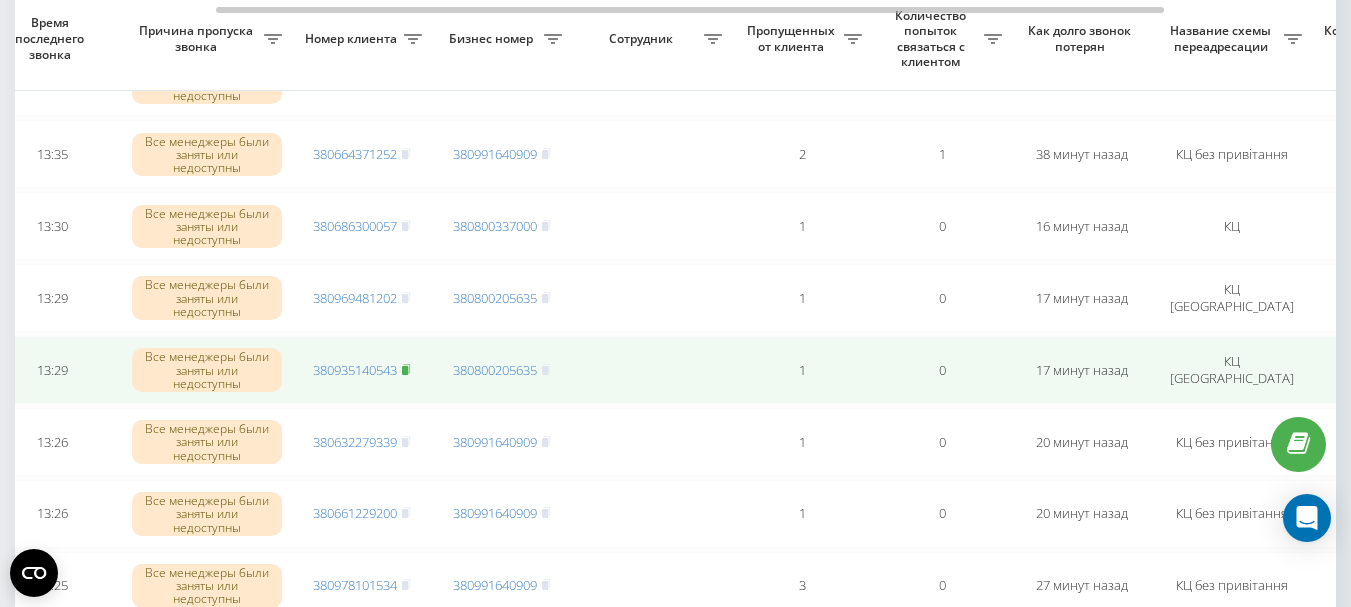 click 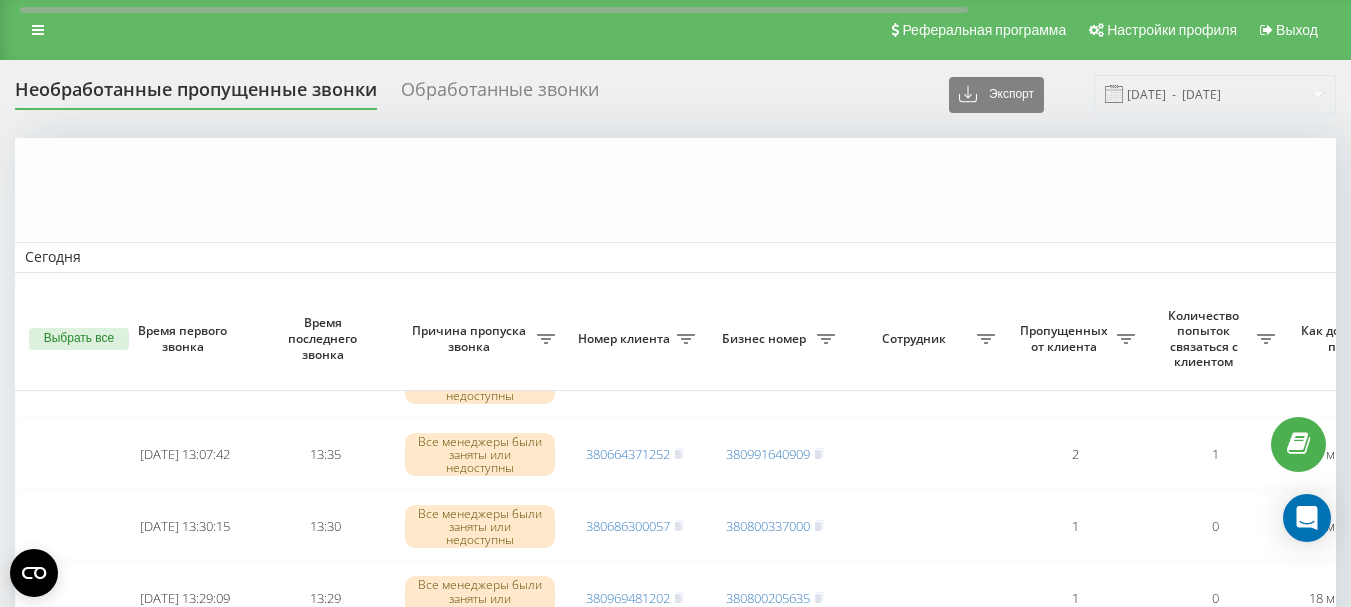 scroll, scrollTop: 300, scrollLeft: 0, axis: vertical 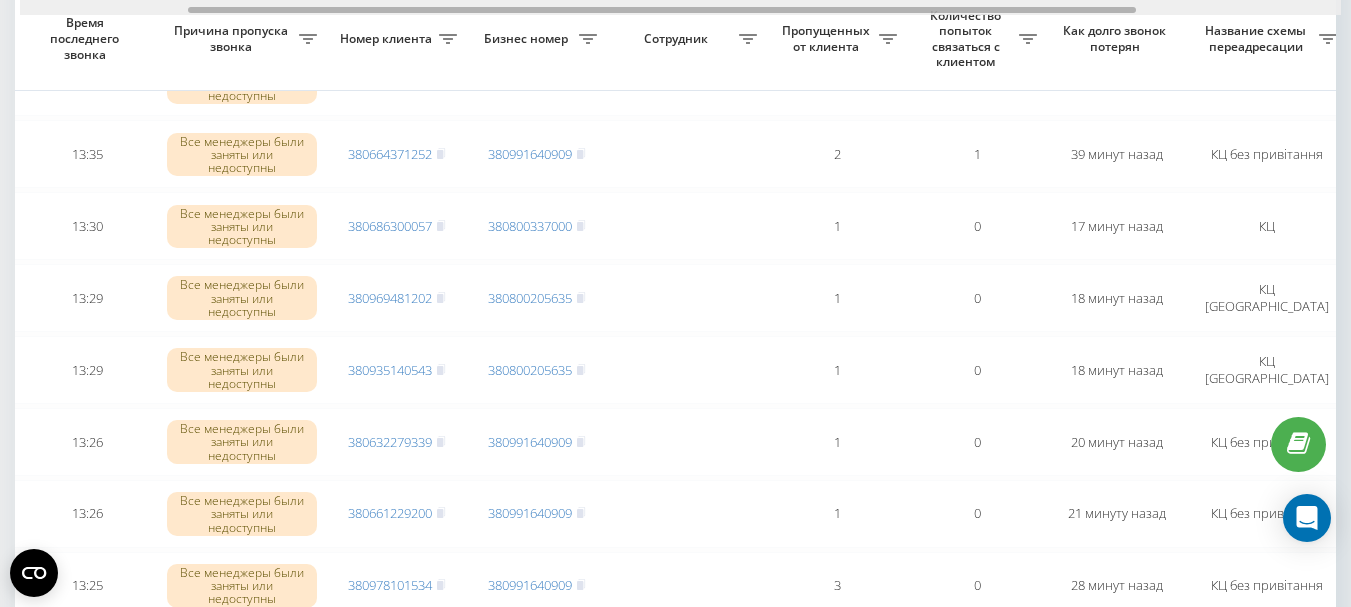 drag, startPoint x: 614, startPoint y: 8, endPoint x: 785, endPoint y: 8, distance: 171 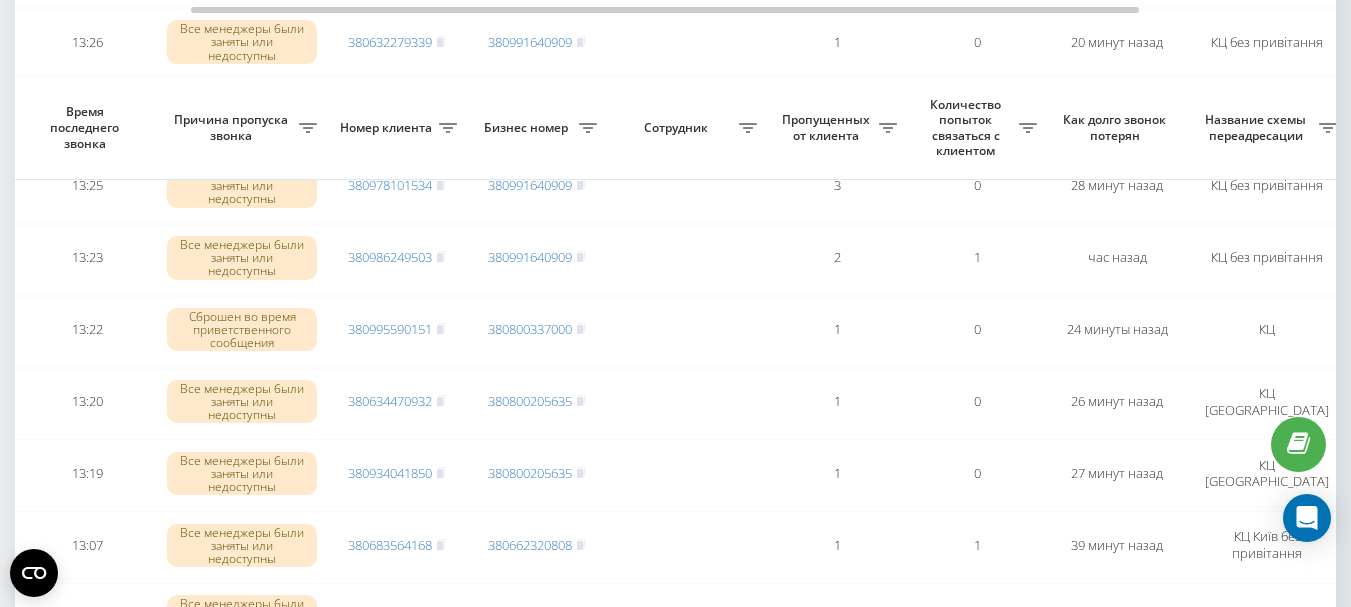 scroll, scrollTop: 800, scrollLeft: 0, axis: vertical 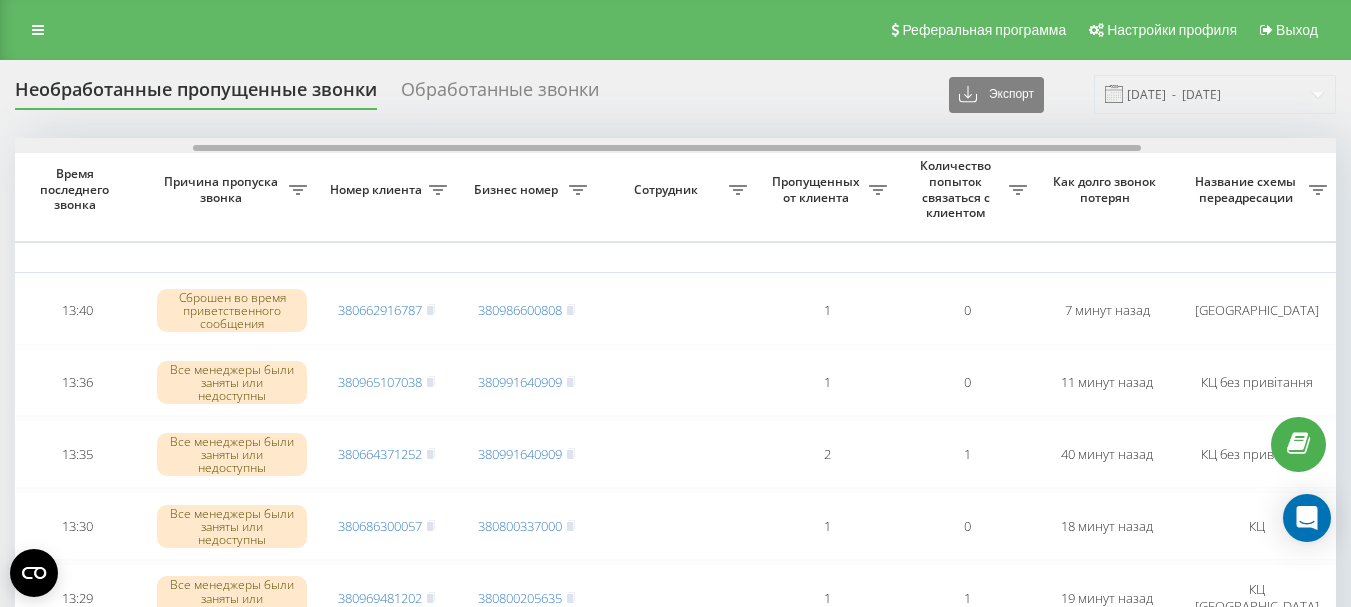 drag, startPoint x: 606, startPoint y: 145, endPoint x: 784, endPoint y: 158, distance: 178.47409 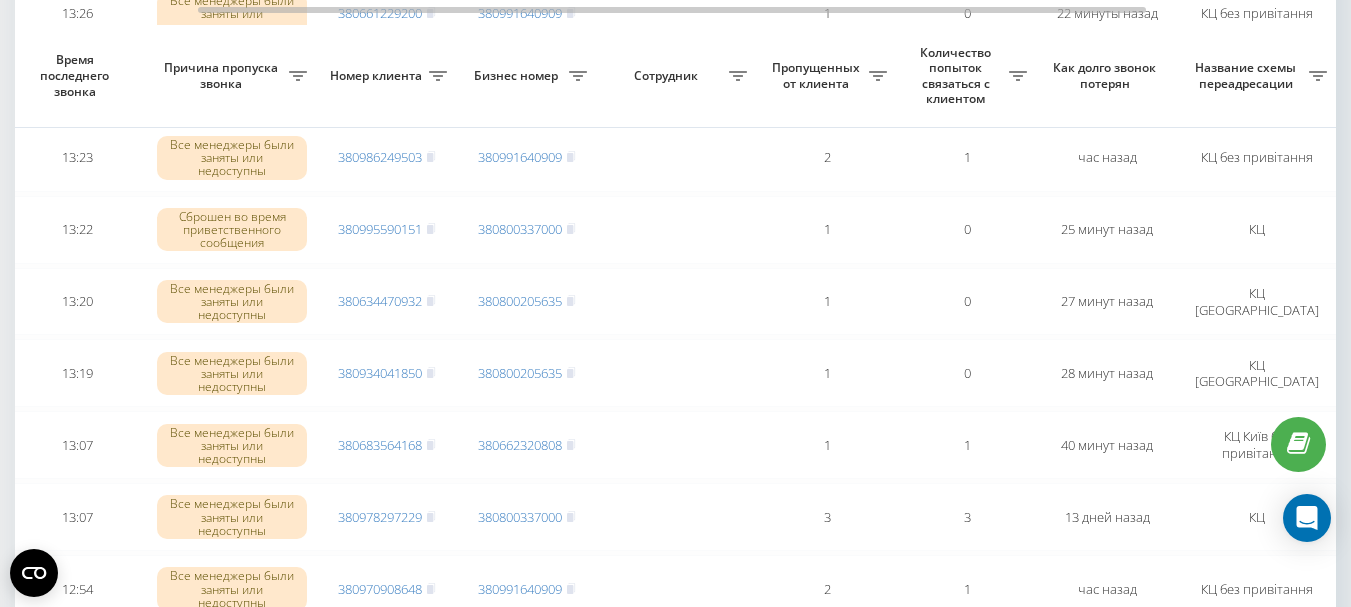 scroll, scrollTop: 900, scrollLeft: 0, axis: vertical 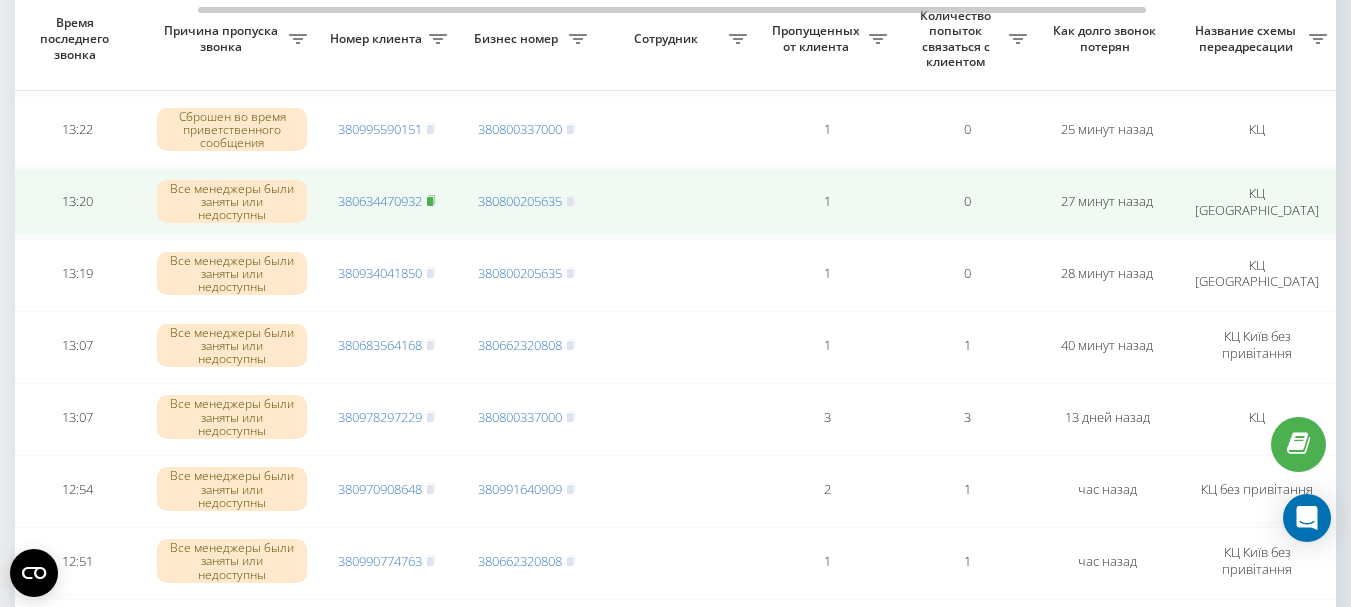 click 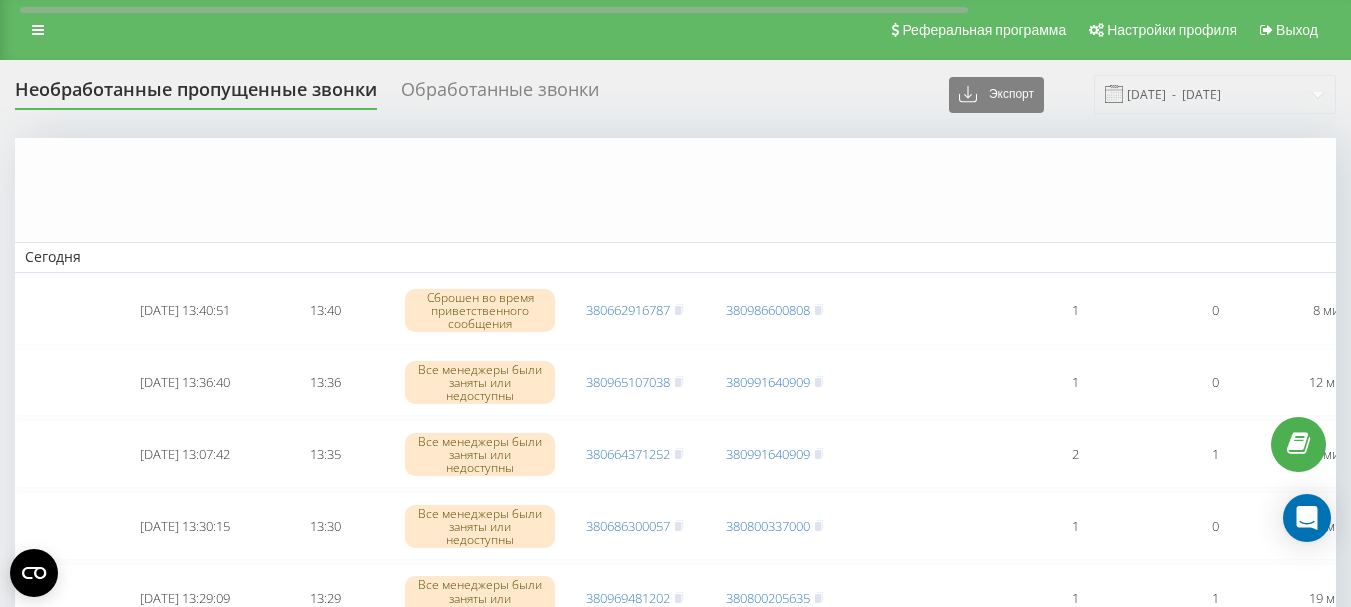 scroll, scrollTop: 900, scrollLeft: 0, axis: vertical 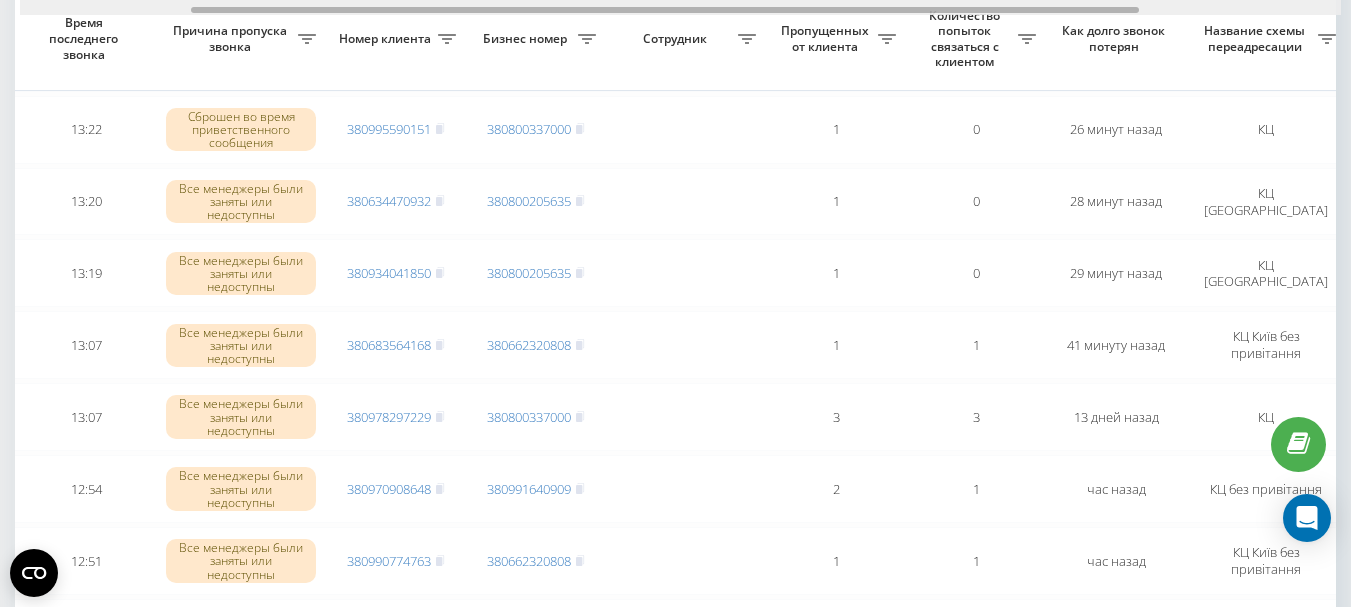 drag, startPoint x: 615, startPoint y: 7, endPoint x: 787, endPoint y: 22, distance: 172.65283 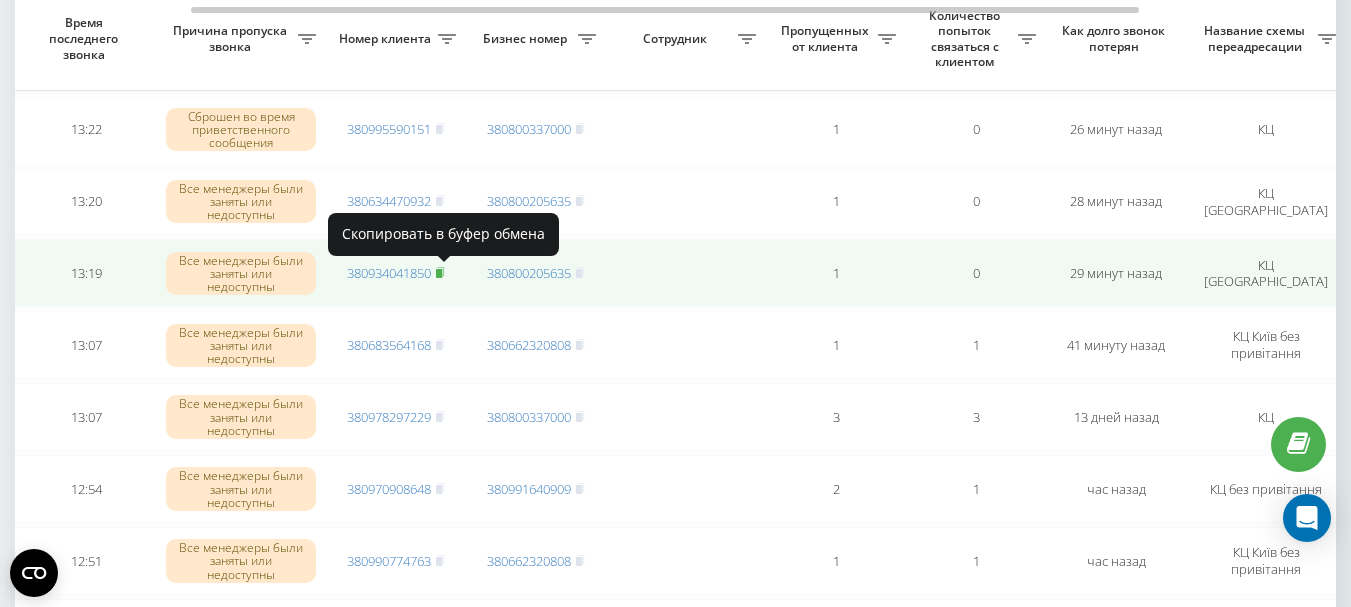 click 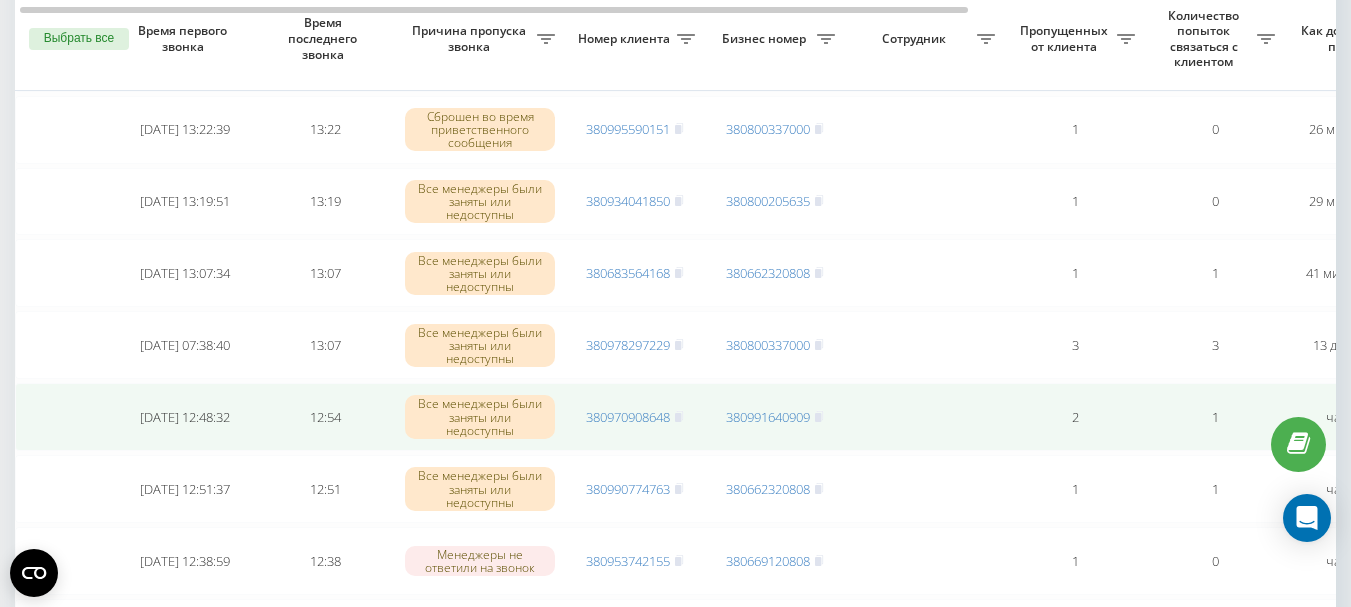 scroll, scrollTop: 900, scrollLeft: 0, axis: vertical 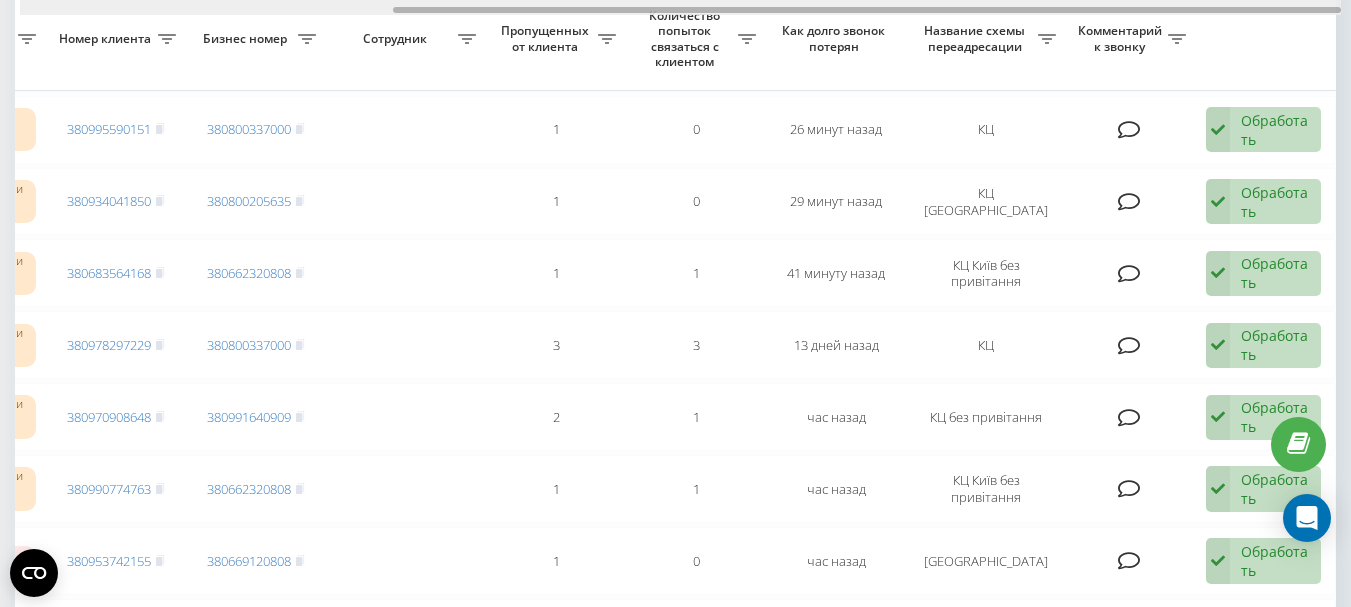 drag, startPoint x: 587, startPoint y: 6, endPoint x: 708, endPoint y: 14, distance: 121.264175 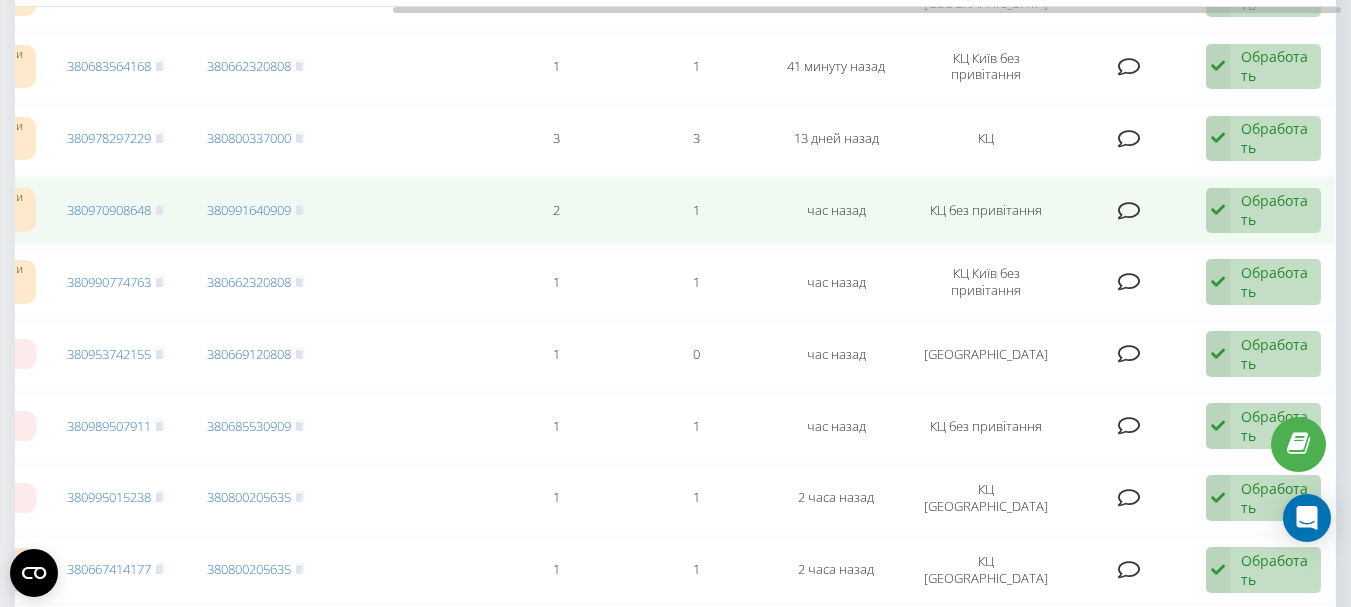 scroll, scrollTop: 1000, scrollLeft: 0, axis: vertical 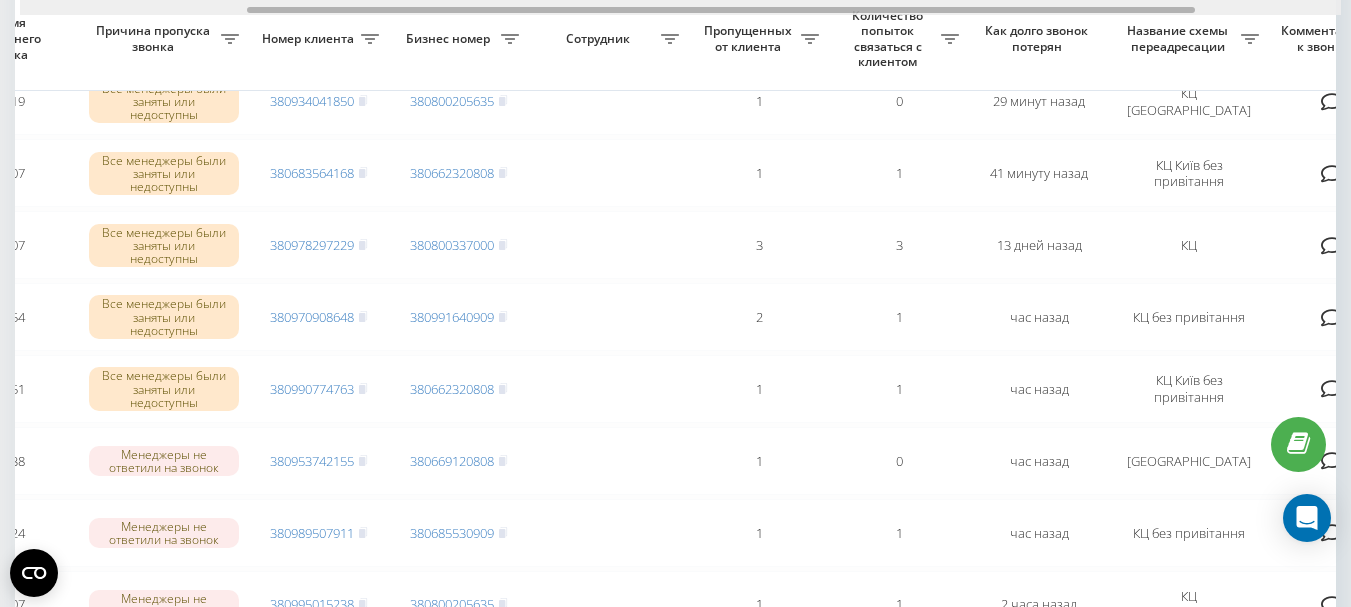 drag, startPoint x: 588, startPoint y: 11, endPoint x: 442, endPoint y: 16, distance: 146.08559 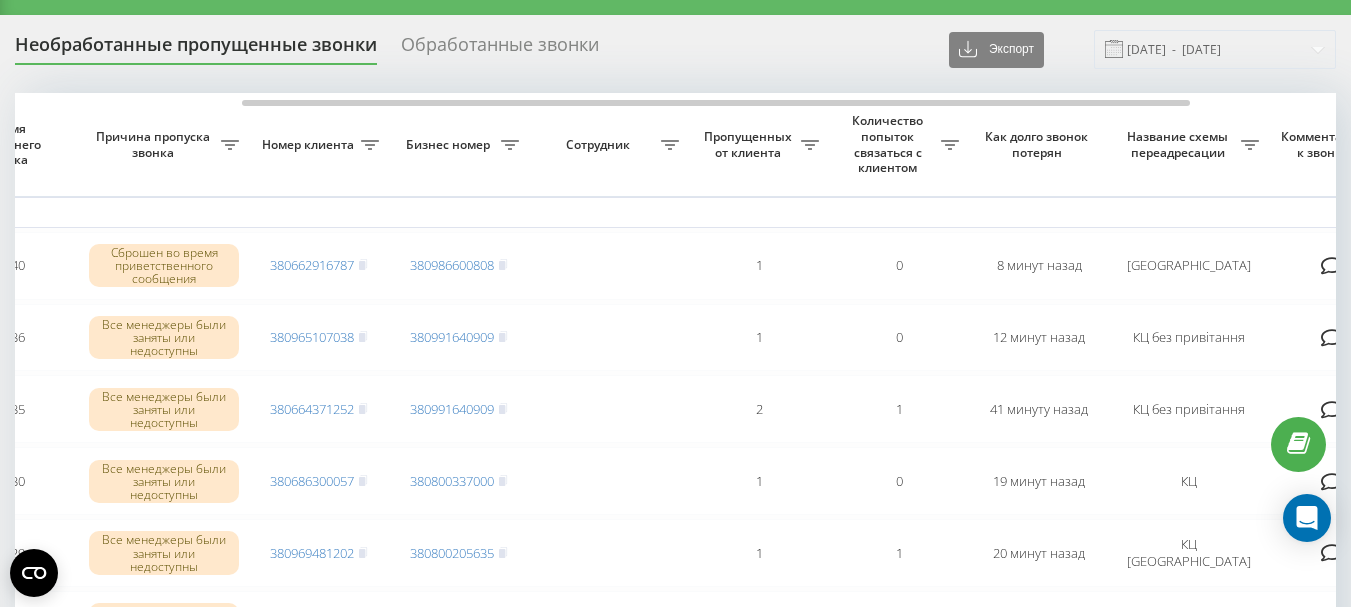 scroll, scrollTop: 0, scrollLeft: 0, axis: both 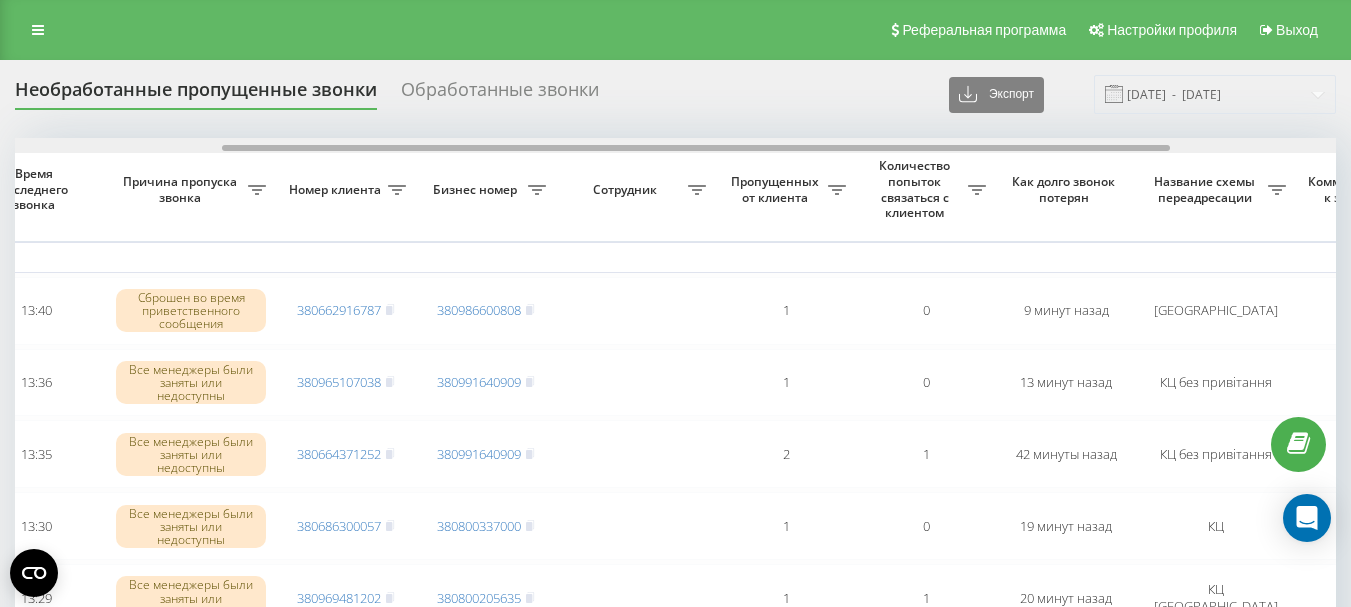 drag, startPoint x: 517, startPoint y: 145, endPoint x: 725, endPoint y: 149, distance: 208.03845 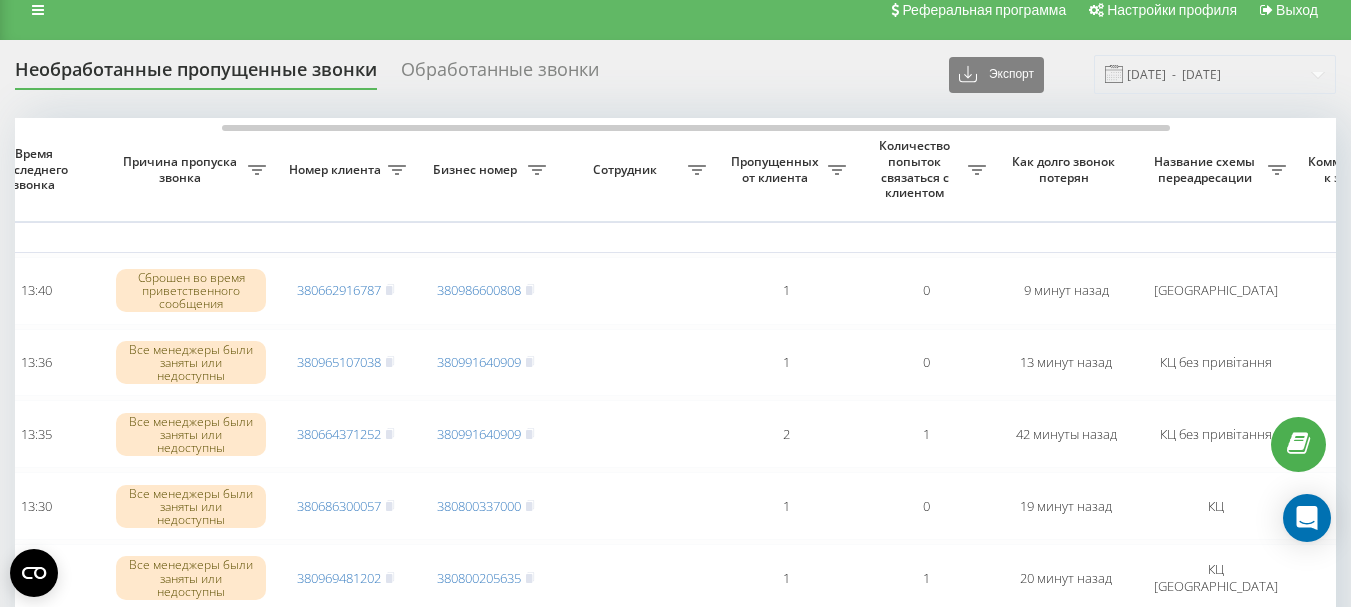 scroll, scrollTop: 0, scrollLeft: 0, axis: both 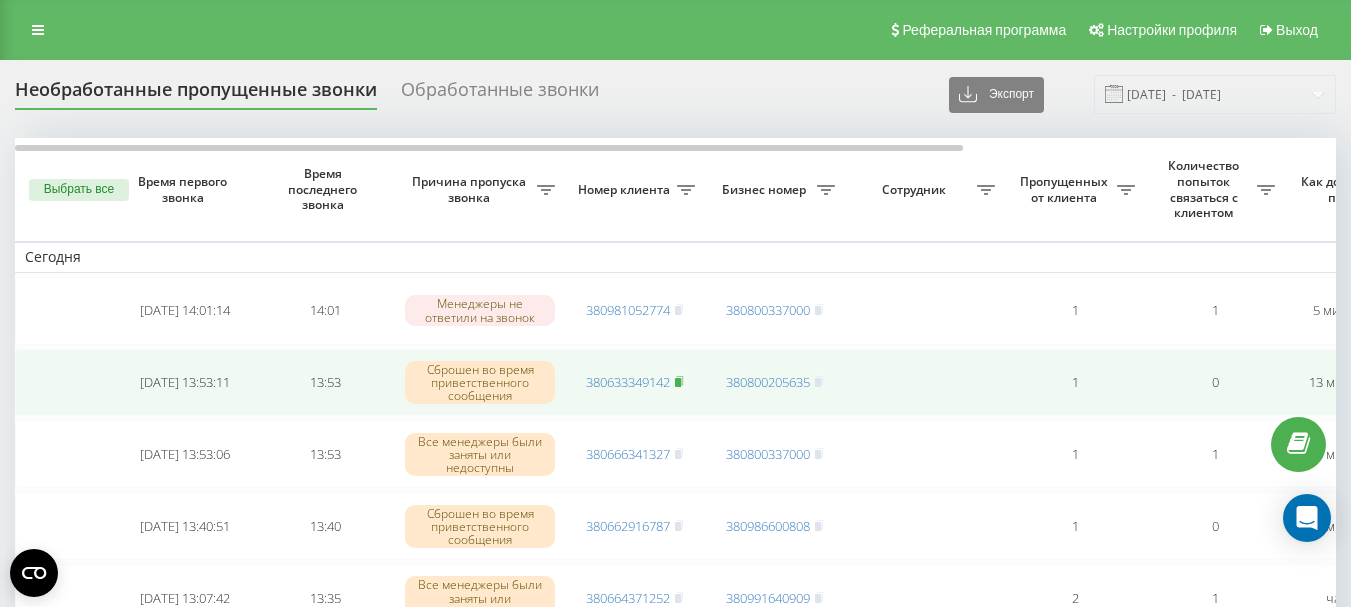 click 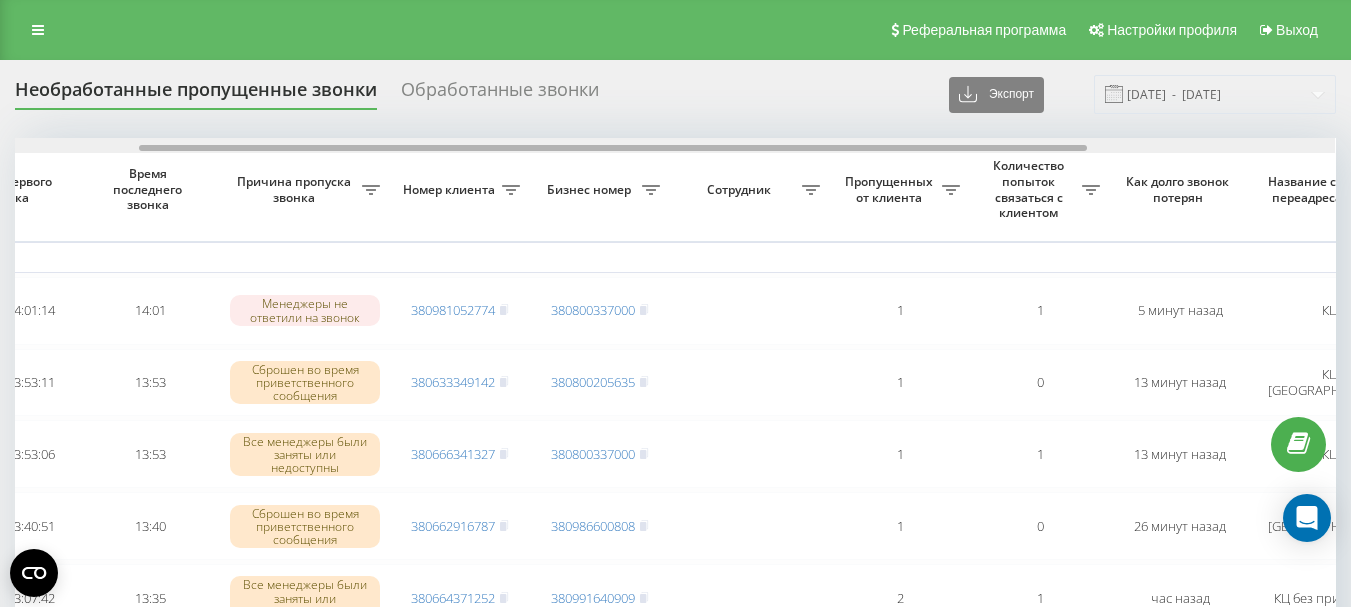 scroll, scrollTop: 0, scrollLeft: 177, axis: horizontal 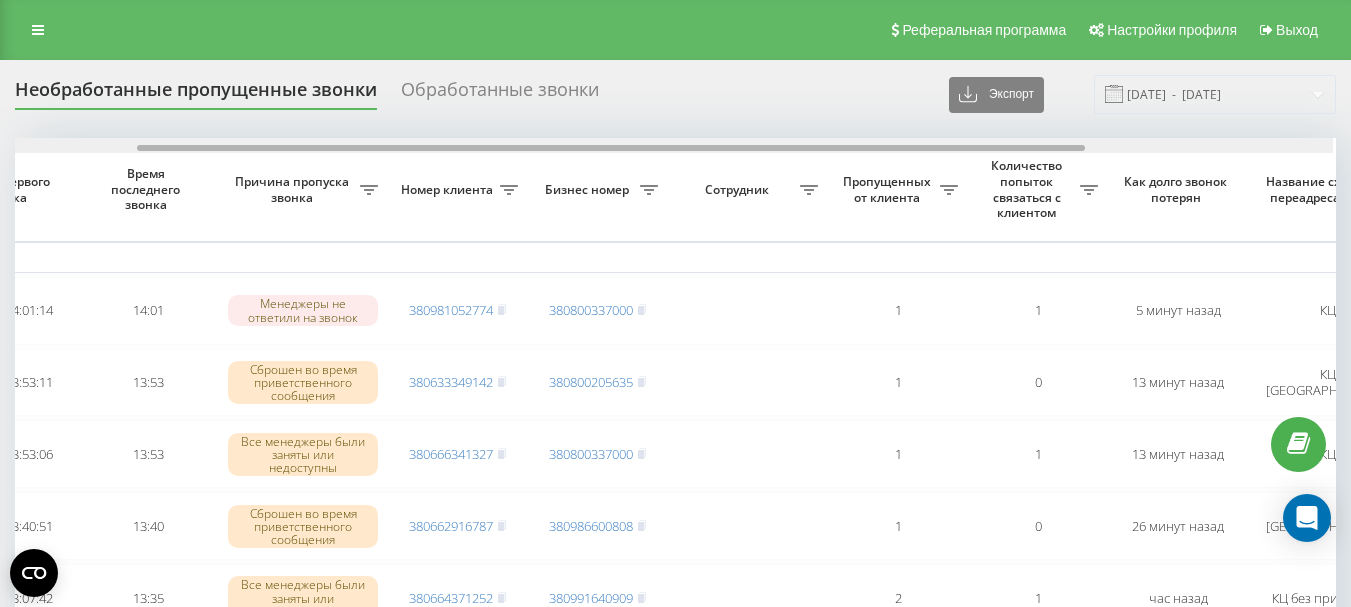 drag, startPoint x: 833, startPoint y: 150, endPoint x: 960, endPoint y: 146, distance: 127.06297 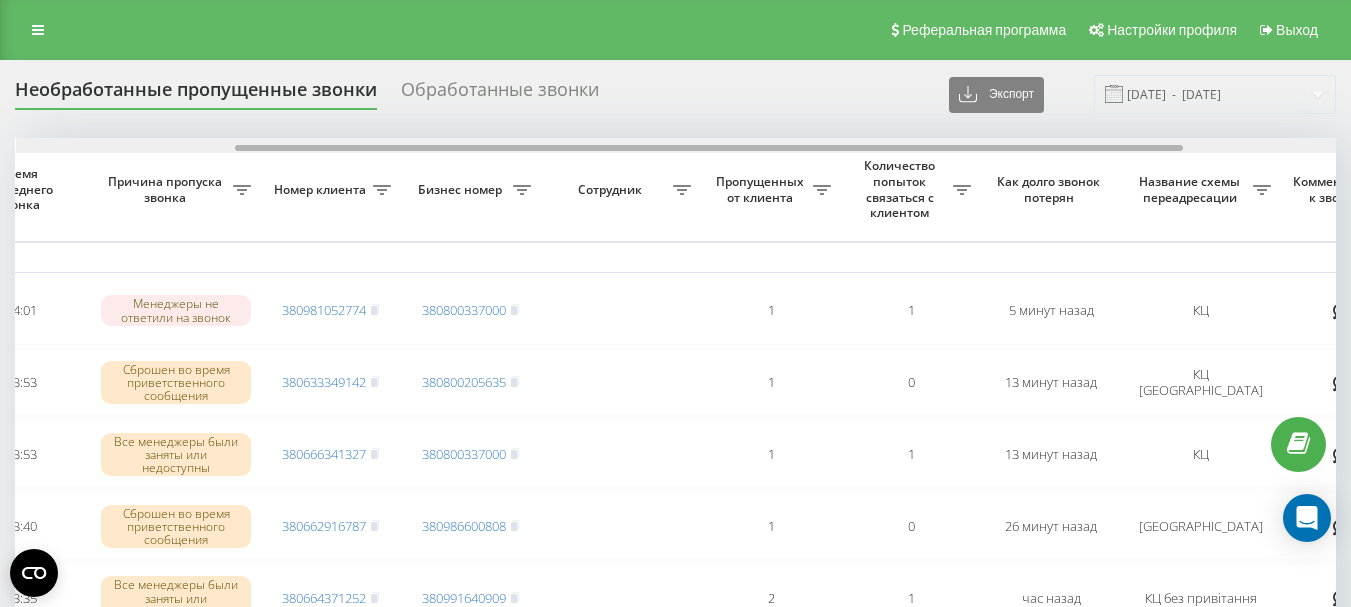 scroll, scrollTop: 0, scrollLeft: 305, axis: horizontal 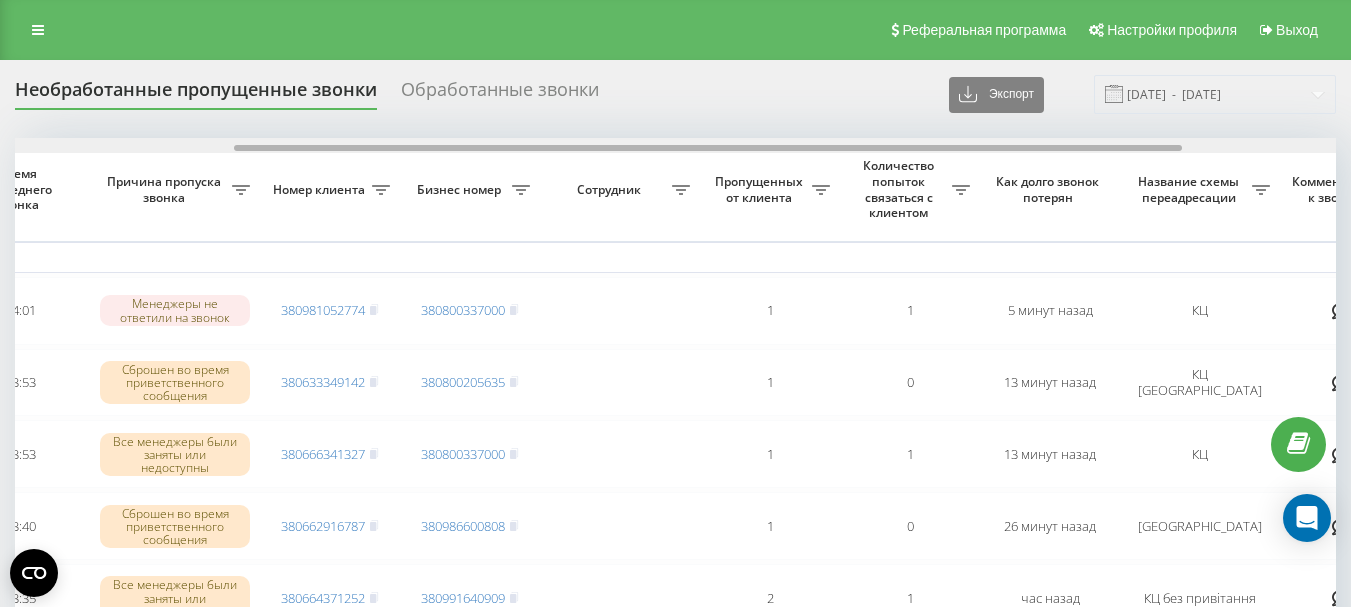 drag, startPoint x: 646, startPoint y: 147, endPoint x: 738, endPoint y: 140, distance: 92.26592 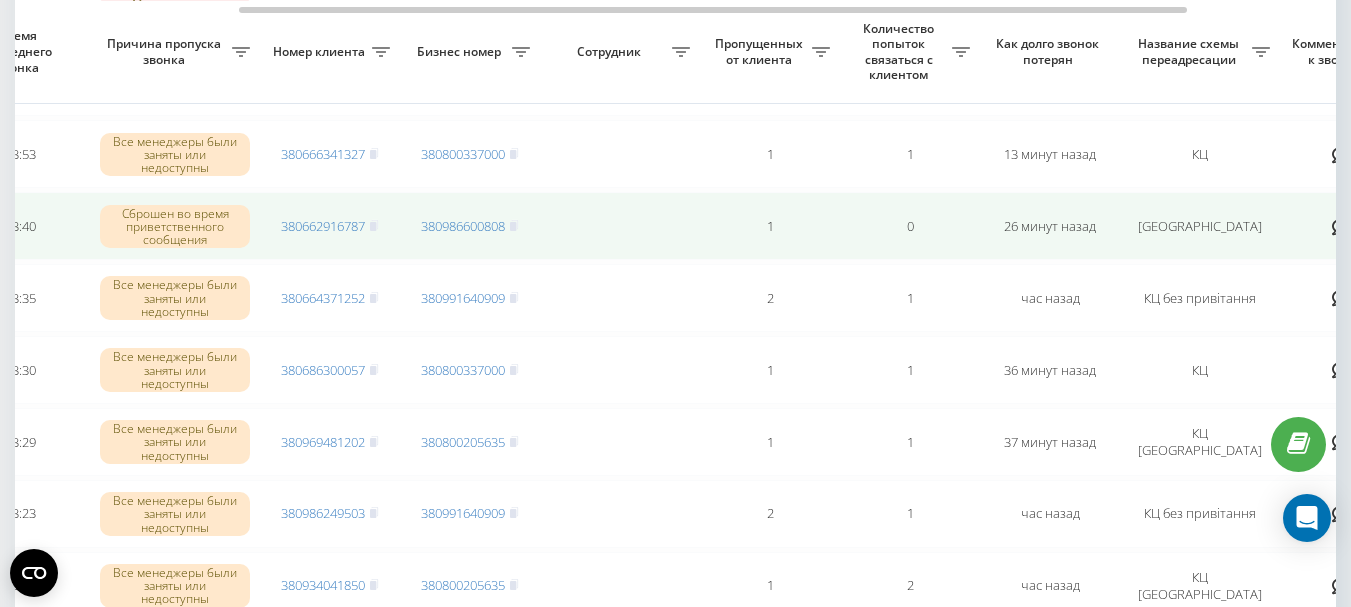 scroll, scrollTop: 400, scrollLeft: 0, axis: vertical 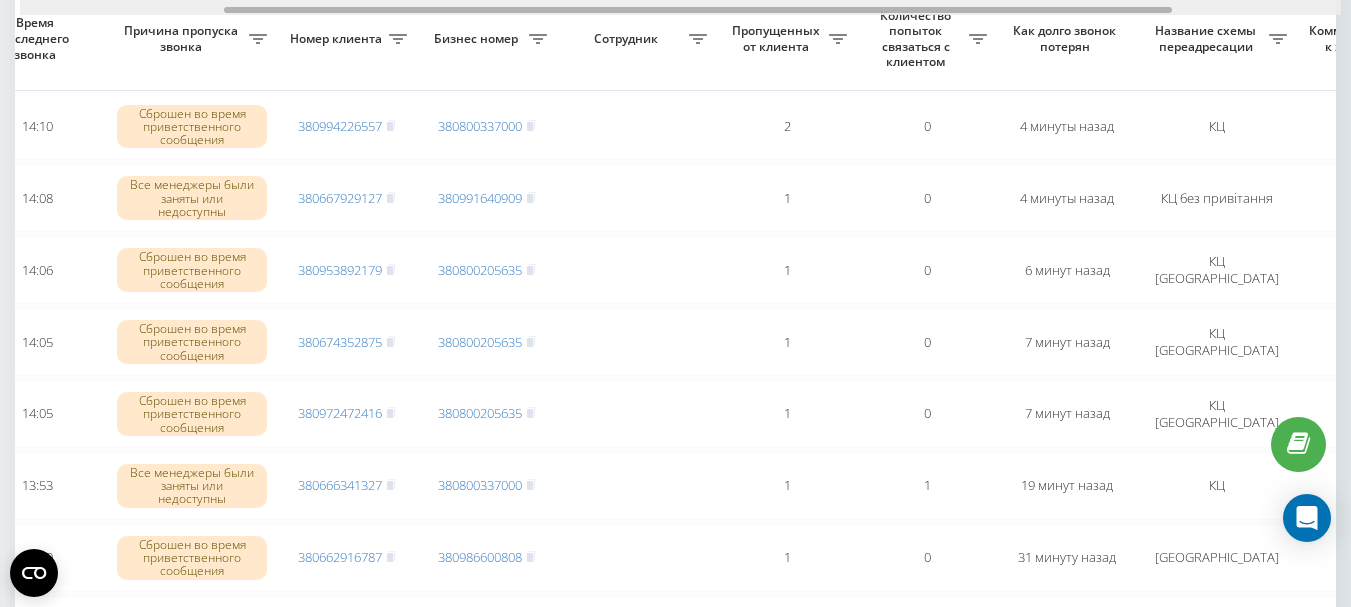 drag, startPoint x: 603, startPoint y: 9, endPoint x: 810, endPoint y: 19, distance: 207.24141 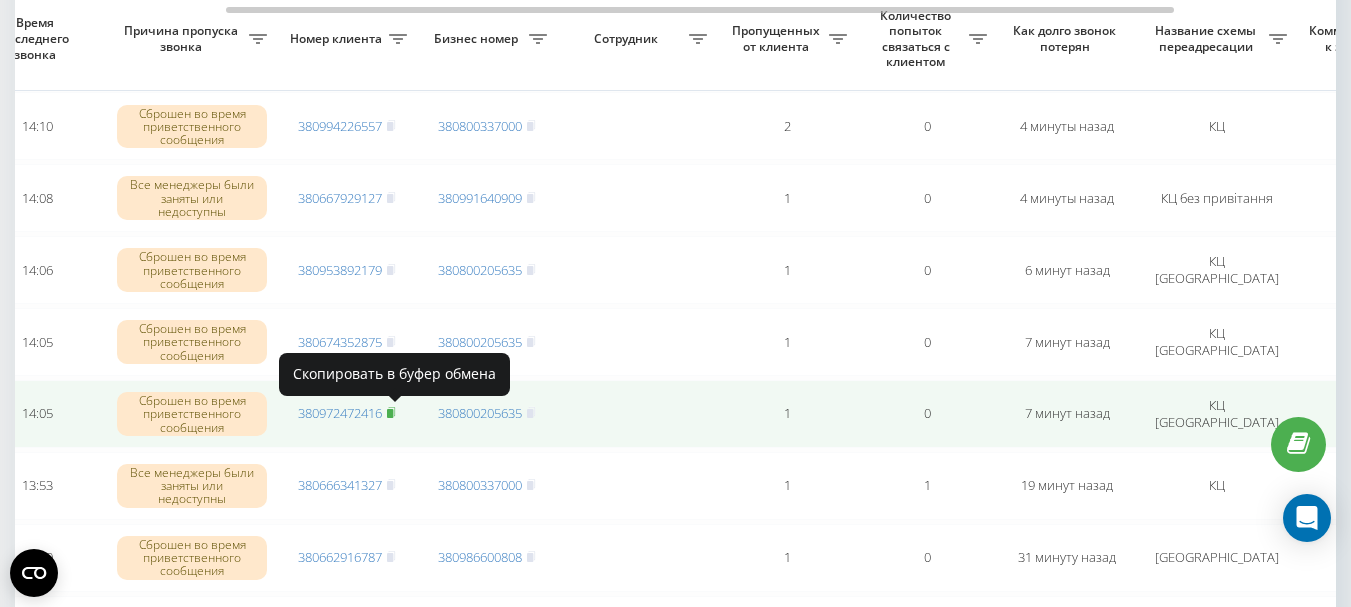 click 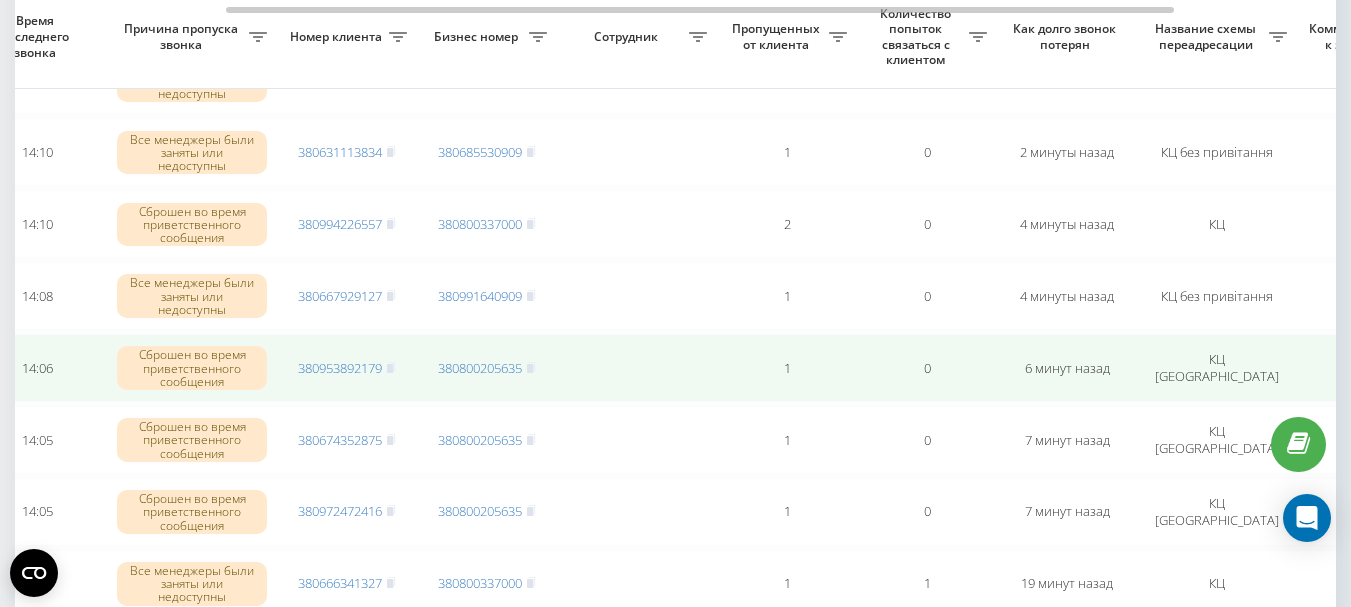 scroll, scrollTop: 300, scrollLeft: 0, axis: vertical 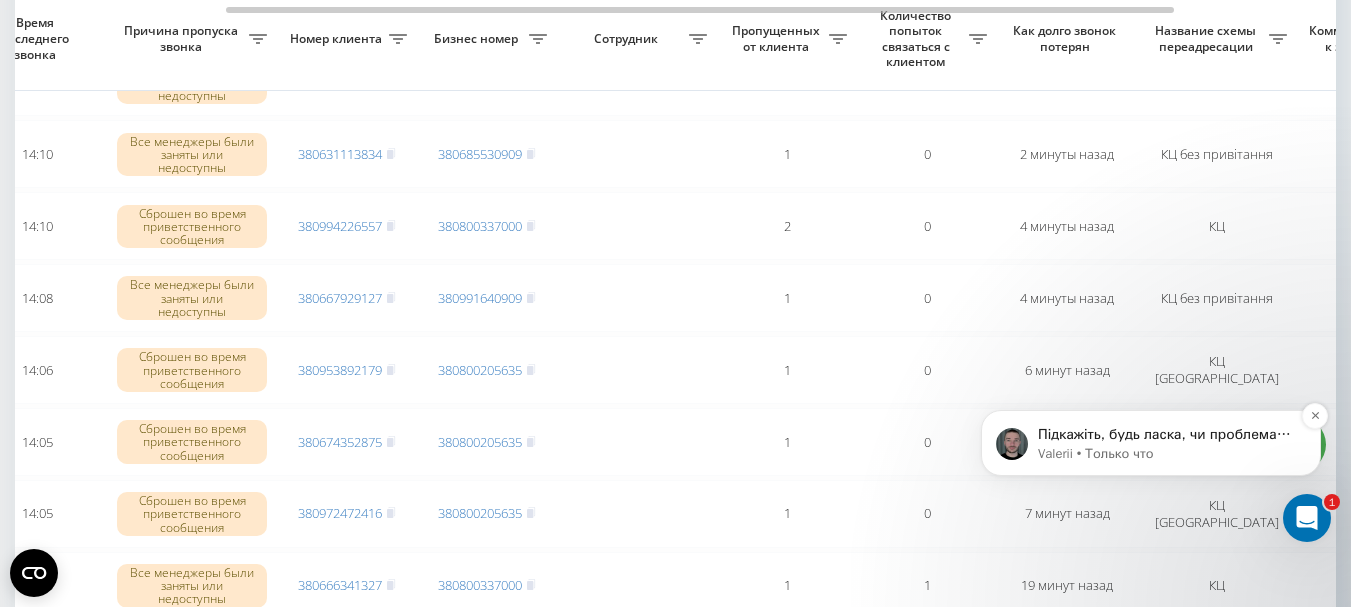 click on "Підкажіть, будь ласка, чи проблема більше не повторювалася?" at bounding box center (1167, 435) 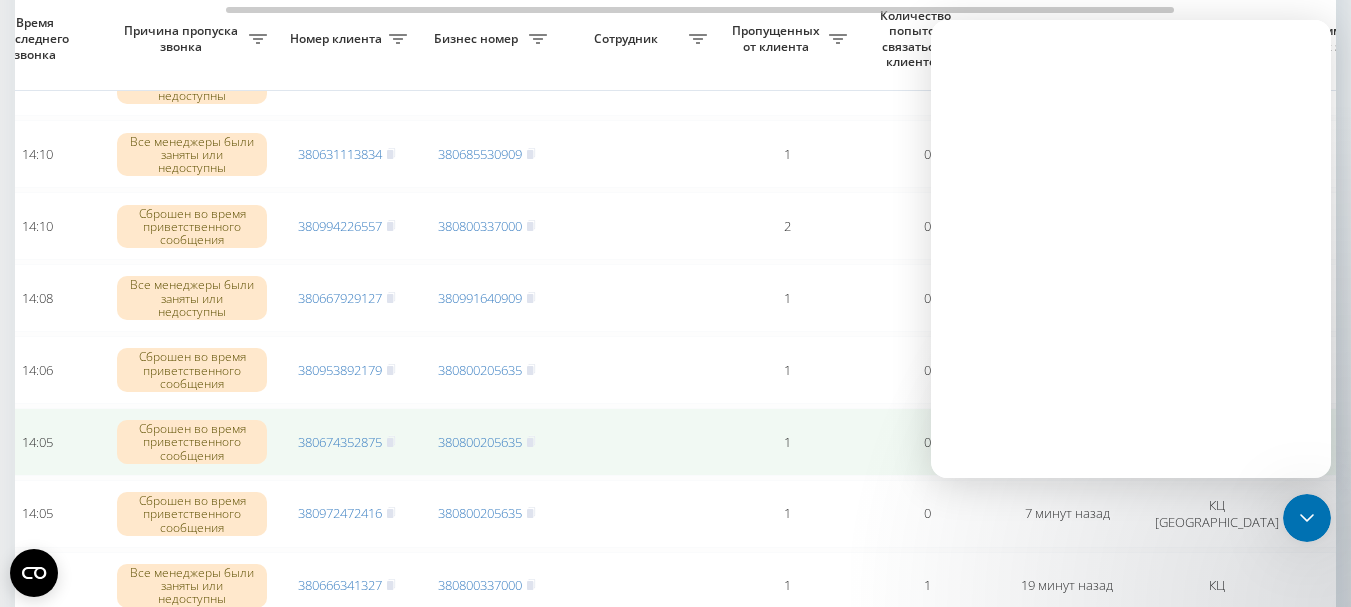 scroll, scrollTop: 0, scrollLeft: 0, axis: both 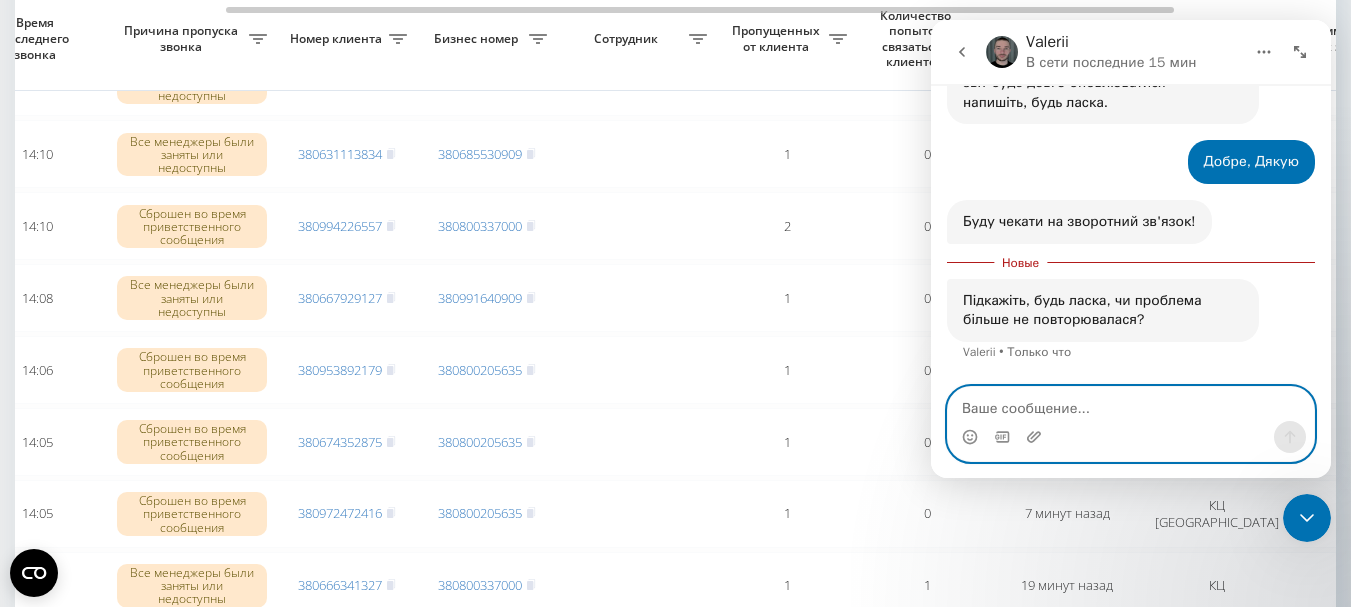 click at bounding box center (1131, 404) 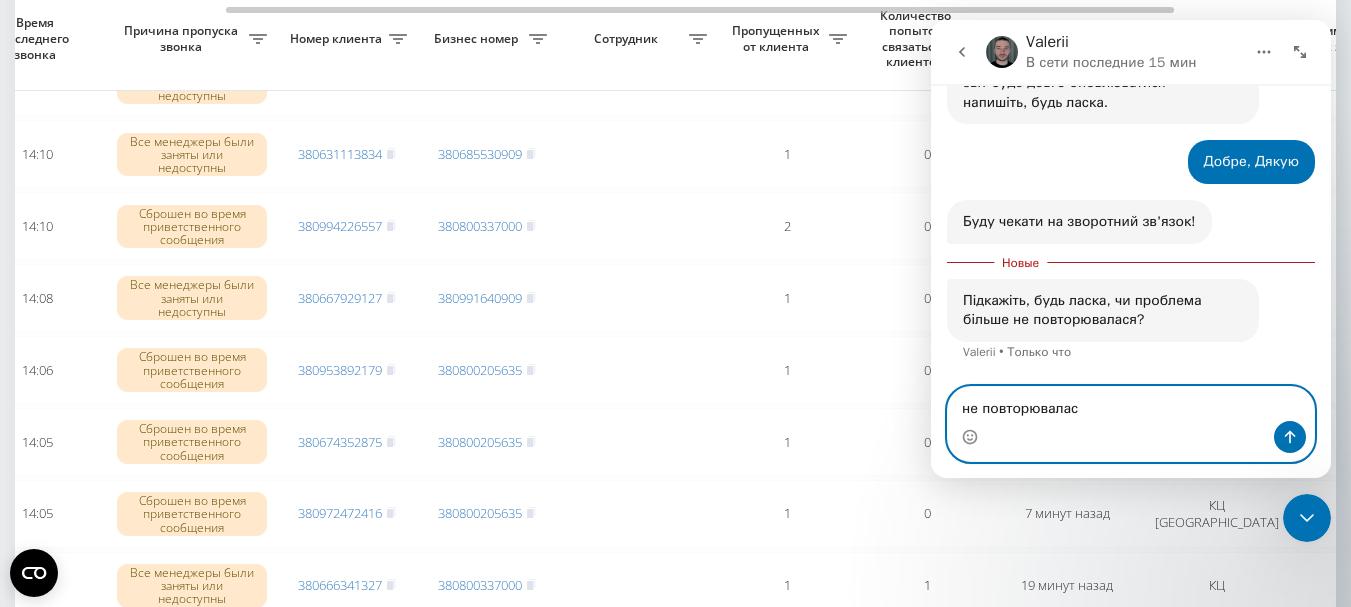 type on "не повторювалась" 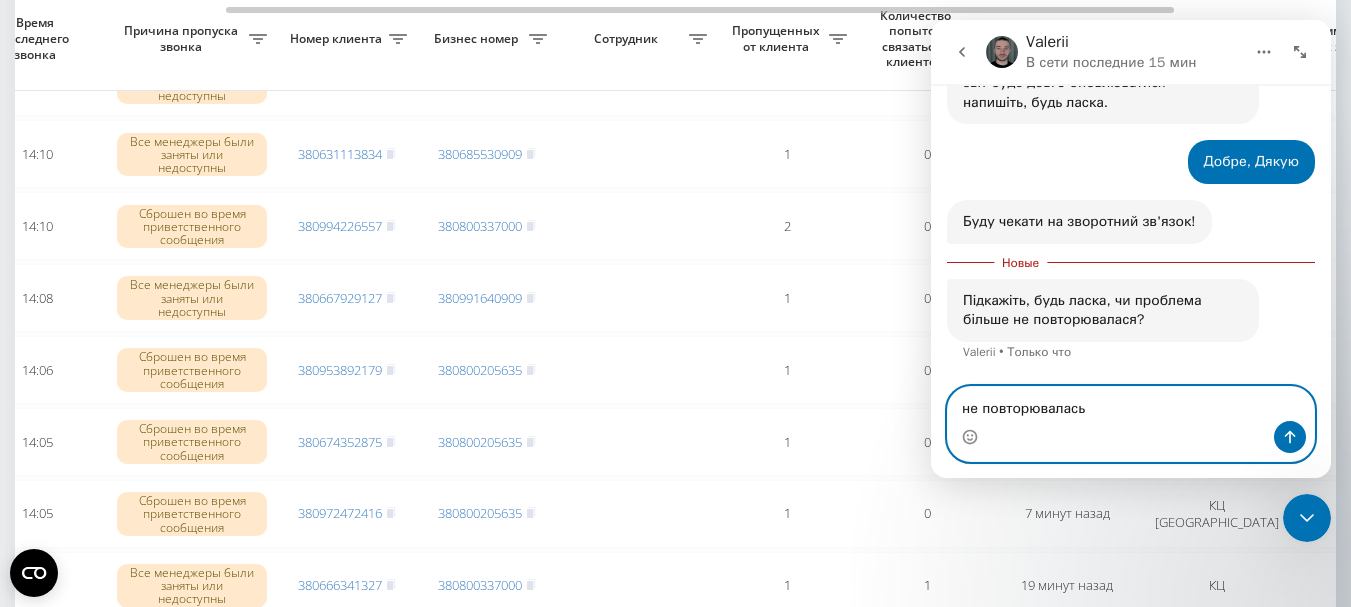 type 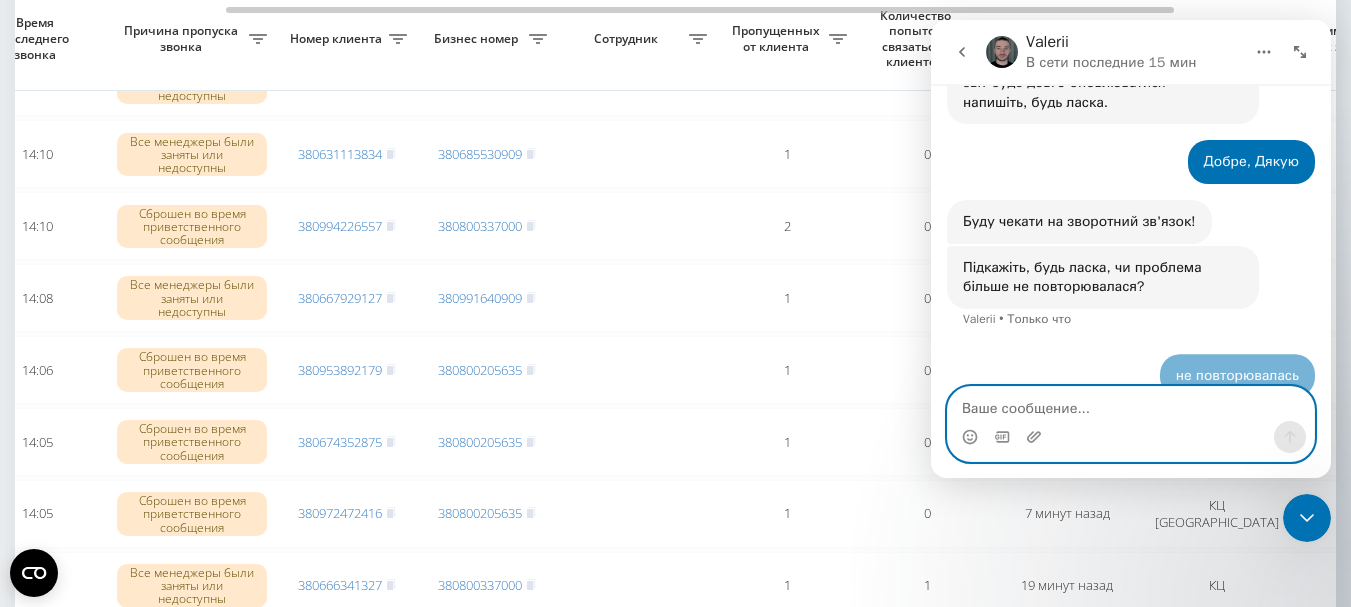 scroll, scrollTop: 739, scrollLeft: 0, axis: vertical 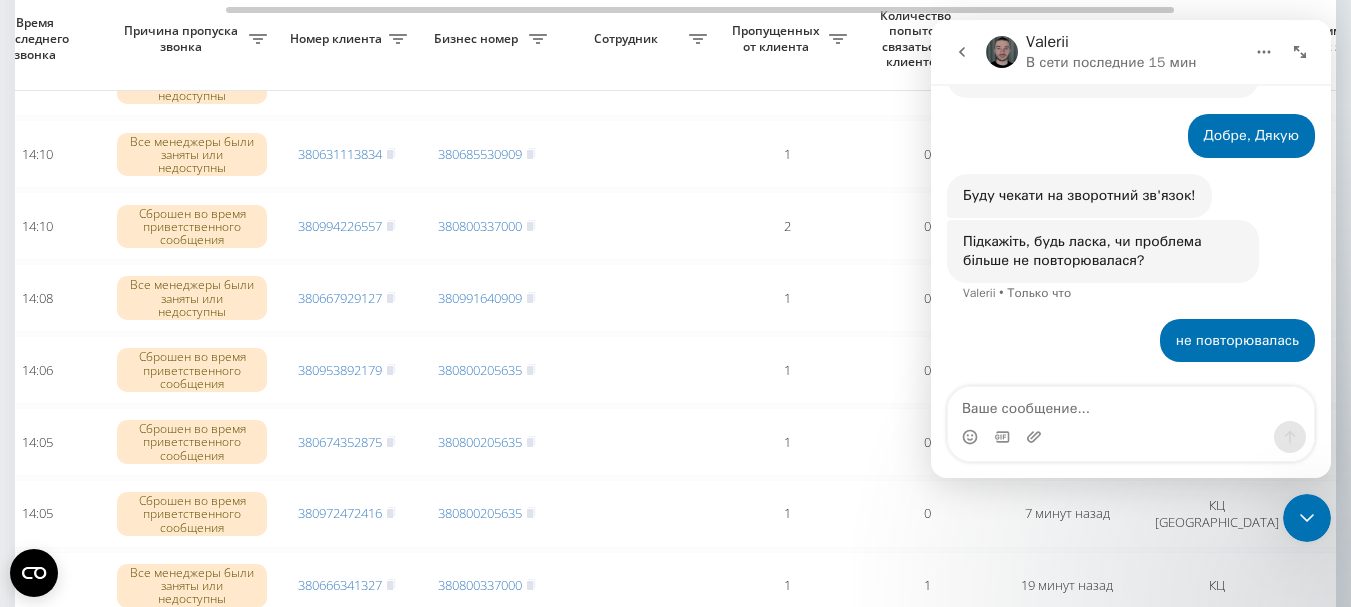 drag, startPoint x: 1313, startPoint y: 511, endPoint x: 2084, endPoint y: 760, distance: 810.21106 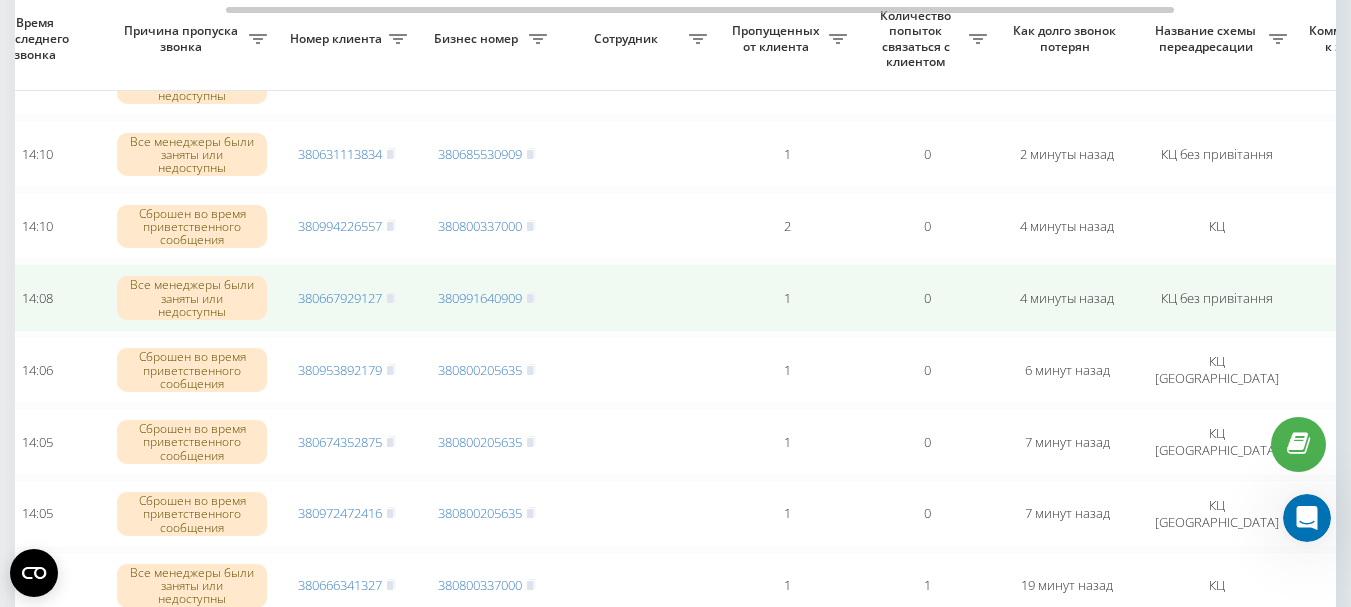 scroll, scrollTop: 0, scrollLeft: 0, axis: both 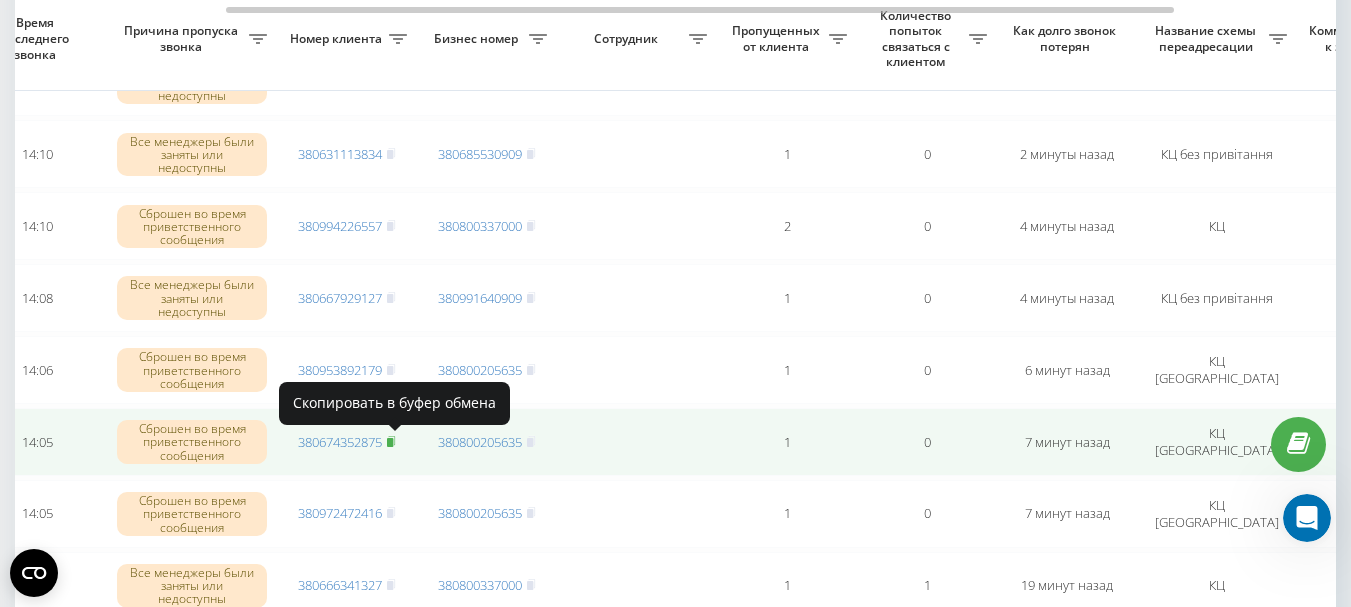 click 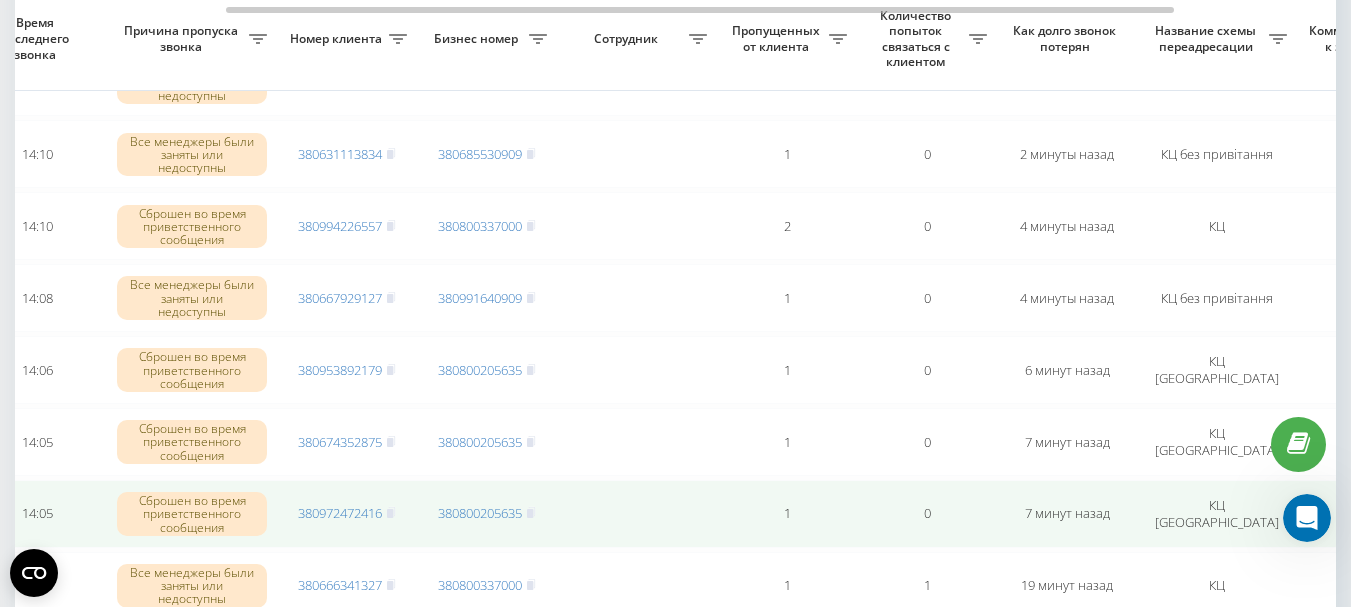 scroll, scrollTop: 816, scrollLeft: 0, axis: vertical 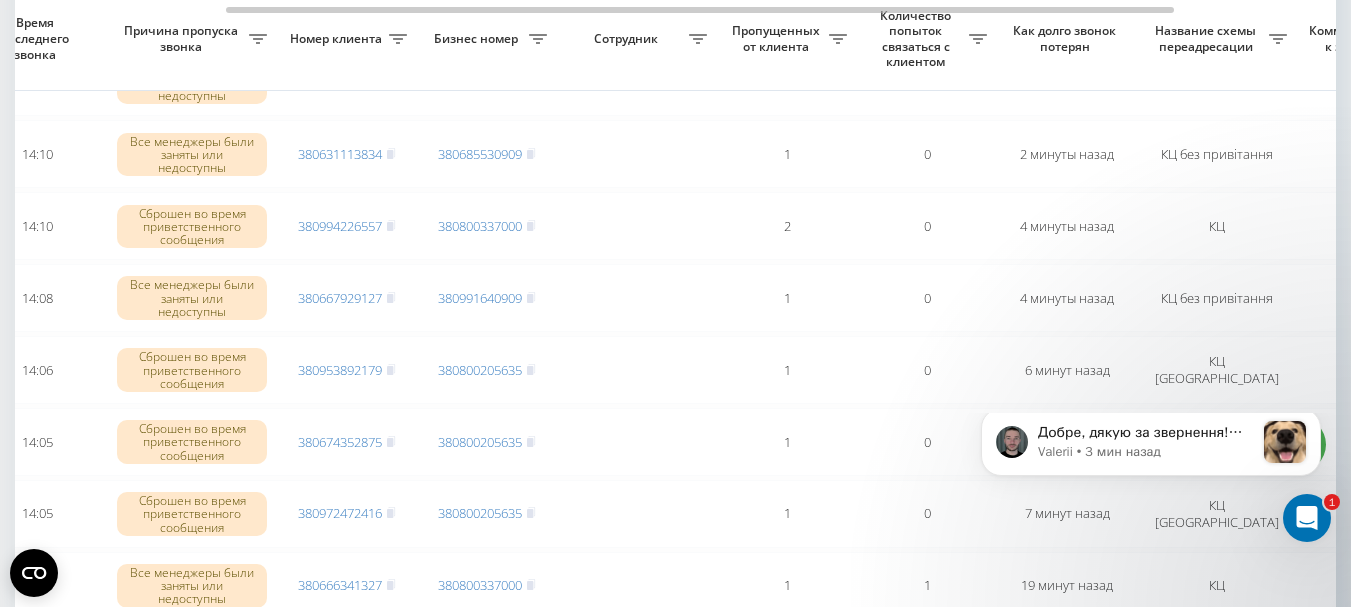 drag, startPoint x: 1310, startPoint y: 516, endPoint x: 2027, endPoint y: 1022, distance: 877.5677 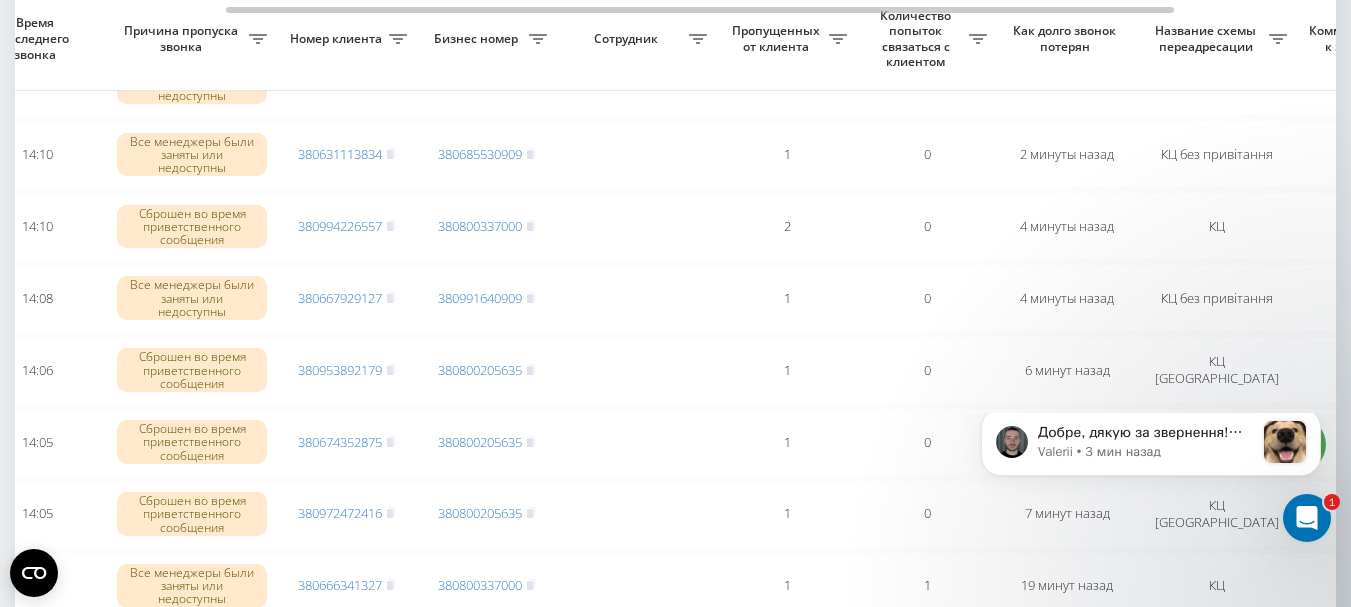 click 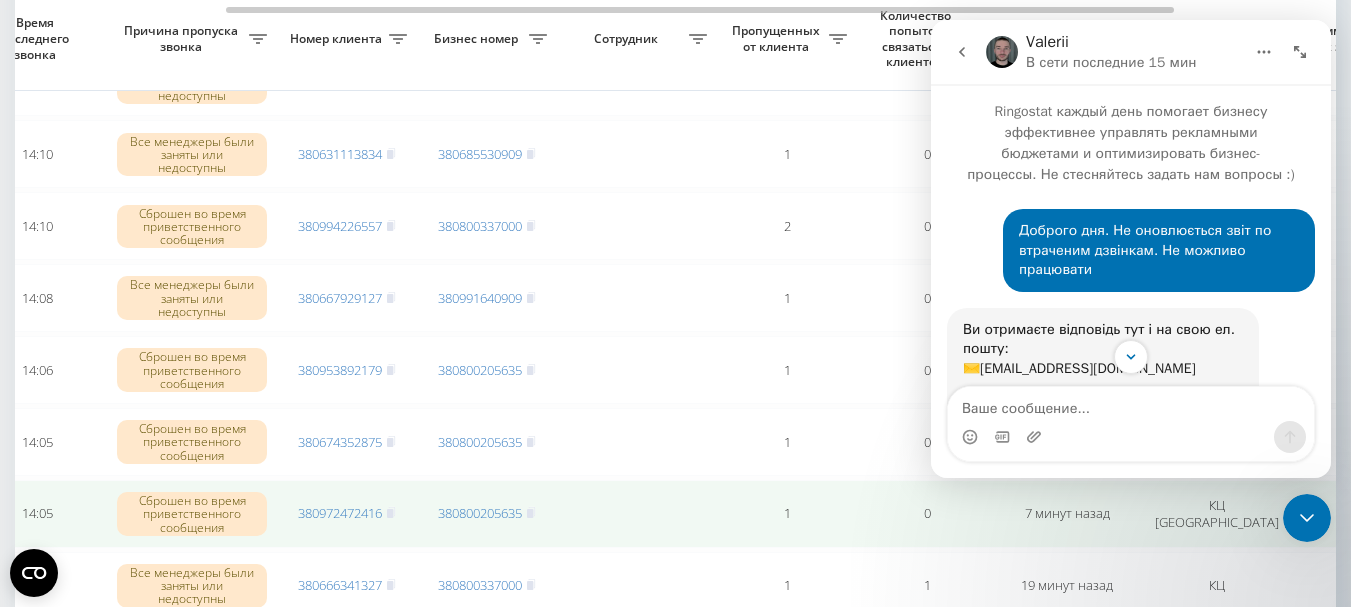 scroll, scrollTop: 922, scrollLeft: 0, axis: vertical 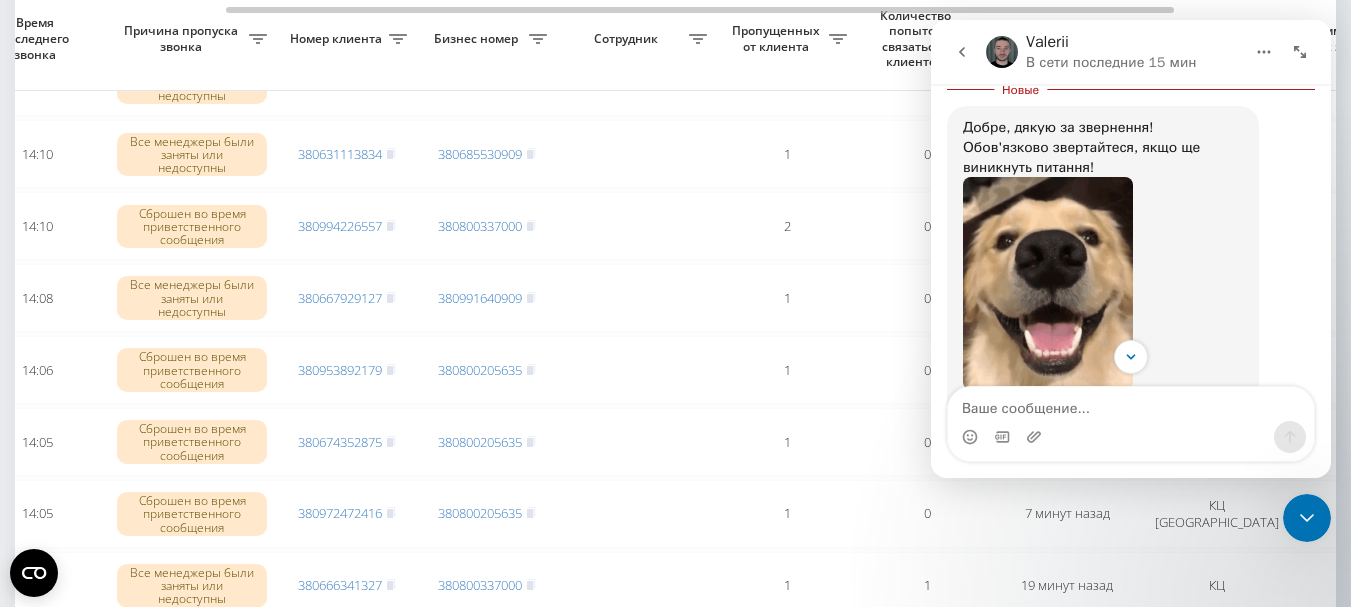 drag, startPoint x: 1306, startPoint y: 526, endPoint x: 1285, endPoint y: 518, distance: 22.472204 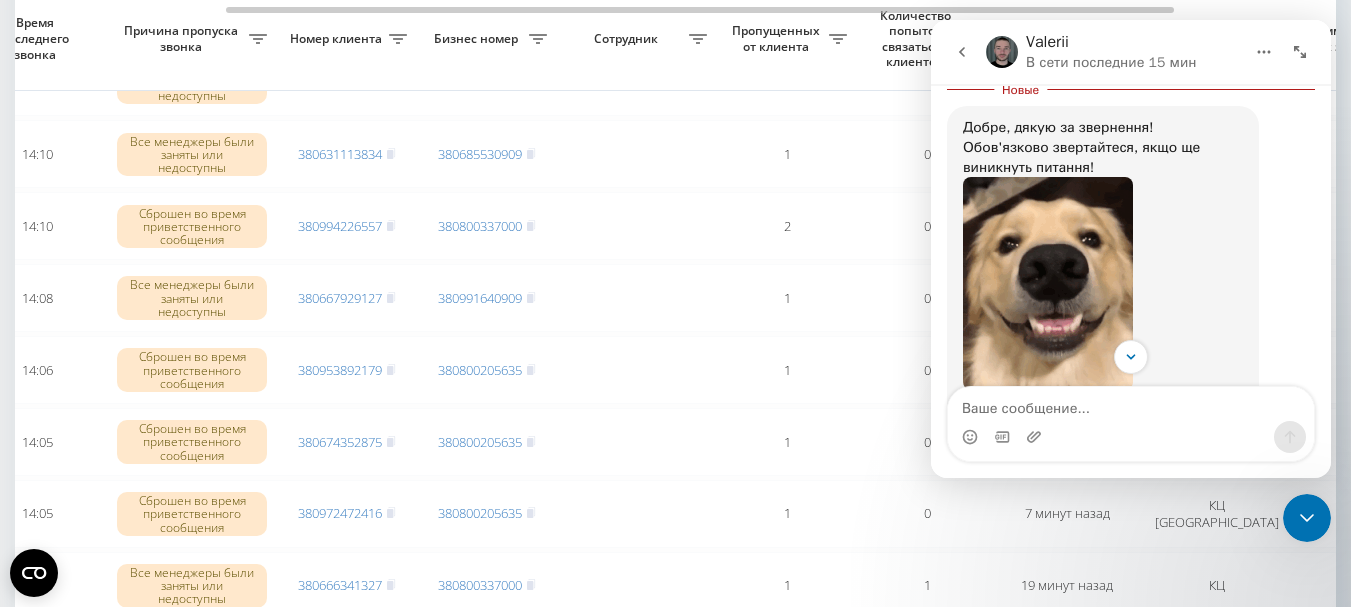 click 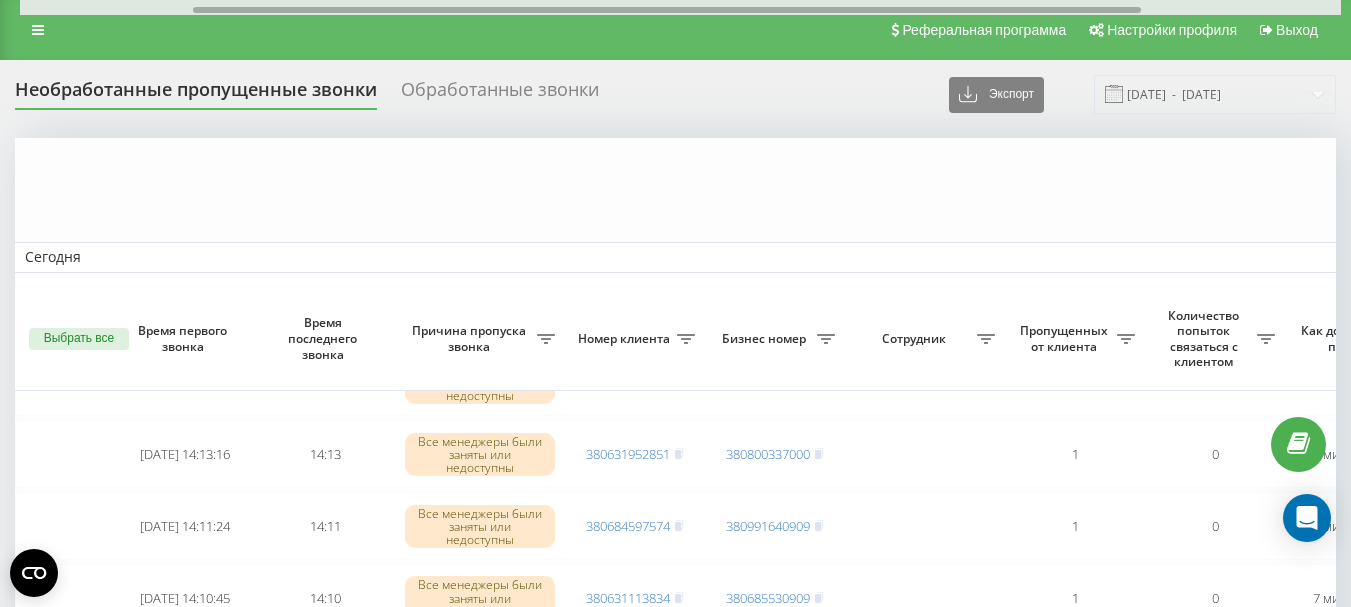 click at bounding box center (680, 7) 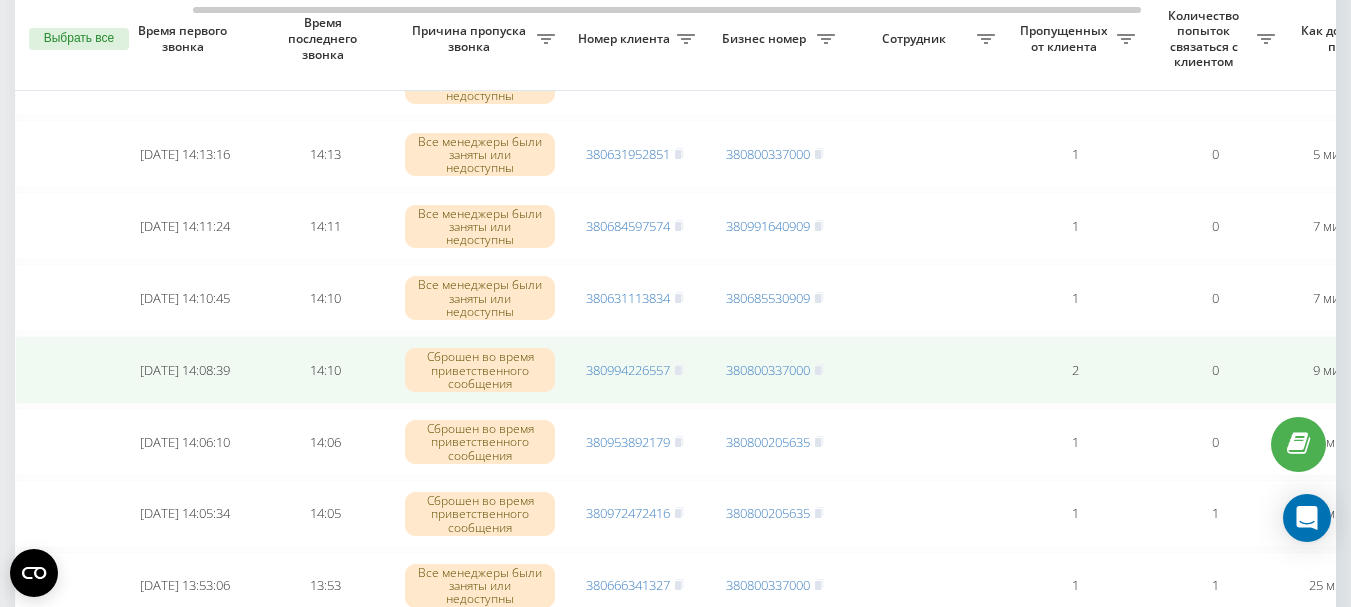 scroll, scrollTop: 300, scrollLeft: 0, axis: vertical 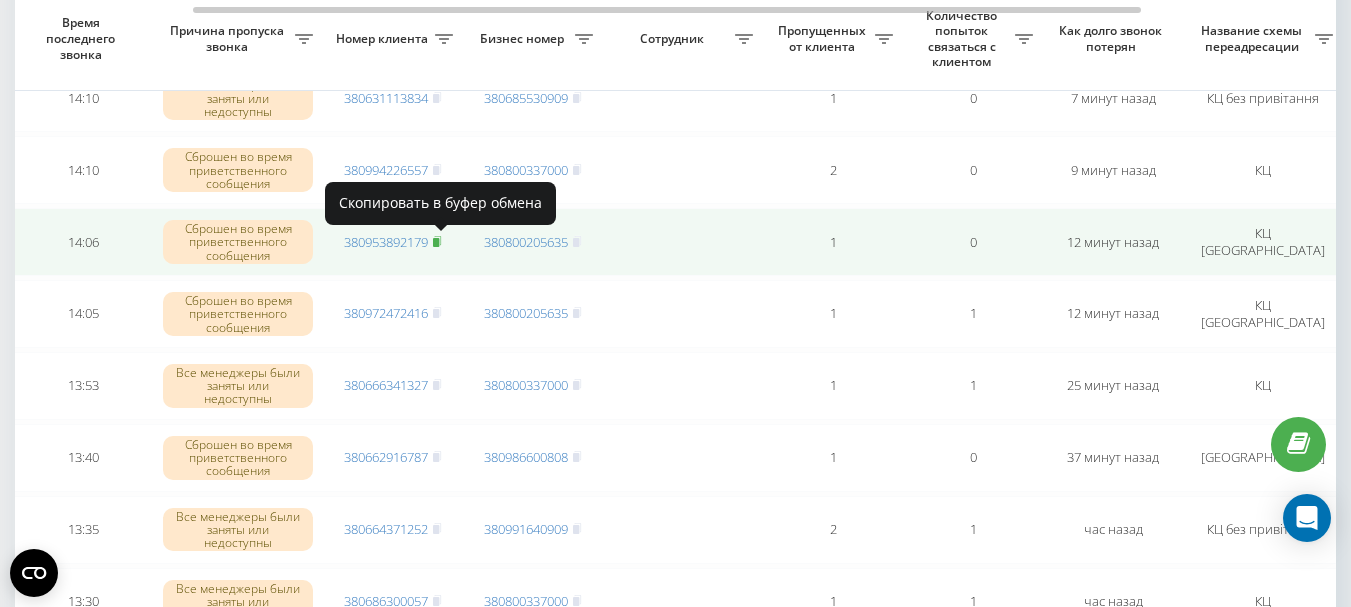 click 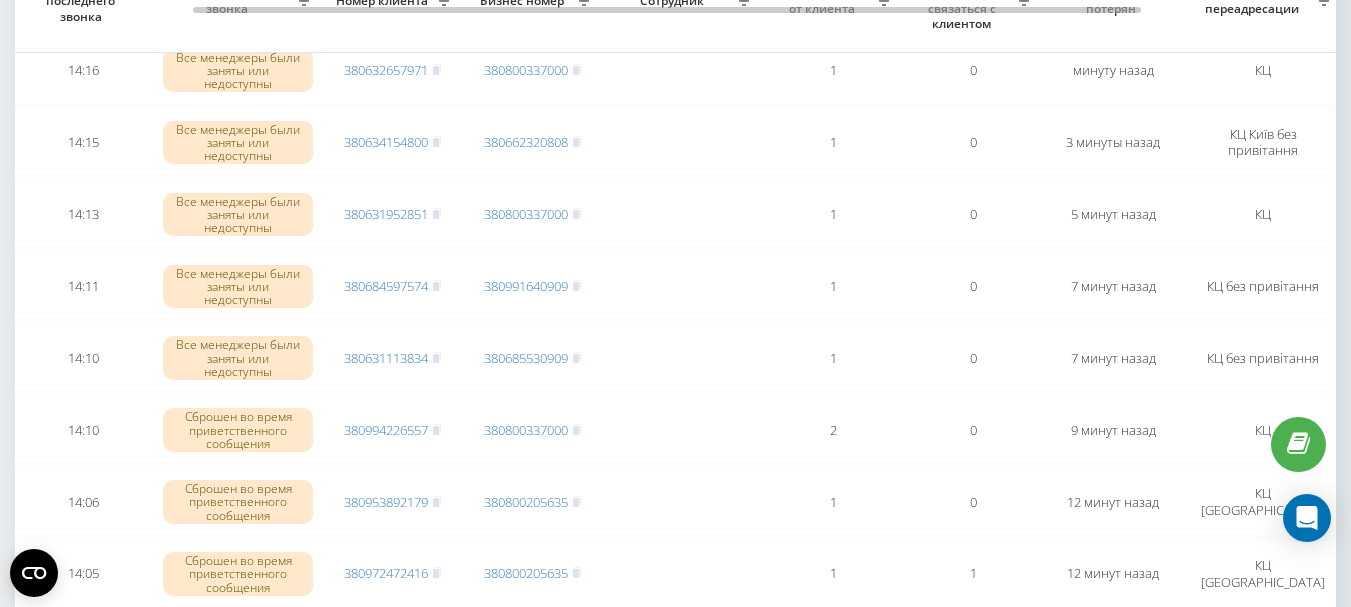 scroll, scrollTop: 200, scrollLeft: 0, axis: vertical 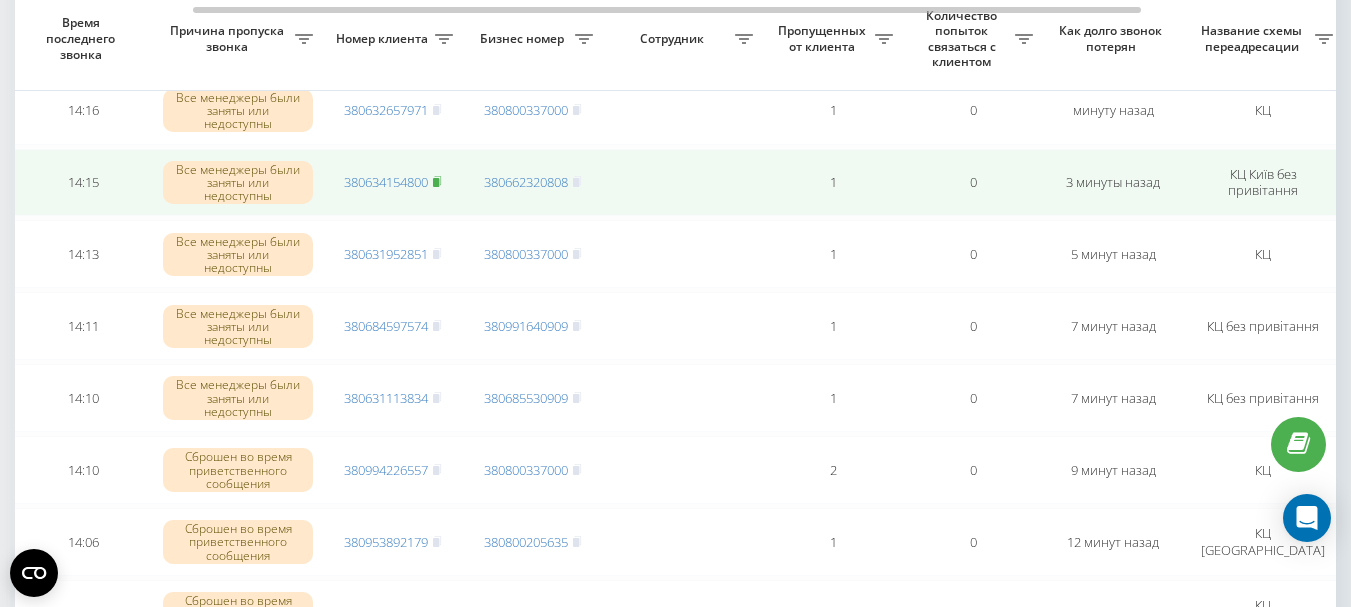 click 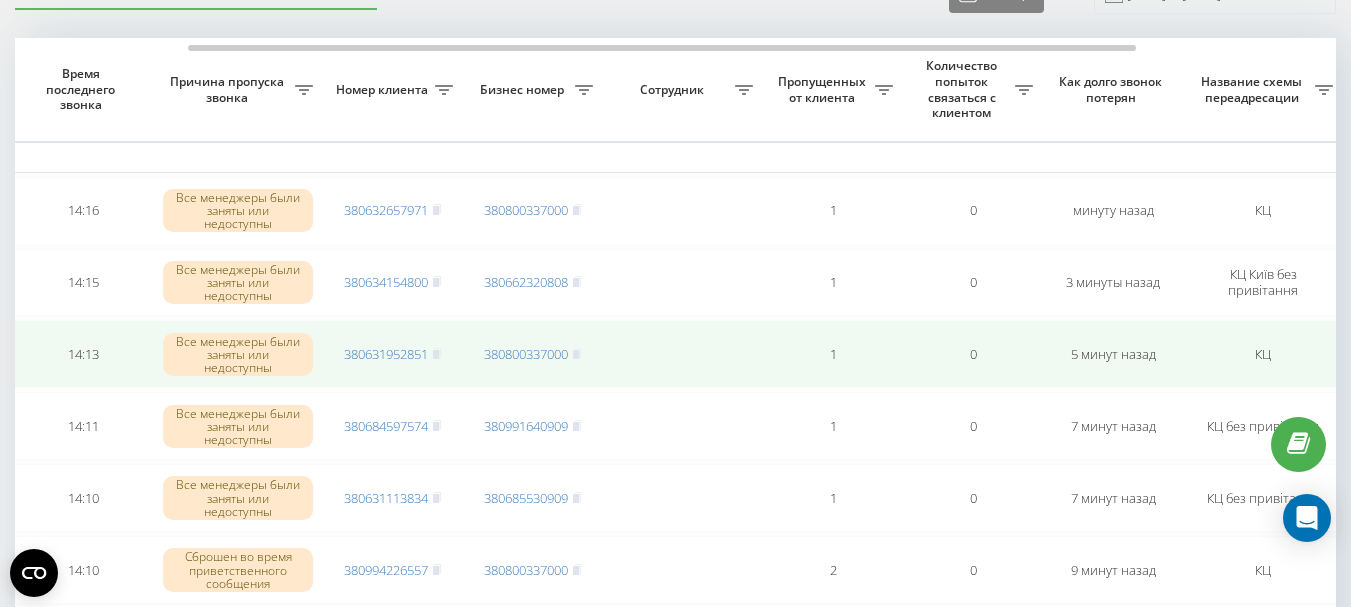 scroll, scrollTop: 0, scrollLeft: 0, axis: both 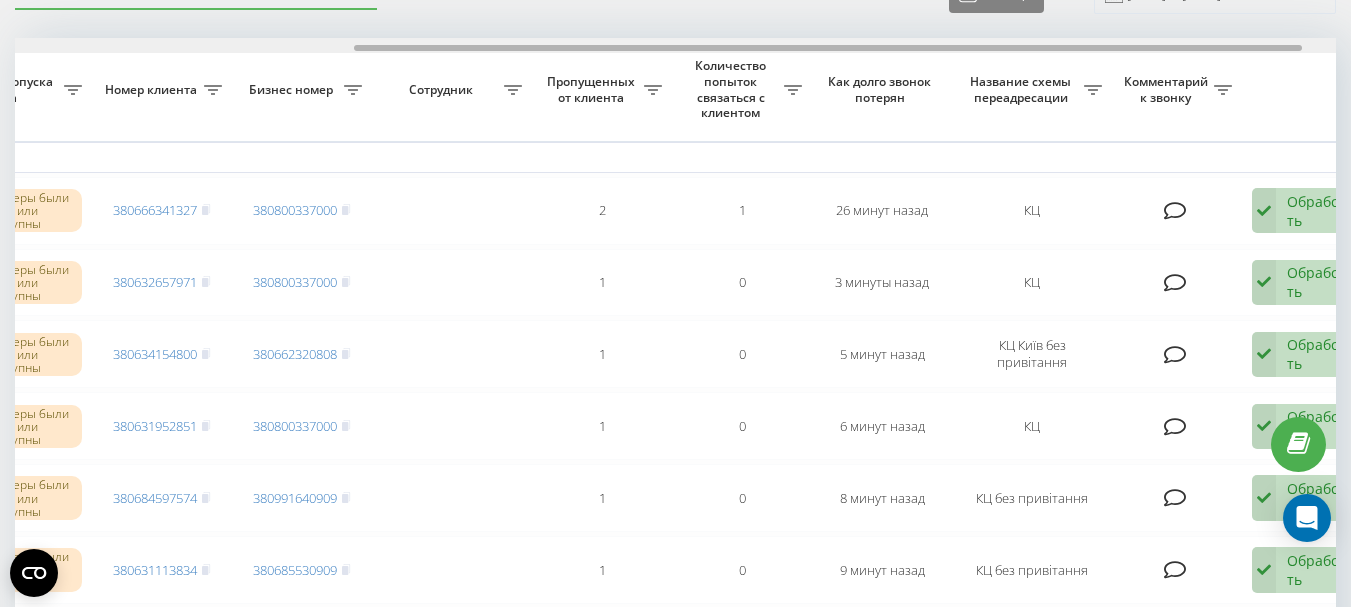 drag, startPoint x: 668, startPoint y: 46, endPoint x: 1008, endPoint y: 87, distance: 342.46313 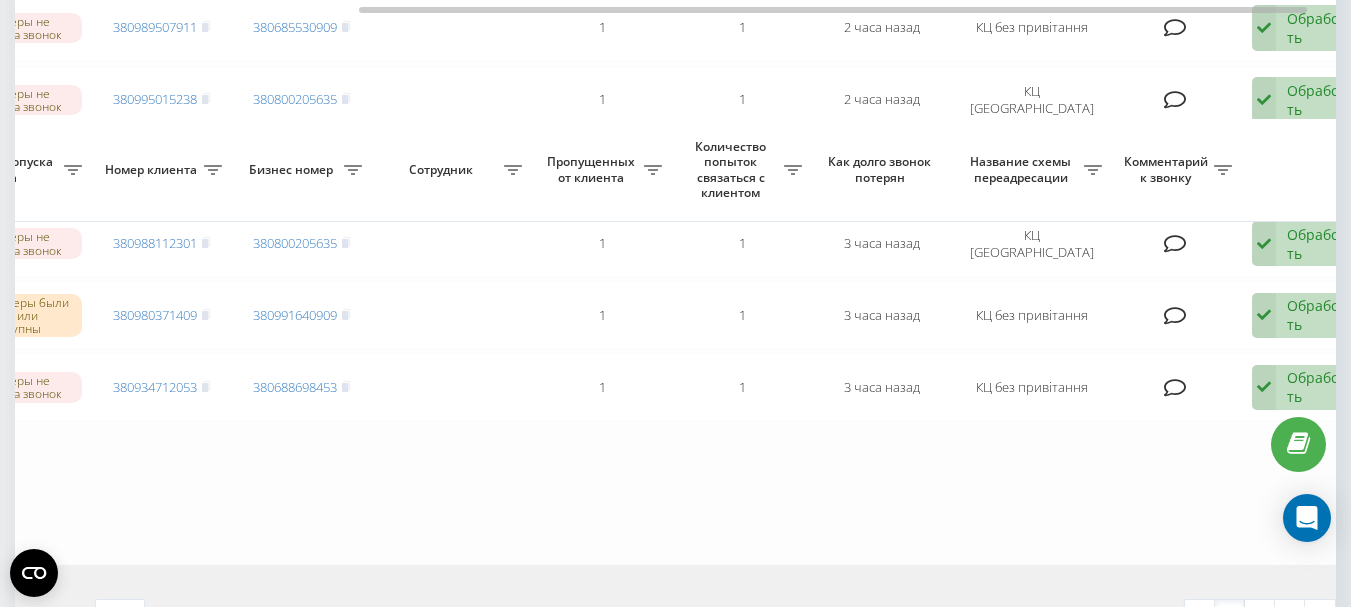 scroll, scrollTop: 1780, scrollLeft: 0, axis: vertical 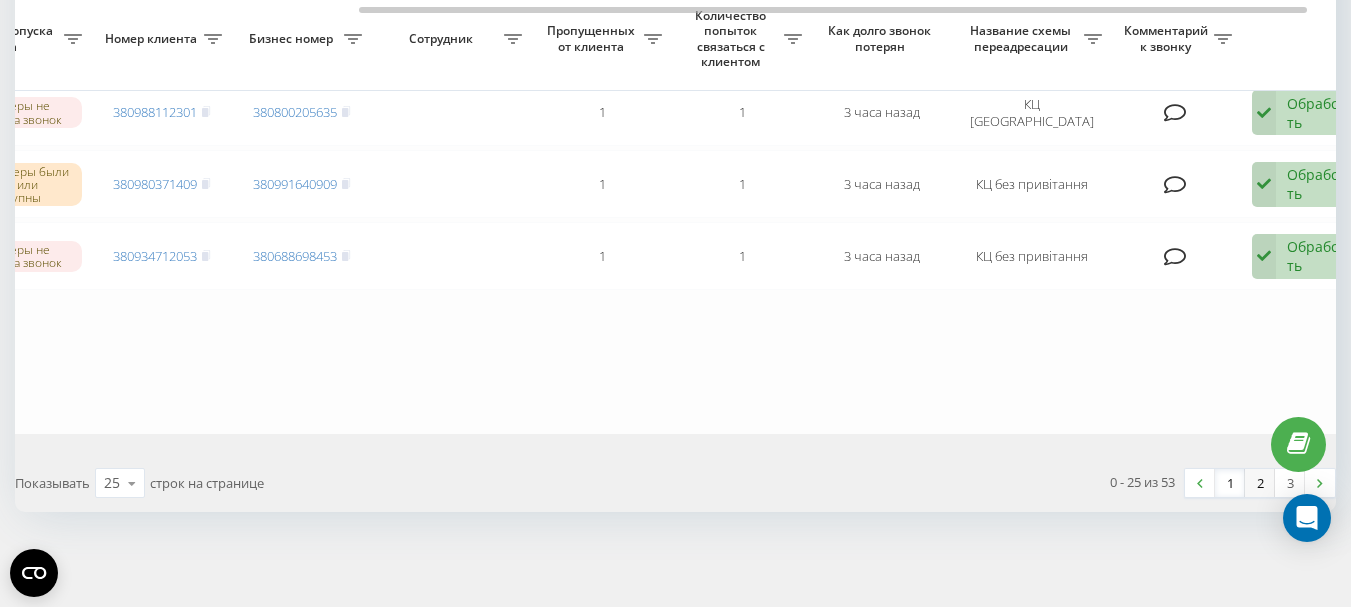 click on "2" at bounding box center [1260, 483] 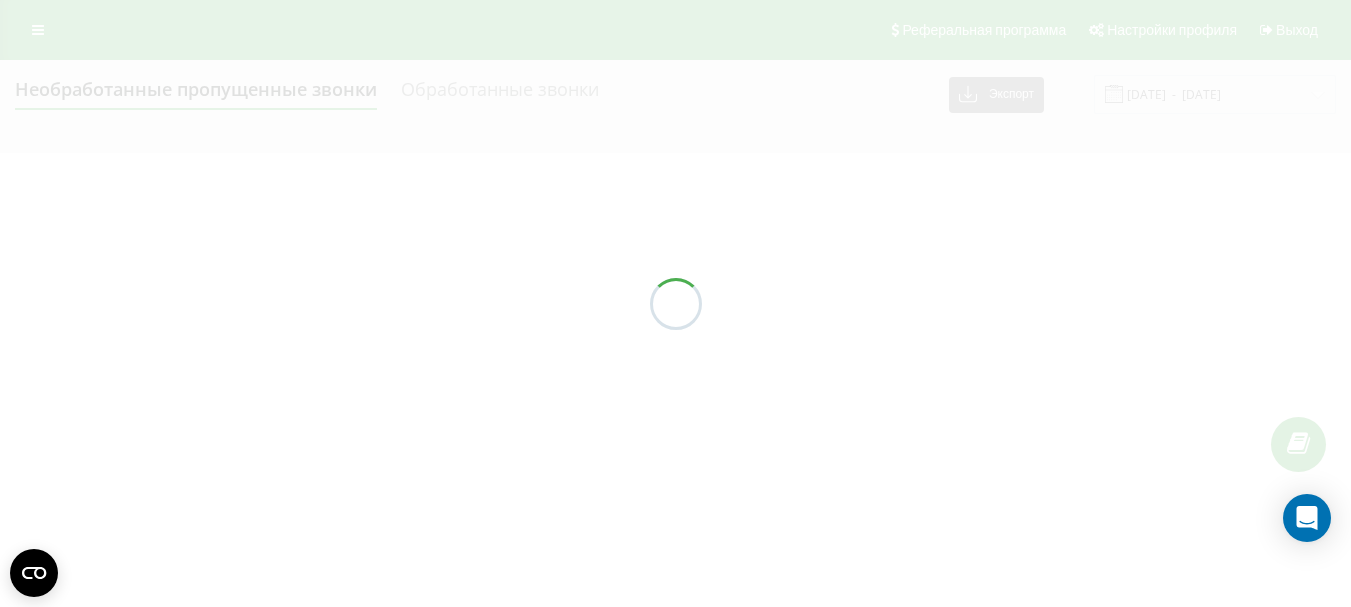scroll, scrollTop: 0, scrollLeft: 0, axis: both 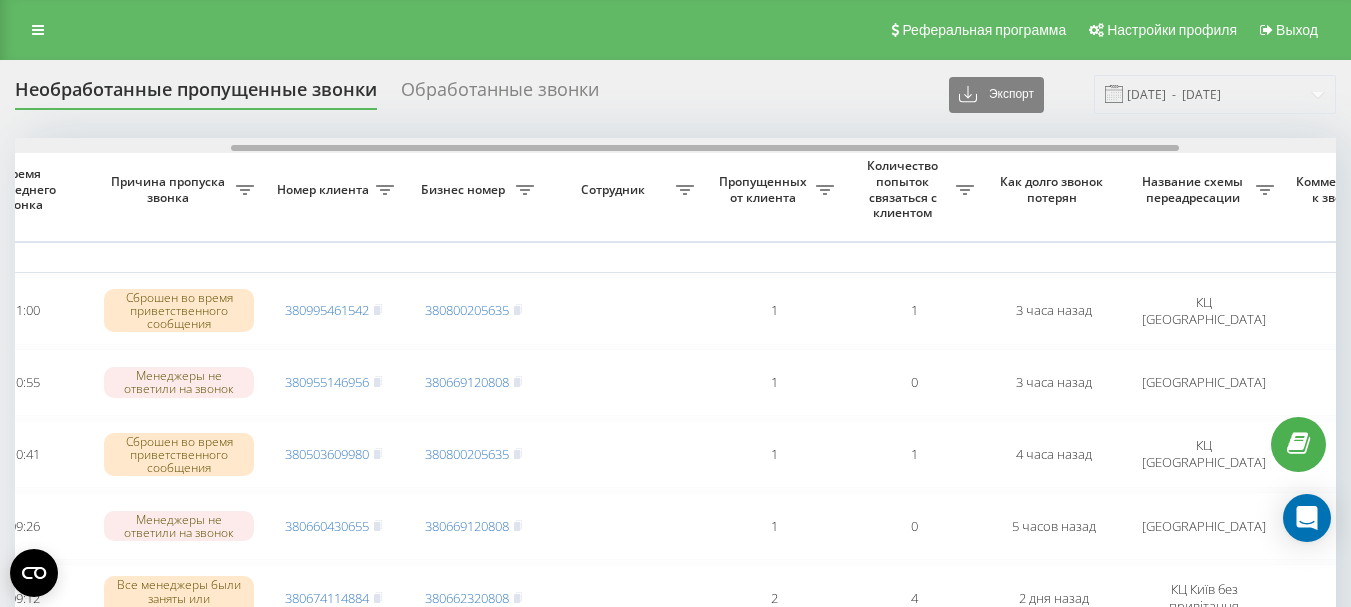 drag, startPoint x: 631, startPoint y: 150, endPoint x: 847, endPoint y: 144, distance: 216.08331 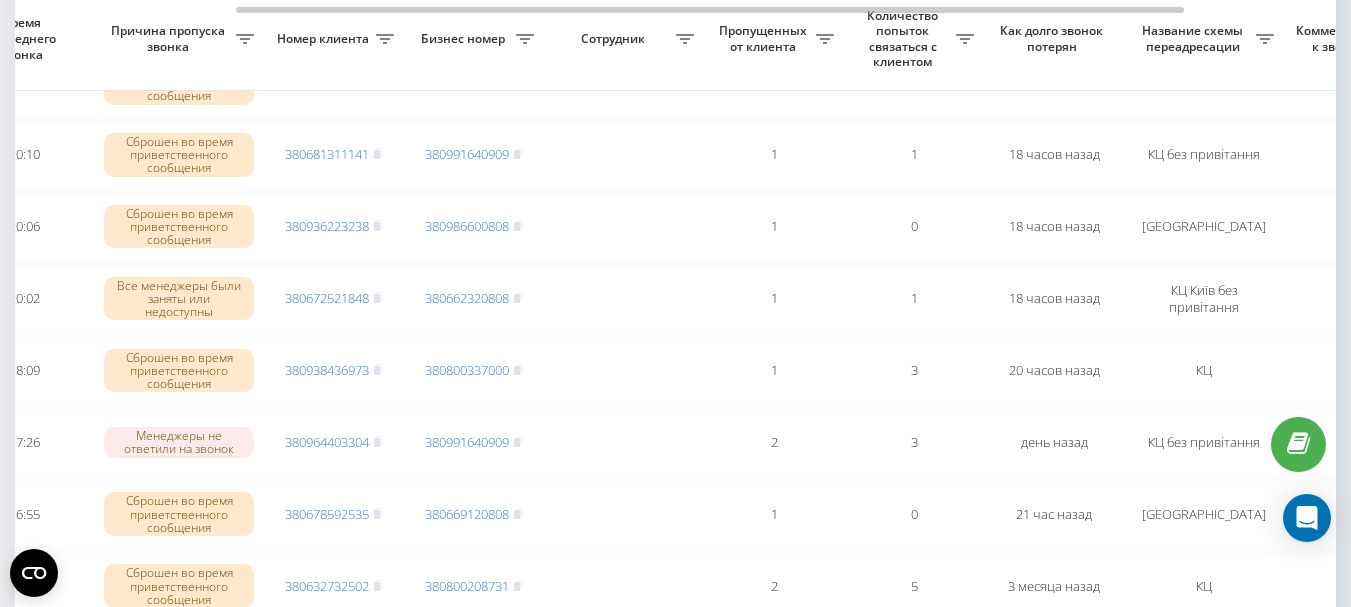 scroll, scrollTop: 1000, scrollLeft: 0, axis: vertical 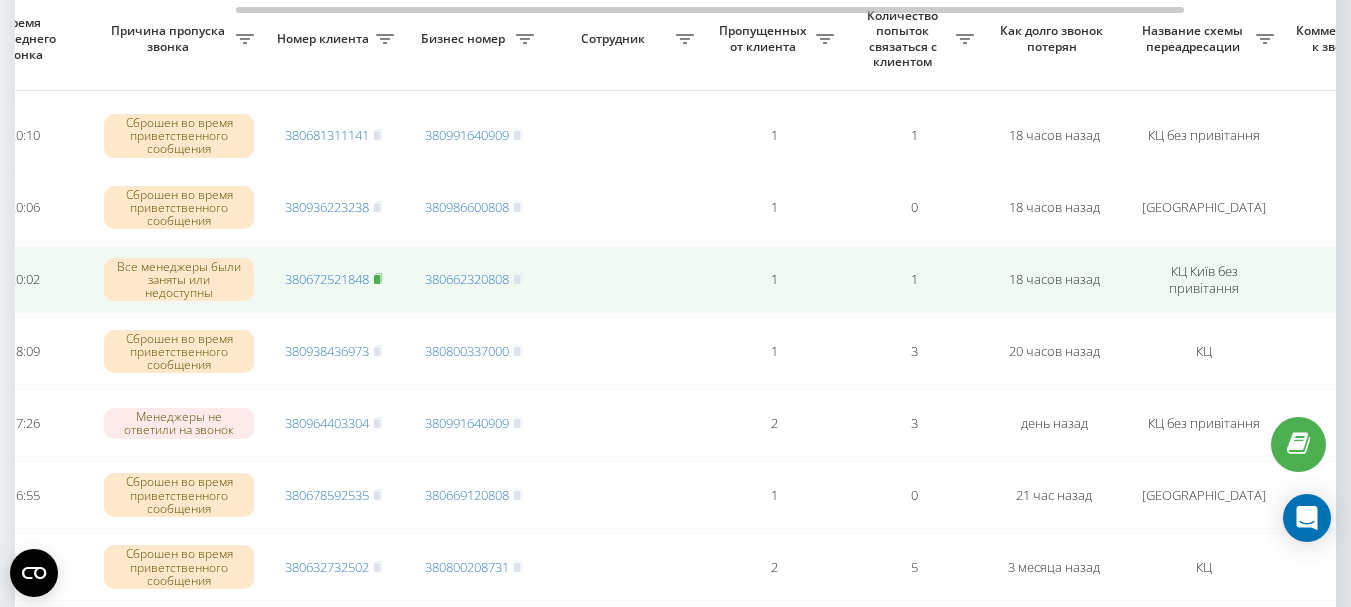 click 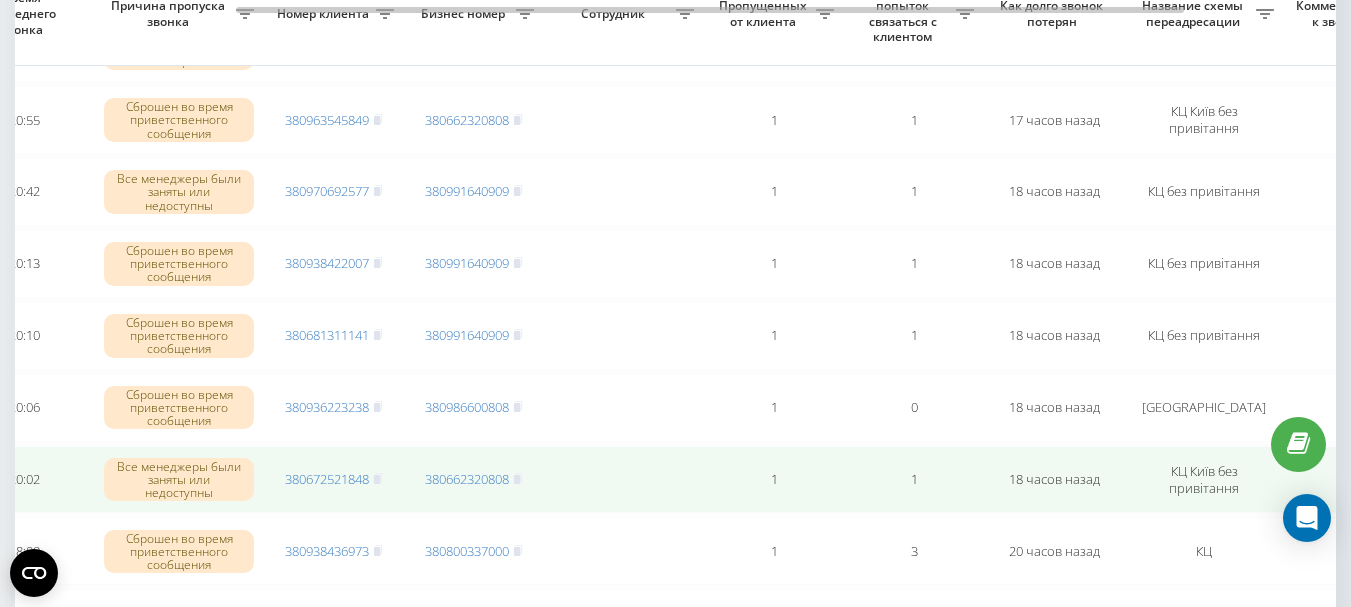 scroll, scrollTop: 700, scrollLeft: 0, axis: vertical 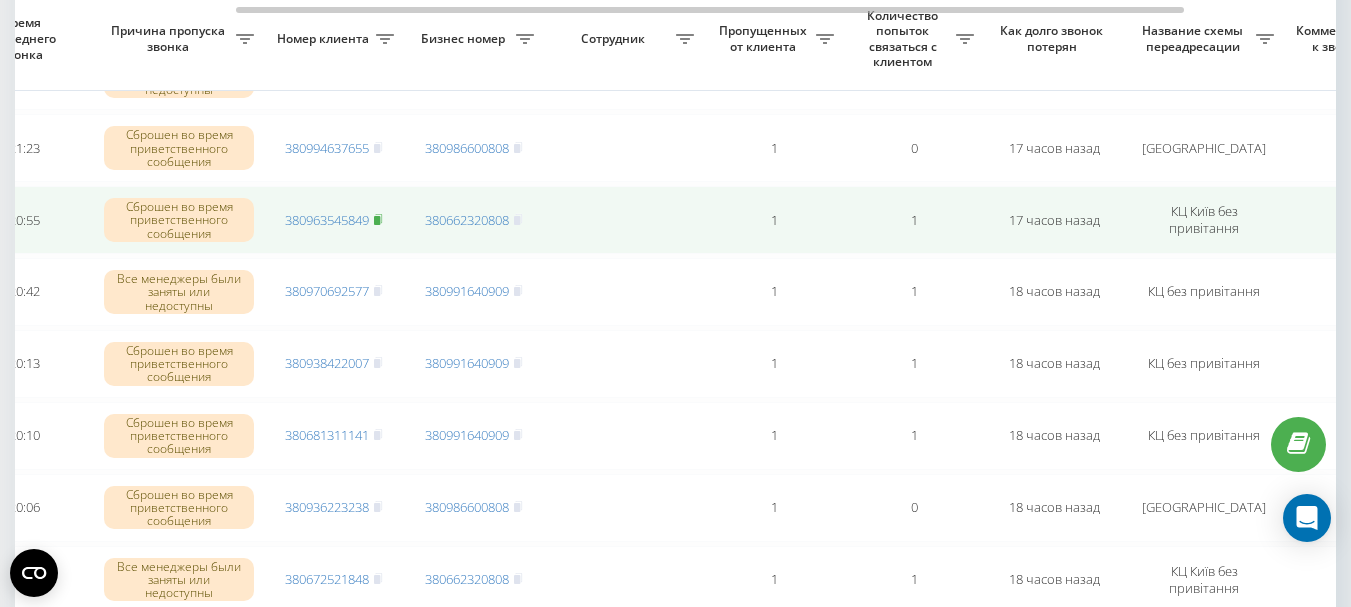 click 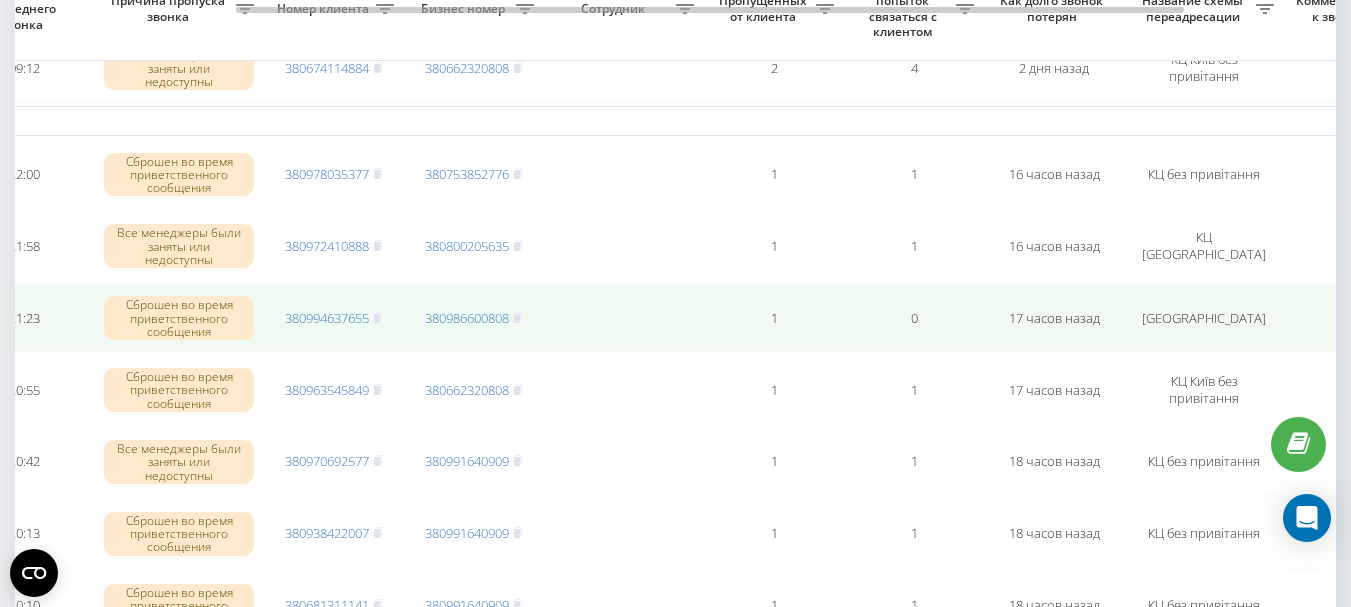 scroll, scrollTop: 500, scrollLeft: 0, axis: vertical 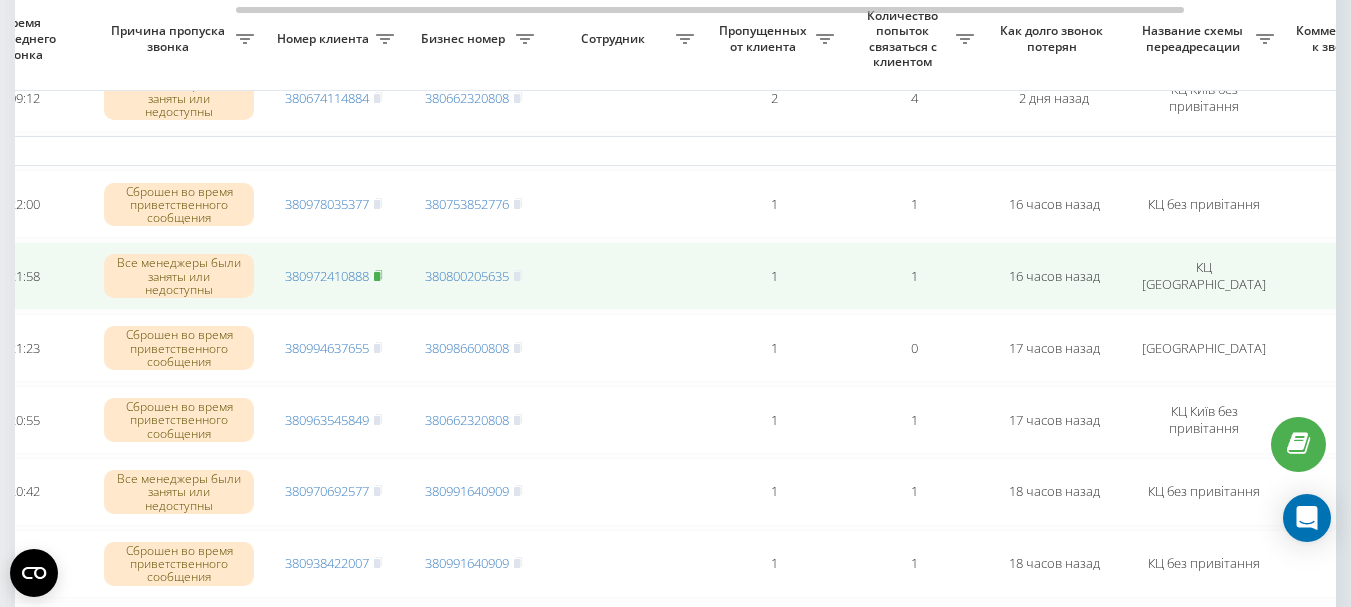click 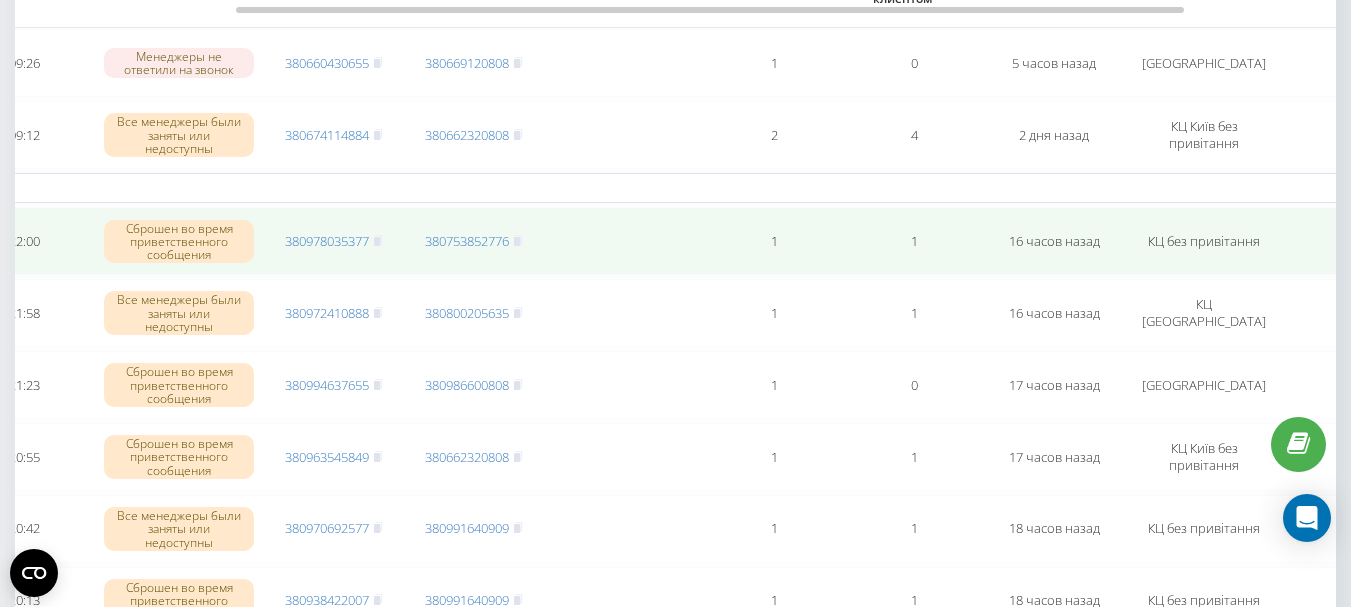 scroll, scrollTop: 400, scrollLeft: 0, axis: vertical 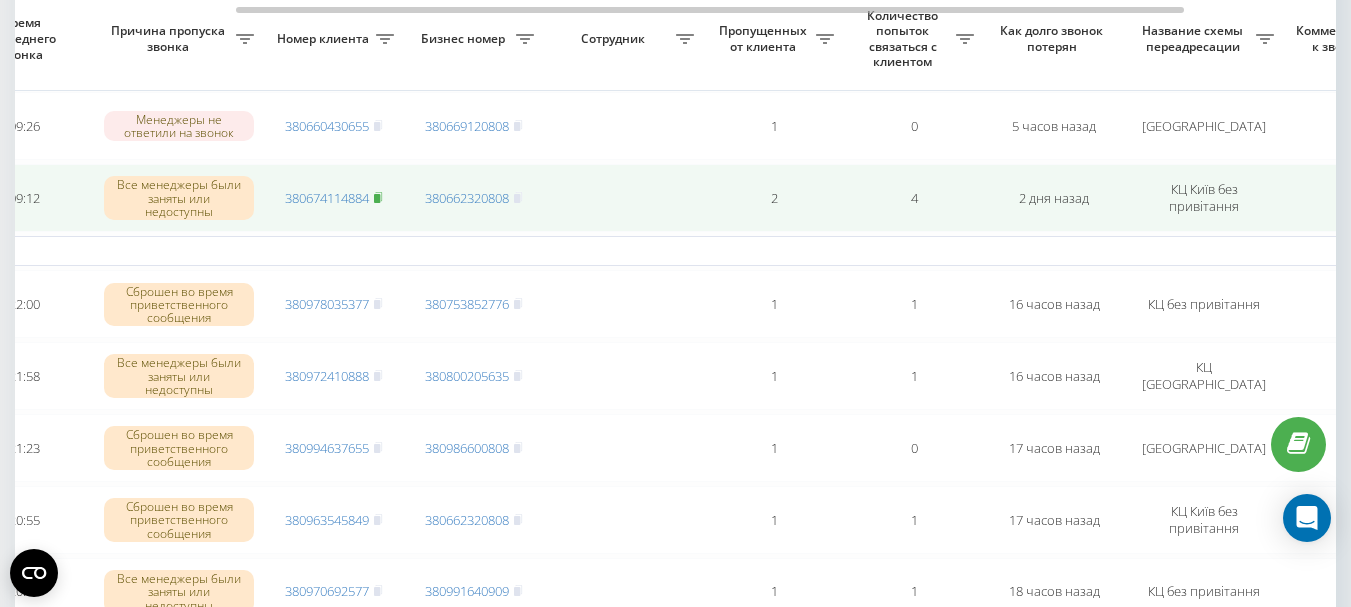click 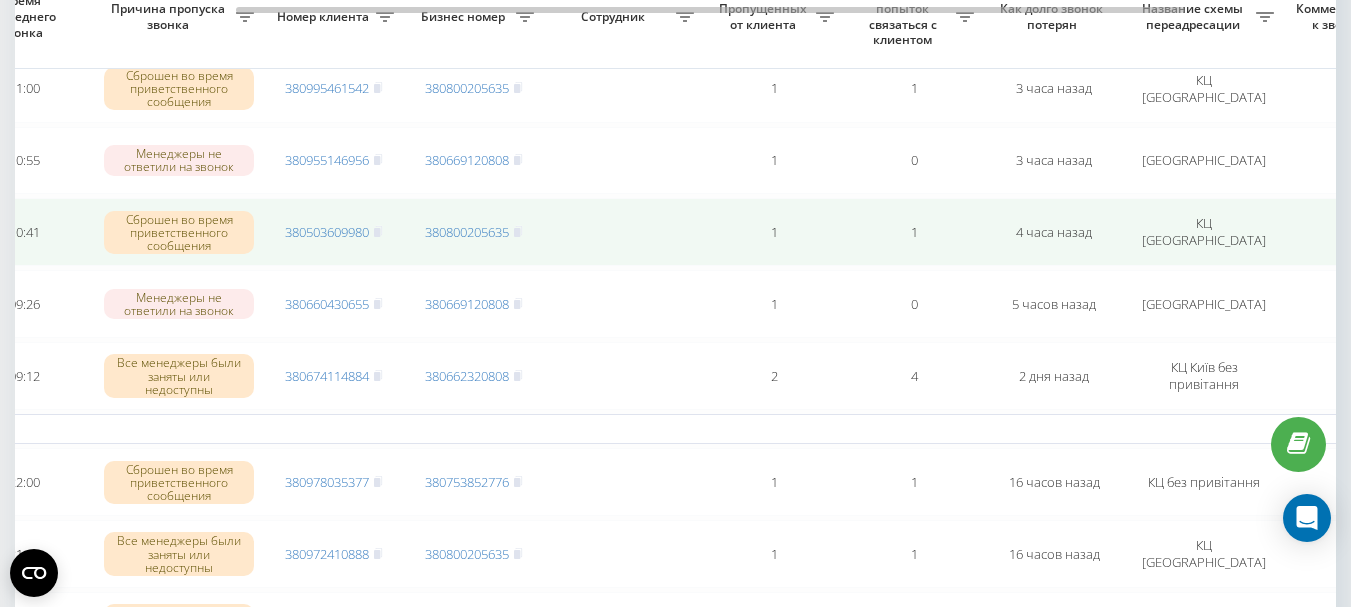 scroll, scrollTop: 200, scrollLeft: 0, axis: vertical 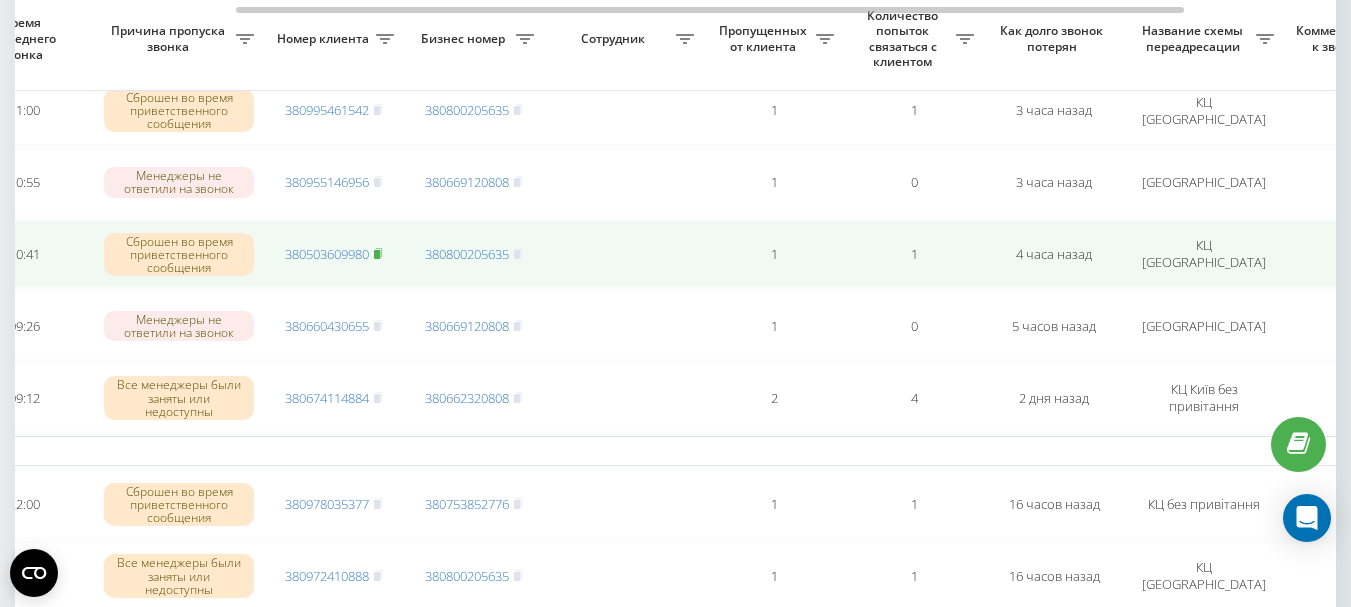 click 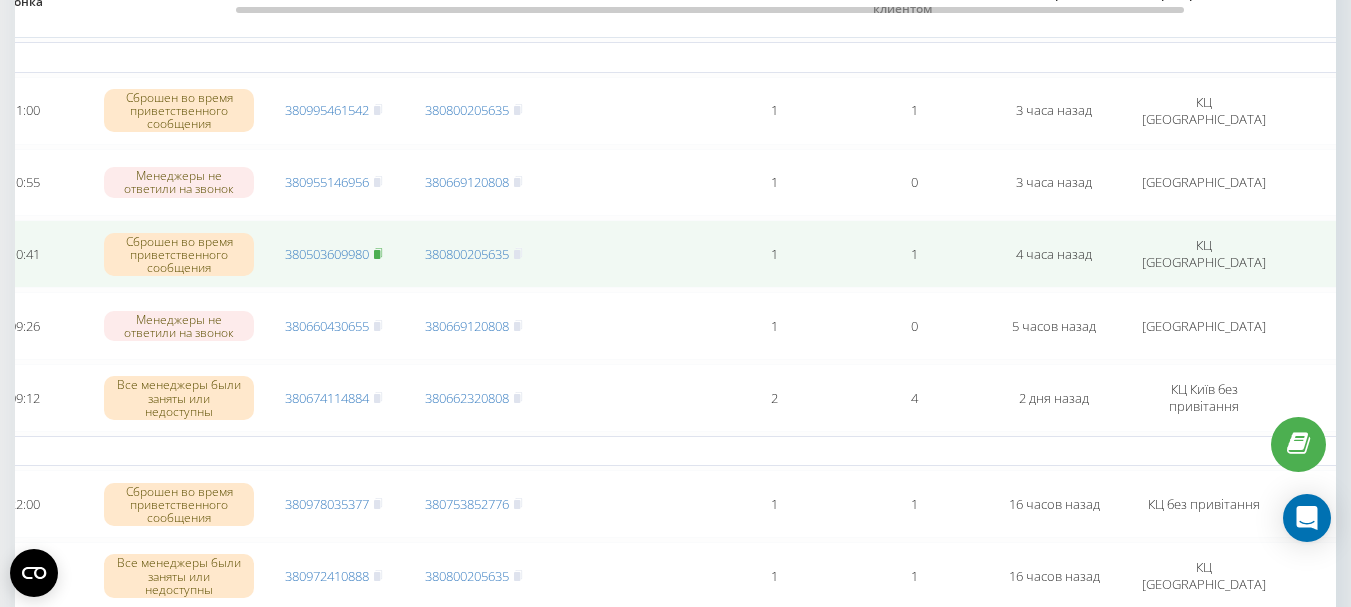 scroll, scrollTop: 100, scrollLeft: 0, axis: vertical 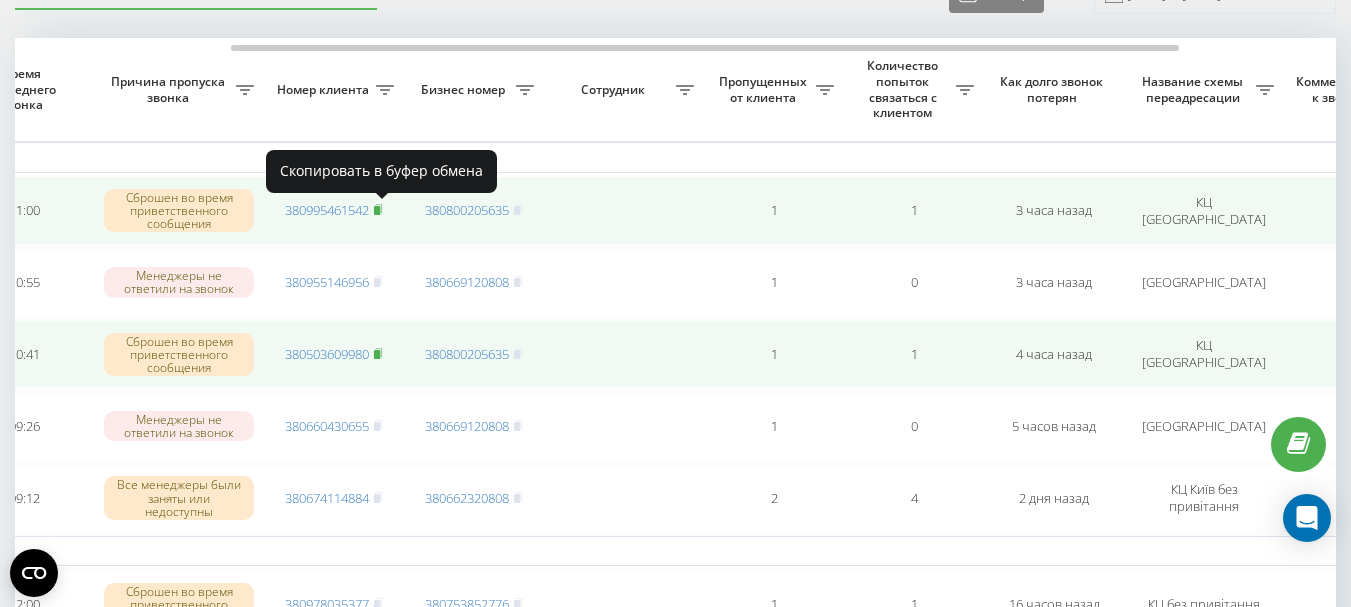 click 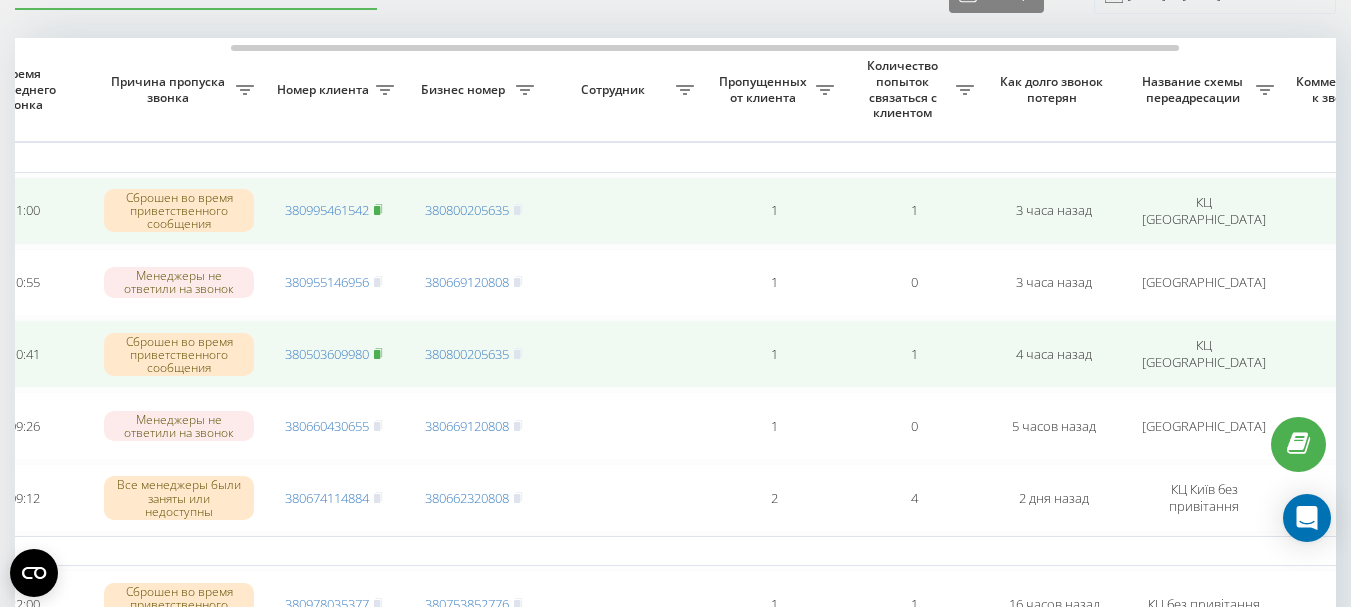 click 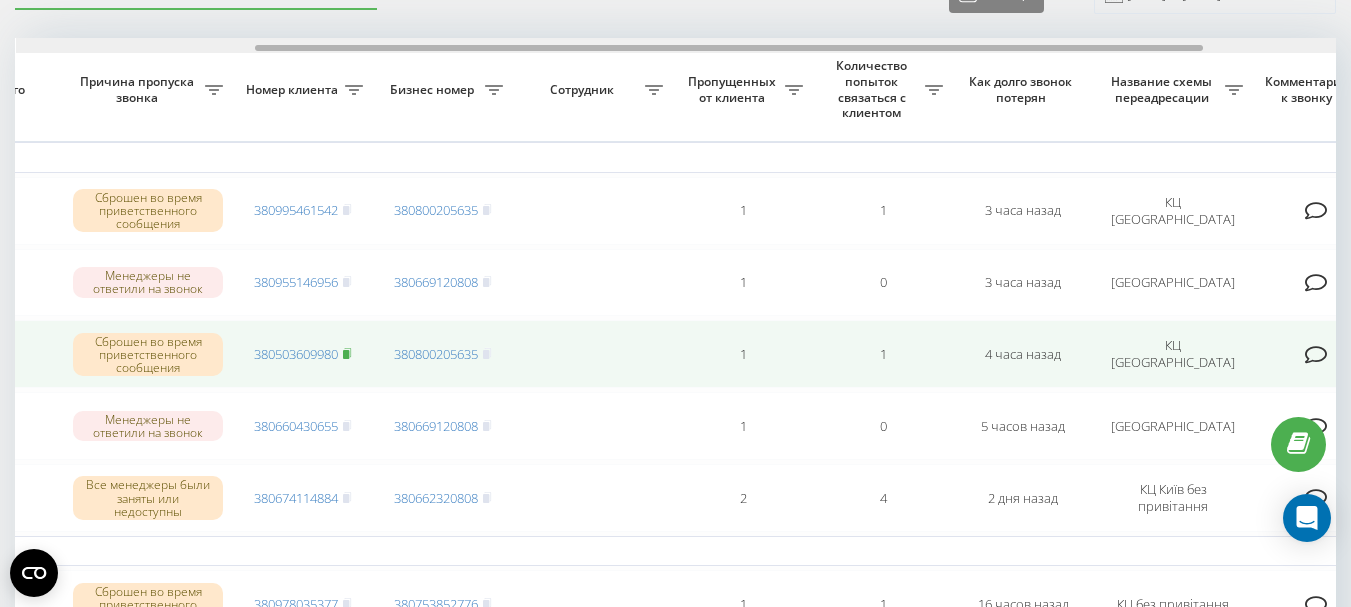 scroll, scrollTop: 0, scrollLeft: 333, axis: horizontal 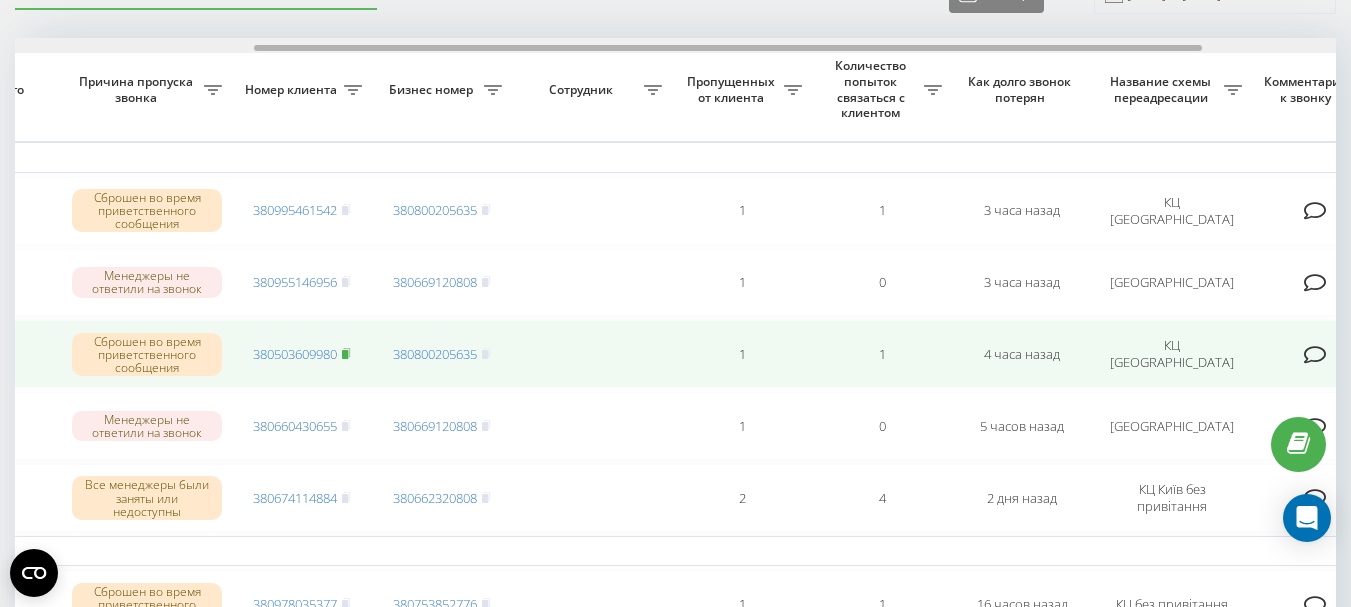drag, startPoint x: 515, startPoint y: 47, endPoint x: 538, endPoint y: 74, distance: 35.468296 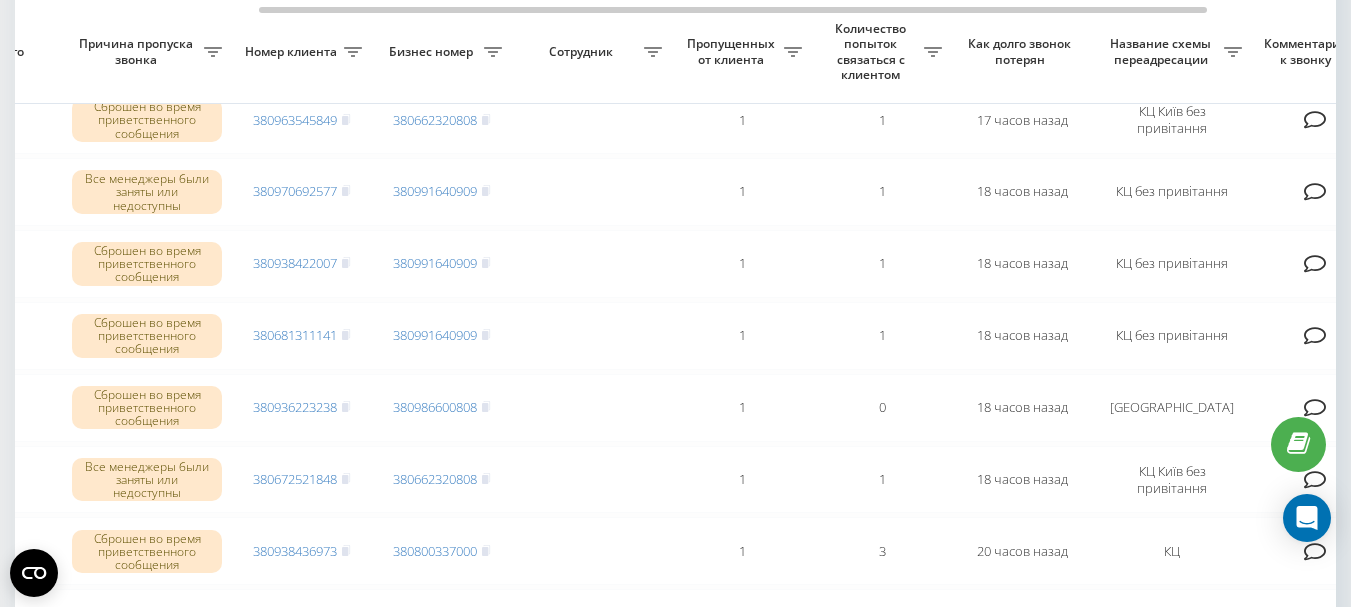 scroll, scrollTop: 900, scrollLeft: 0, axis: vertical 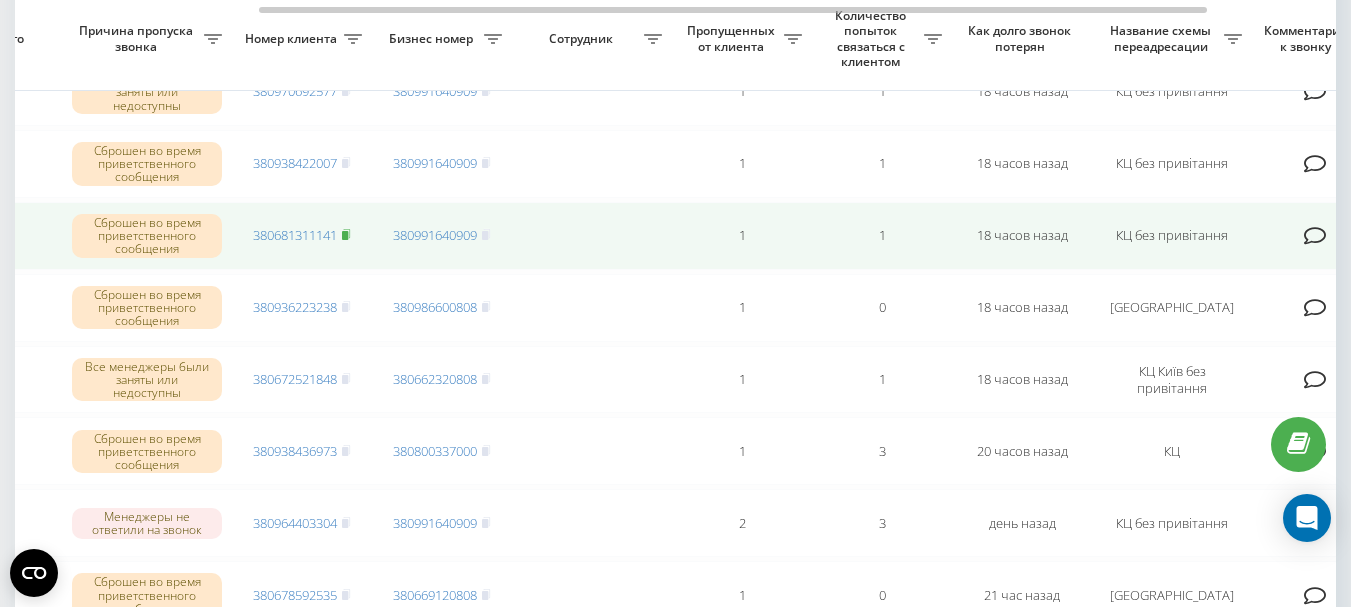 click 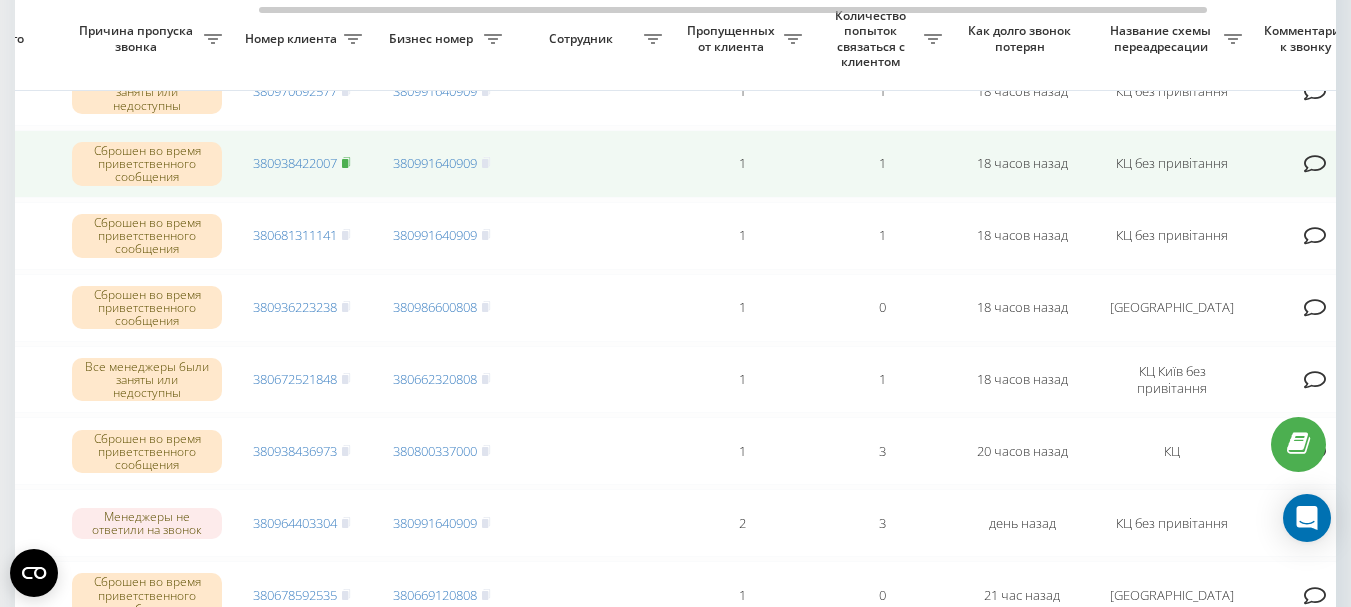 click 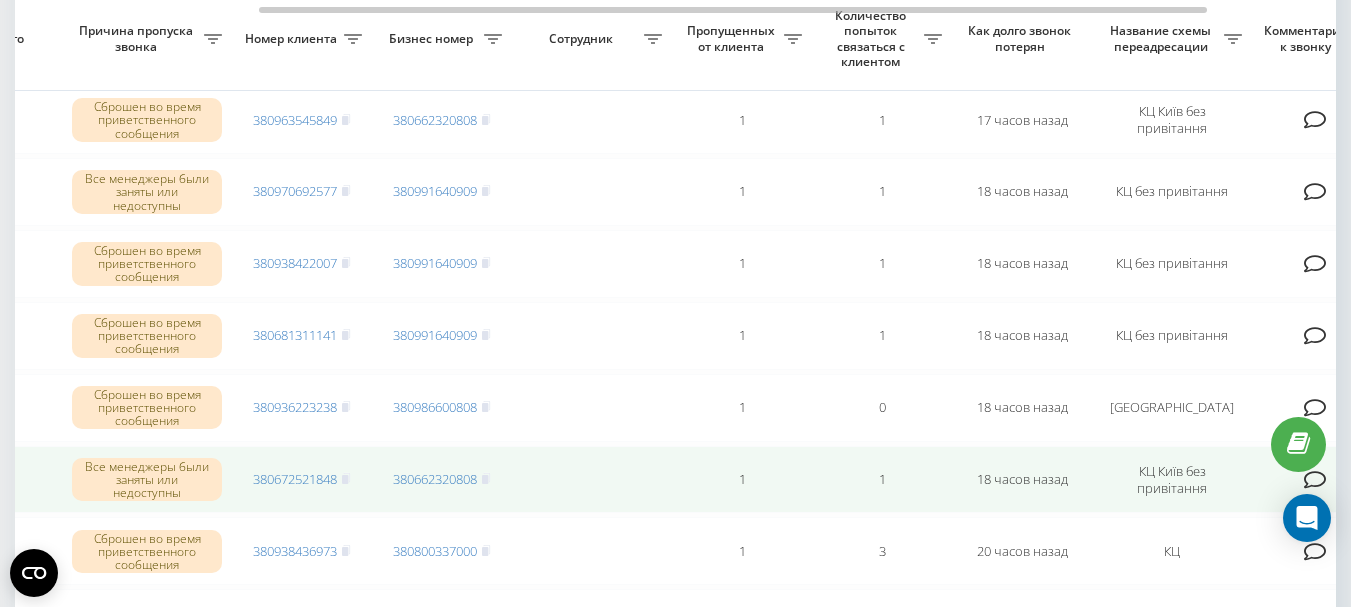 scroll, scrollTop: 700, scrollLeft: 0, axis: vertical 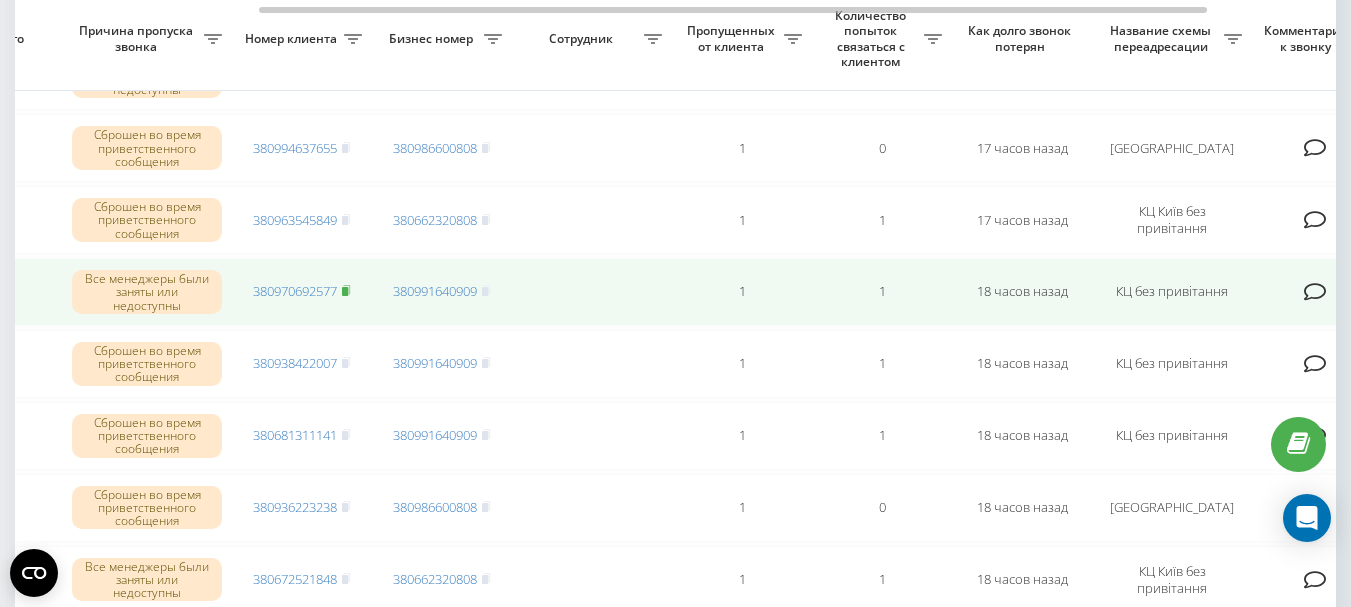 click 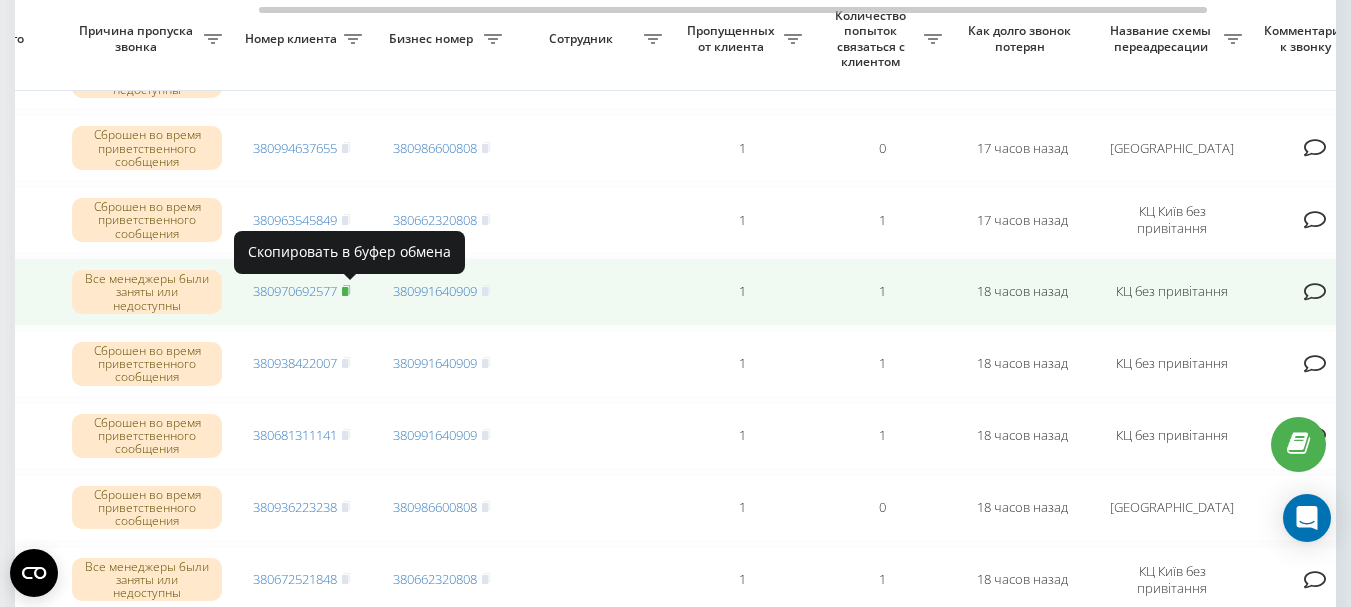 click 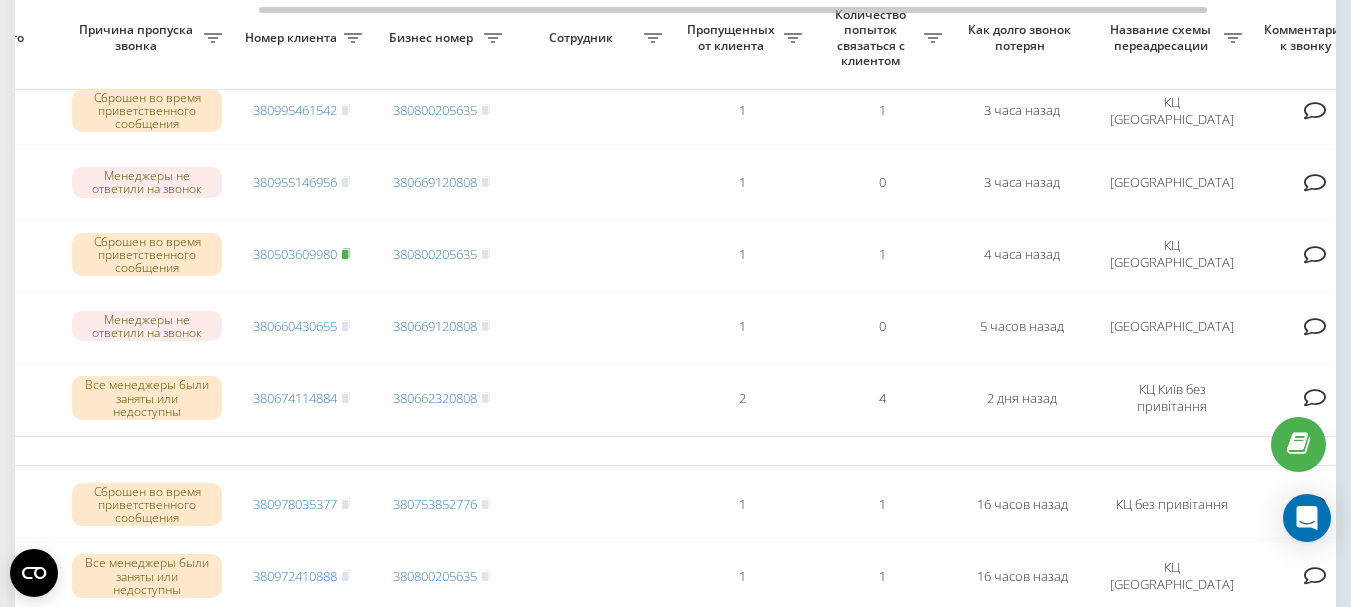 scroll, scrollTop: 0, scrollLeft: 0, axis: both 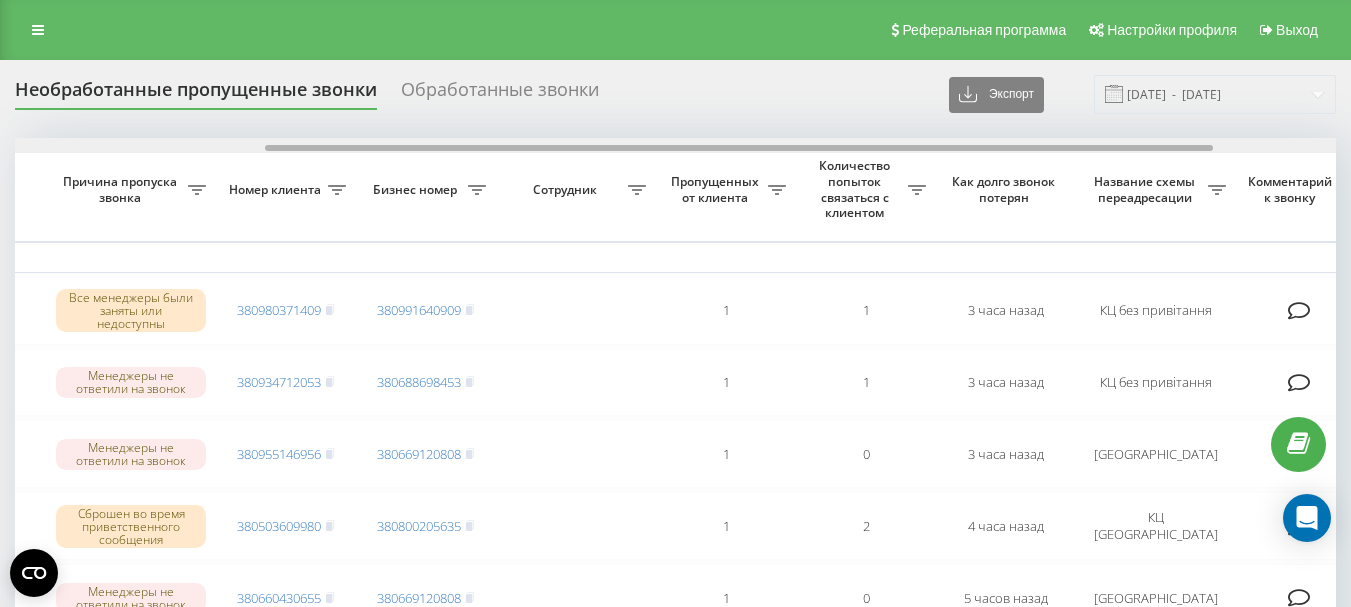 drag, startPoint x: 577, startPoint y: 149, endPoint x: 828, endPoint y: 178, distance: 252.66974 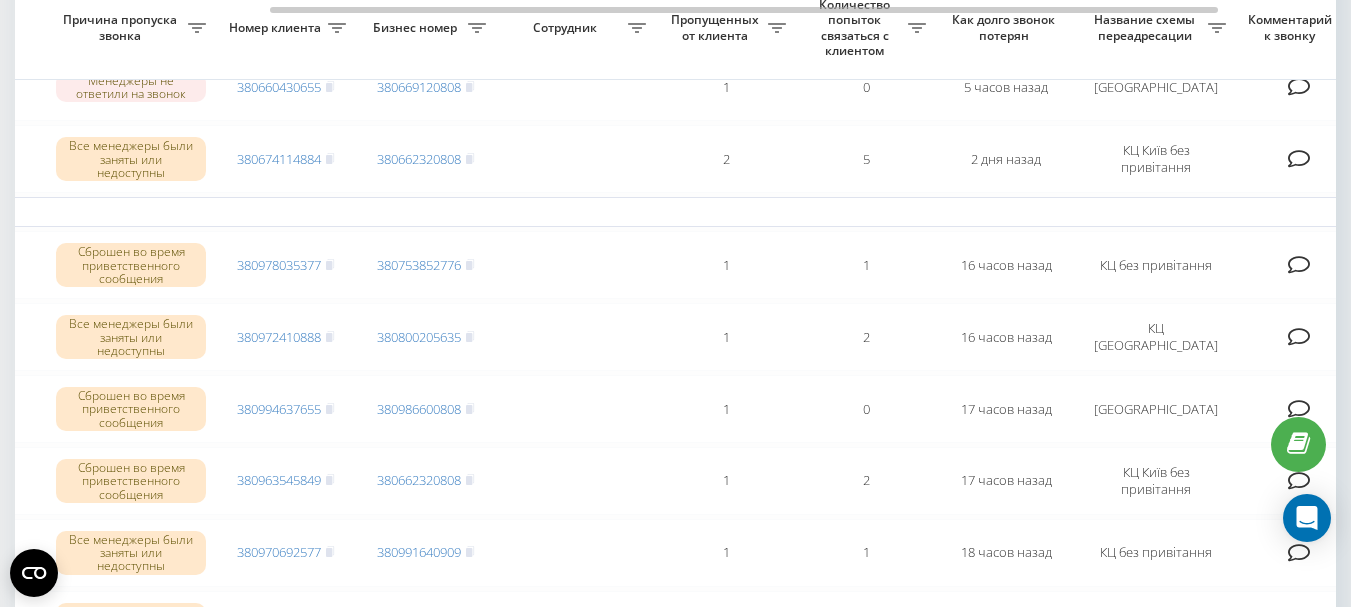 scroll, scrollTop: 500, scrollLeft: 0, axis: vertical 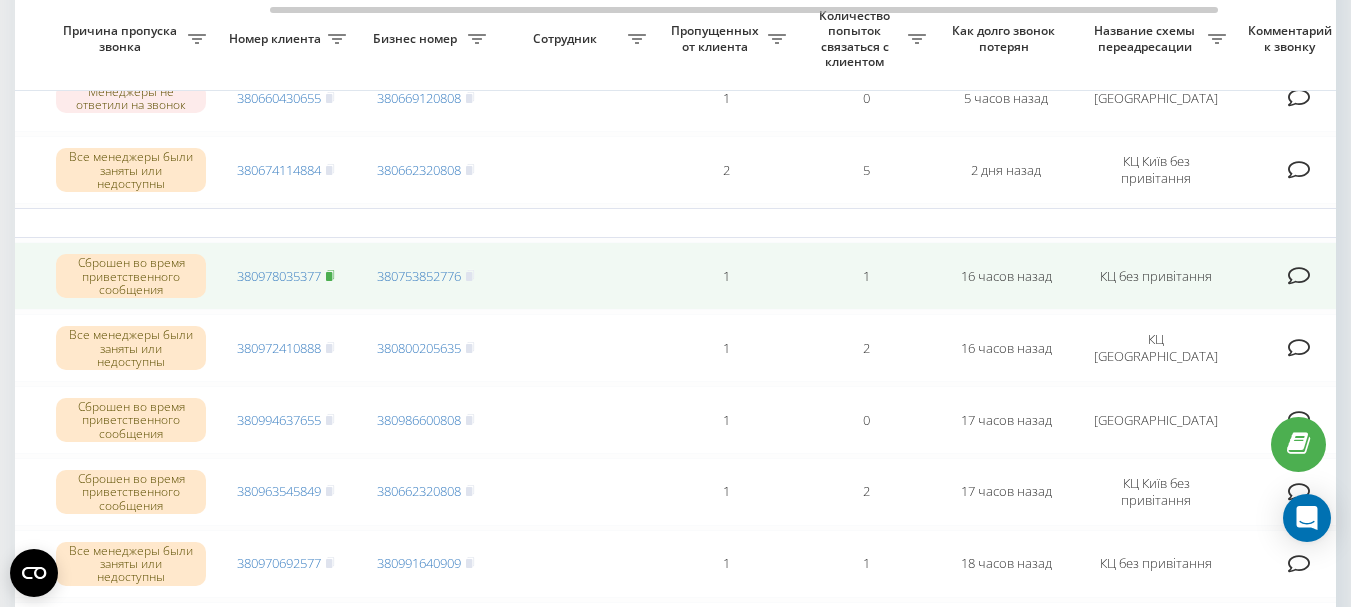click 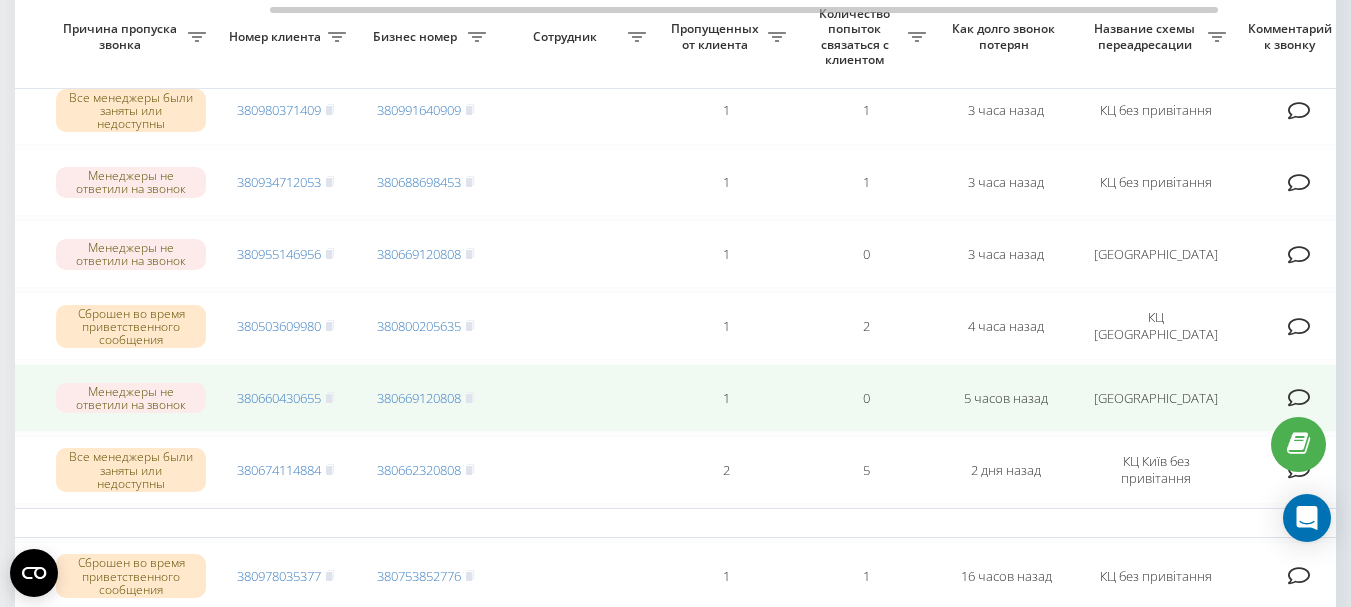 scroll, scrollTop: 100, scrollLeft: 0, axis: vertical 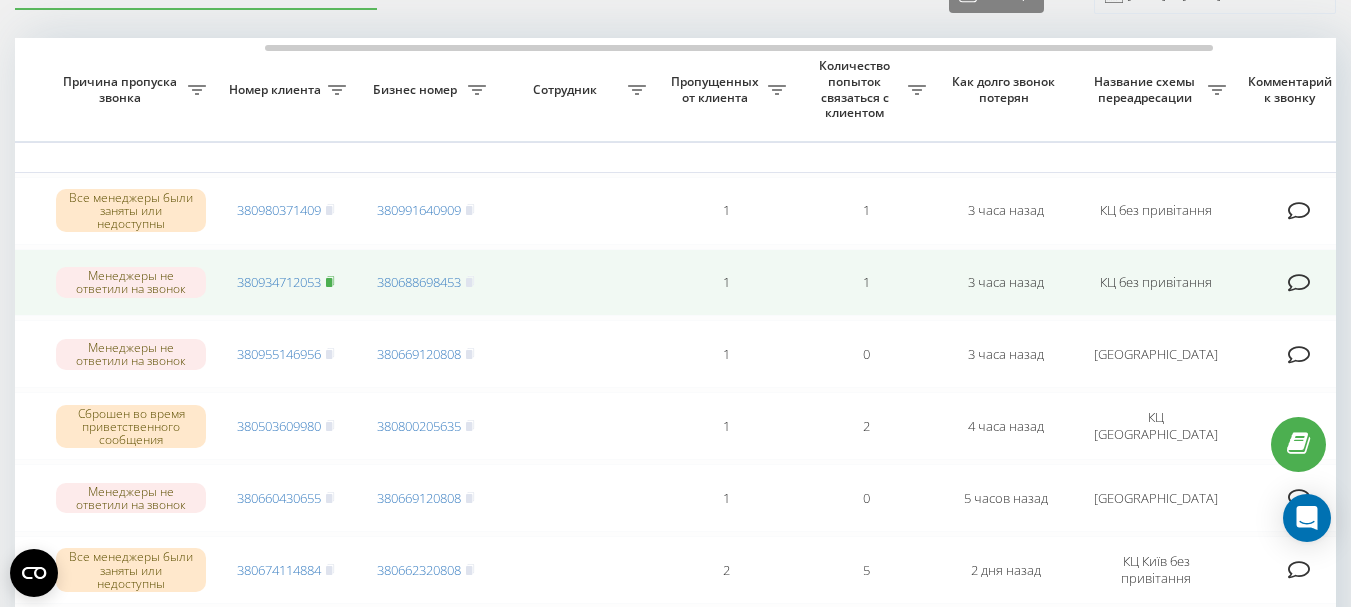 click 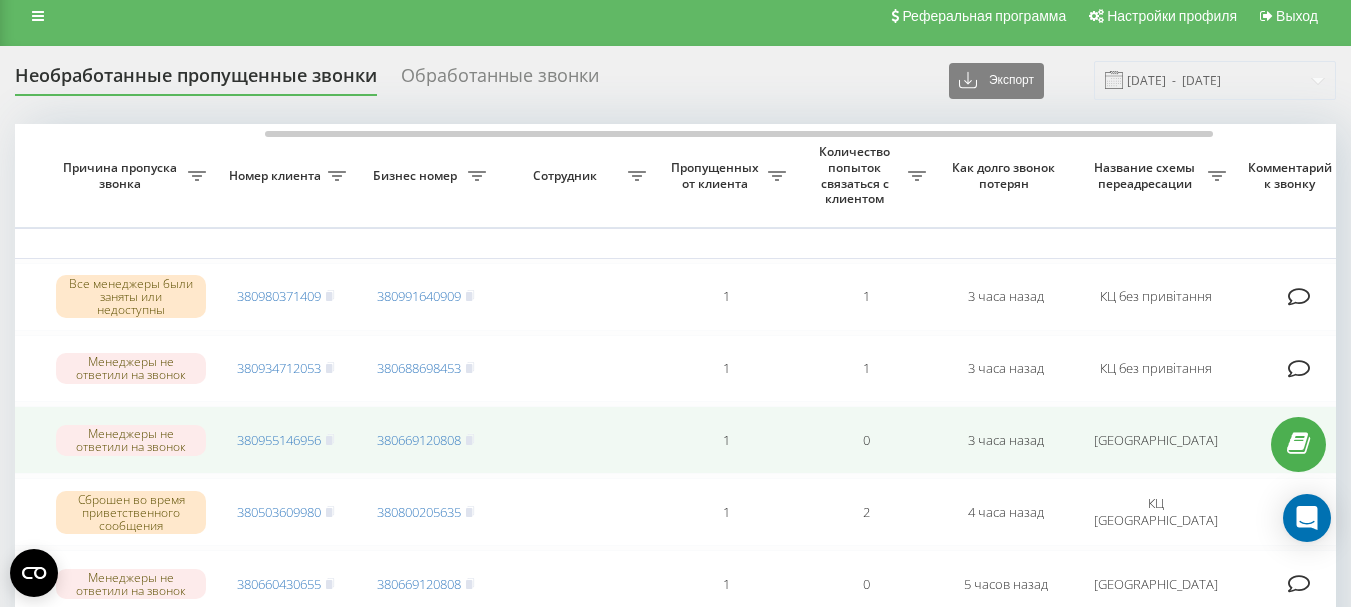 scroll, scrollTop: 0, scrollLeft: 0, axis: both 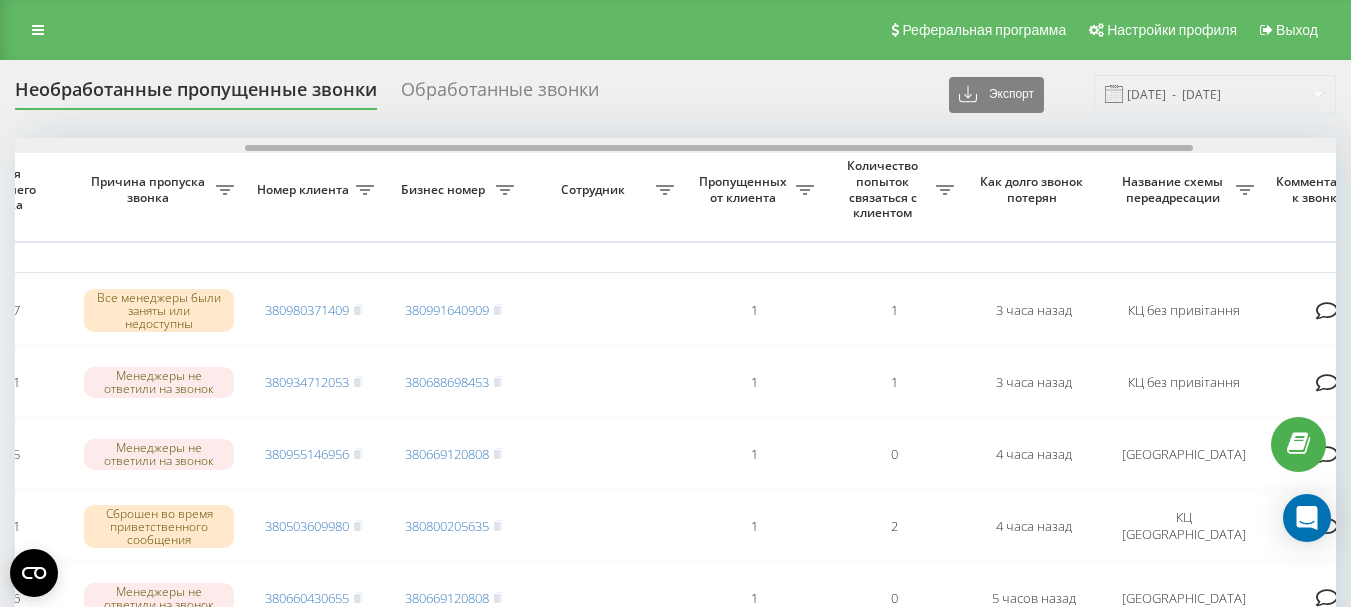 drag, startPoint x: 696, startPoint y: 148, endPoint x: 927, endPoint y: 151, distance: 231.01949 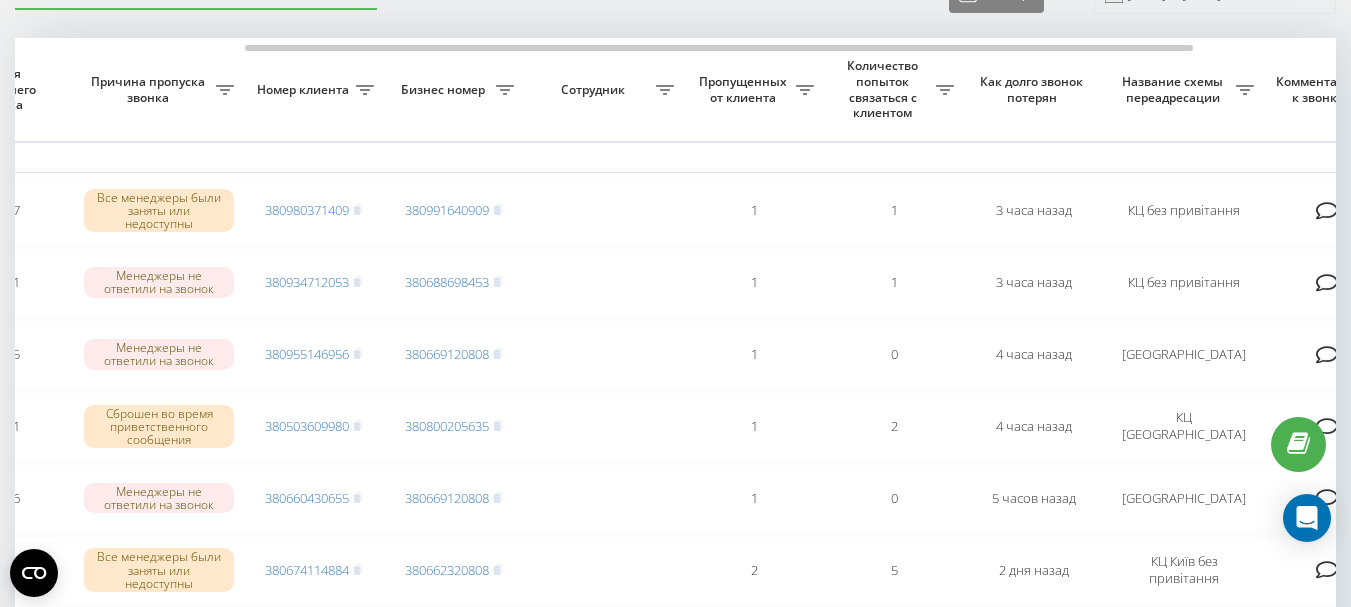 scroll, scrollTop: 0, scrollLeft: 0, axis: both 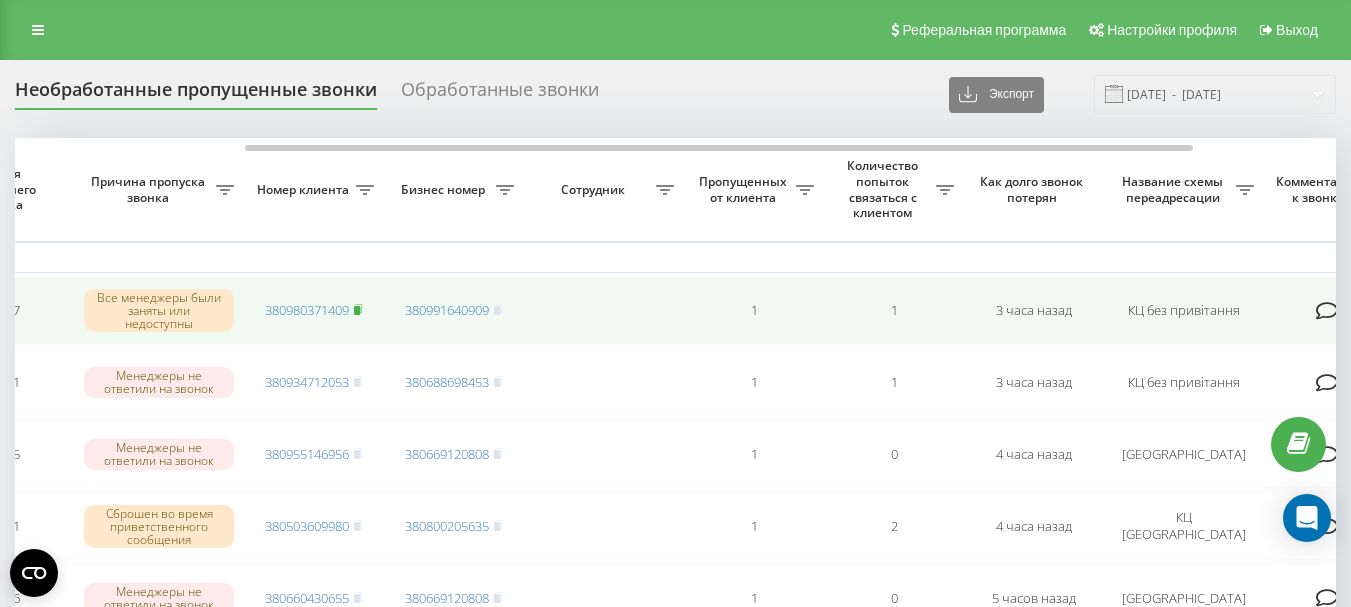click 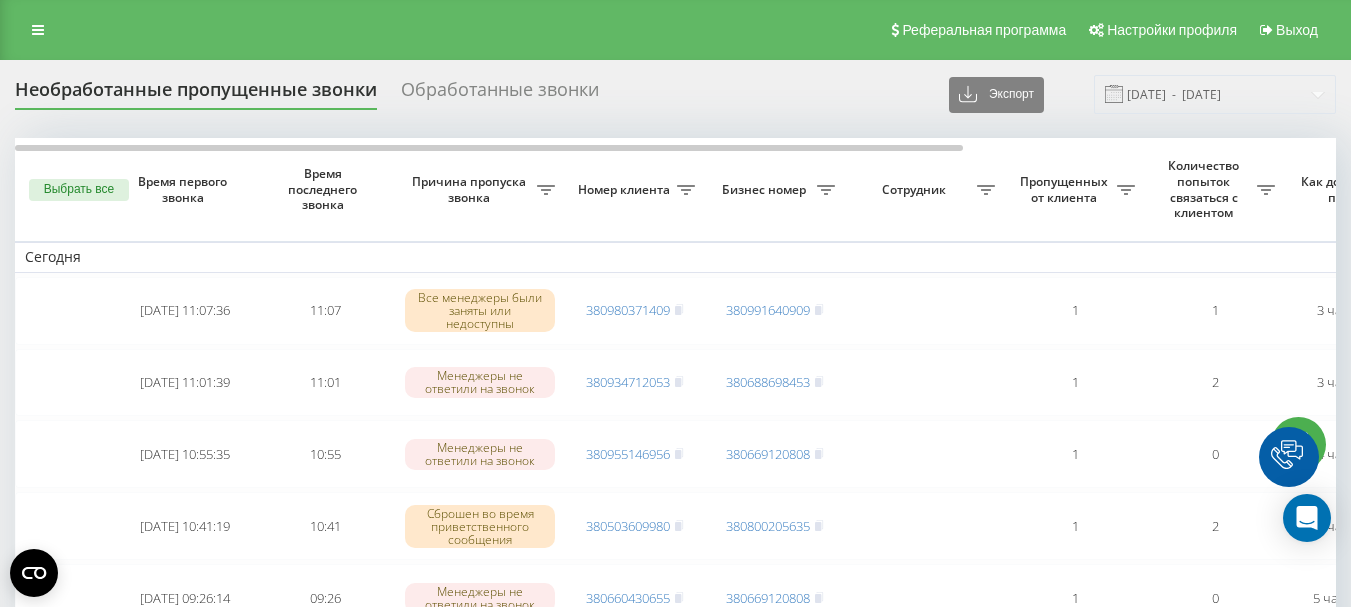 scroll, scrollTop: 0, scrollLeft: 0, axis: both 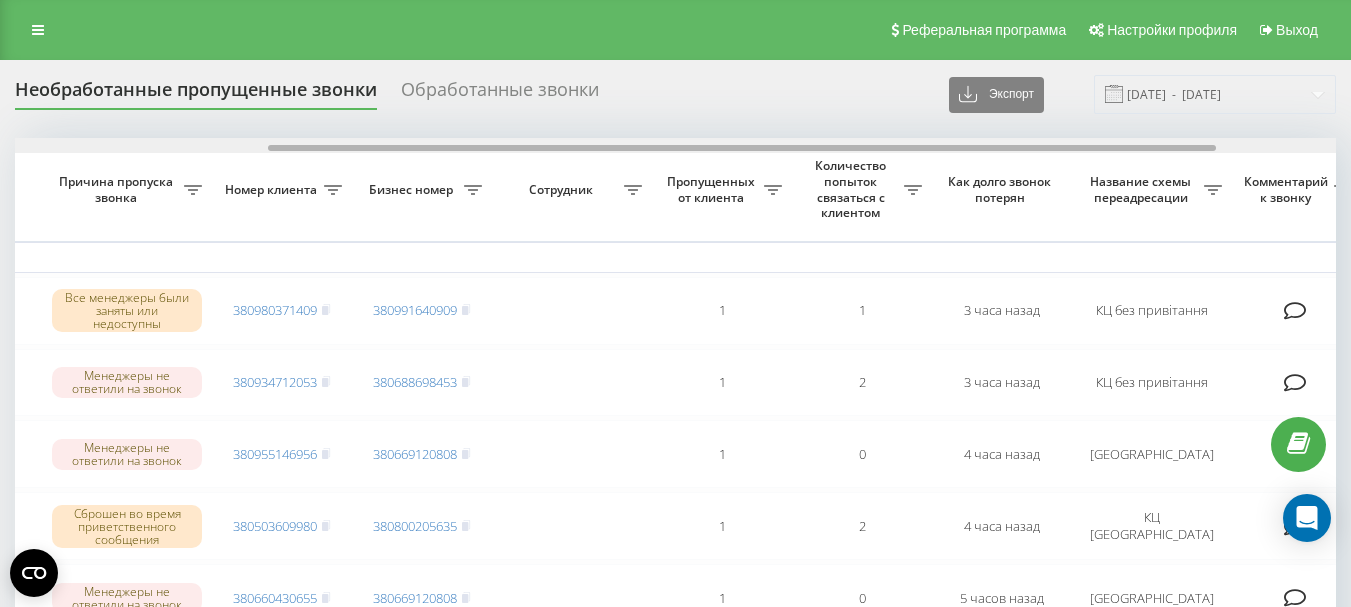 drag, startPoint x: 556, startPoint y: 148, endPoint x: 810, endPoint y: 152, distance: 254.0315 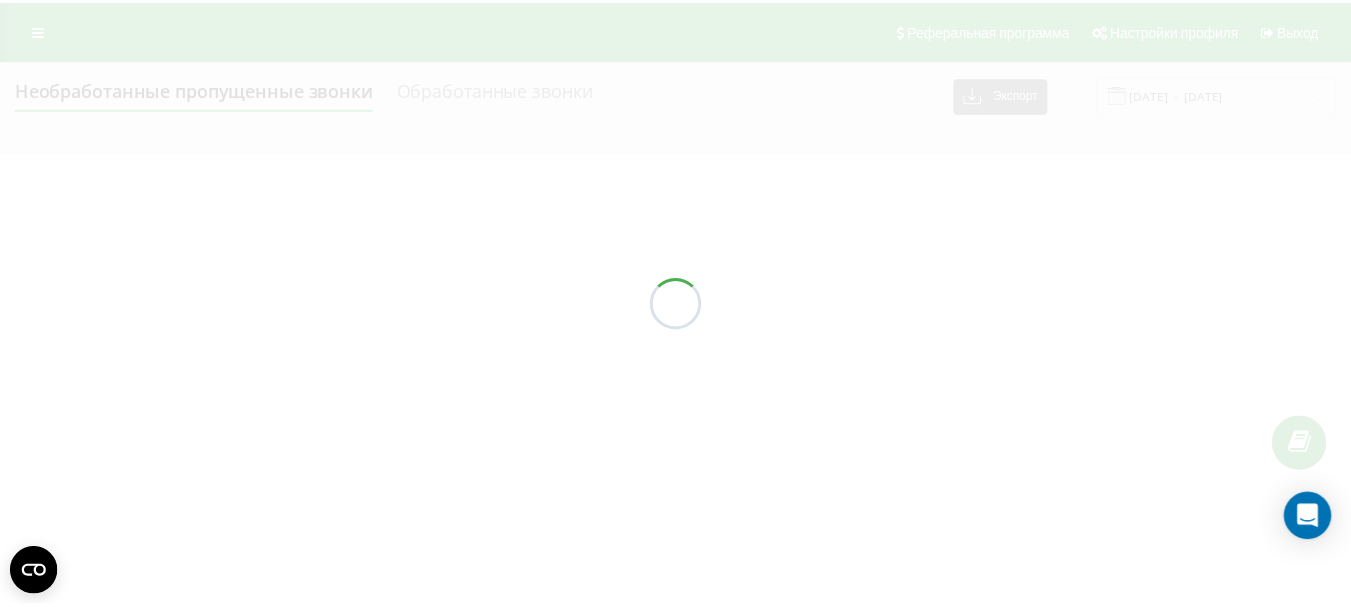 scroll, scrollTop: 0, scrollLeft: 0, axis: both 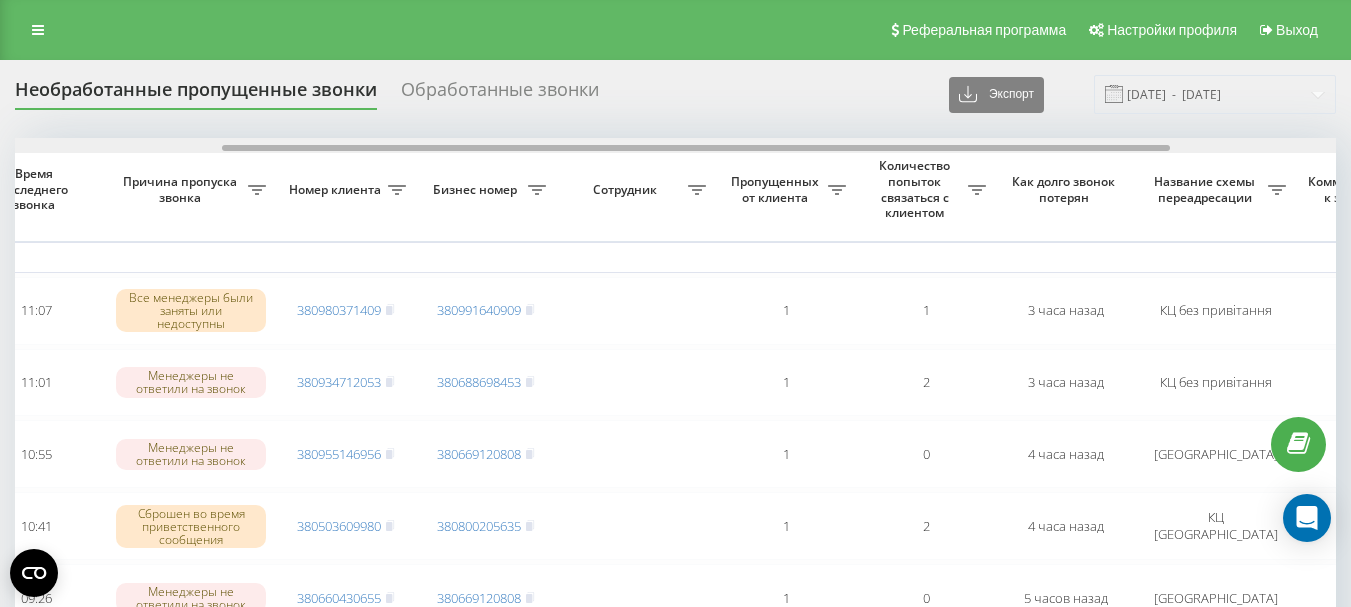 drag, startPoint x: 436, startPoint y: 148, endPoint x: 644, endPoint y: 172, distance: 209.38004 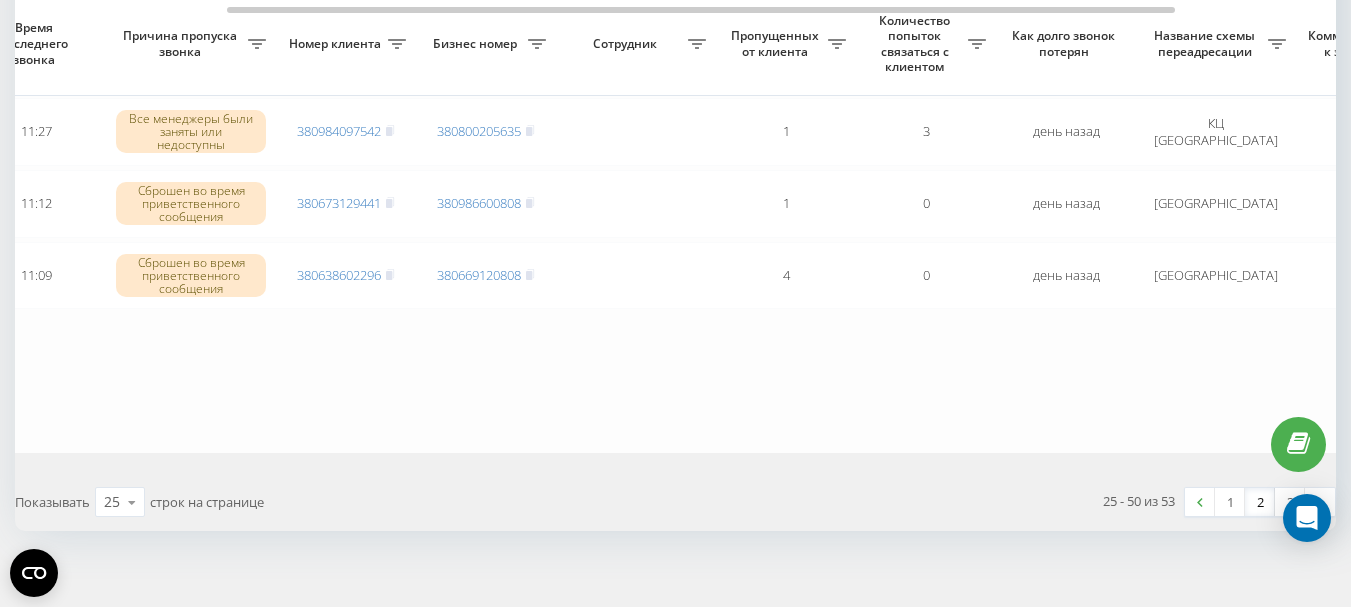 scroll, scrollTop: 1800, scrollLeft: 0, axis: vertical 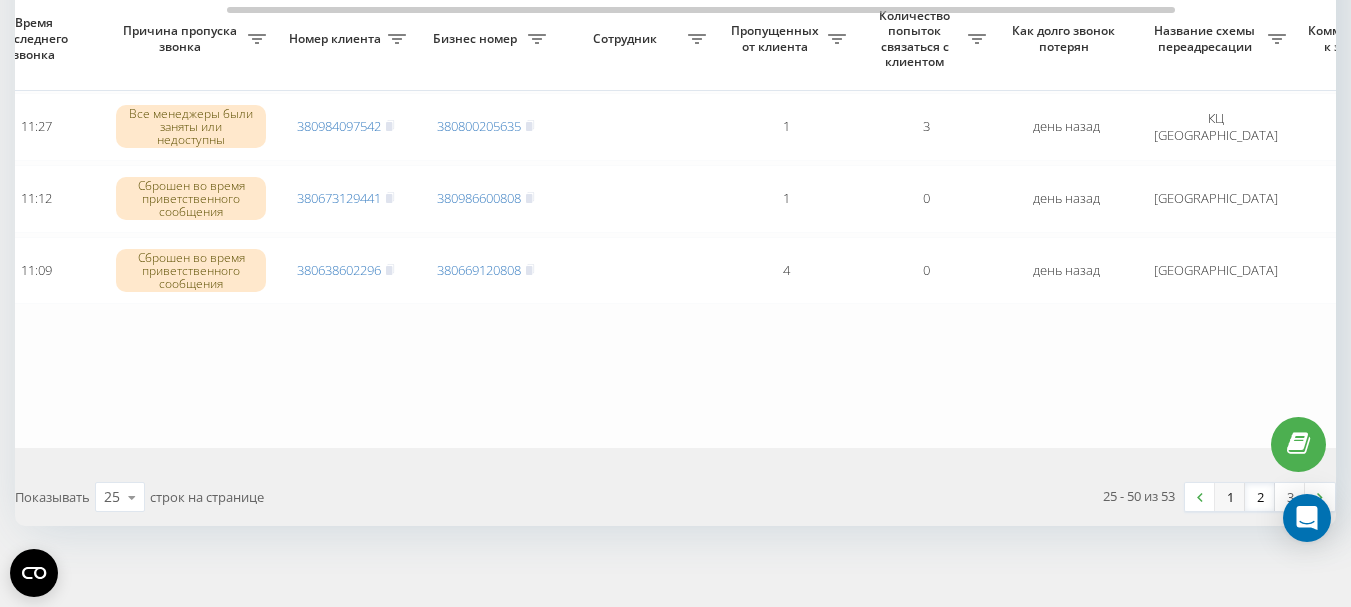 click on "1" at bounding box center [1230, 497] 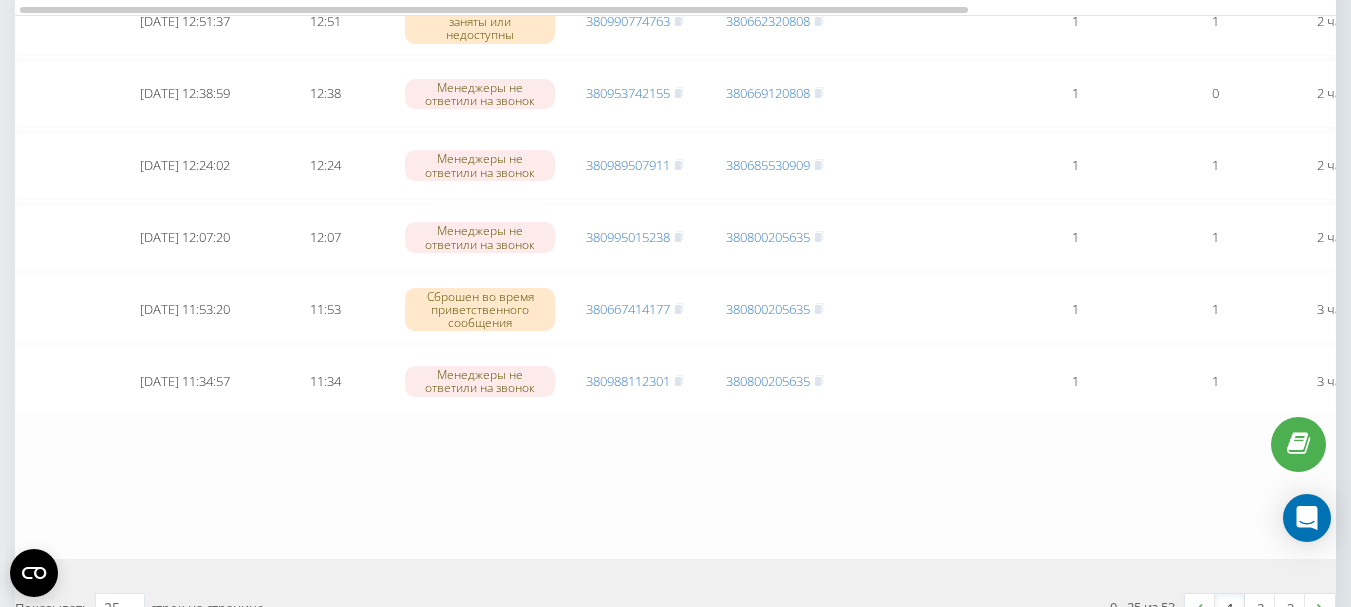 scroll, scrollTop: 1580, scrollLeft: 0, axis: vertical 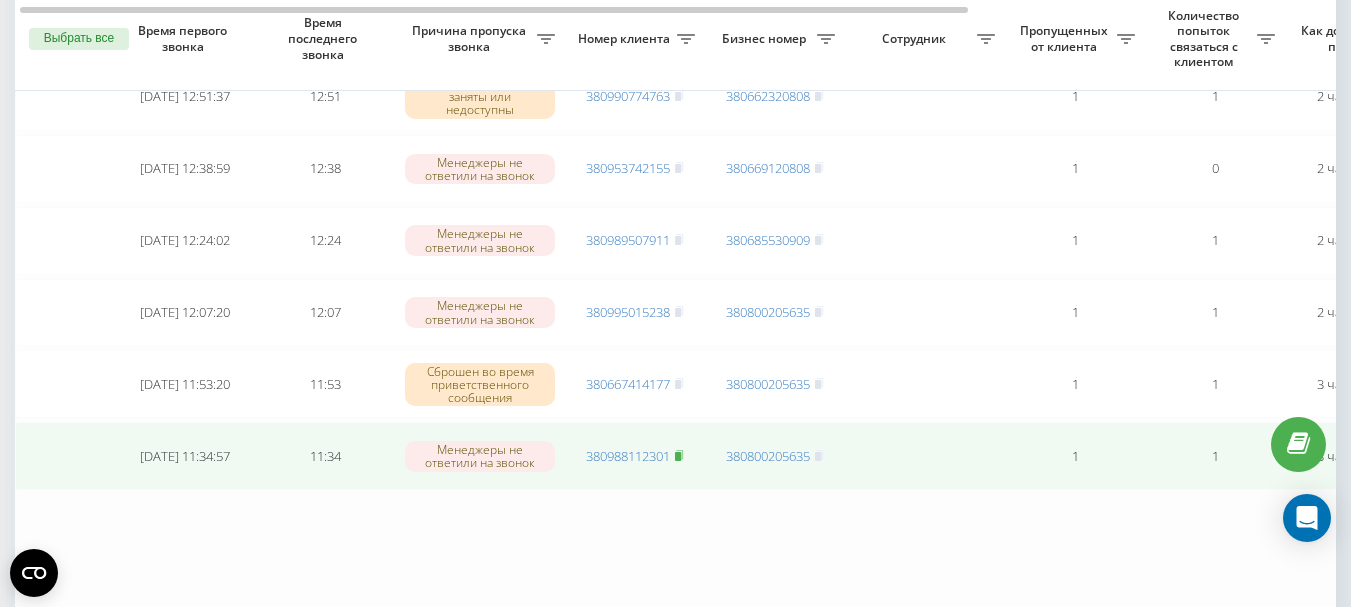 click 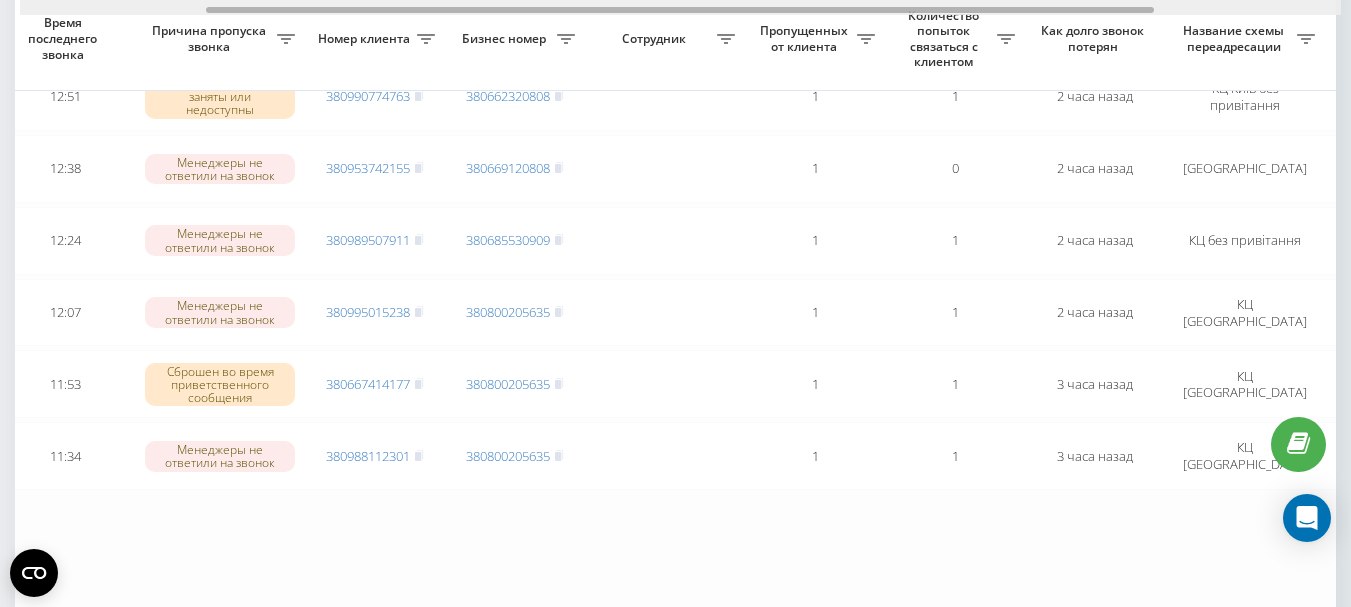 drag, startPoint x: 782, startPoint y: 8, endPoint x: 971, endPoint y: 22, distance: 189.5178 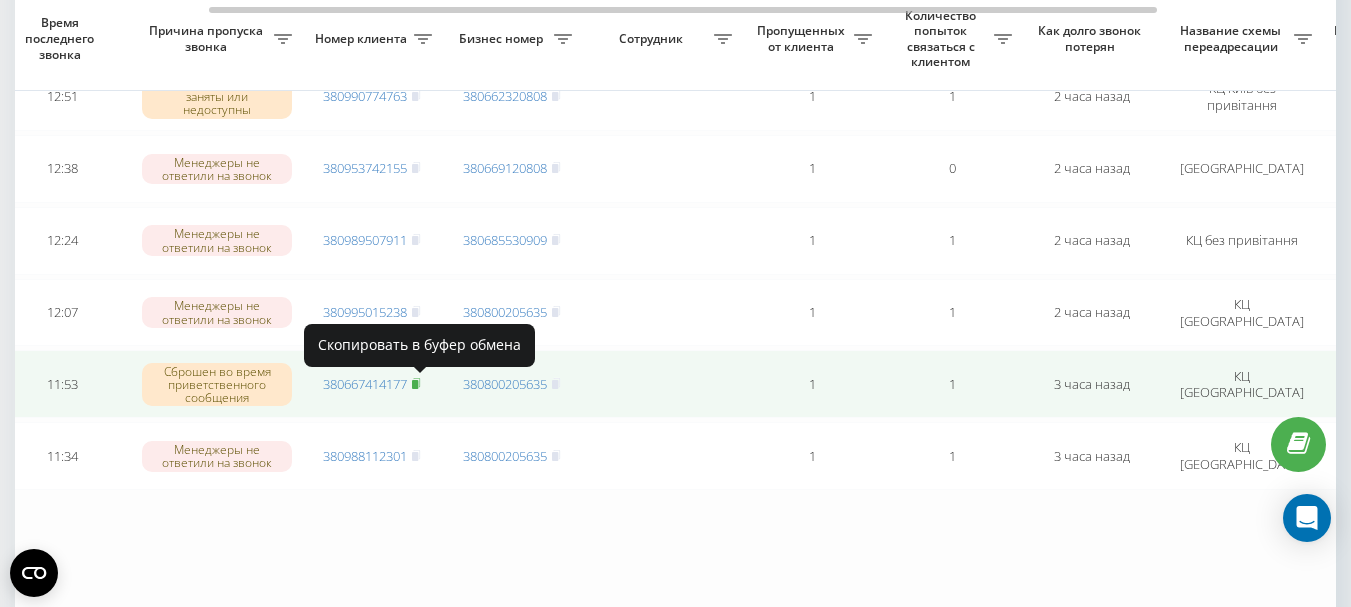 click 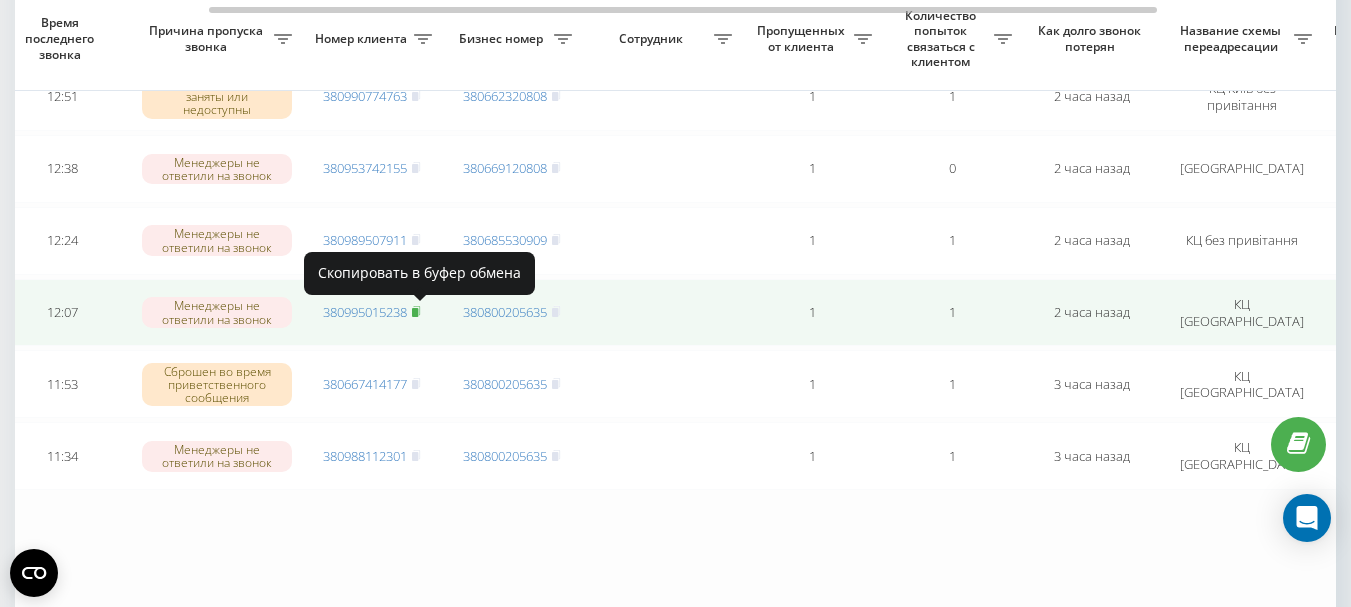 click 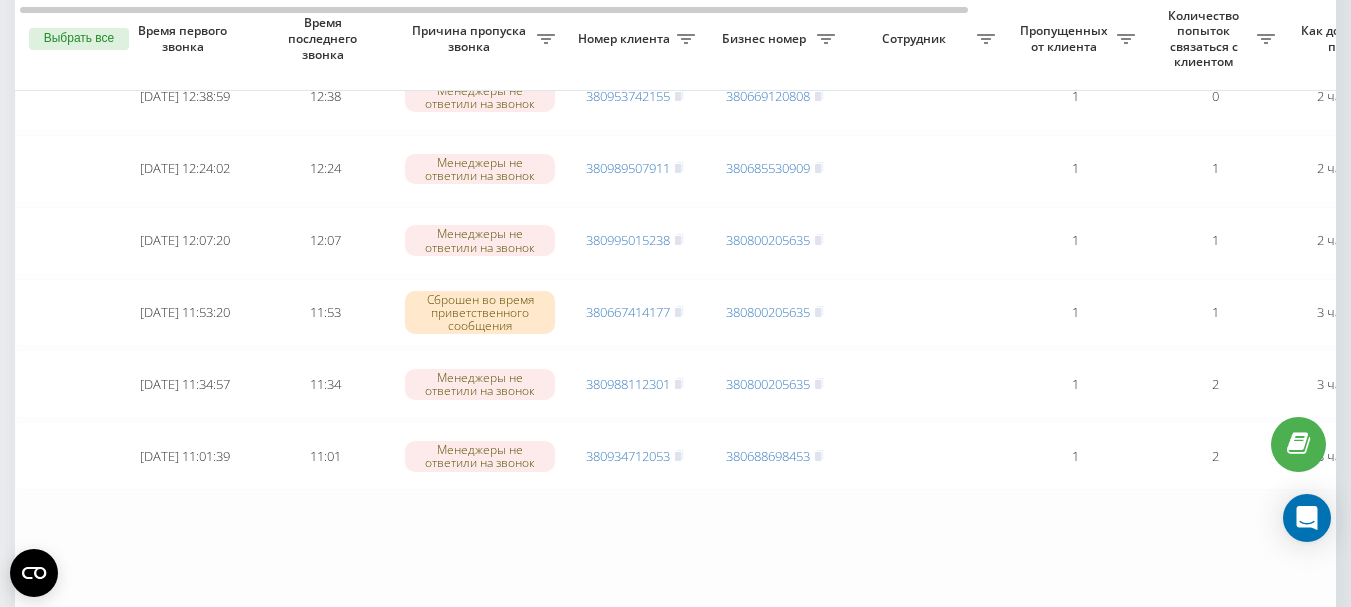 scroll, scrollTop: 1580, scrollLeft: 0, axis: vertical 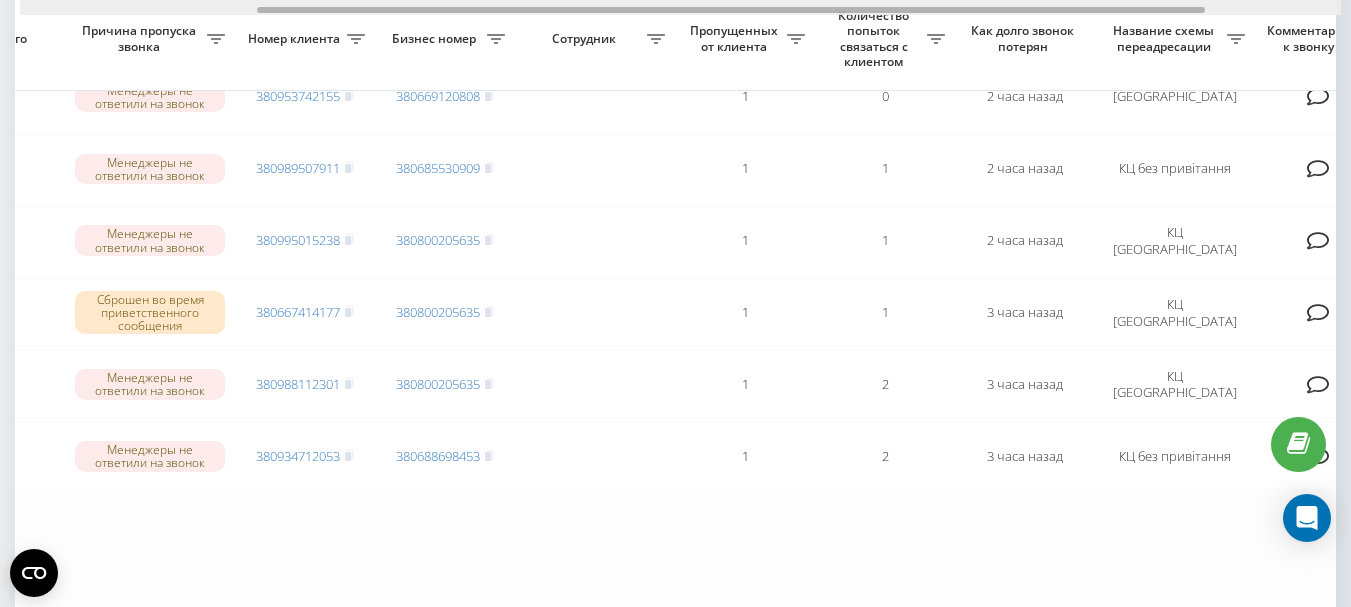 drag, startPoint x: 597, startPoint y: 9, endPoint x: 834, endPoint y: 7, distance: 237.00844 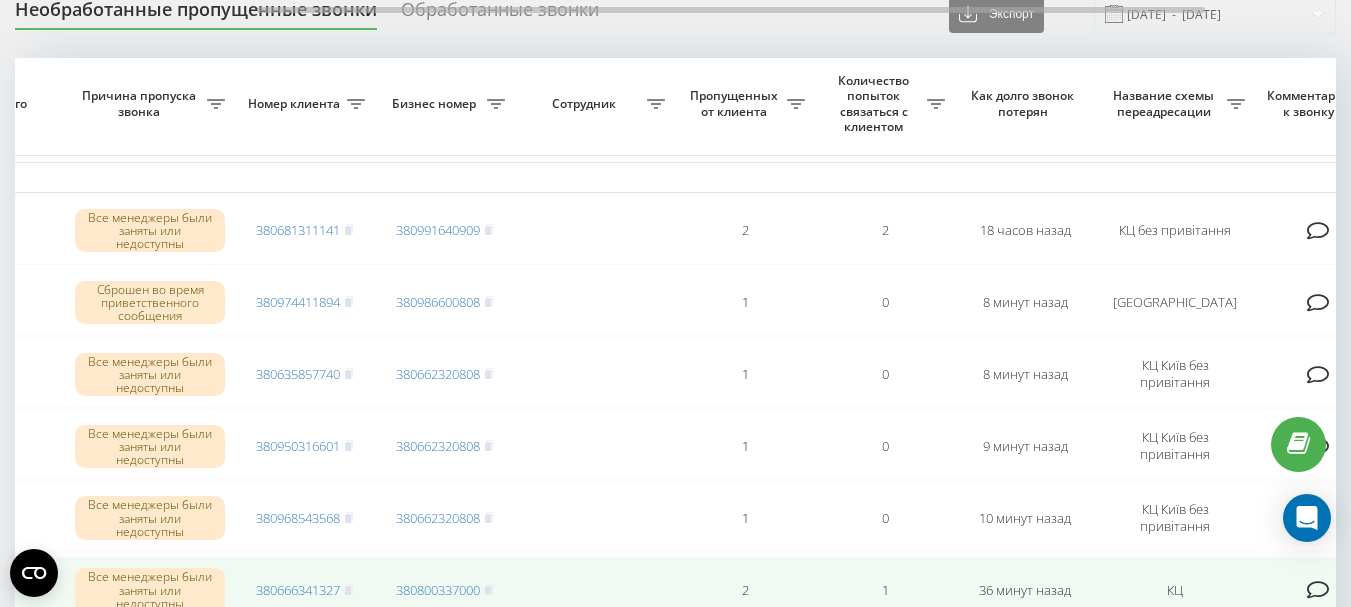 scroll, scrollTop: 280, scrollLeft: 0, axis: vertical 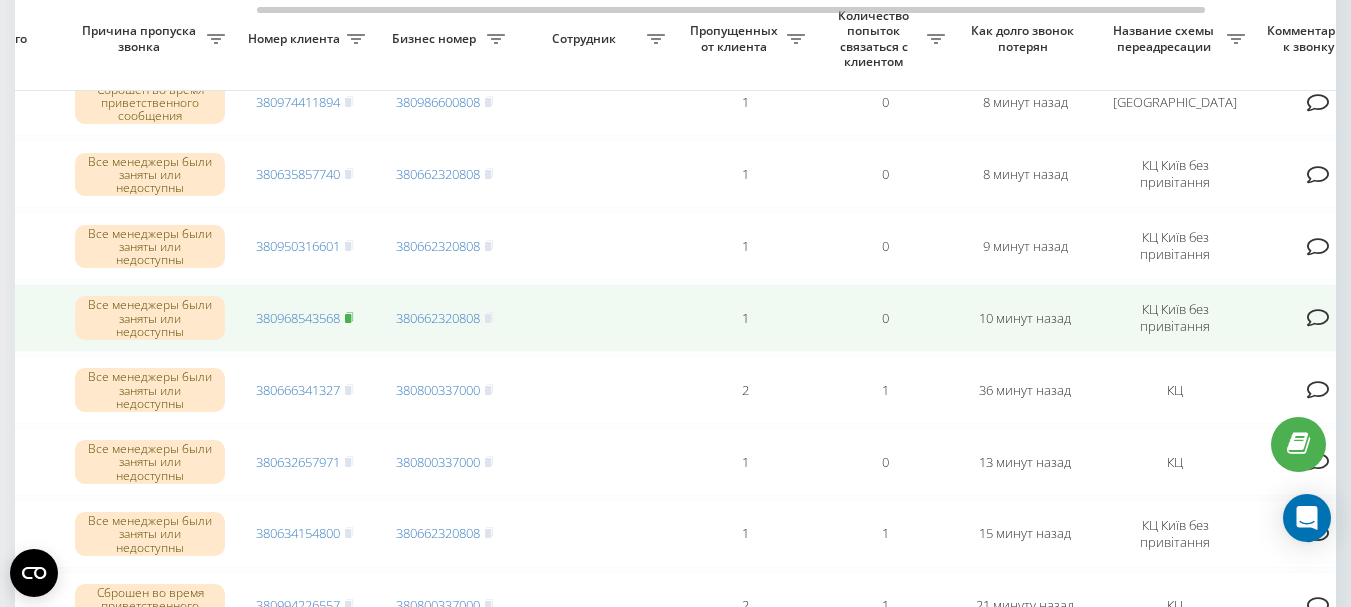 click 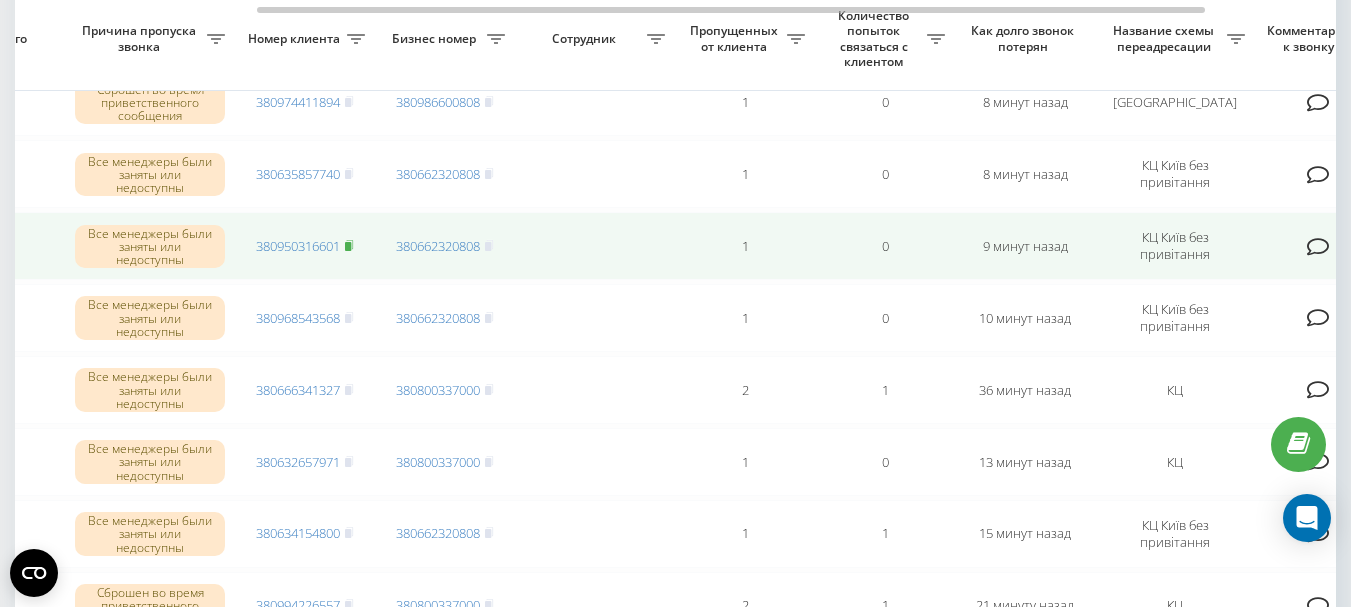 click 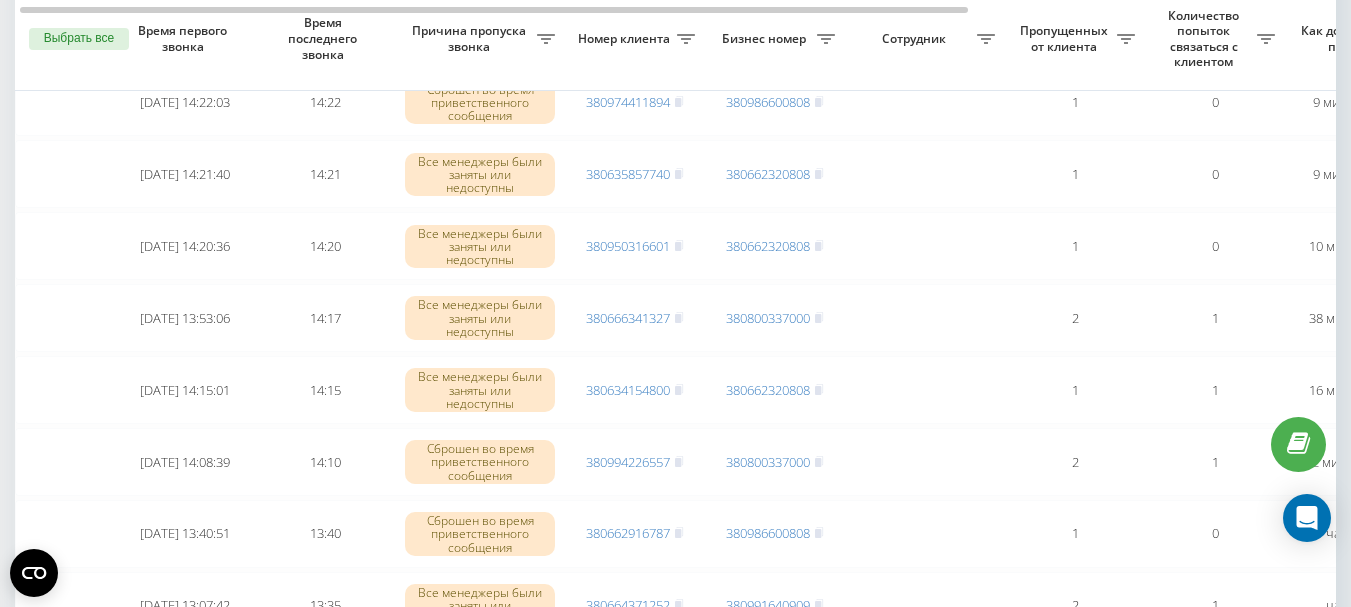 scroll, scrollTop: 280, scrollLeft: 0, axis: vertical 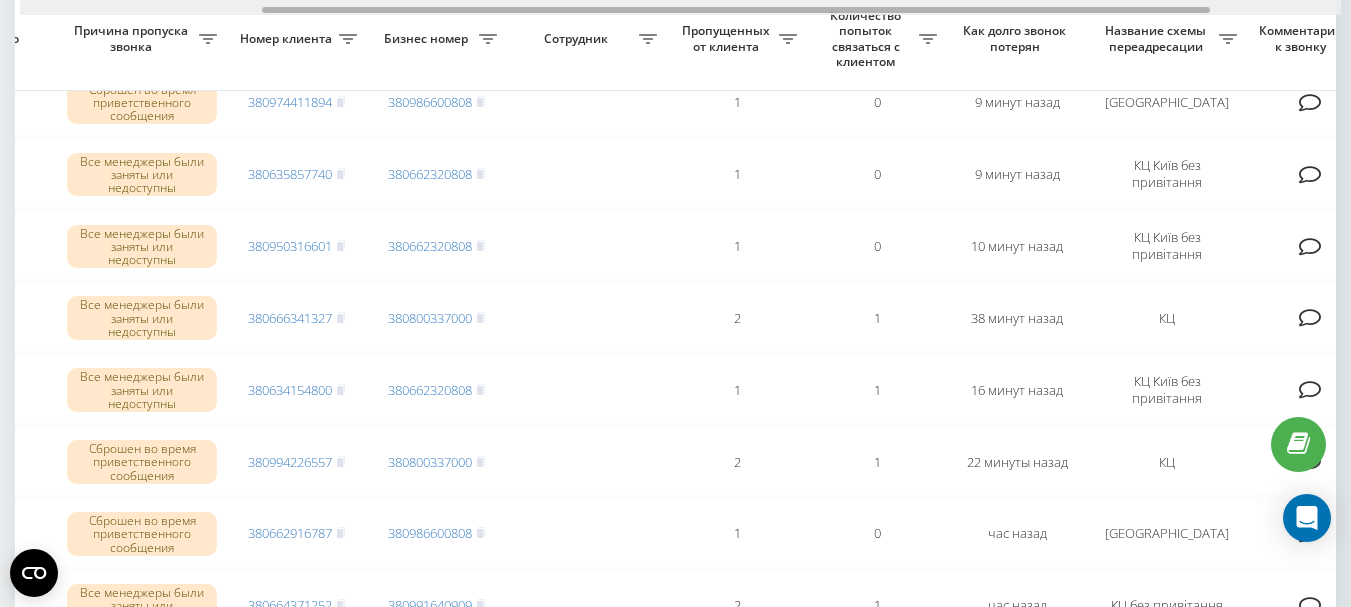 drag, startPoint x: 213, startPoint y: 12, endPoint x: 456, endPoint y: 14, distance: 243.00822 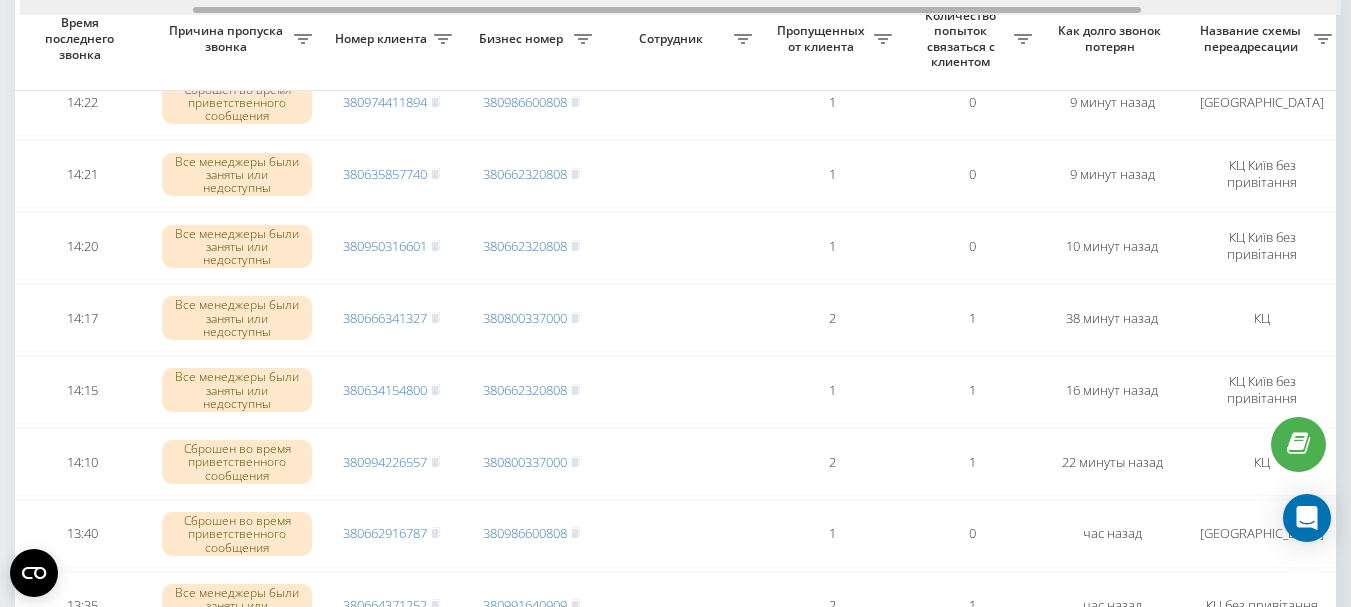 scroll, scrollTop: 0, scrollLeft: 242, axis: horizontal 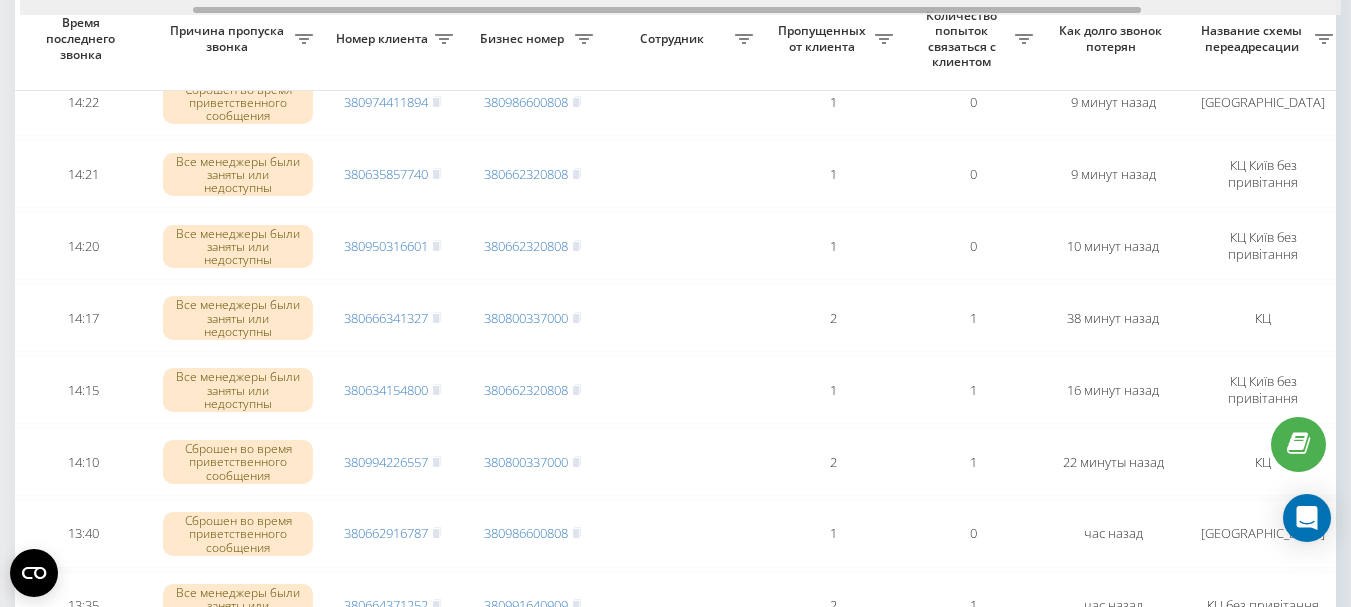 drag, startPoint x: 415, startPoint y: 7, endPoint x: 216, endPoint y: 15, distance: 199.16074 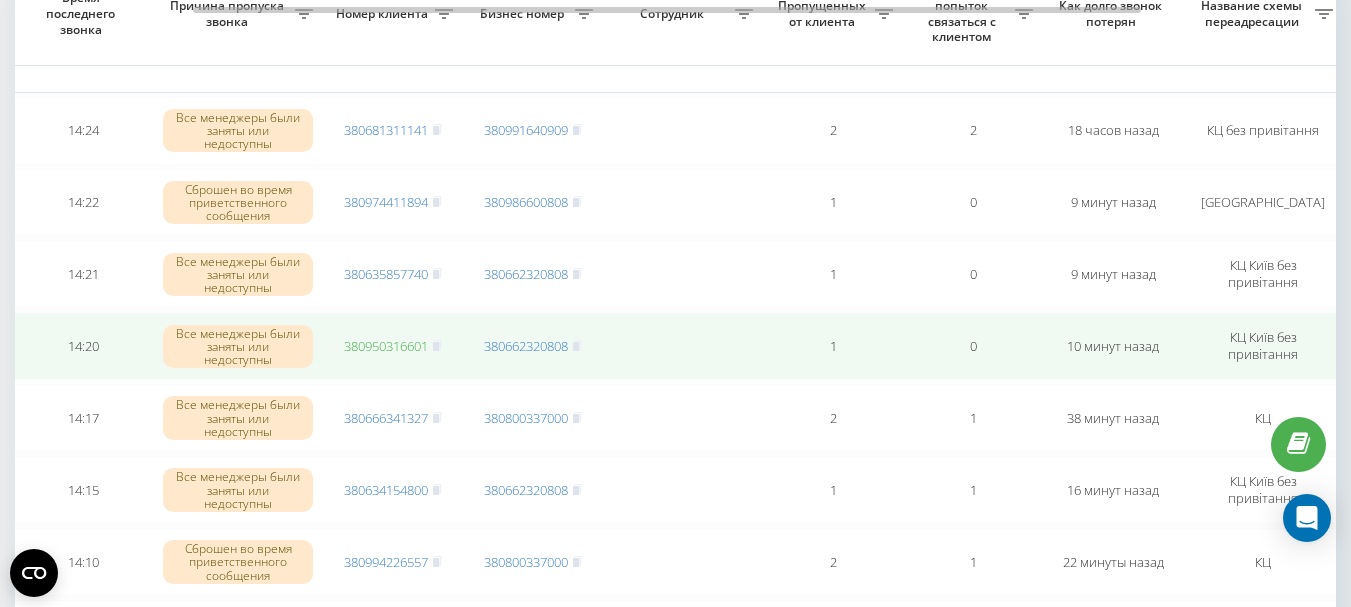 scroll, scrollTop: 80, scrollLeft: 0, axis: vertical 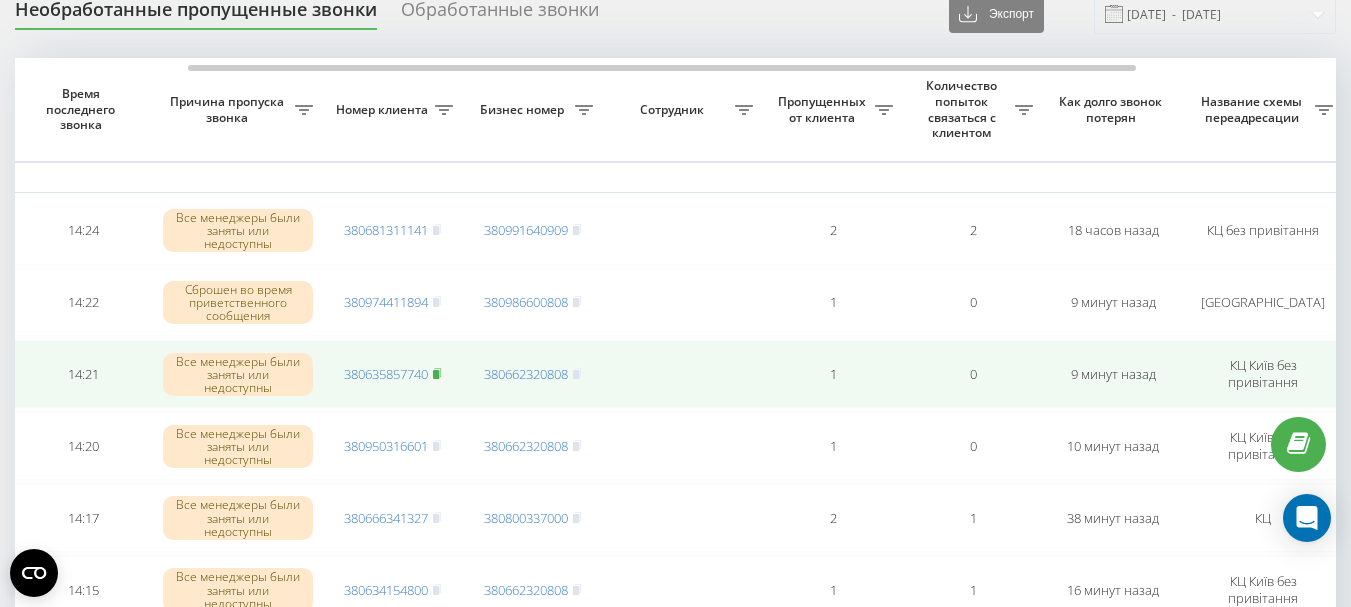 click 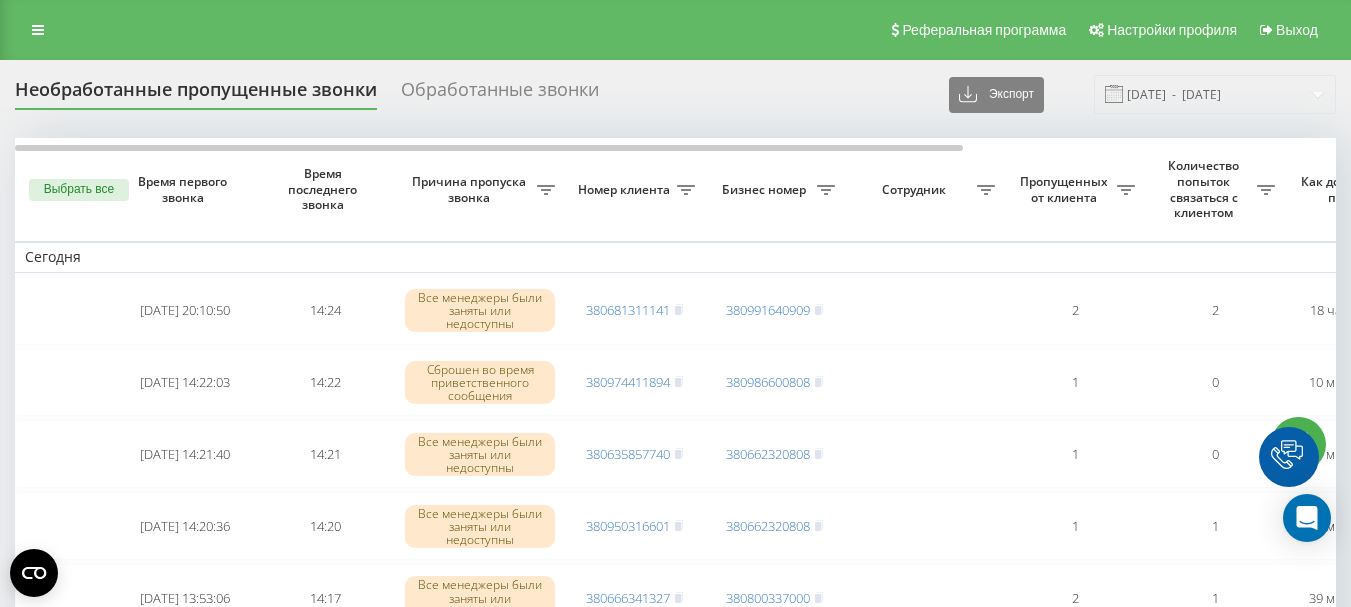scroll, scrollTop: 82, scrollLeft: 0, axis: vertical 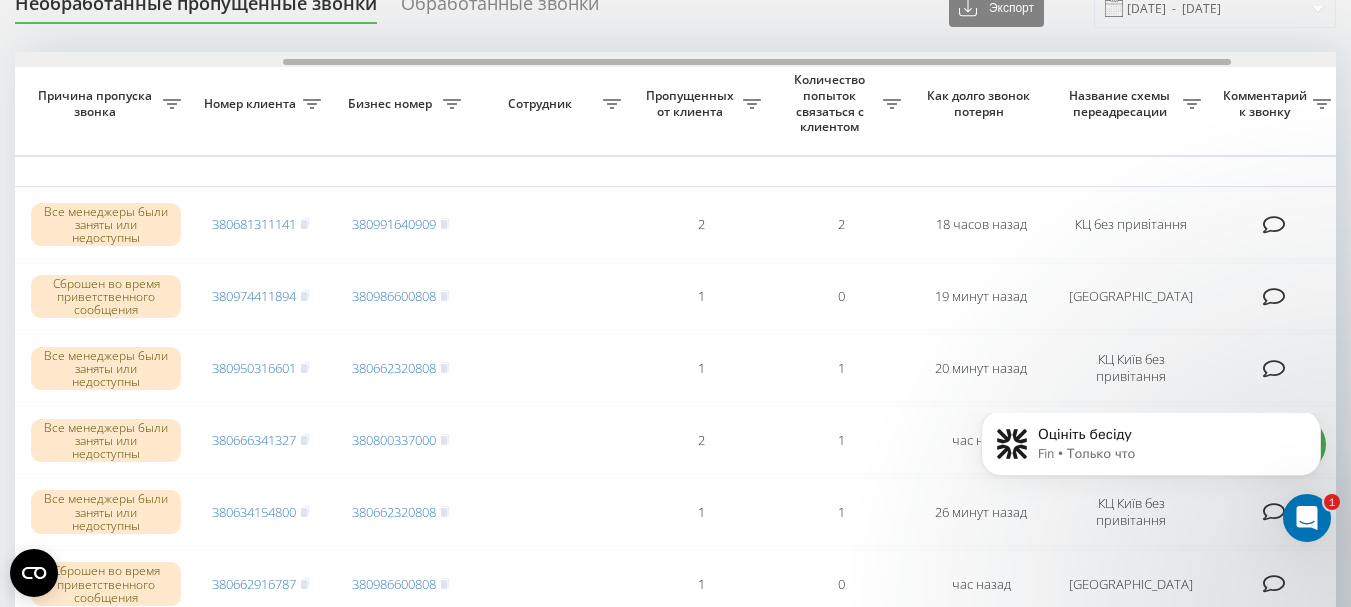 drag, startPoint x: 630, startPoint y: 62, endPoint x: 899, endPoint y: 60, distance: 269.00745 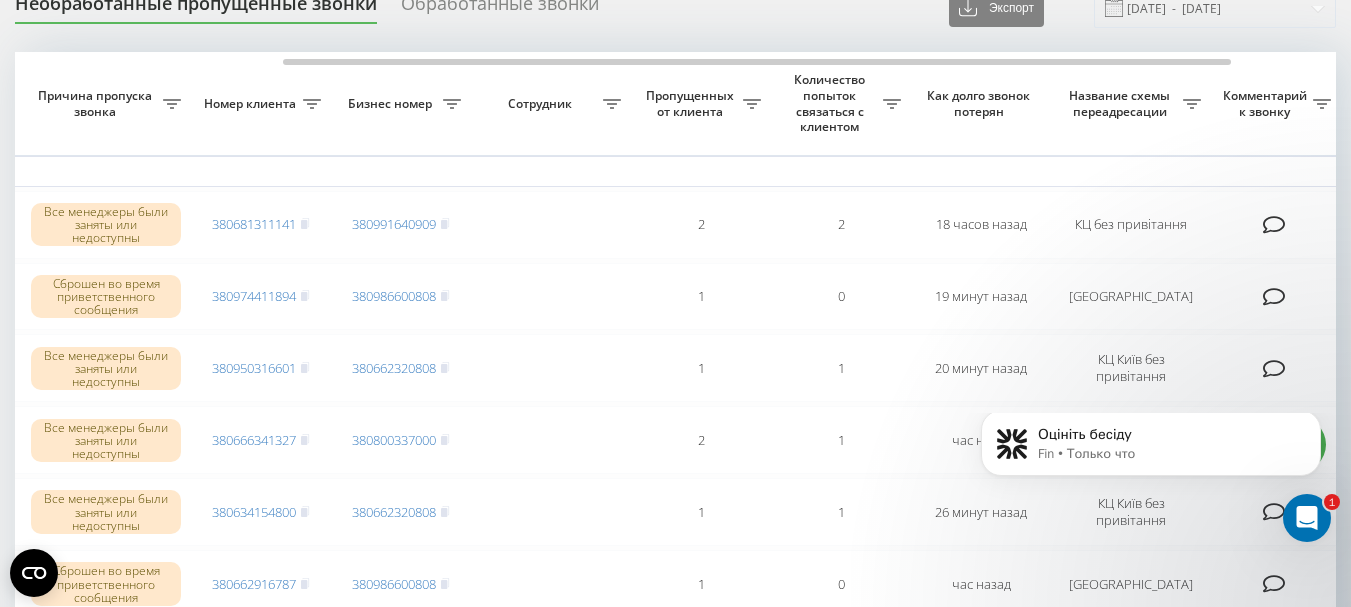 click 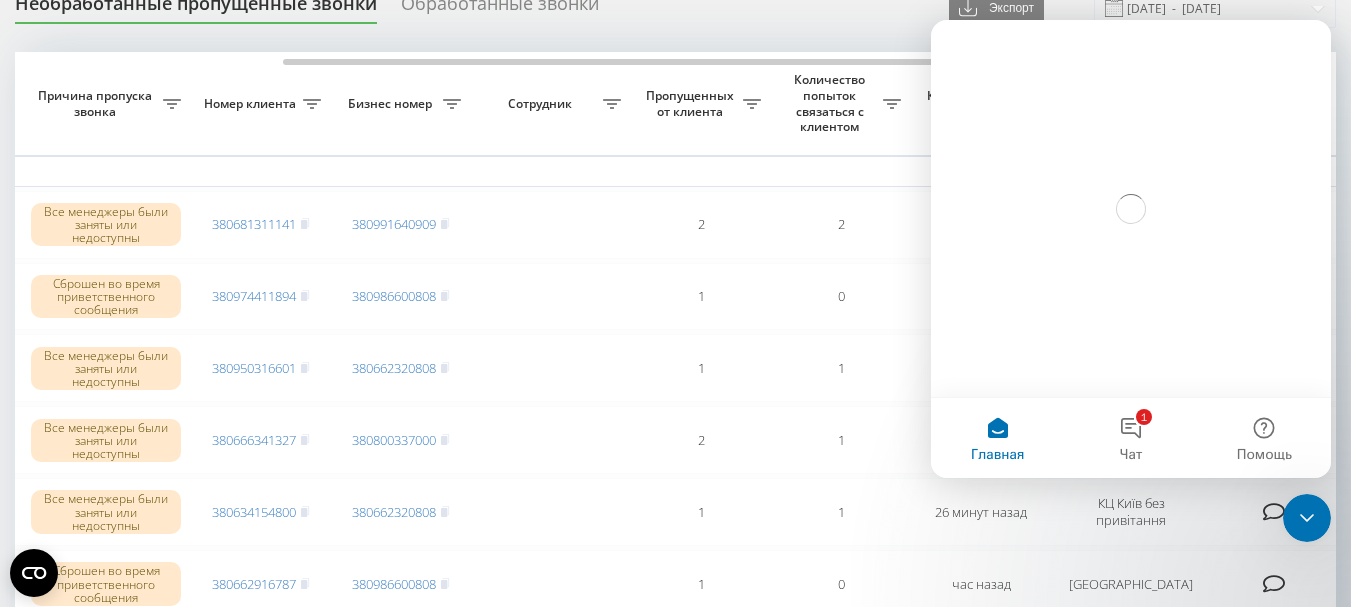 scroll, scrollTop: 0, scrollLeft: 0, axis: both 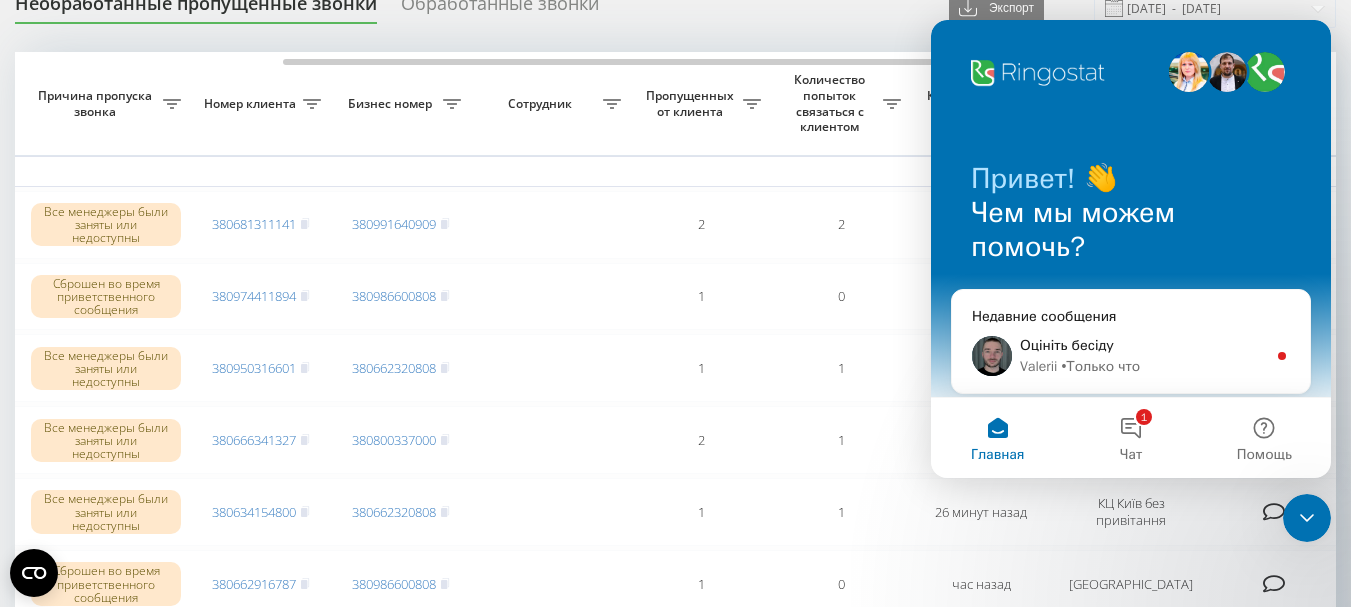 click 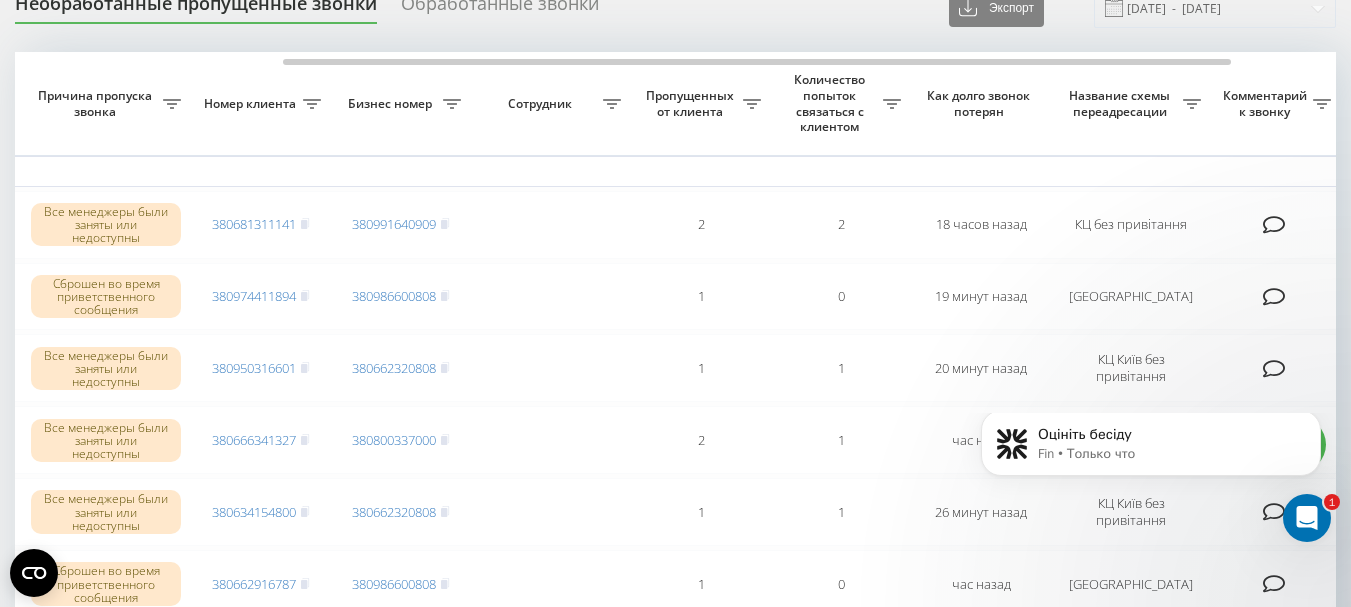 scroll, scrollTop: 0, scrollLeft: 0, axis: both 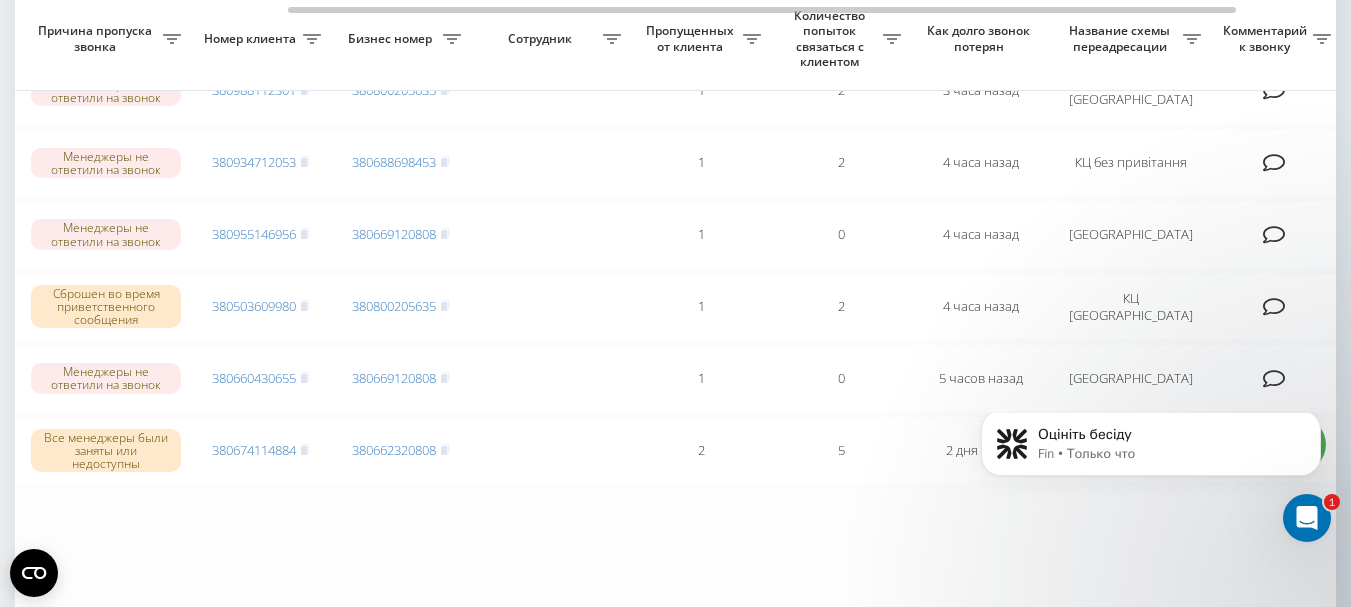 click 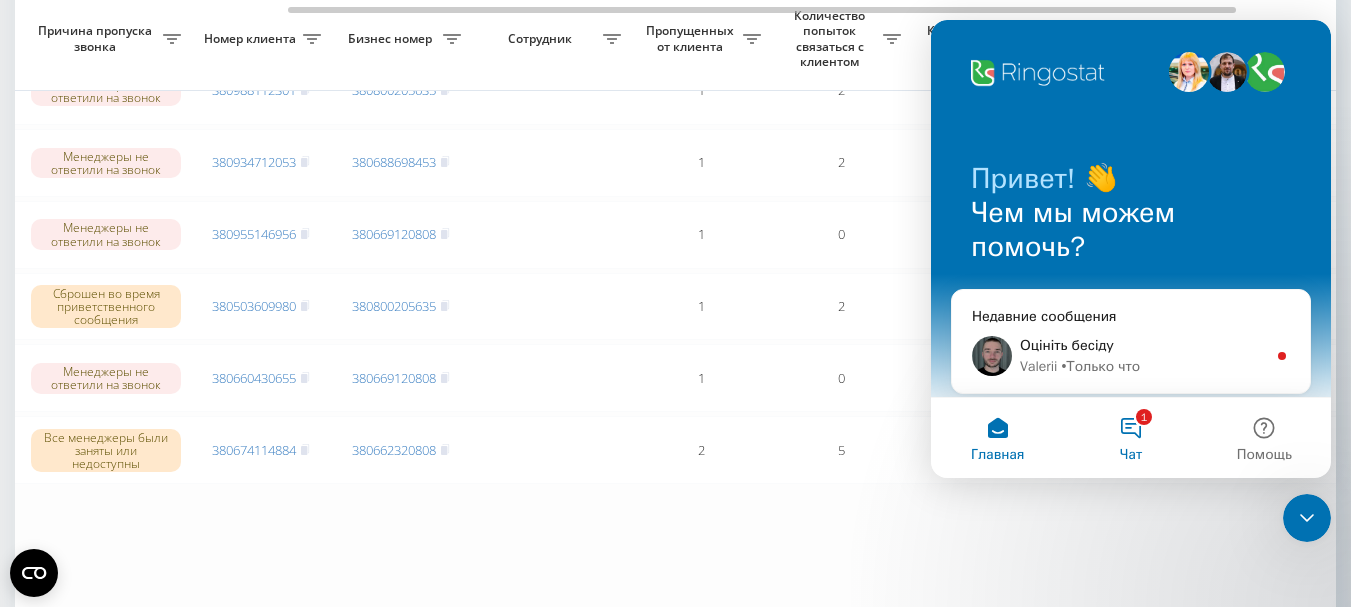 click on "1 Чат" at bounding box center (1130, 438) 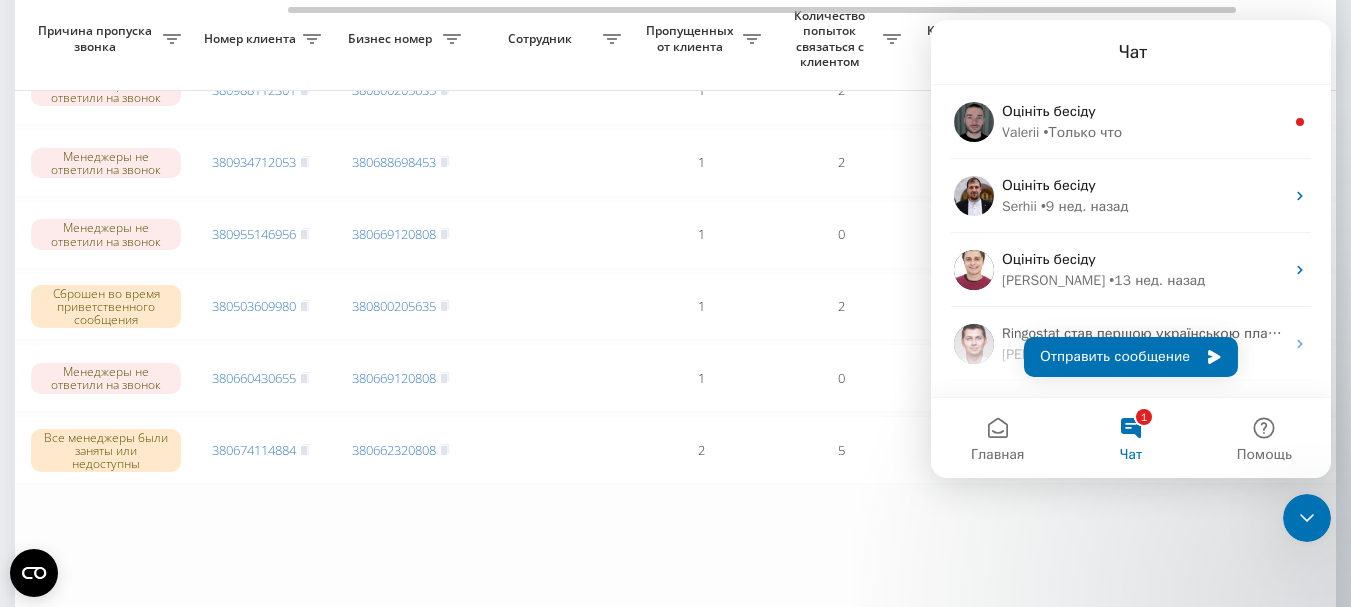 click 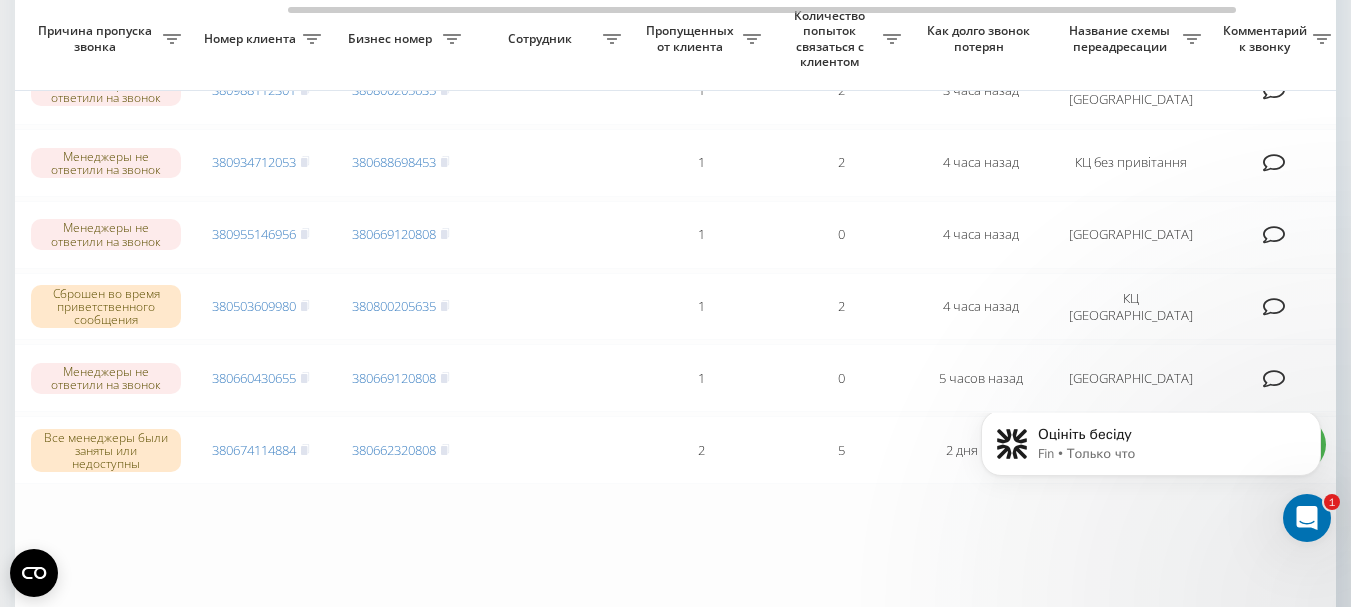 scroll, scrollTop: 0, scrollLeft: 0, axis: both 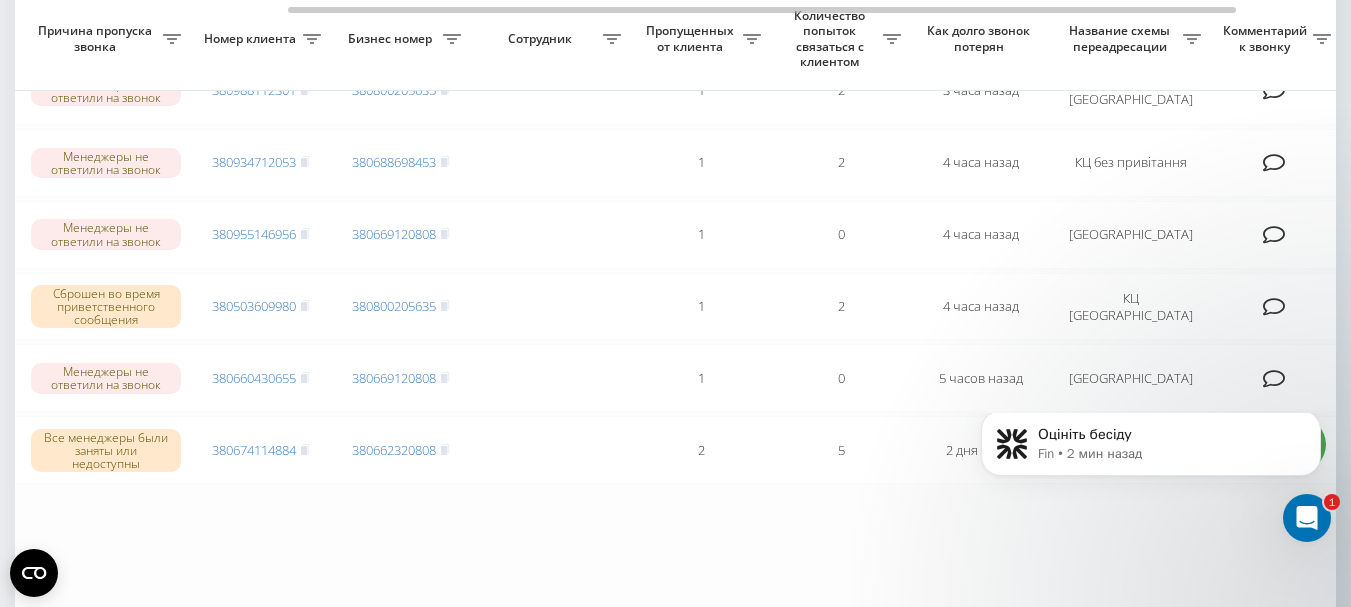 click 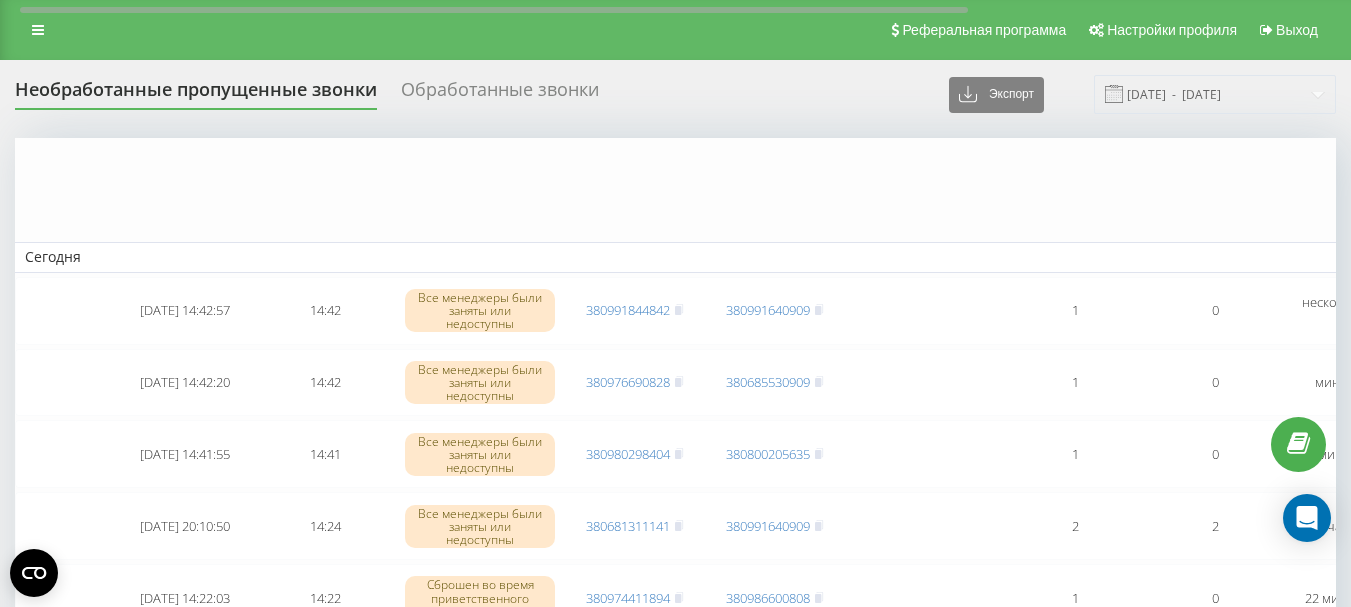 scroll, scrollTop: 1586, scrollLeft: 0, axis: vertical 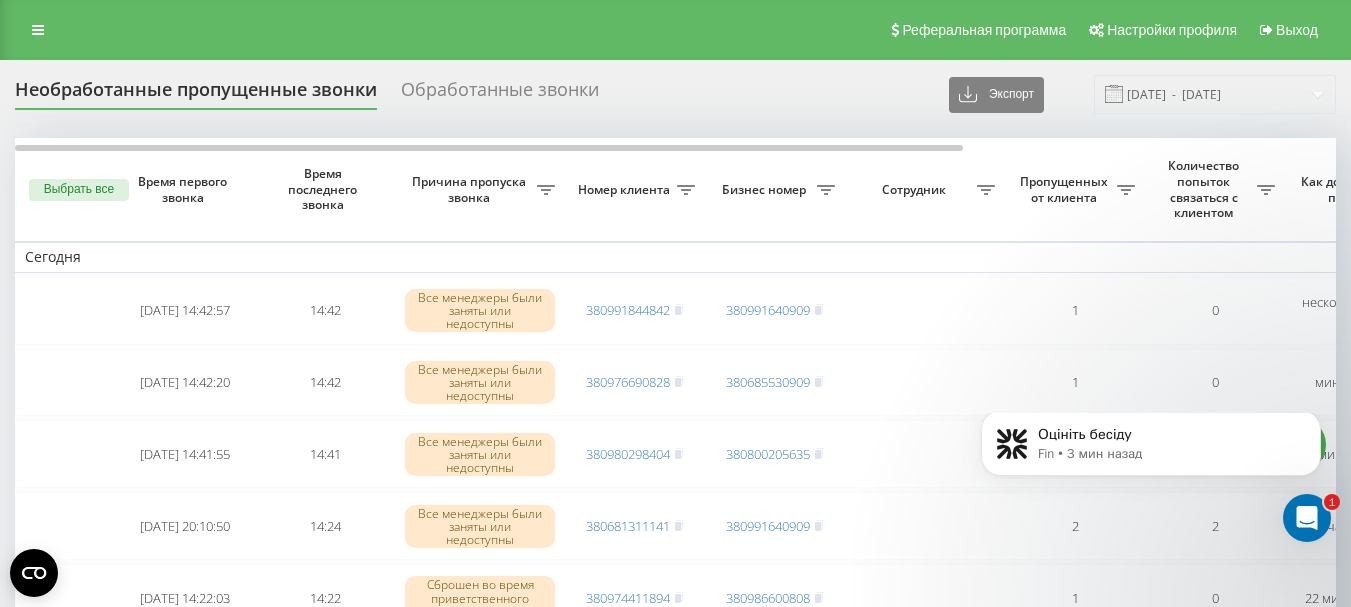 click 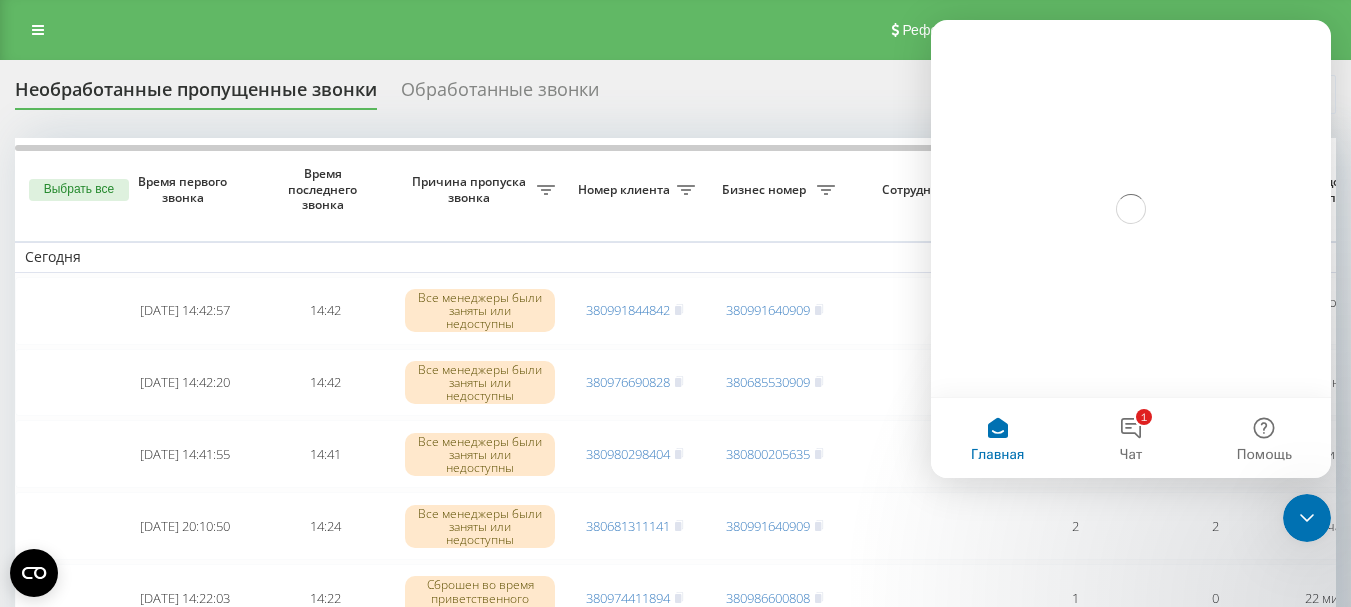scroll, scrollTop: 0, scrollLeft: 0, axis: both 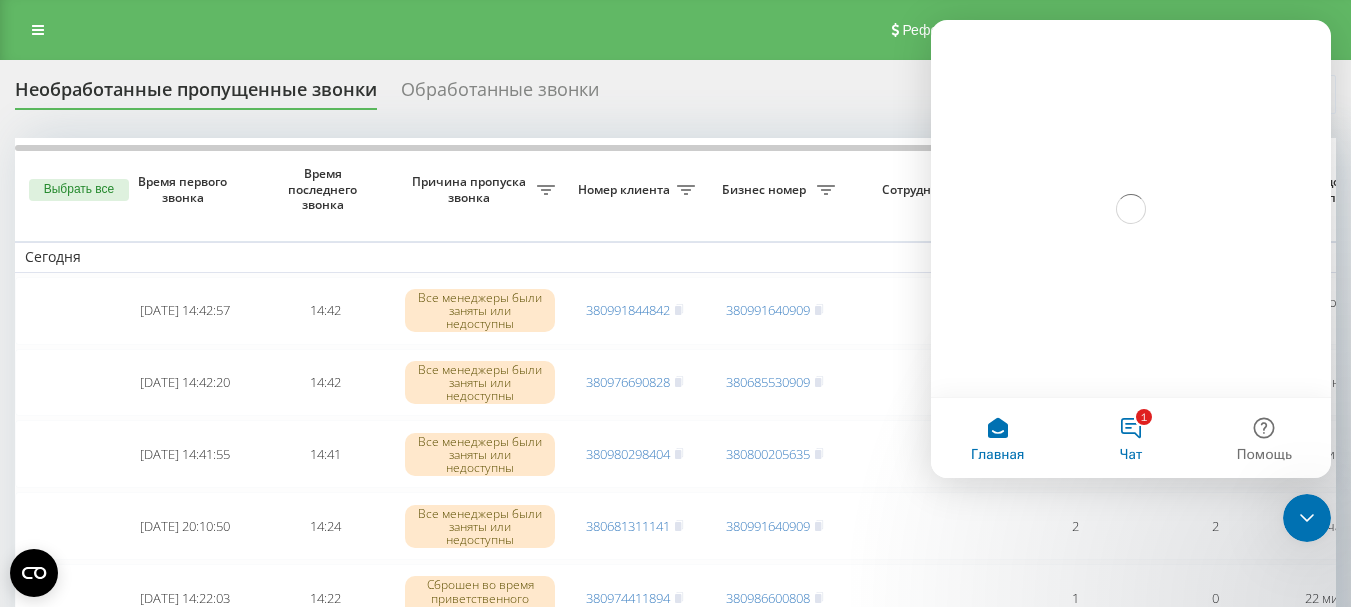 click on "1 Чат" at bounding box center [1130, 438] 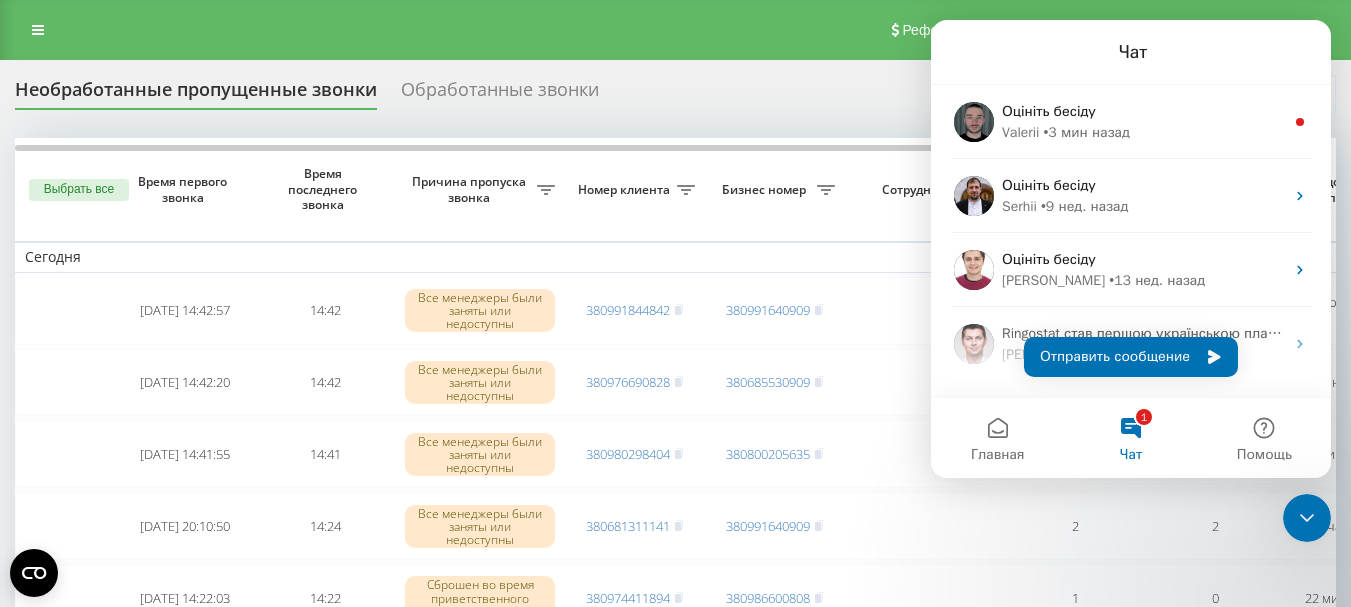 click on "1 Чат" at bounding box center (1130, 438) 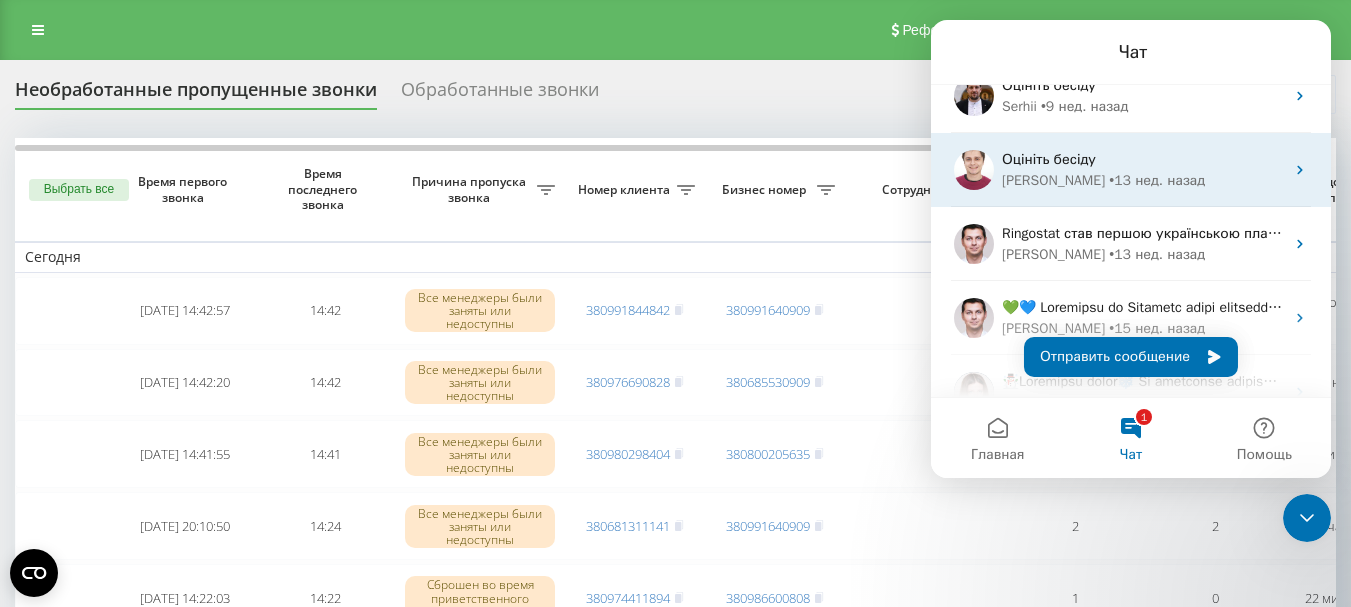 scroll, scrollTop: 0, scrollLeft: 0, axis: both 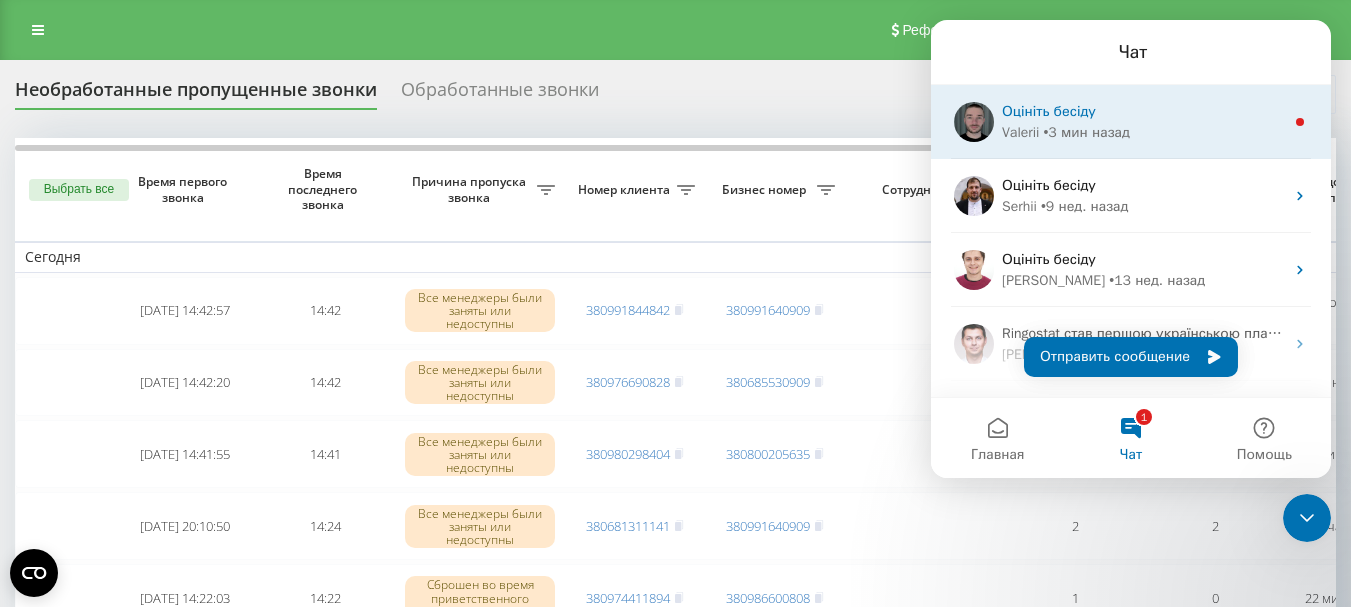 click on "•  3 мин назад" at bounding box center [1086, 132] 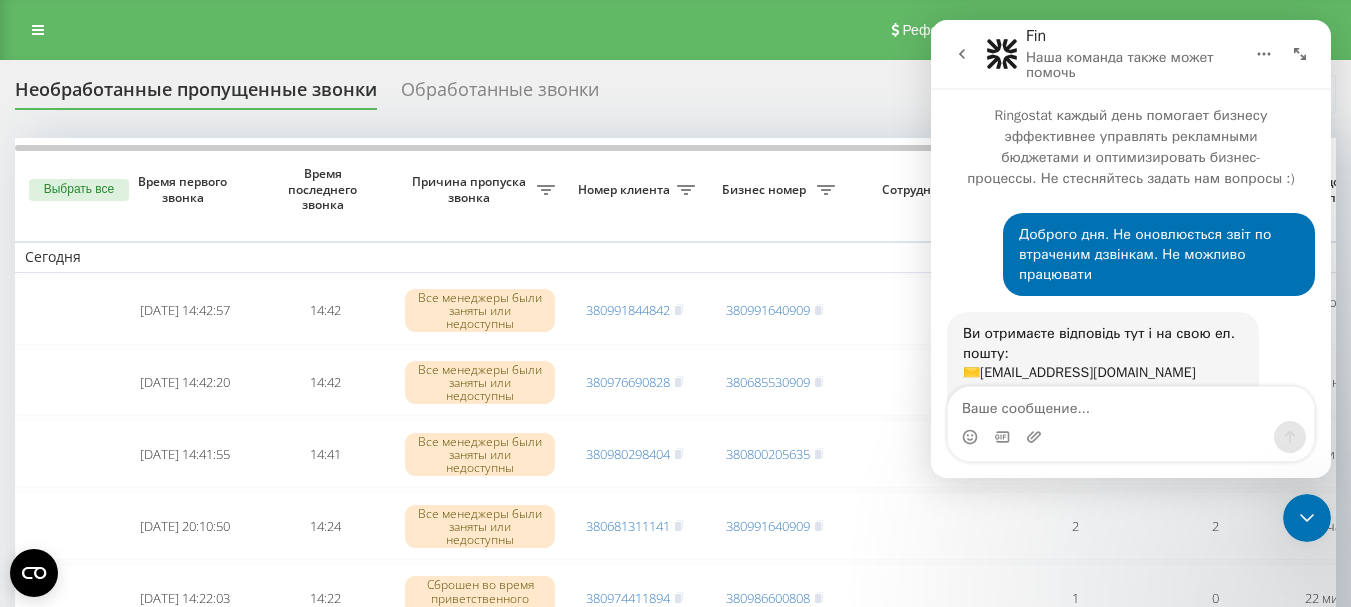 scroll, scrollTop: 3, scrollLeft: 0, axis: vertical 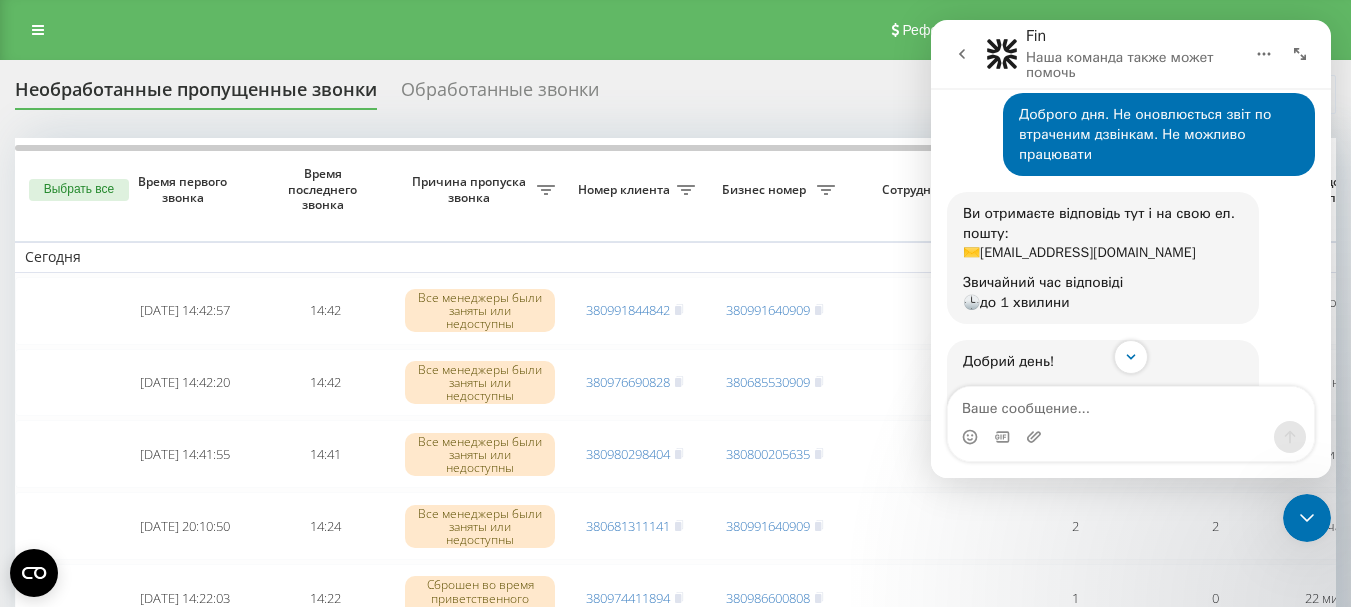 click 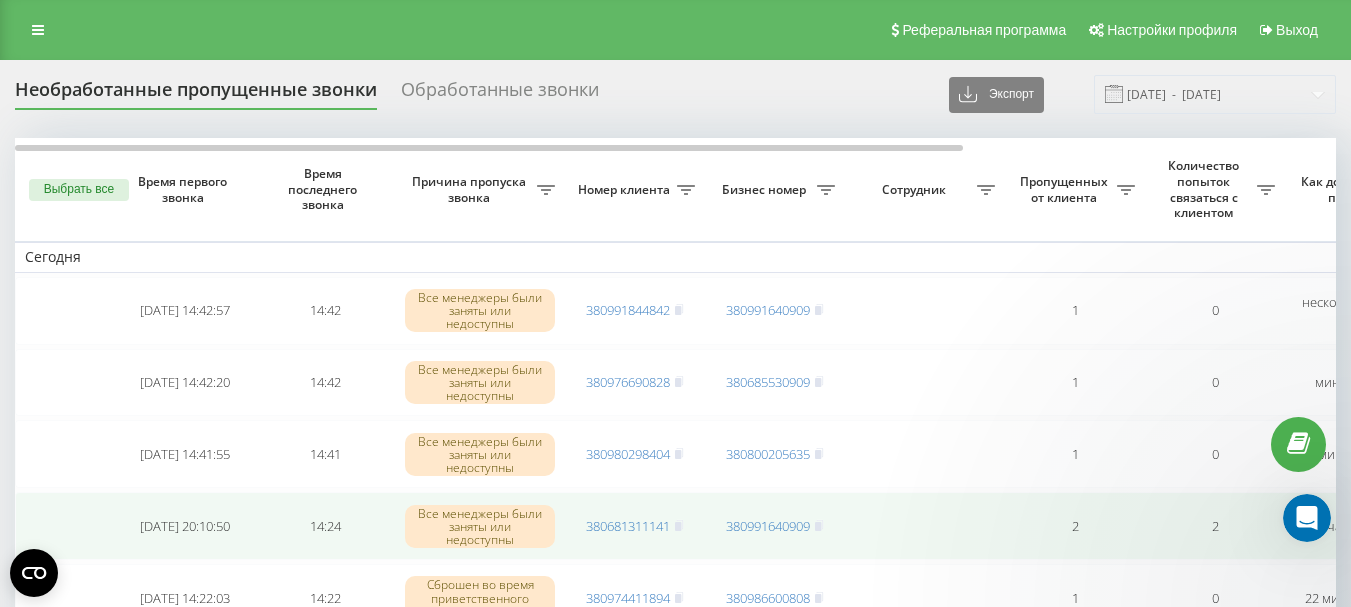 scroll, scrollTop: 0, scrollLeft: 0, axis: both 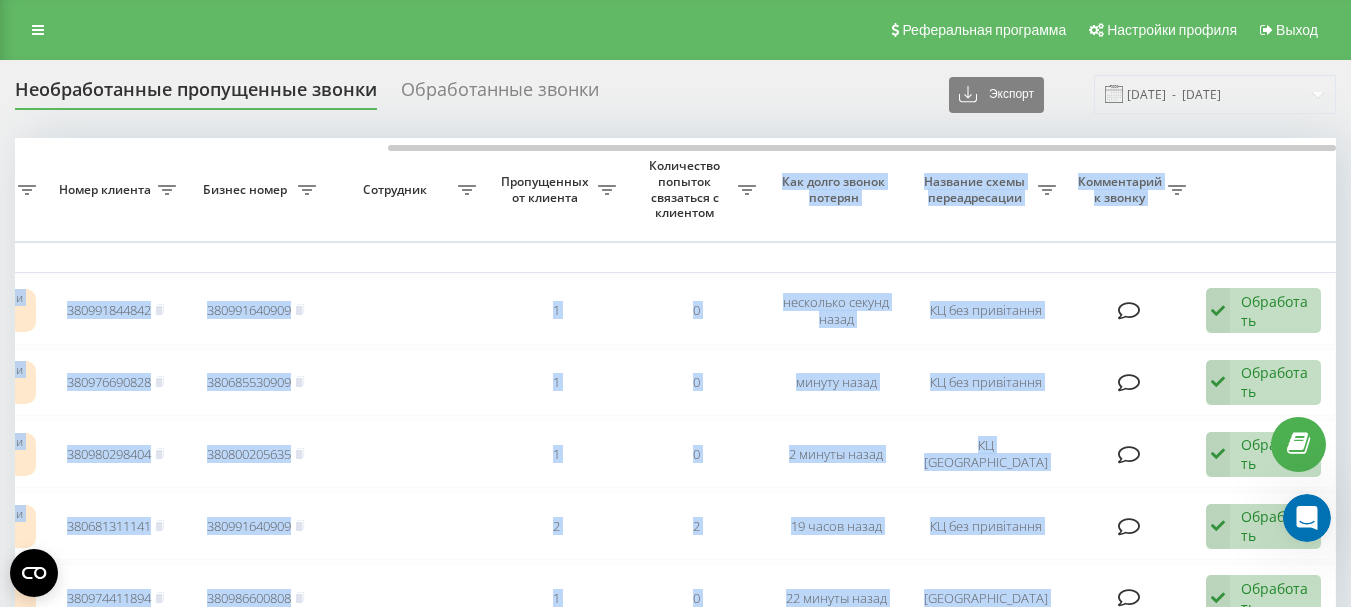 drag, startPoint x: 653, startPoint y: 143, endPoint x: 787, endPoint y: 156, distance: 134.62912 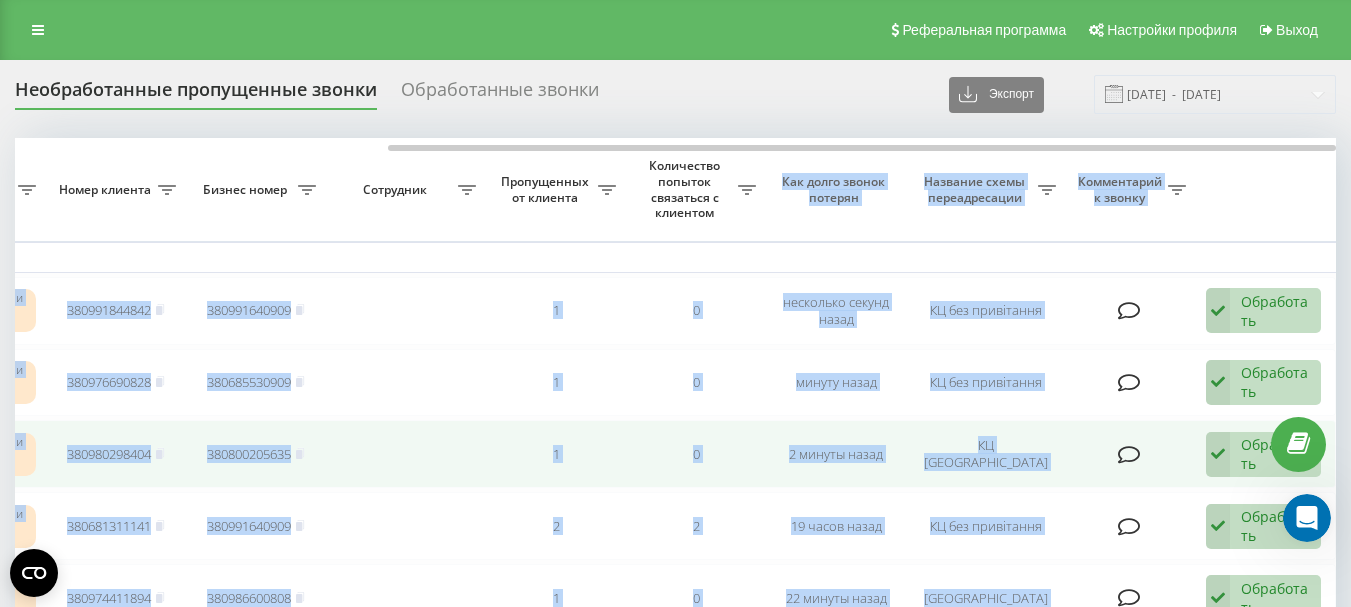 click on "0" at bounding box center (696, 454) 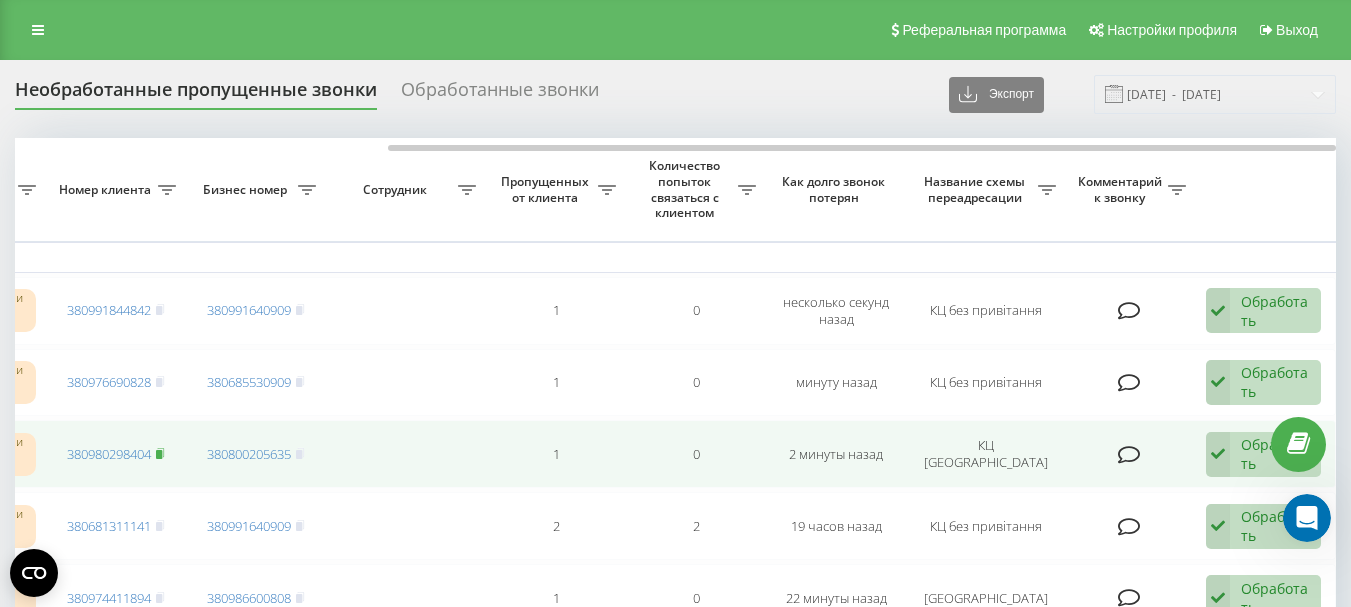 click 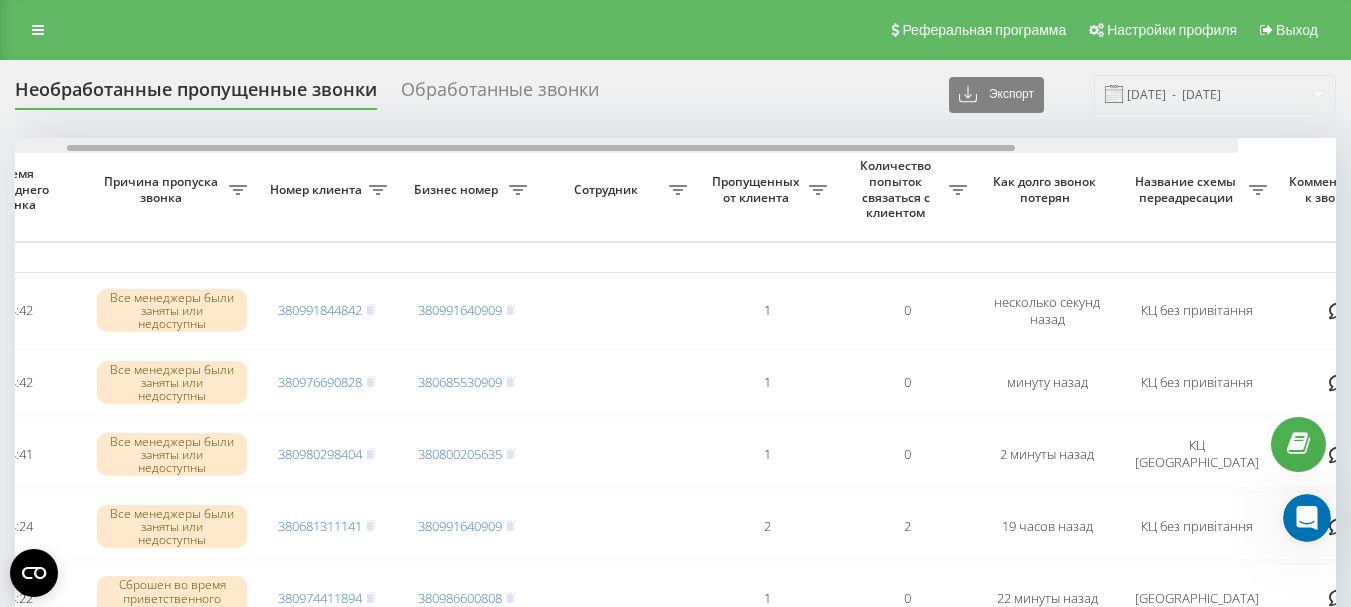 scroll, scrollTop: 0, scrollLeft: 210, axis: horizontal 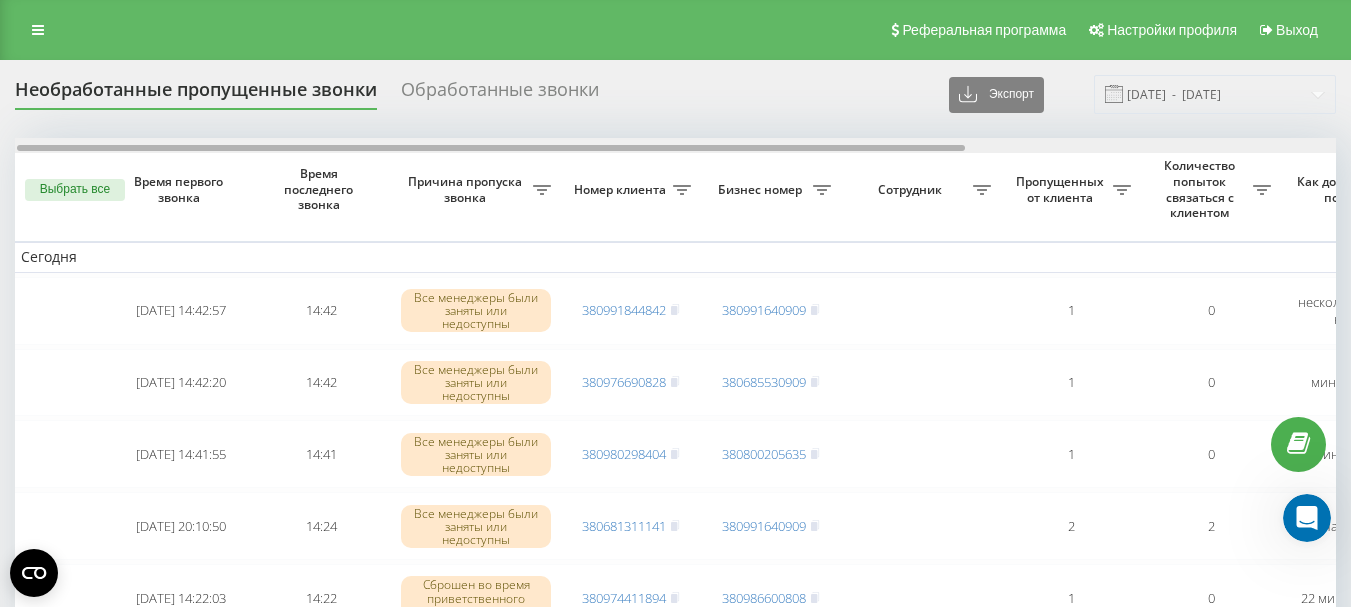 drag, startPoint x: 495, startPoint y: 147, endPoint x: 122, endPoint y: 114, distance: 374.45694 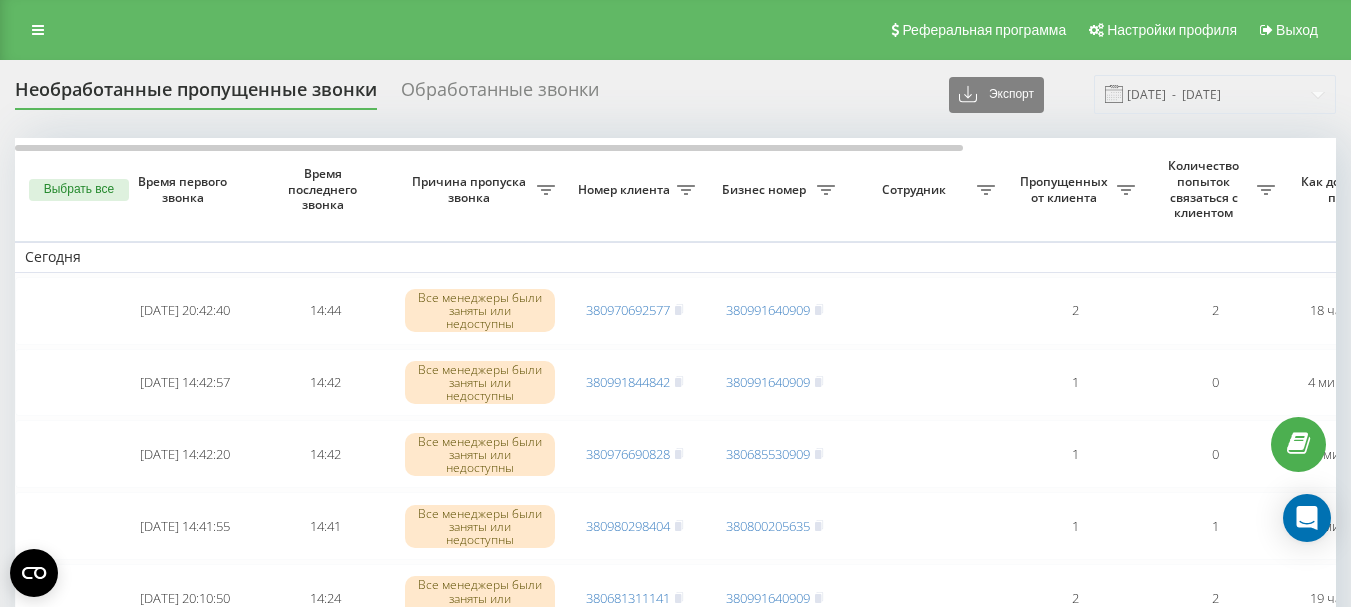 scroll, scrollTop: 0, scrollLeft: 0, axis: both 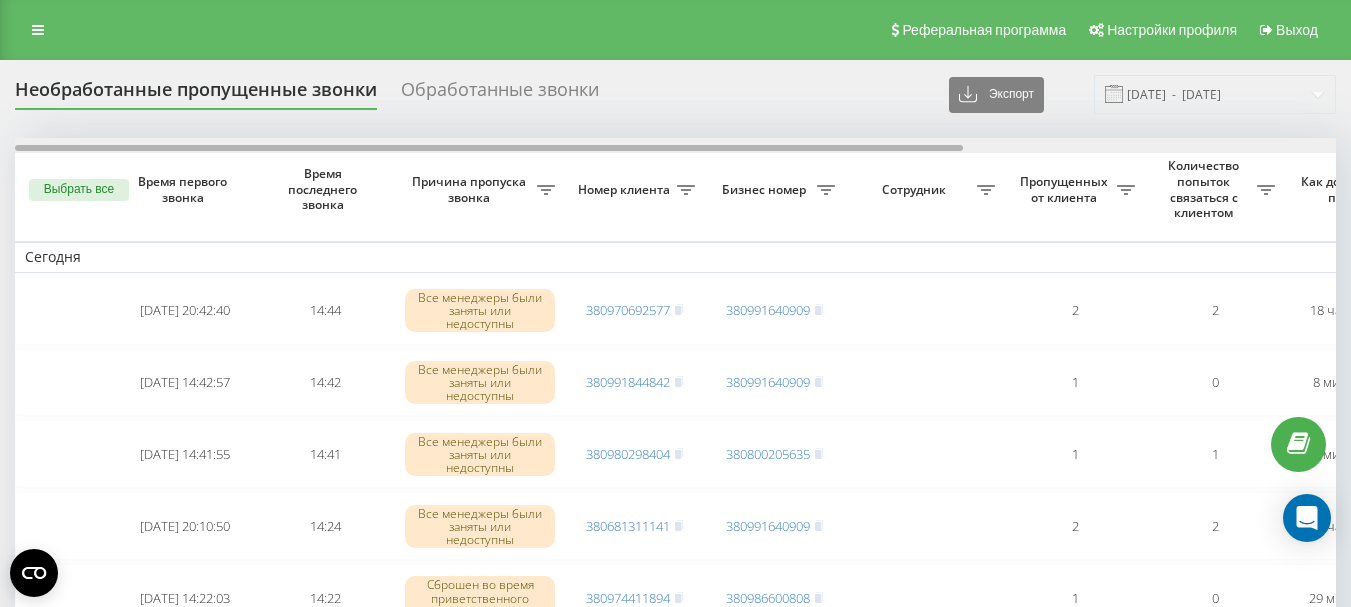 drag, startPoint x: 590, startPoint y: 150, endPoint x: 483, endPoint y: 175, distance: 109.88175 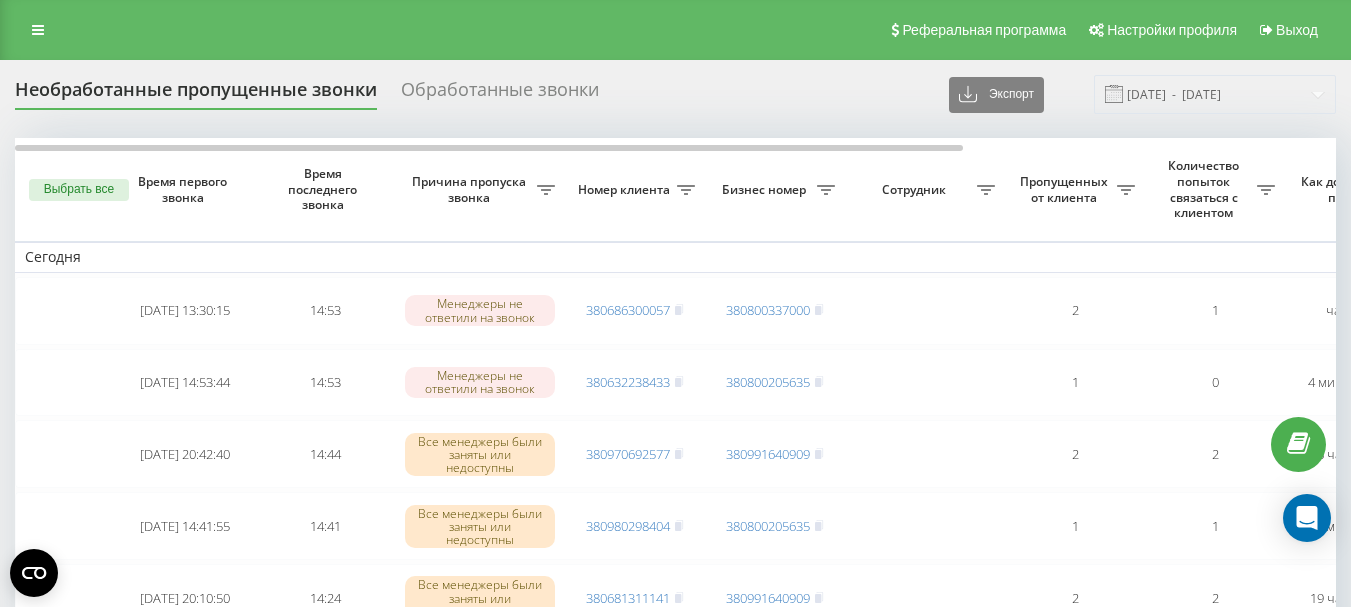 scroll, scrollTop: 0, scrollLeft: 0, axis: both 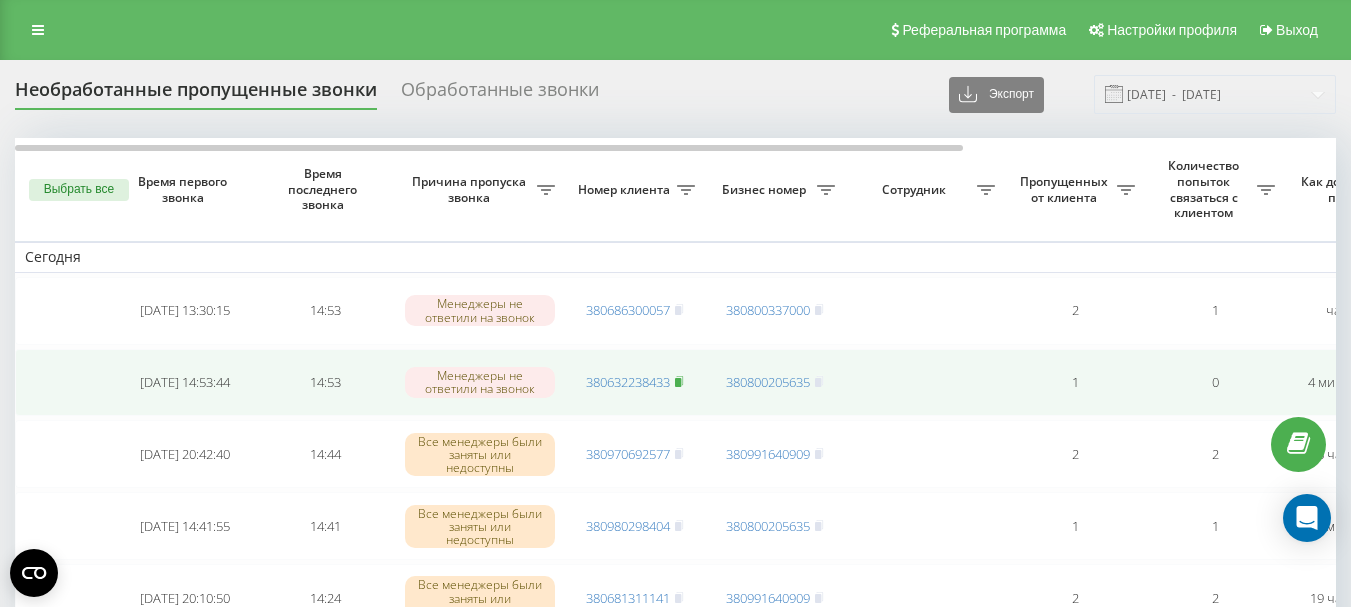 click 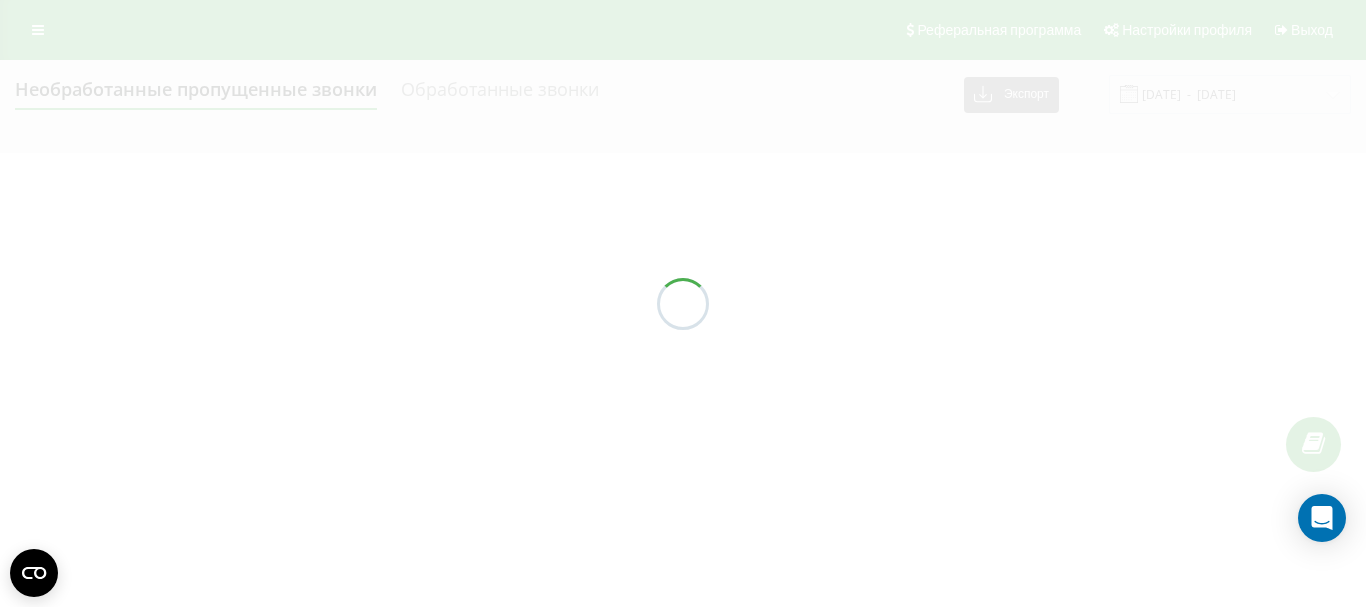 scroll, scrollTop: 0, scrollLeft: 0, axis: both 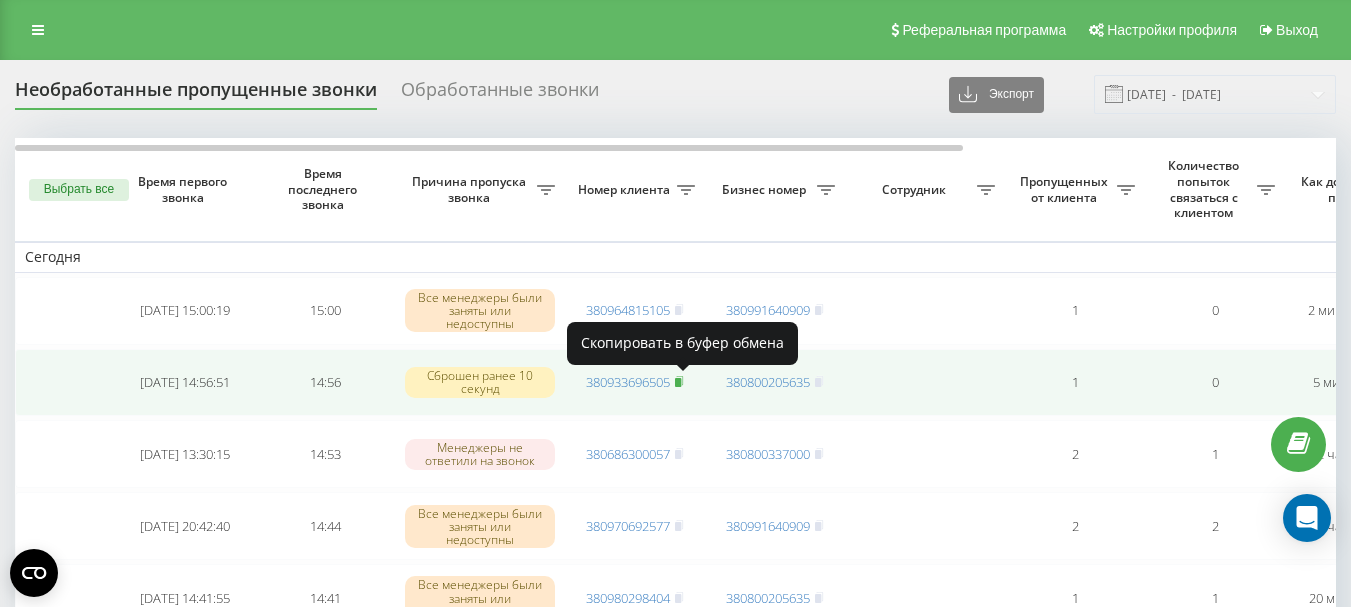 click 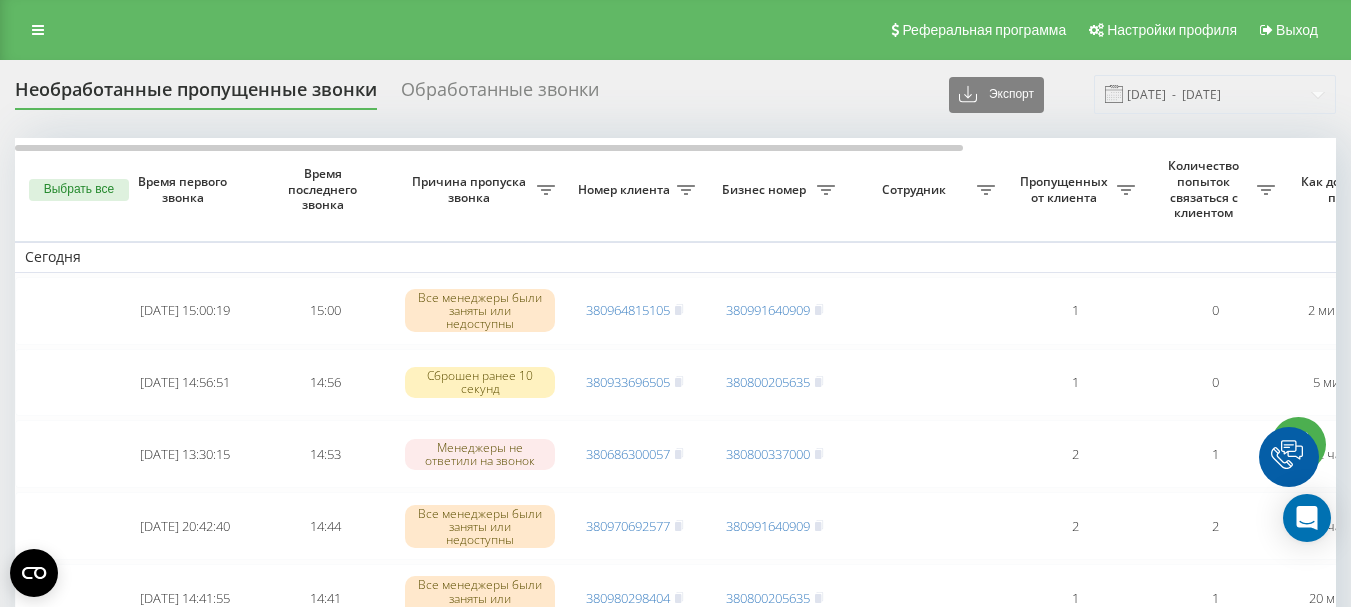 scroll, scrollTop: 0, scrollLeft: 0, axis: both 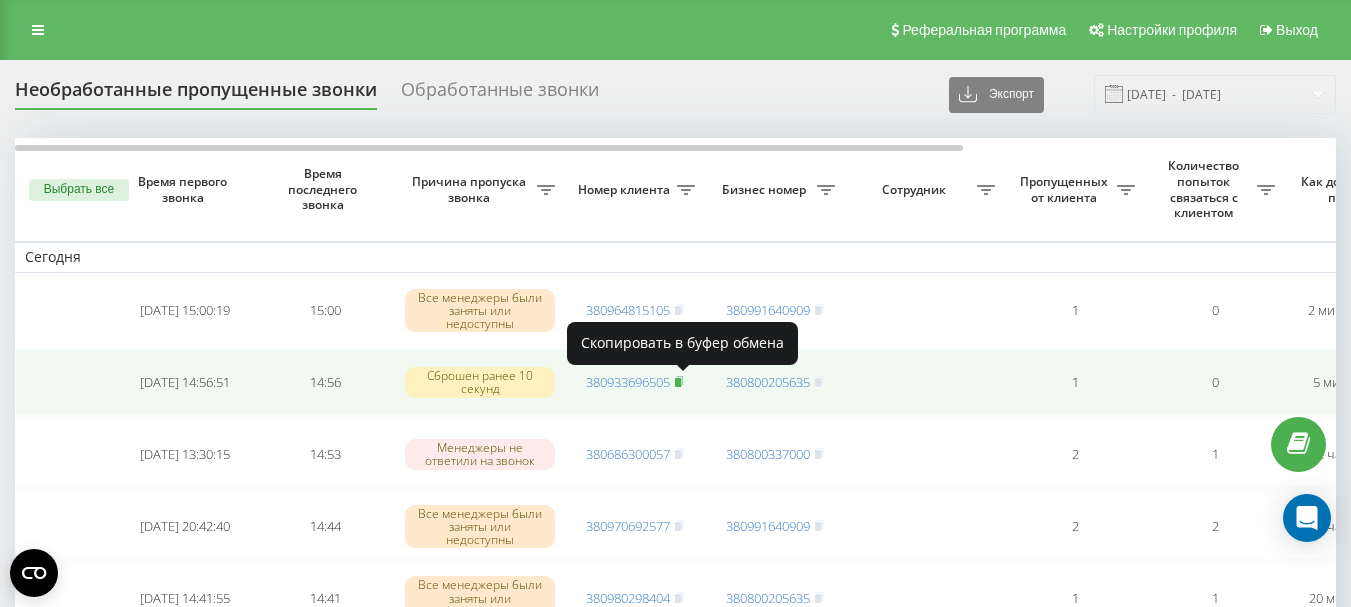 click 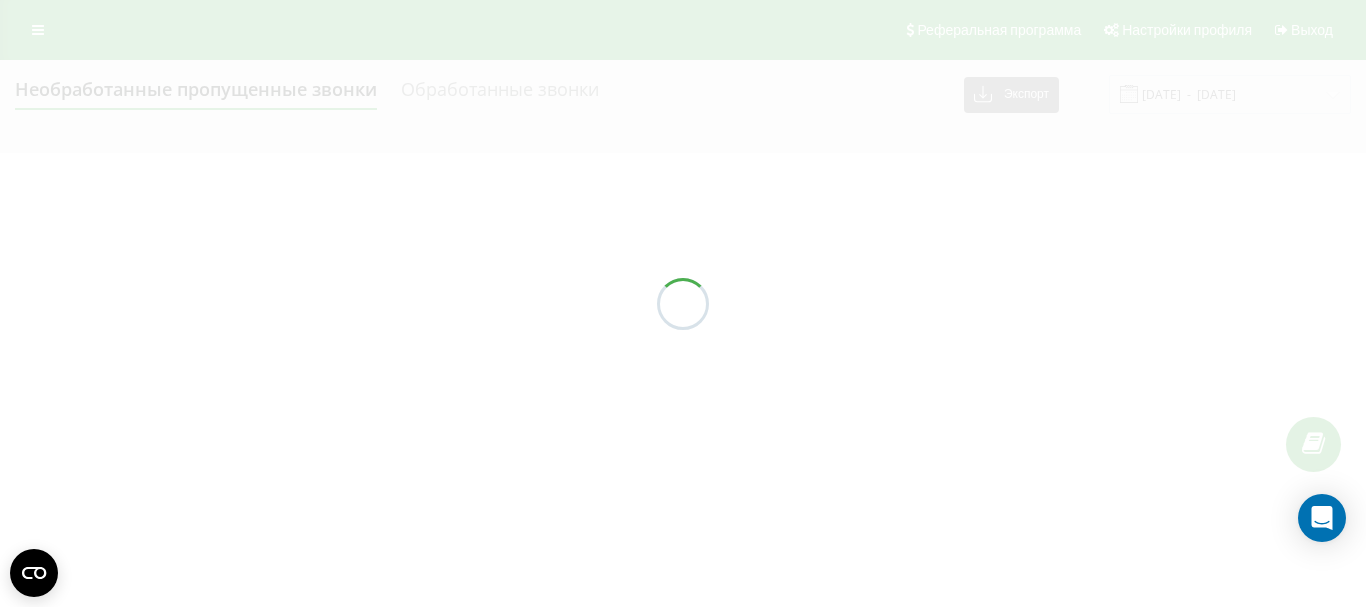 scroll, scrollTop: 0, scrollLeft: 0, axis: both 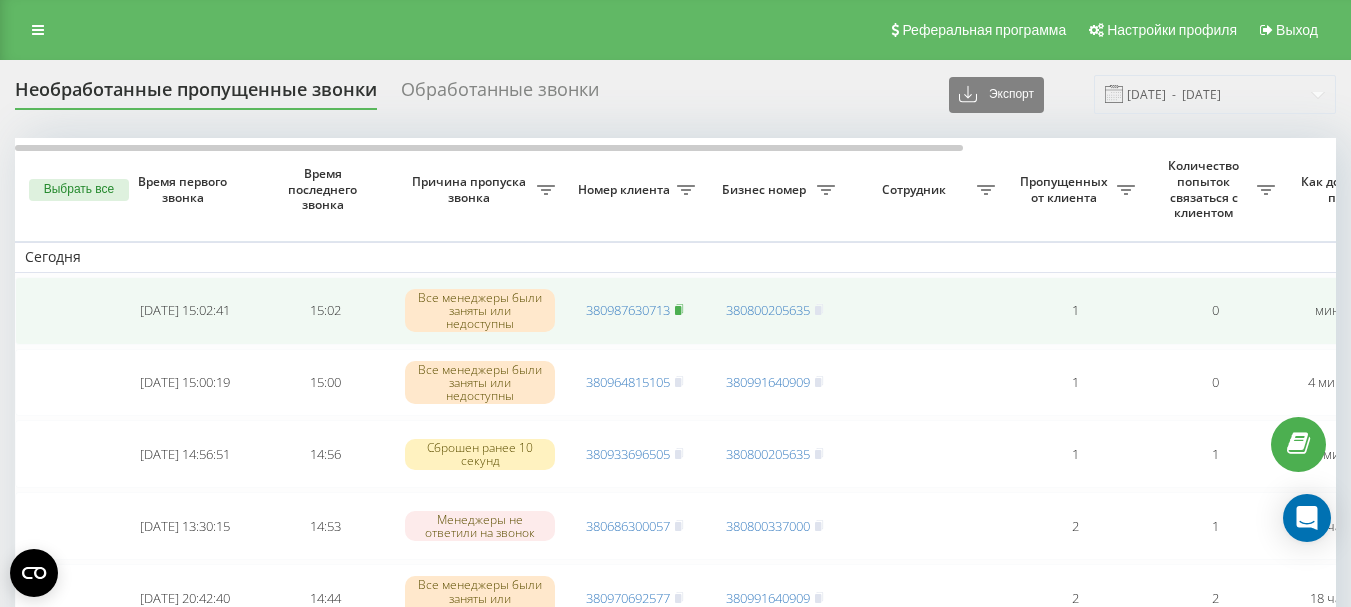 click 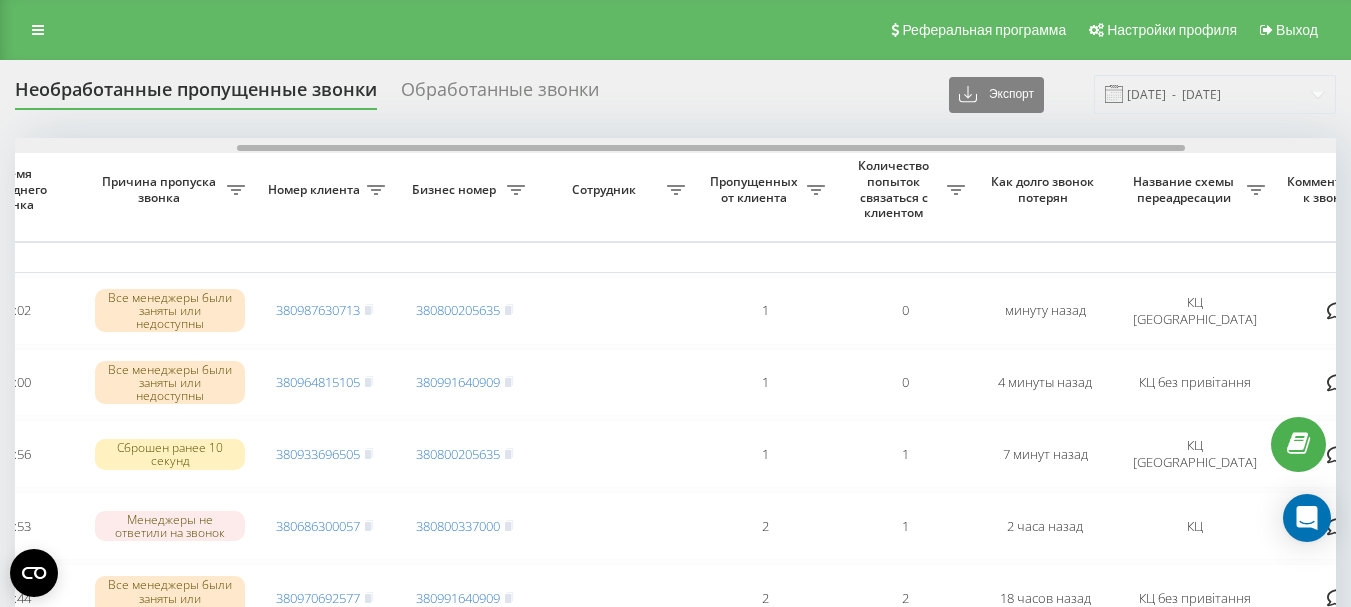 scroll, scrollTop: 0, scrollLeft: 0, axis: both 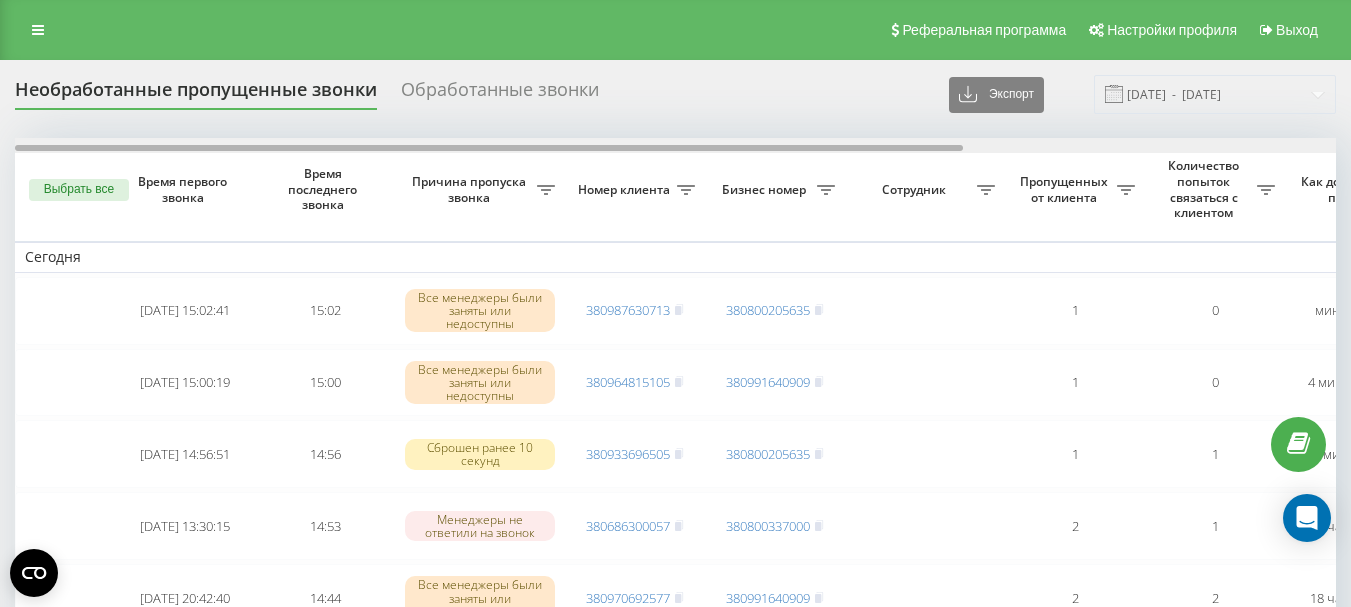 drag, startPoint x: 616, startPoint y: 145, endPoint x: 536, endPoint y: 181, distance: 87.72685 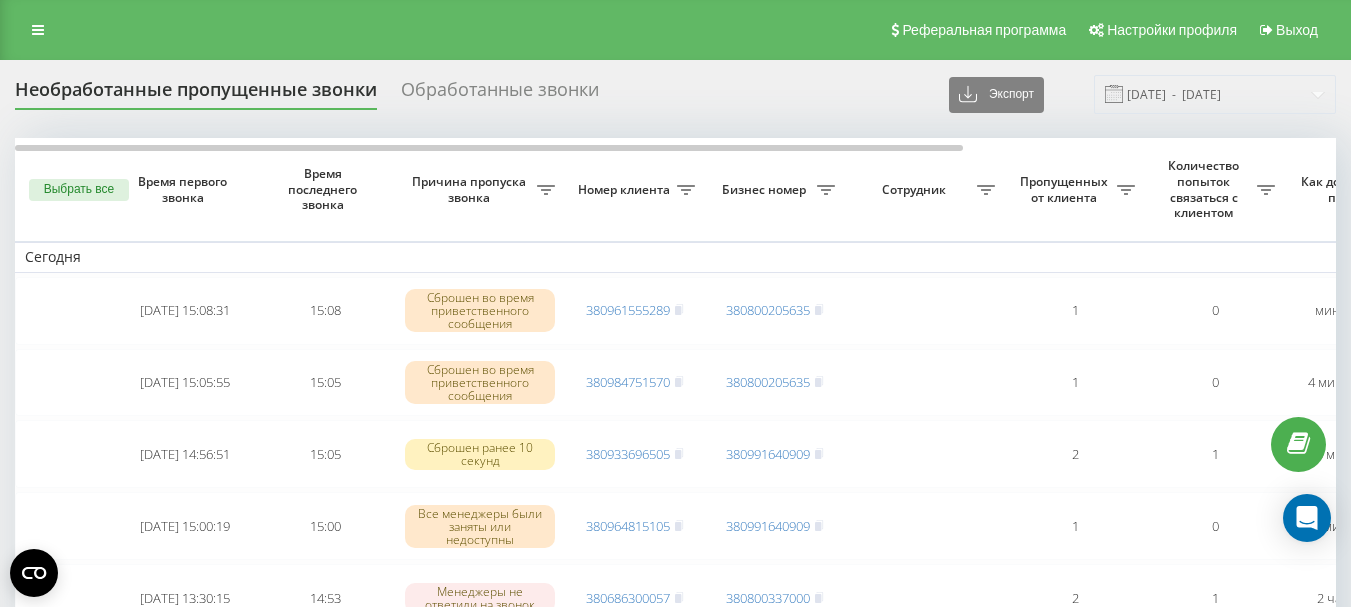 scroll, scrollTop: 0, scrollLeft: 0, axis: both 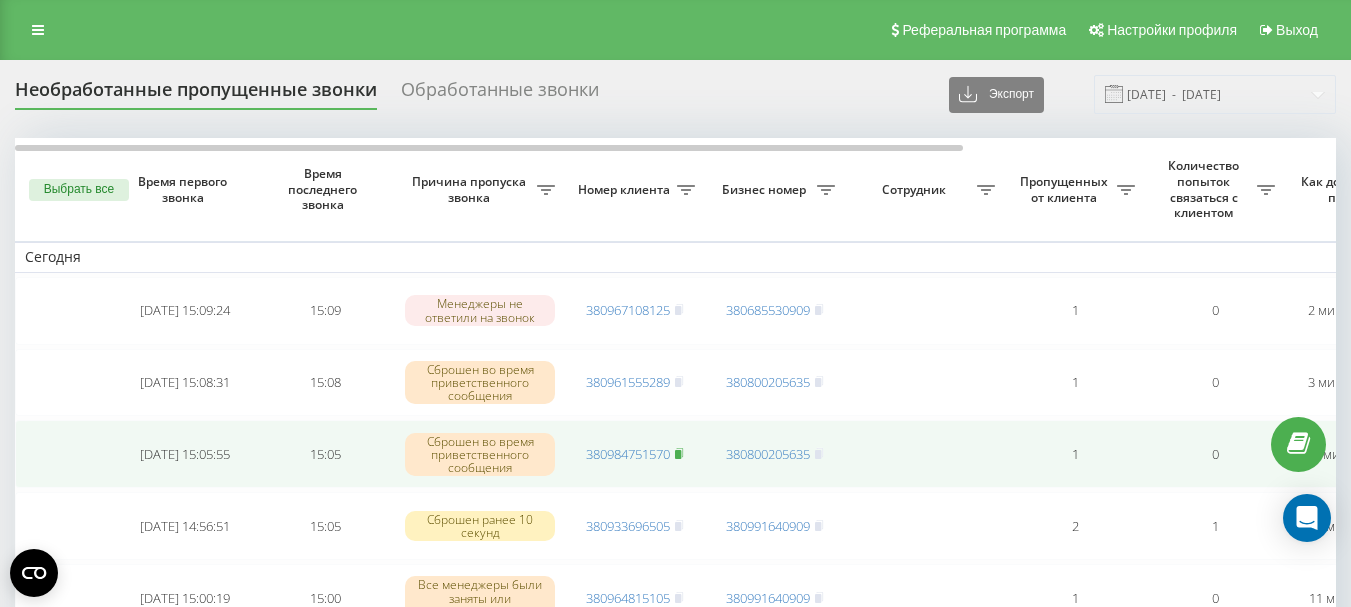 click 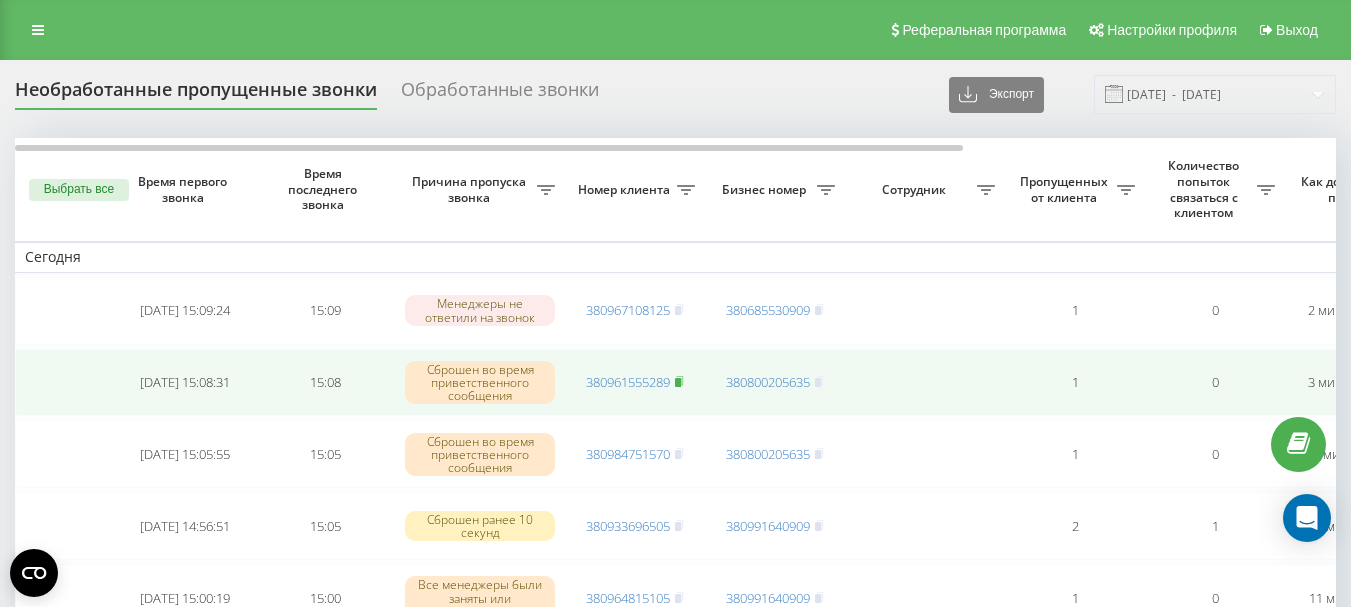 click 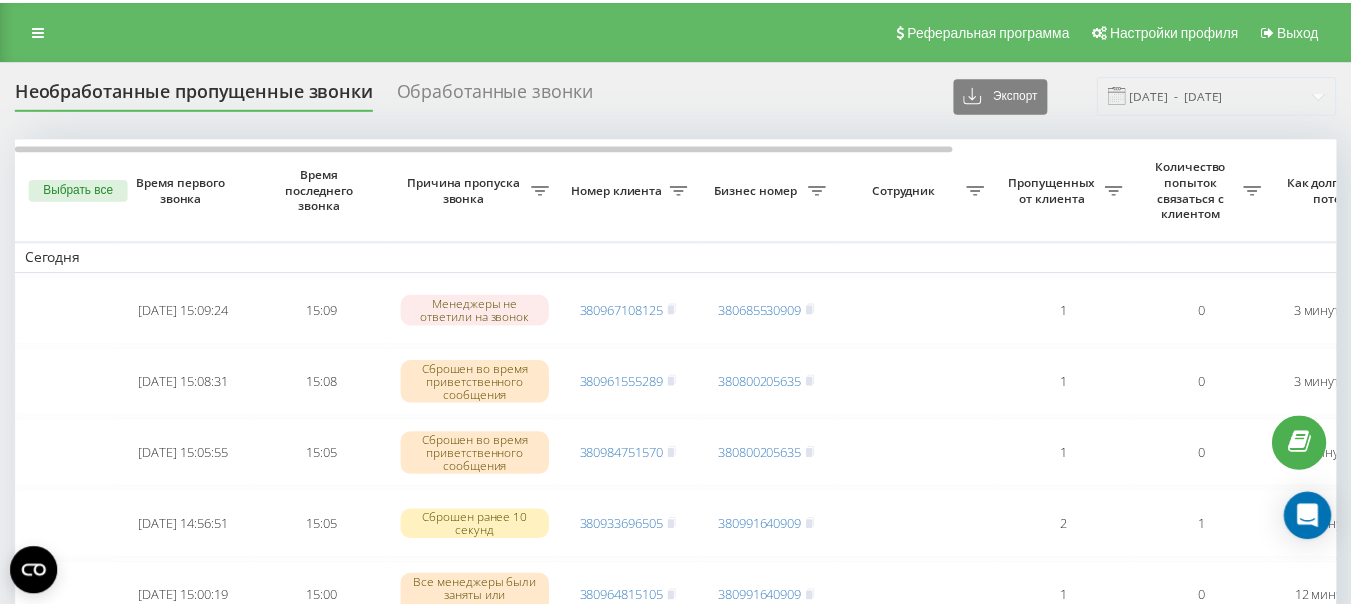 scroll, scrollTop: 0, scrollLeft: 0, axis: both 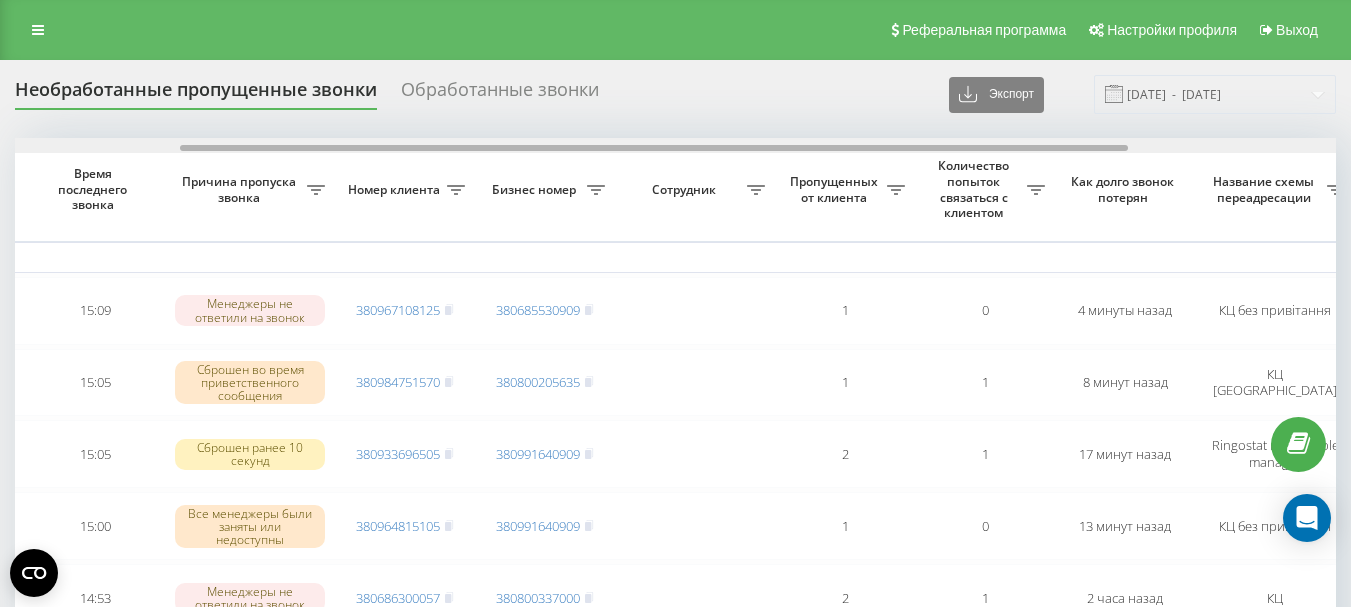 drag, startPoint x: 578, startPoint y: 147, endPoint x: 743, endPoint y: 152, distance: 165.07574 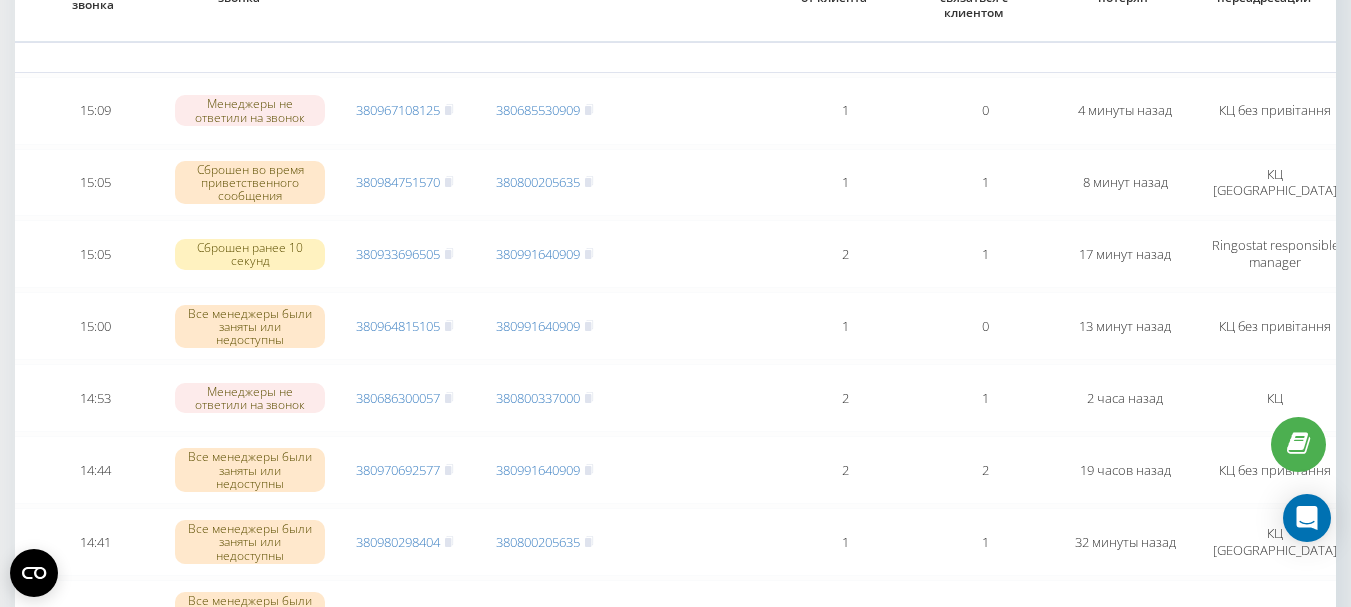 scroll, scrollTop: 0, scrollLeft: 0, axis: both 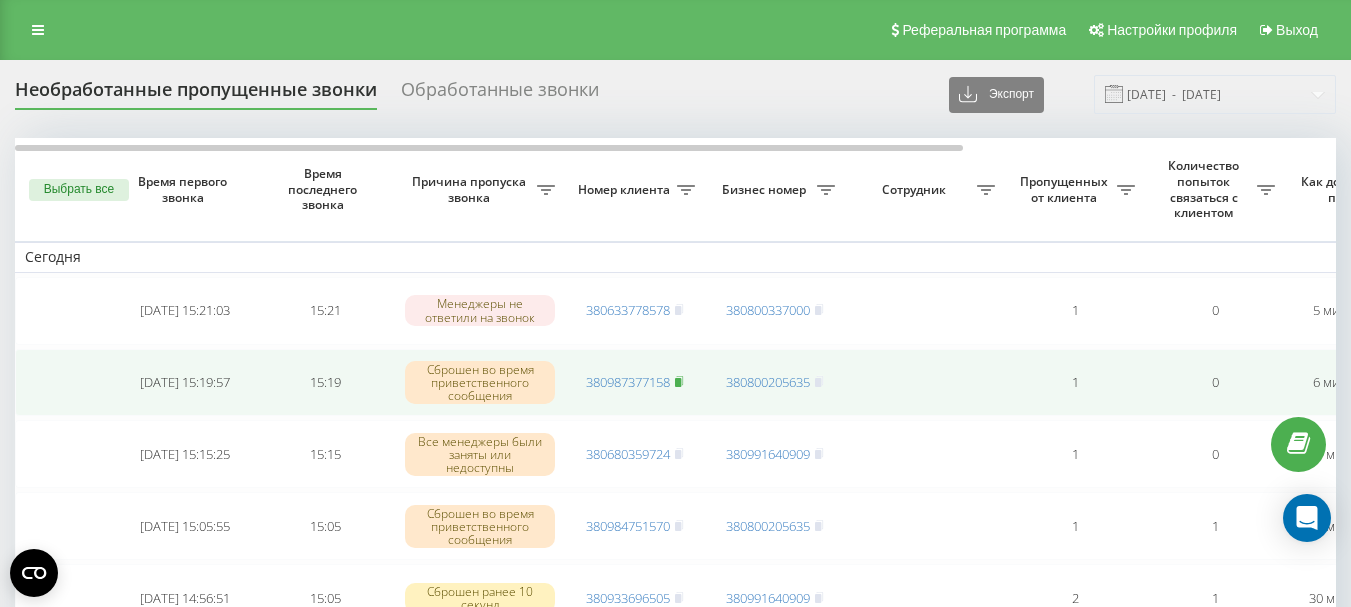 click 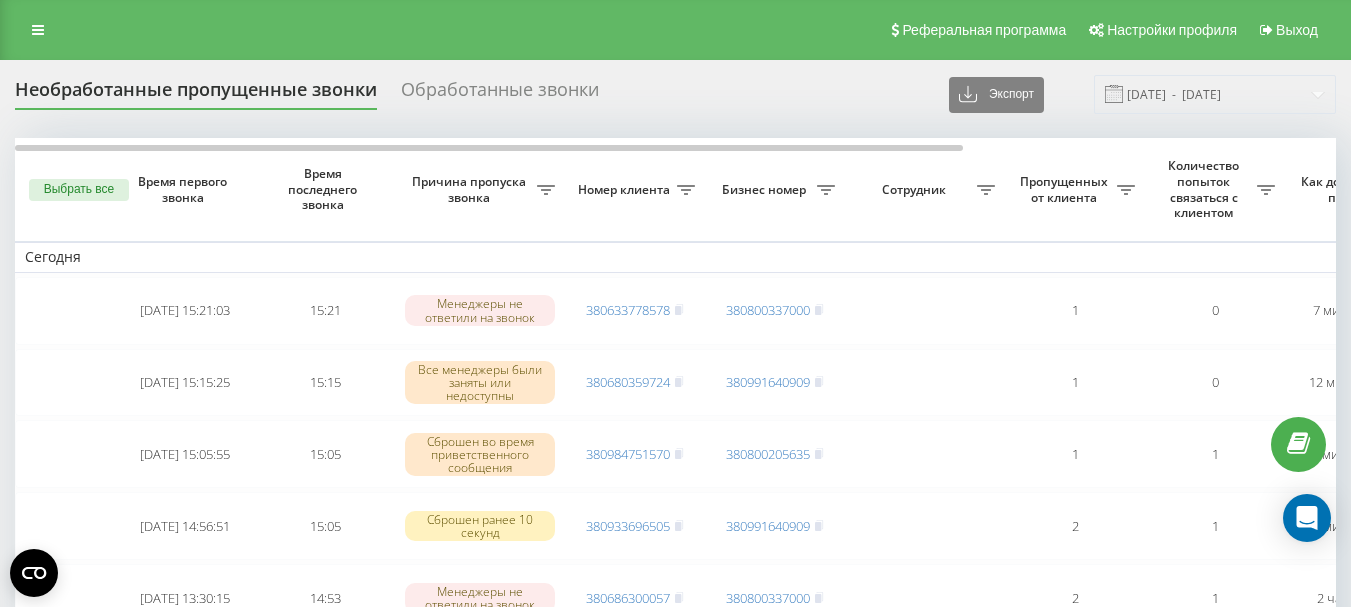scroll, scrollTop: 0, scrollLeft: 0, axis: both 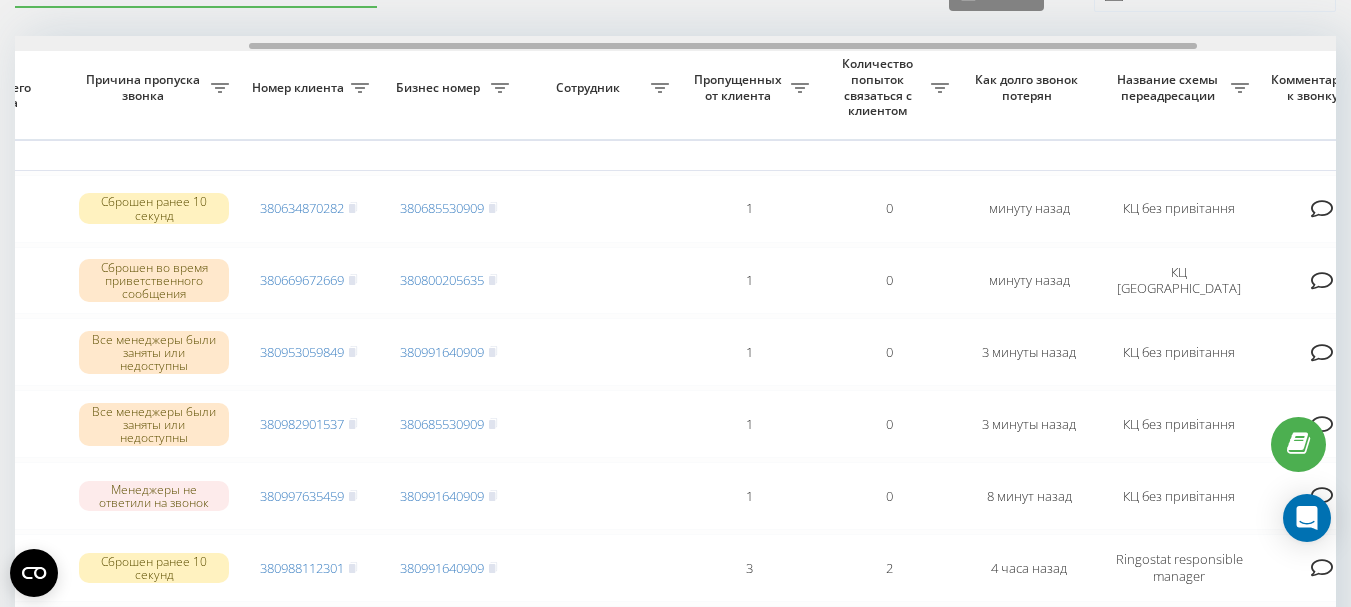 drag, startPoint x: 587, startPoint y: 47, endPoint x: 821, endPoint y: 46, distance: 234.00214 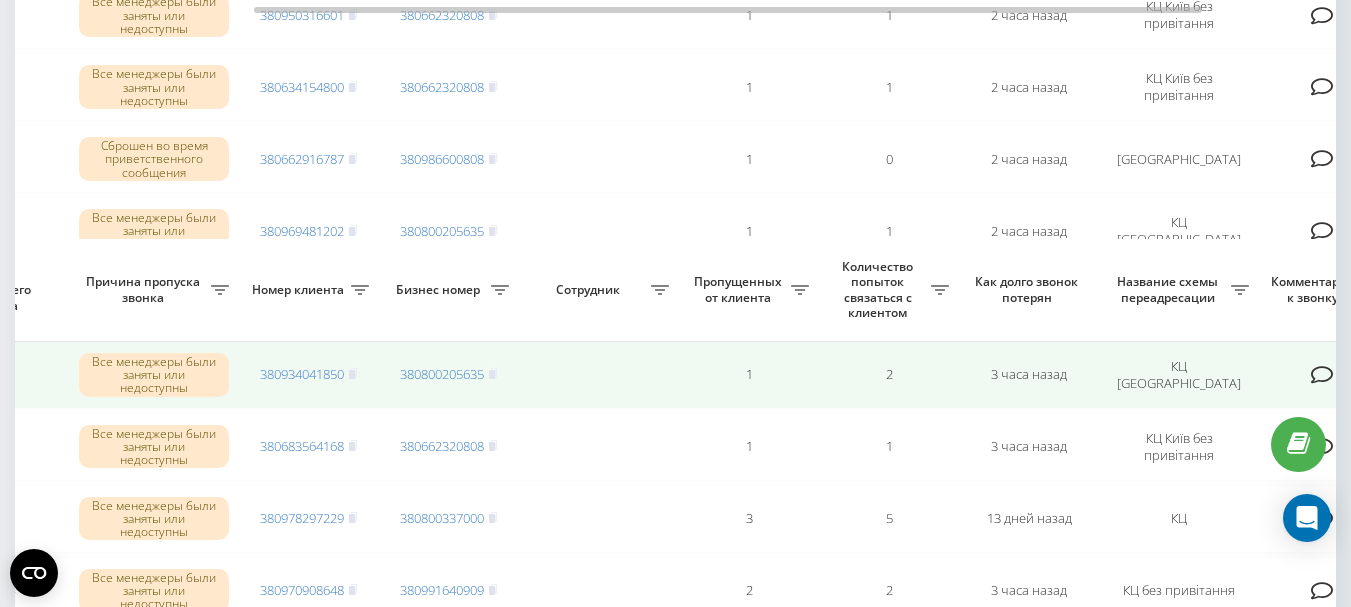scroll, scrollTop: 1602, scrollLeft: 0, axis: vertical 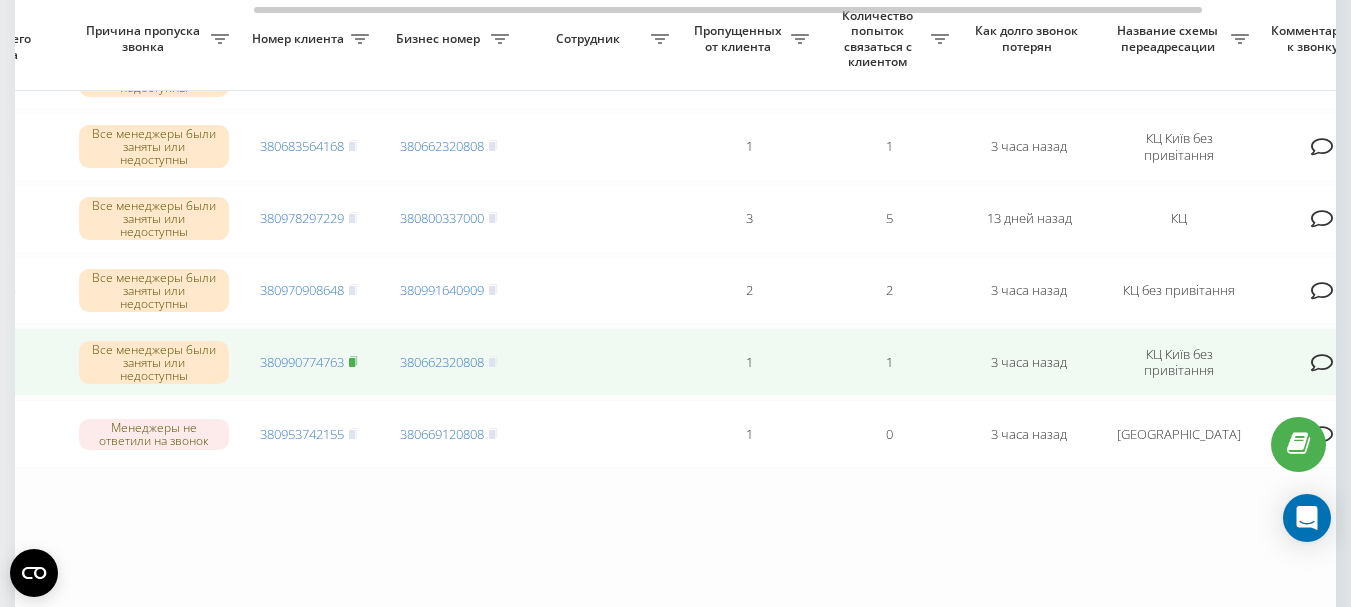 click 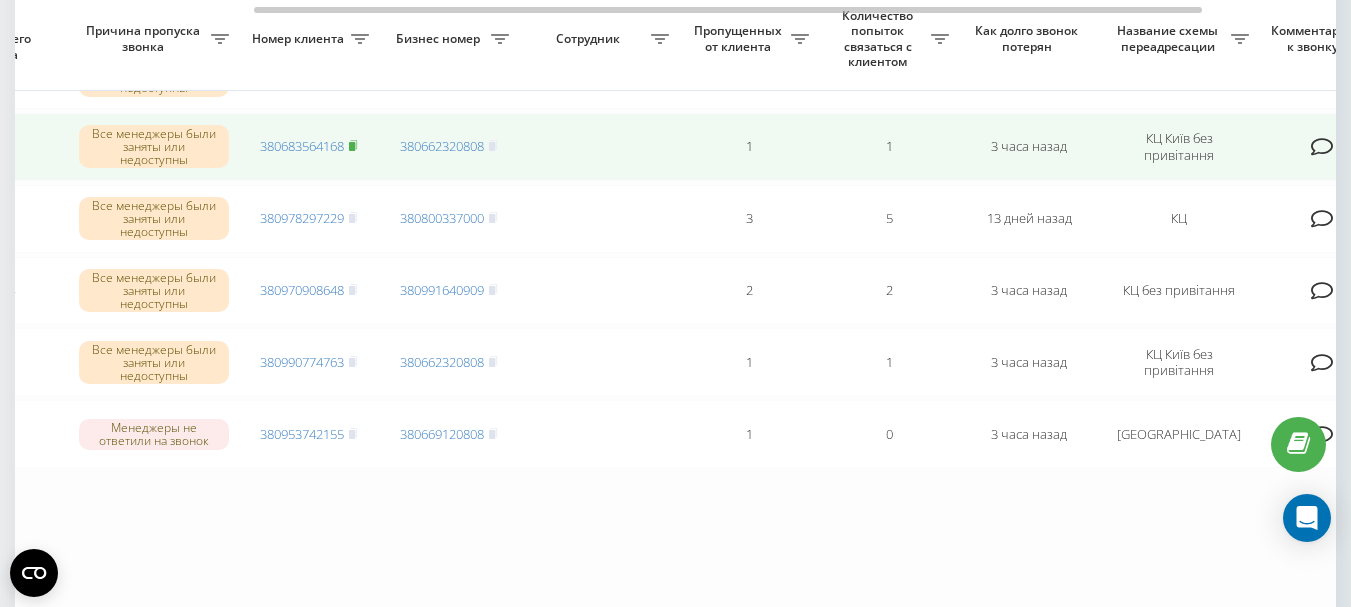 click 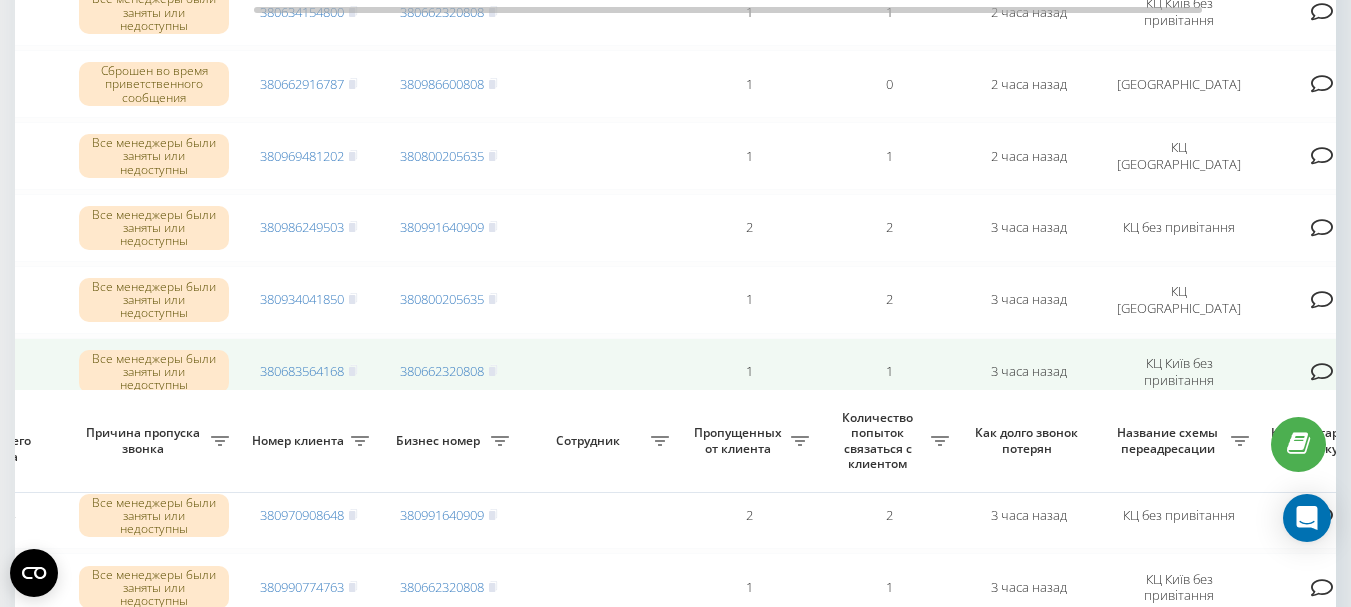 scroll, scrollTop: 1780, scrollLeft: 0, axis: vertical 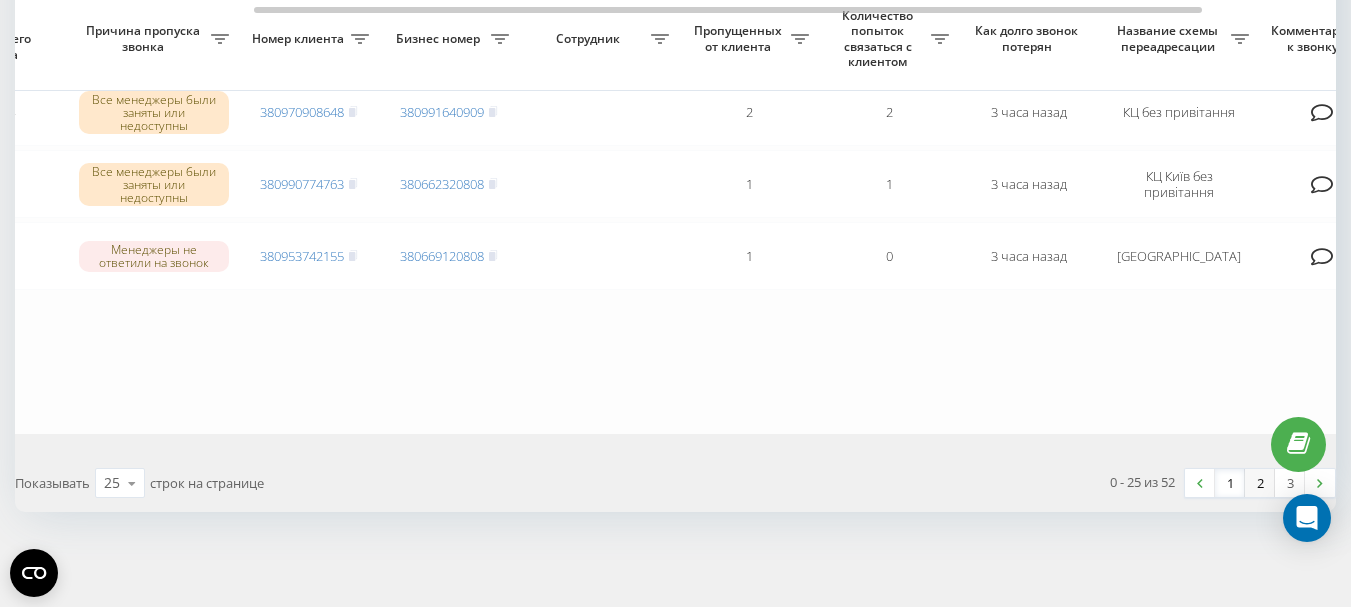click on "2" at bounding box center (1260, 483) 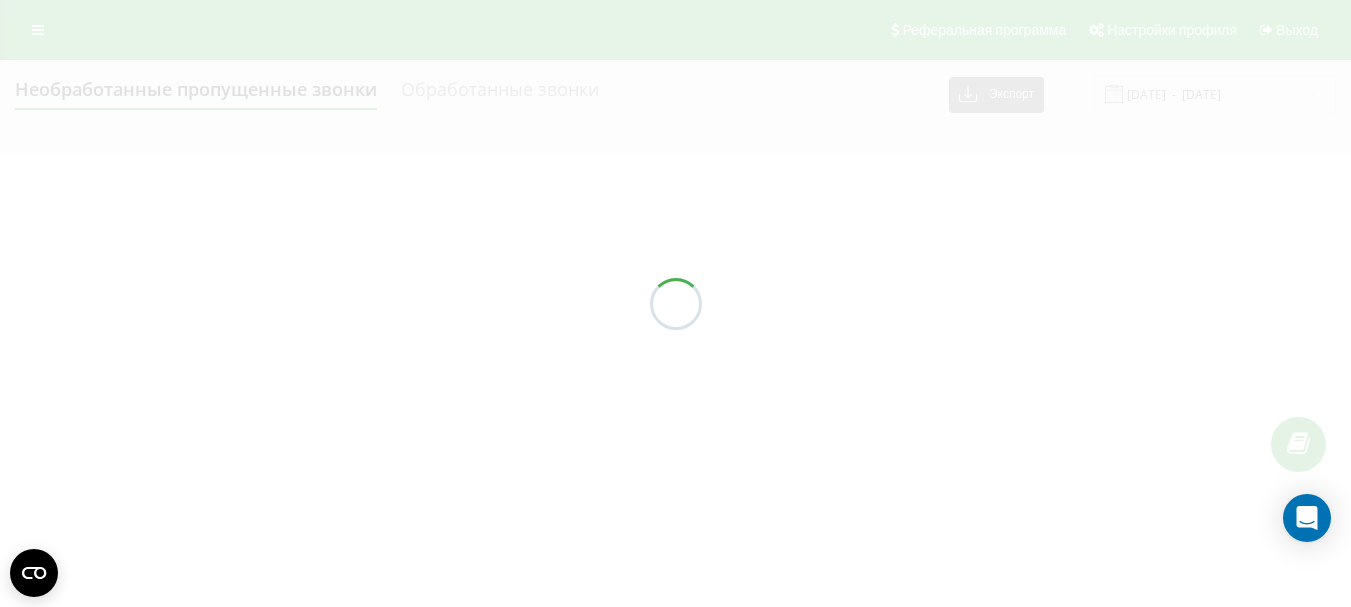 scroll, scrollTop: 0, scrollLeft: 0, axis: both 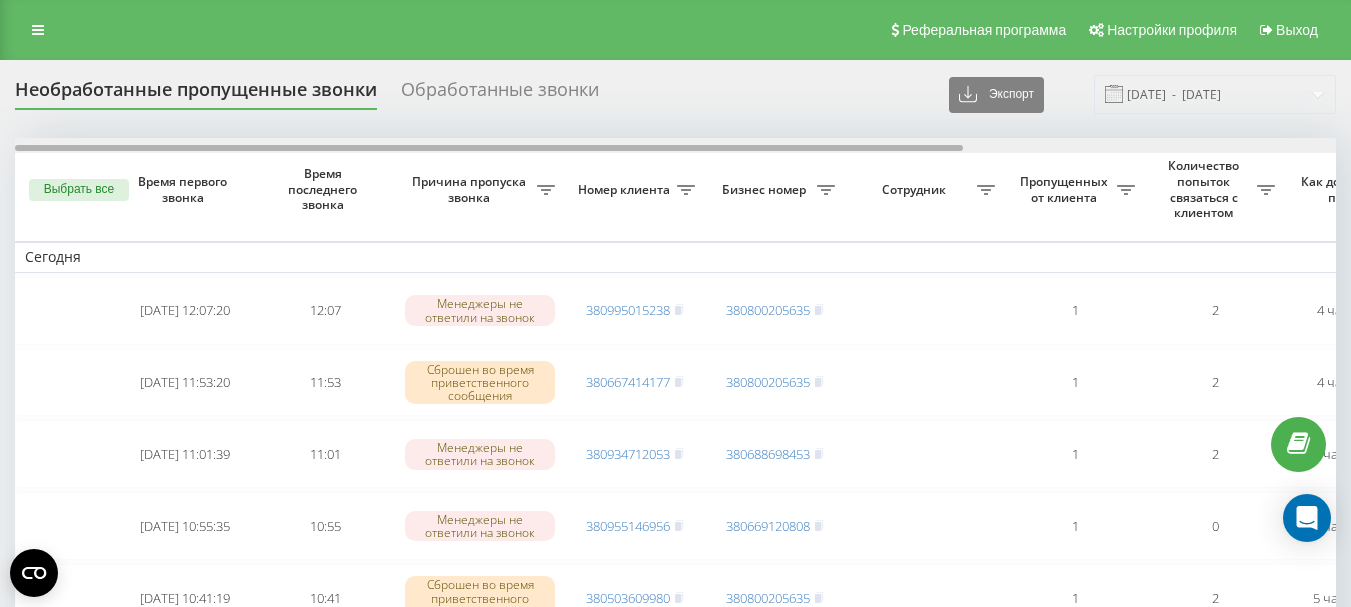 drag, startPoint x: 591, startPoint y: 149, endPoint x: 559, endPoint y: 163, distance: 34.928497 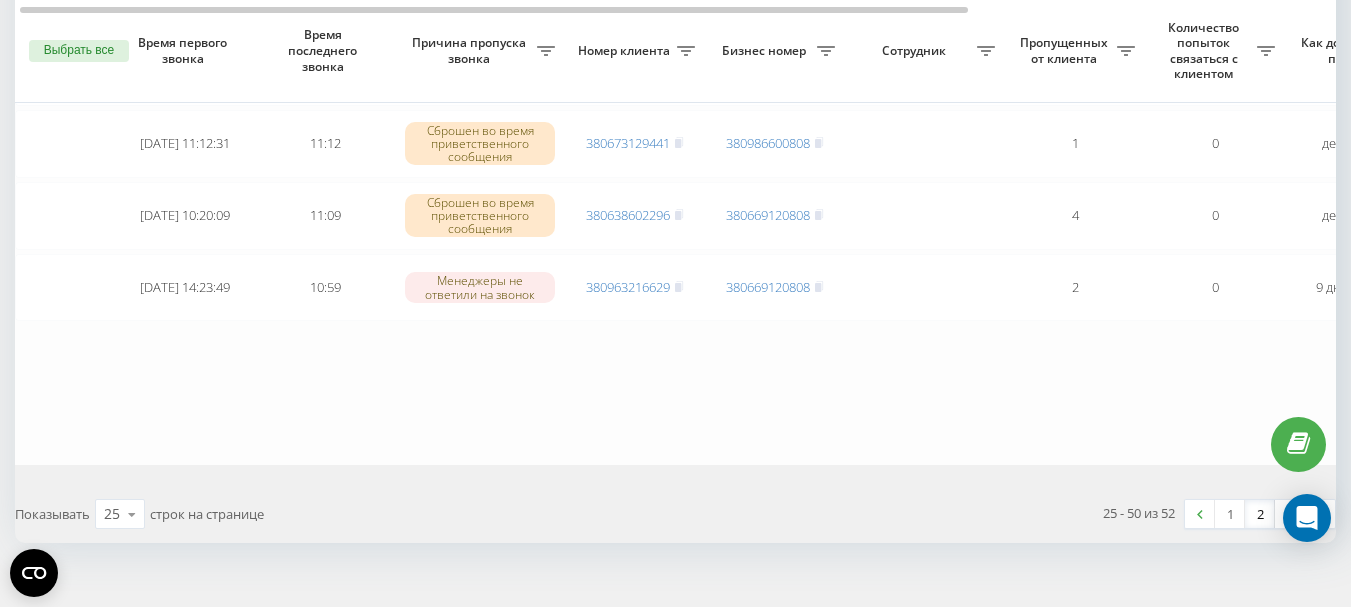 scroll, scrollTop: 1814, scrollLeft: 0, axis: vertical 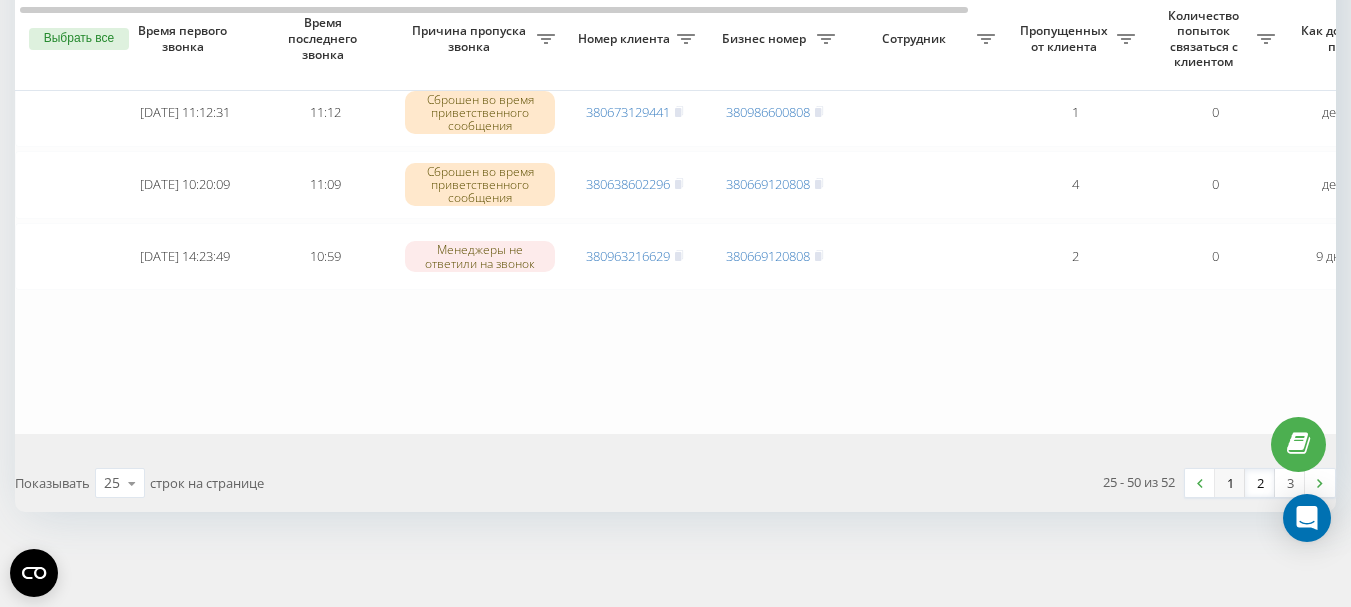click on "1" at bounding box center [1230, 483] 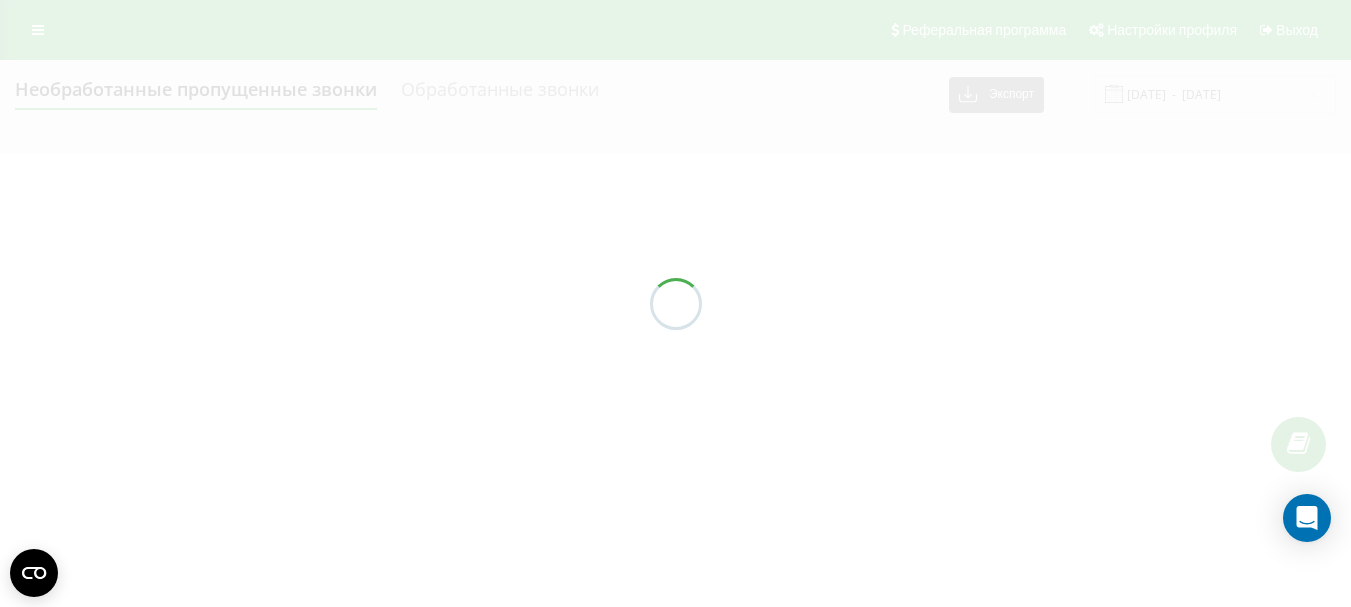 scroll, scrollTop: 0, scrollLeft: 0, axis: both 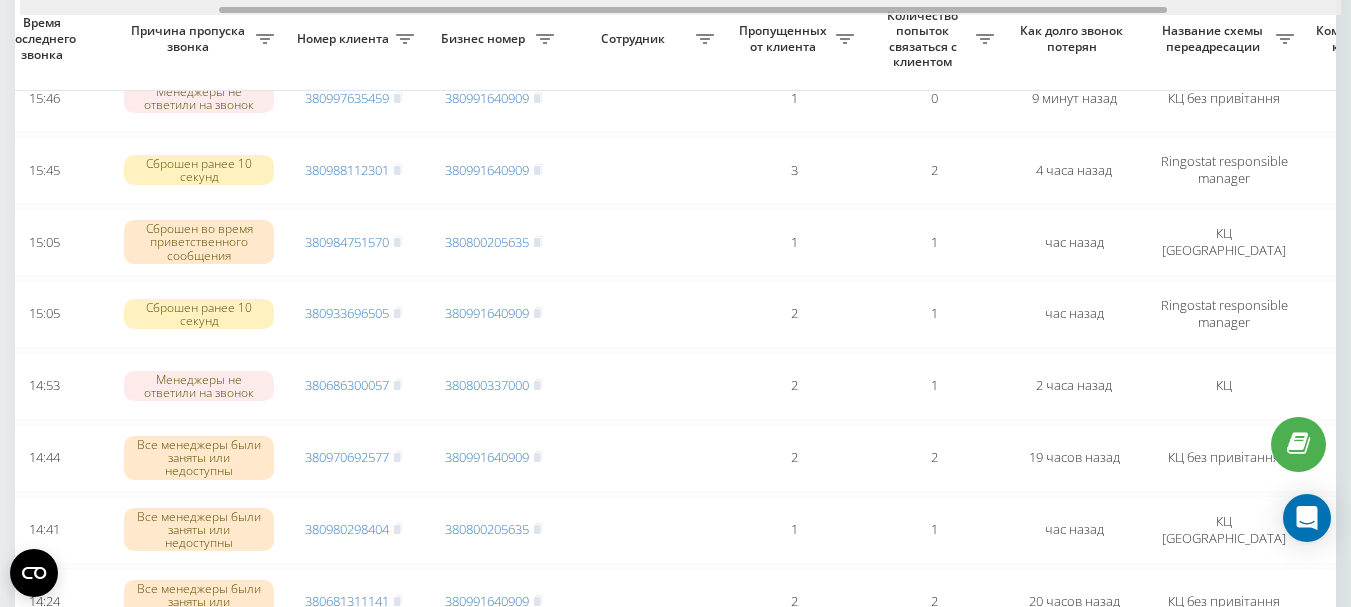 drag, startPoint x: 627, startPoint y: 8, endPoint x: 830, endPoint y: 17, distance: 203.1994 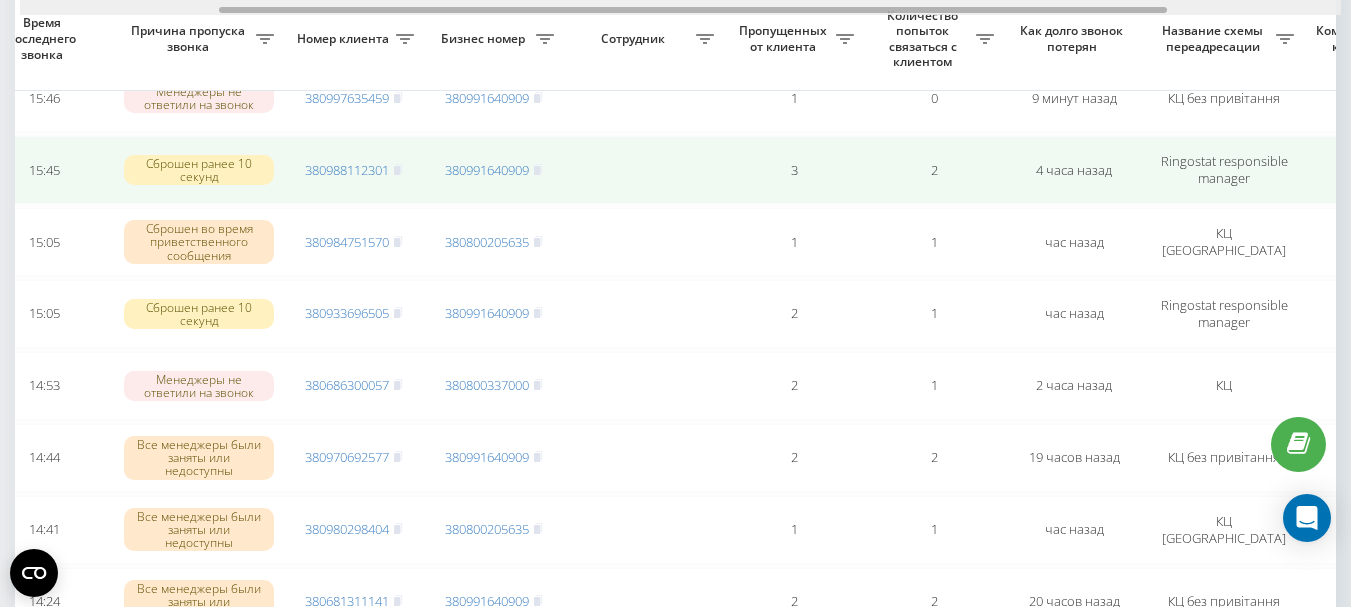 scroll, scrollTop: 0, scrollLeft: 282, axis: horizontal 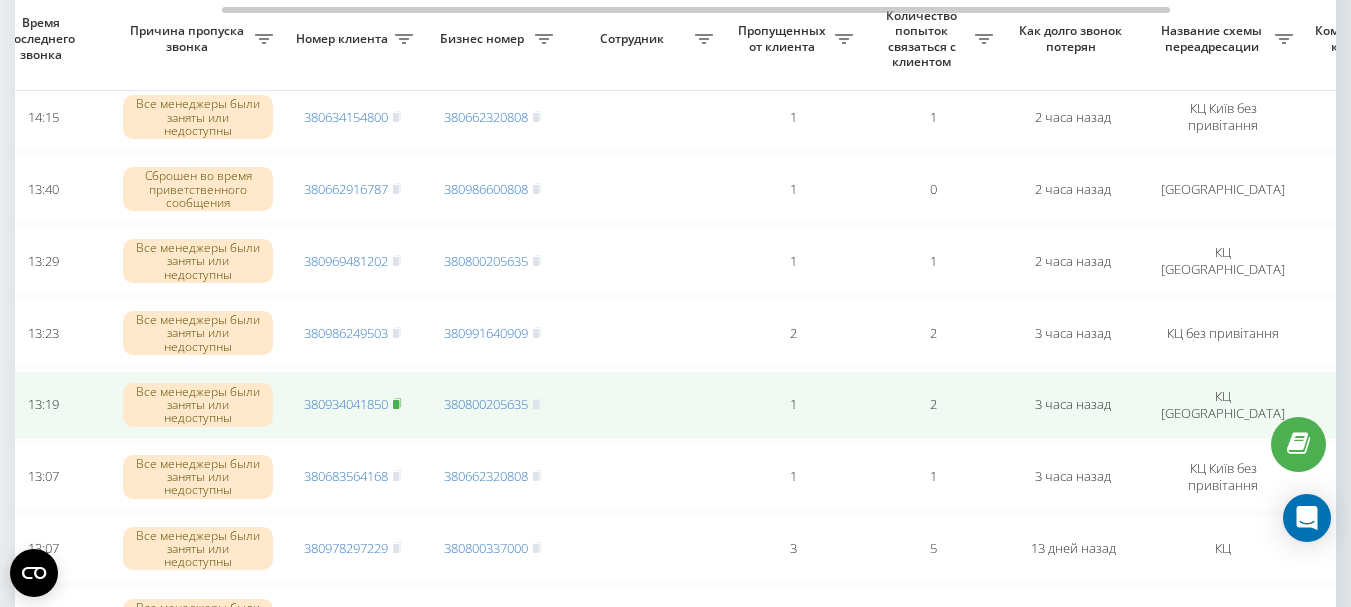 click 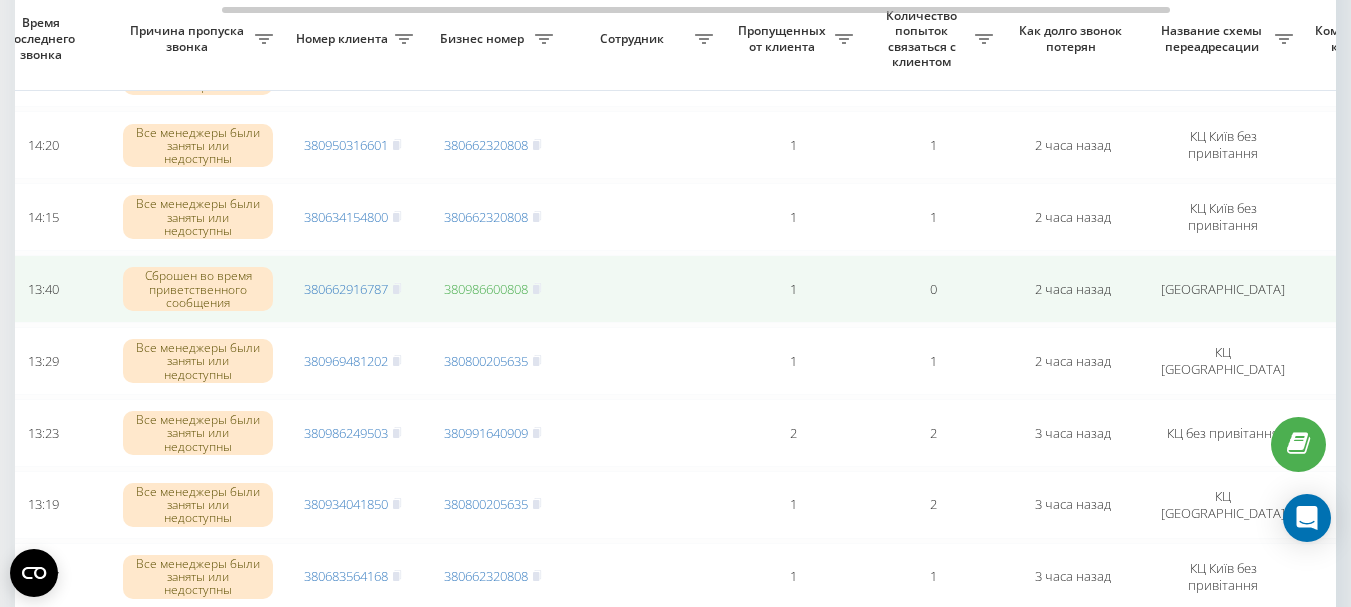 scroll, scrollTop: 1200, scrollLeft: 0, axis: vertical 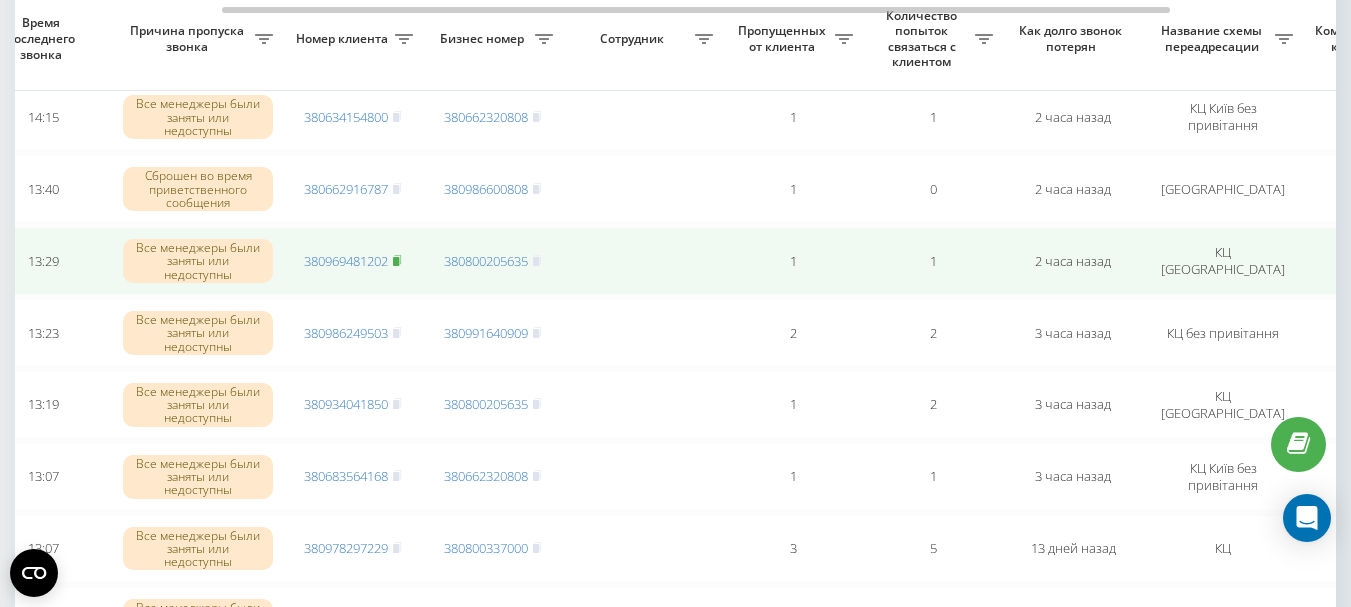 click 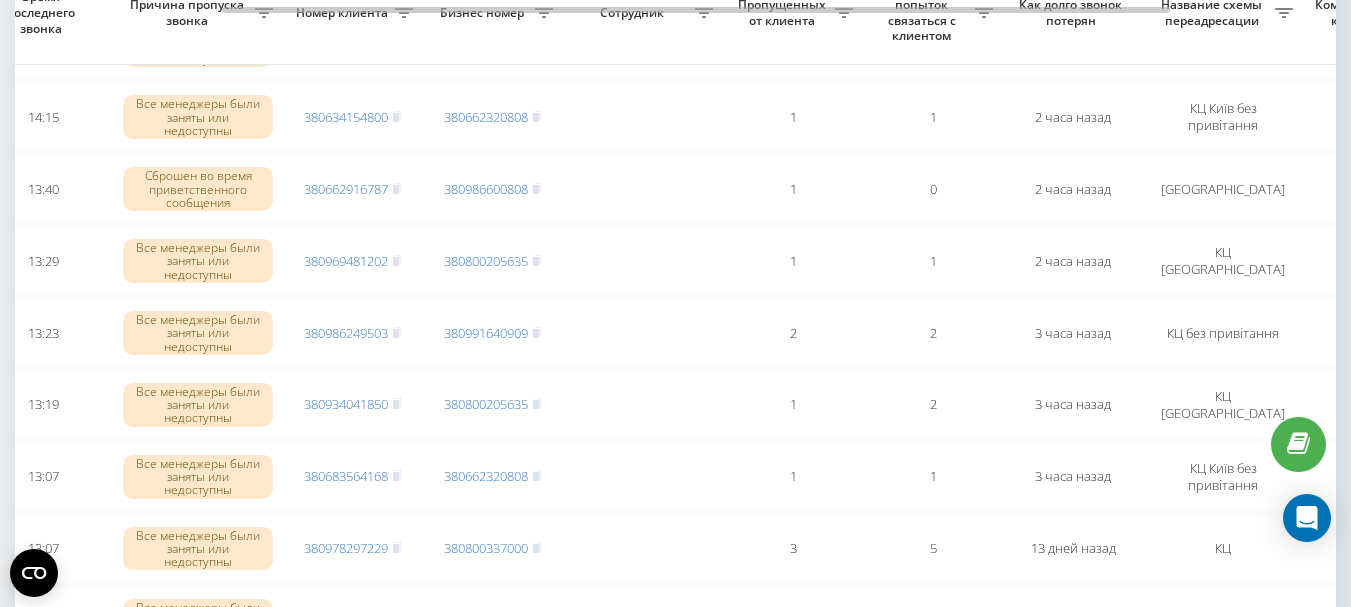 scroll, scrollTop: 1100, scrollLeft: 0, axis: vertical 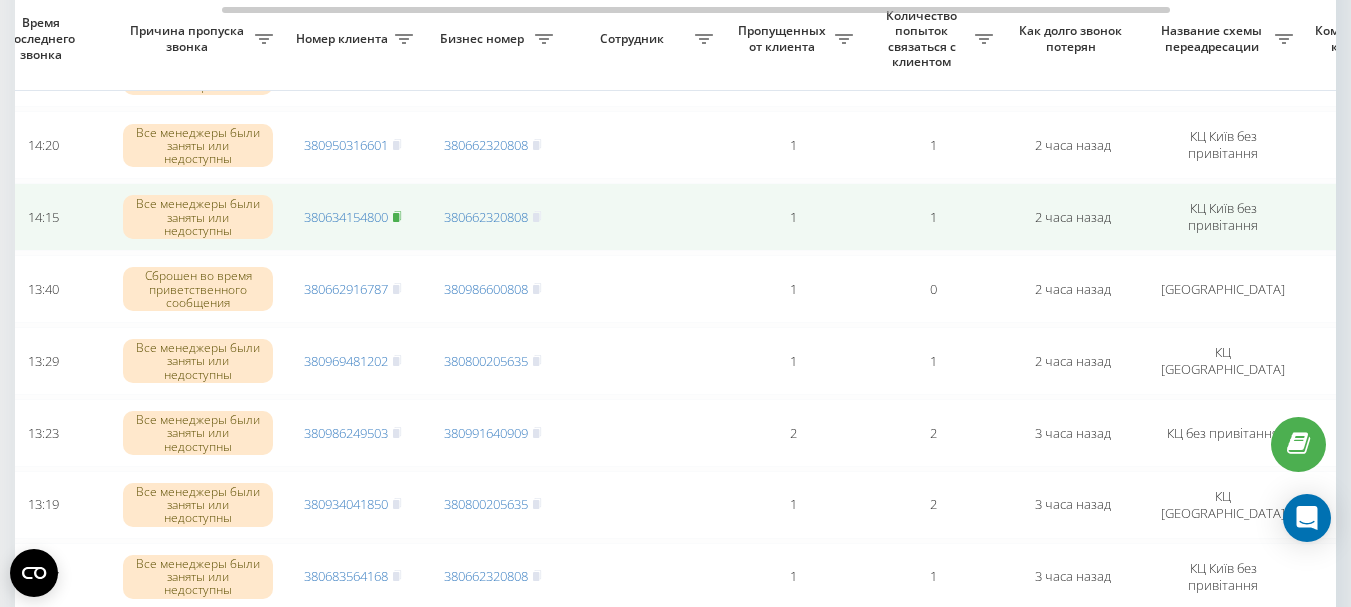 click 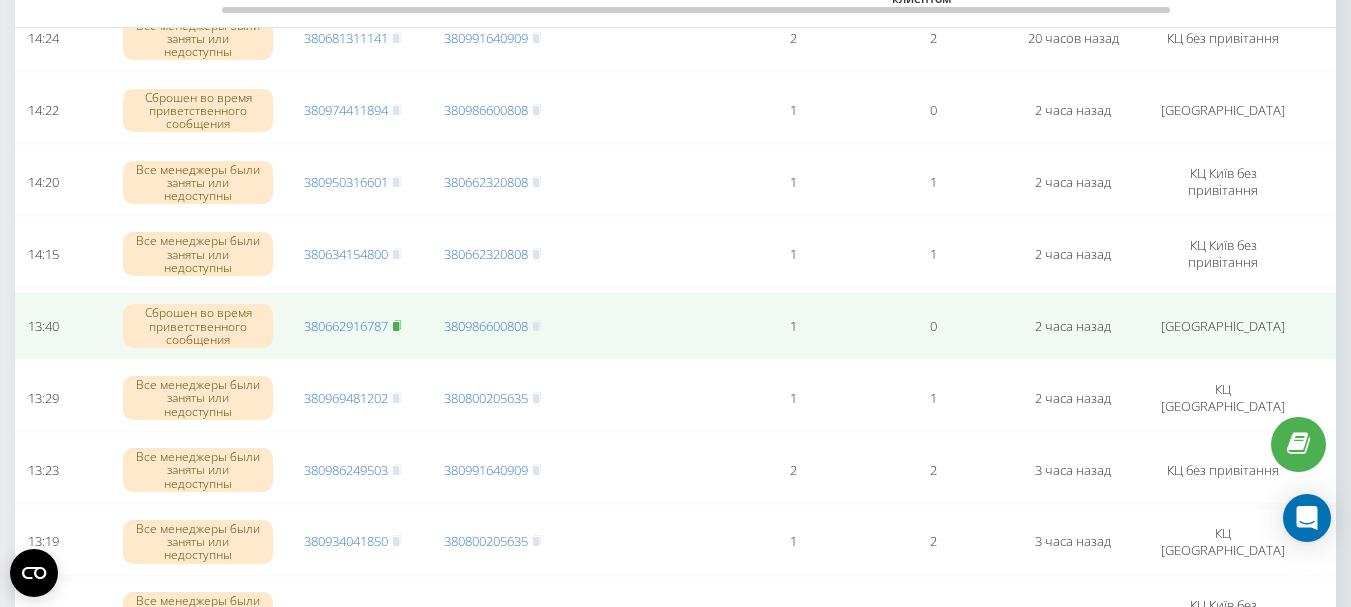 scroll, scrollTop: 1000, scrollLeft: 0, axis: vertical 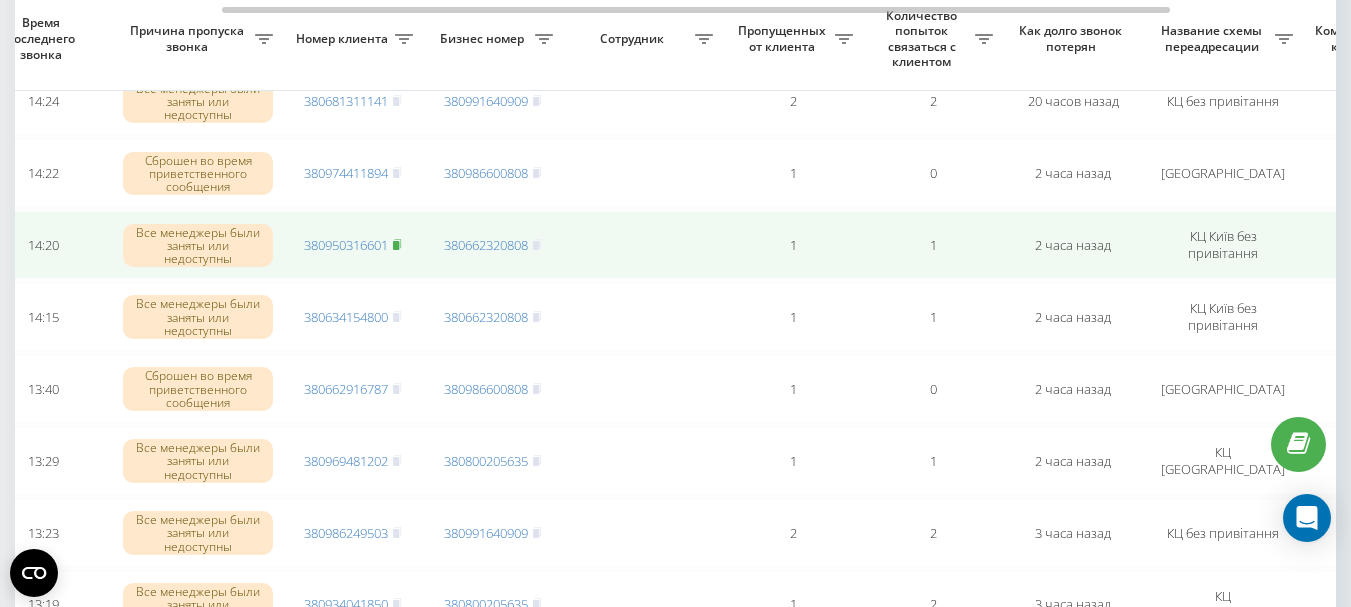 click 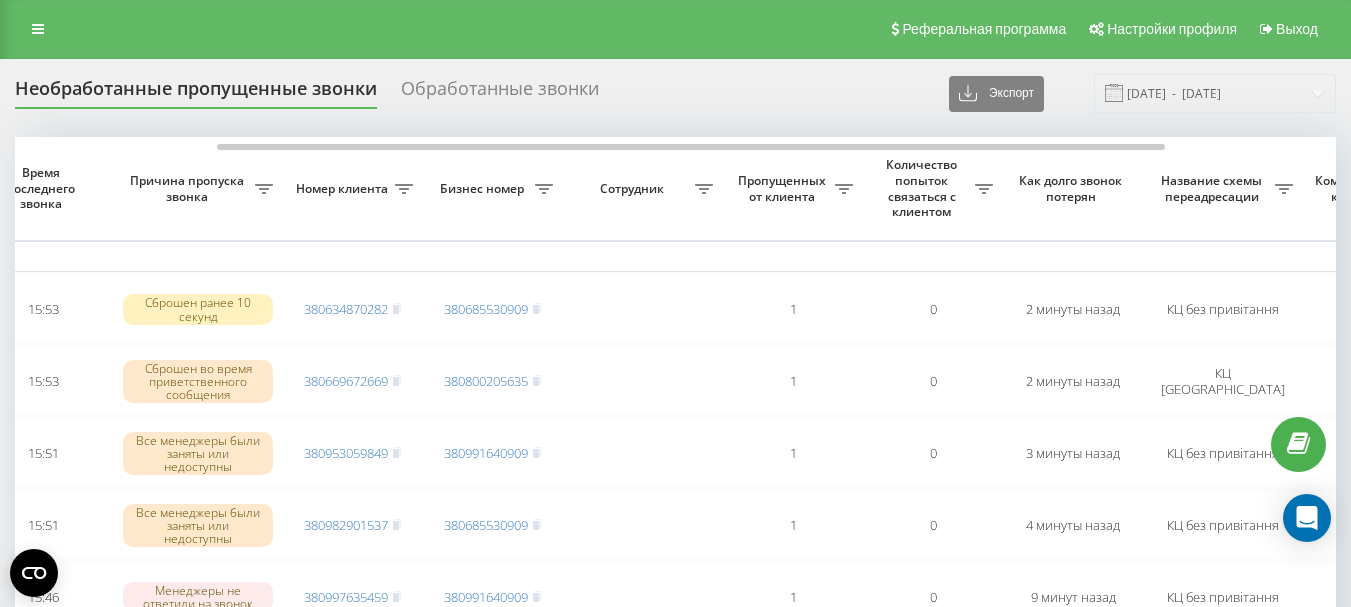 scroll, scrollTop: 0, scrollLeft: 0, axis: both 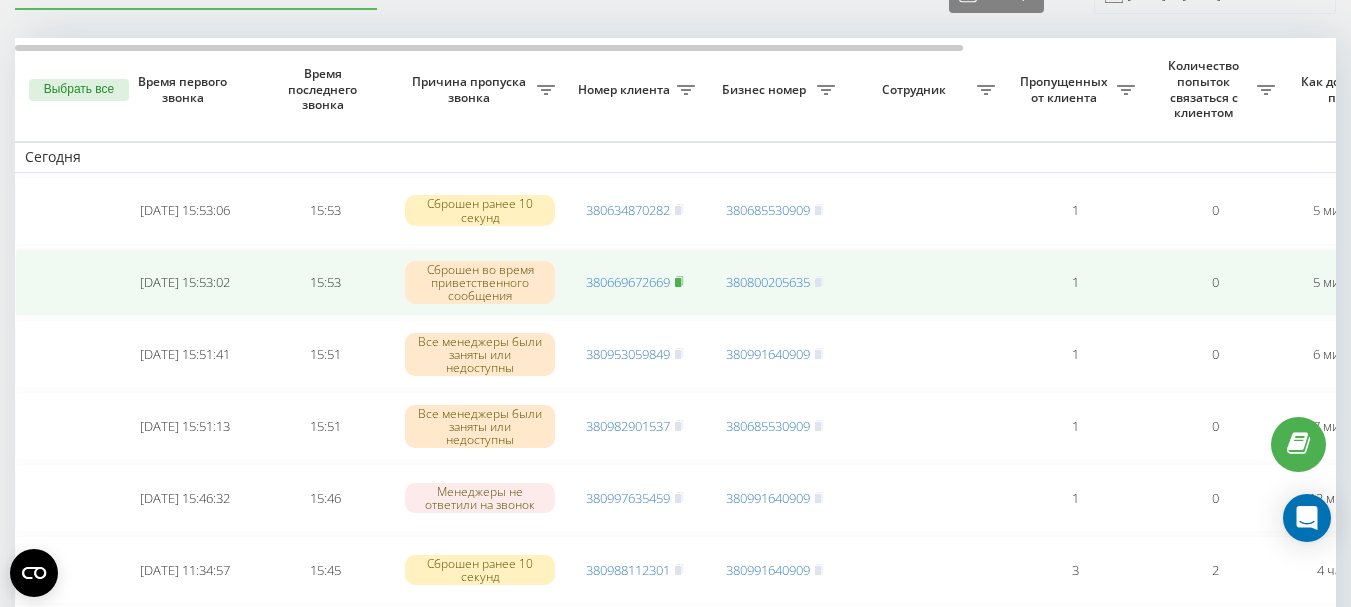 click 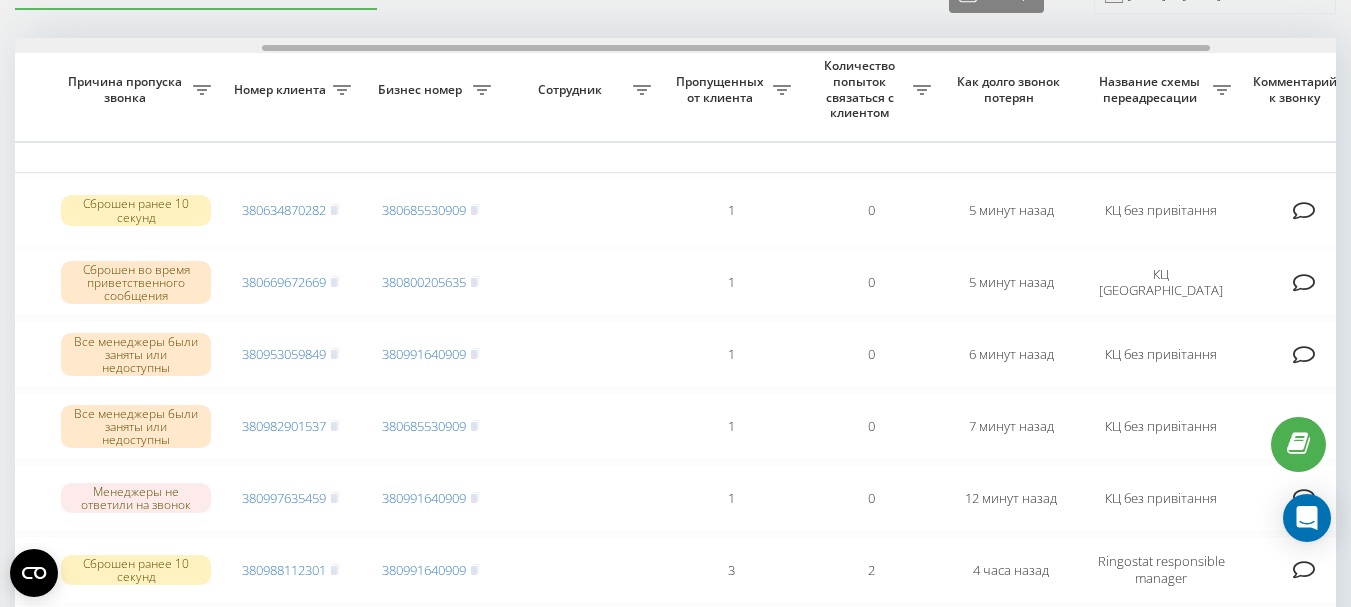 scroll, scrollTop: 0, scrollLeft: 351, axis: horizontal 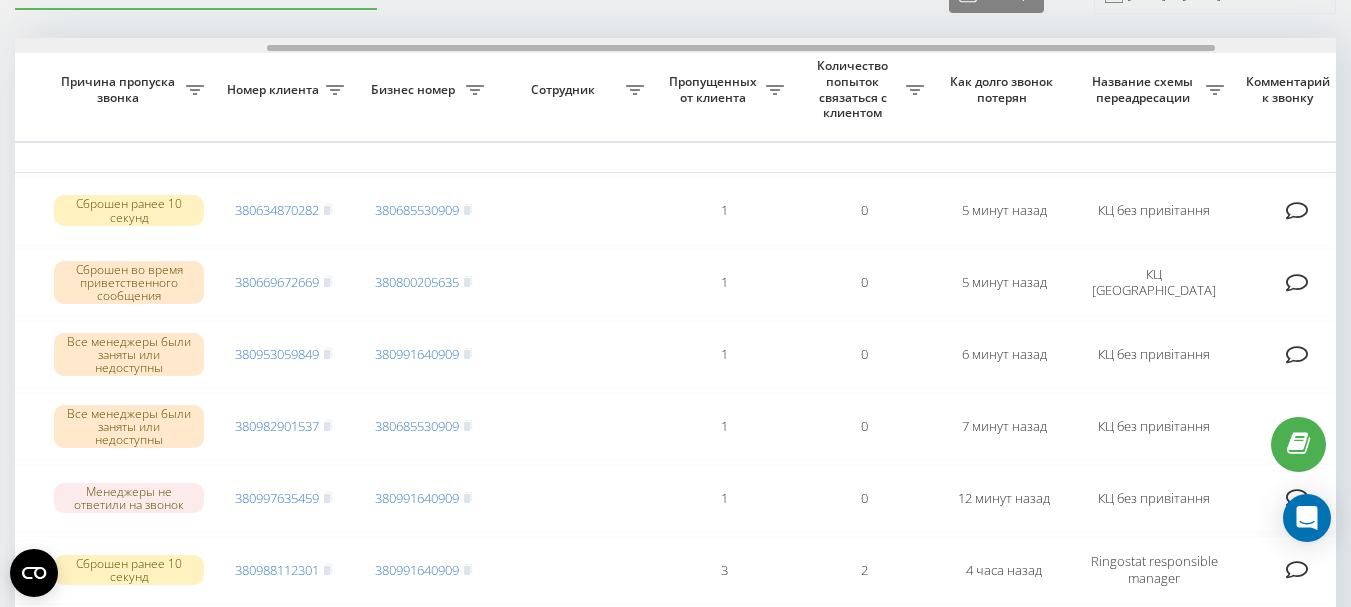 drag, startPoint x: 604, startPoint y: 50, endPoint x: 856, endPoint y: 60, distance: 252.19833 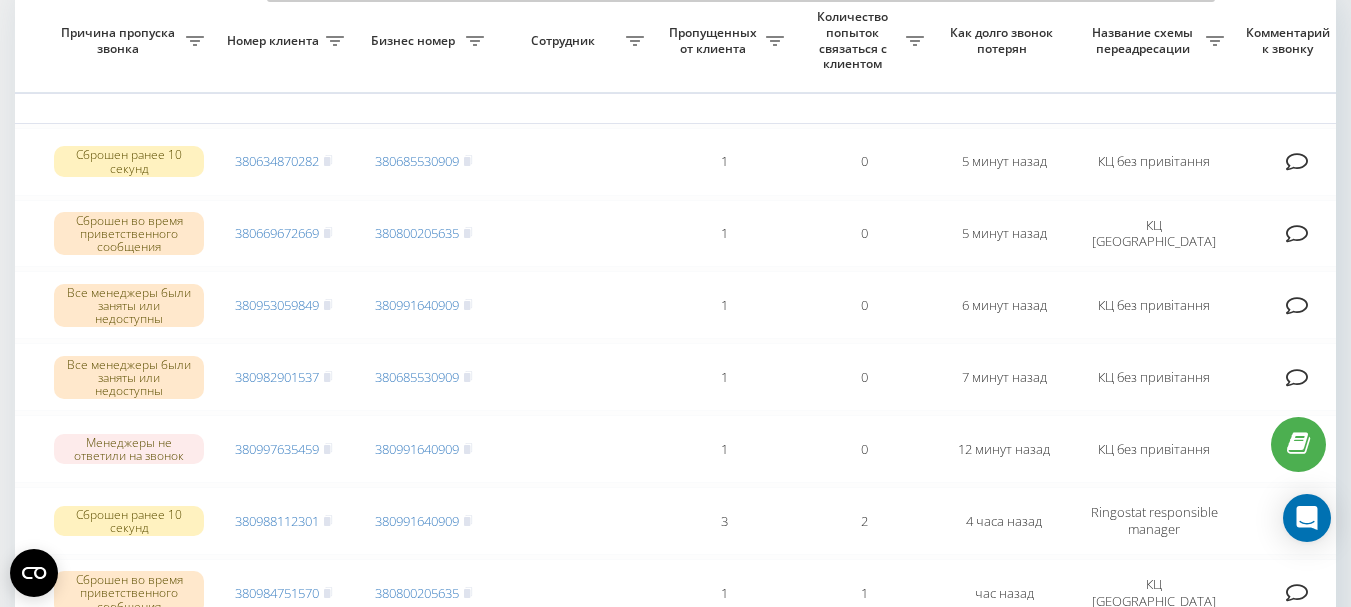 scroll, scrollTop: 0, scrollLeft: 0, axis: both 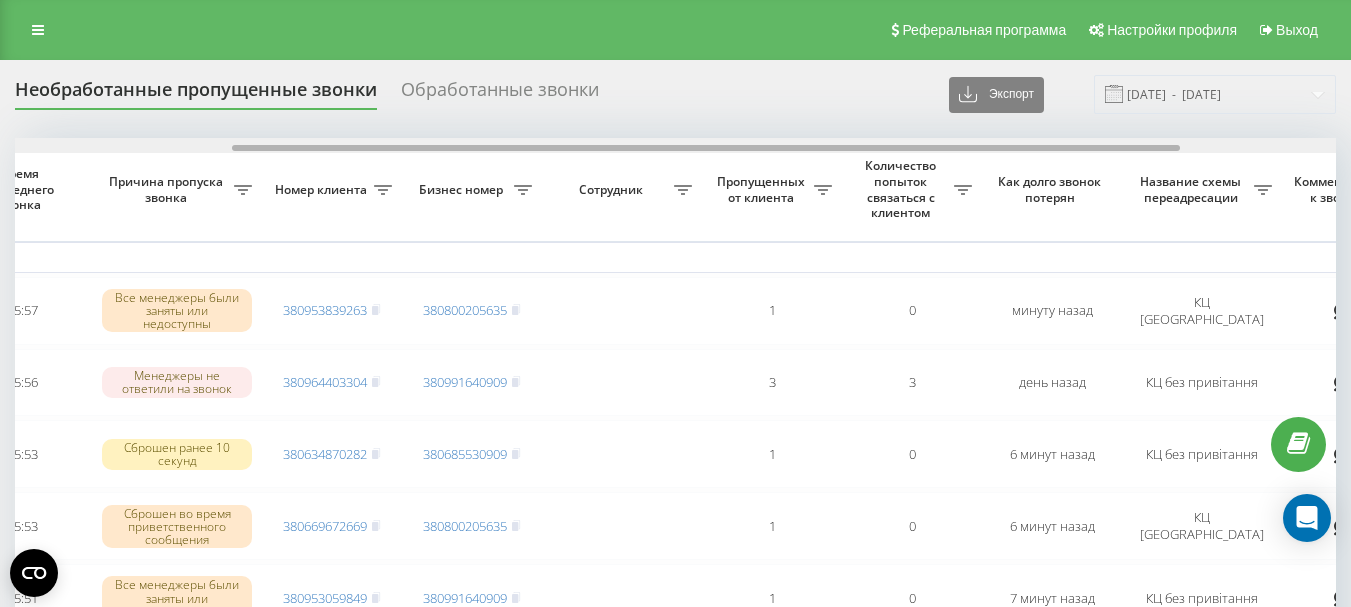 drag, startPoint x: 600, startPoint y: 146, endPoint x: 818, endPoint y: 149, distance: 218.02065 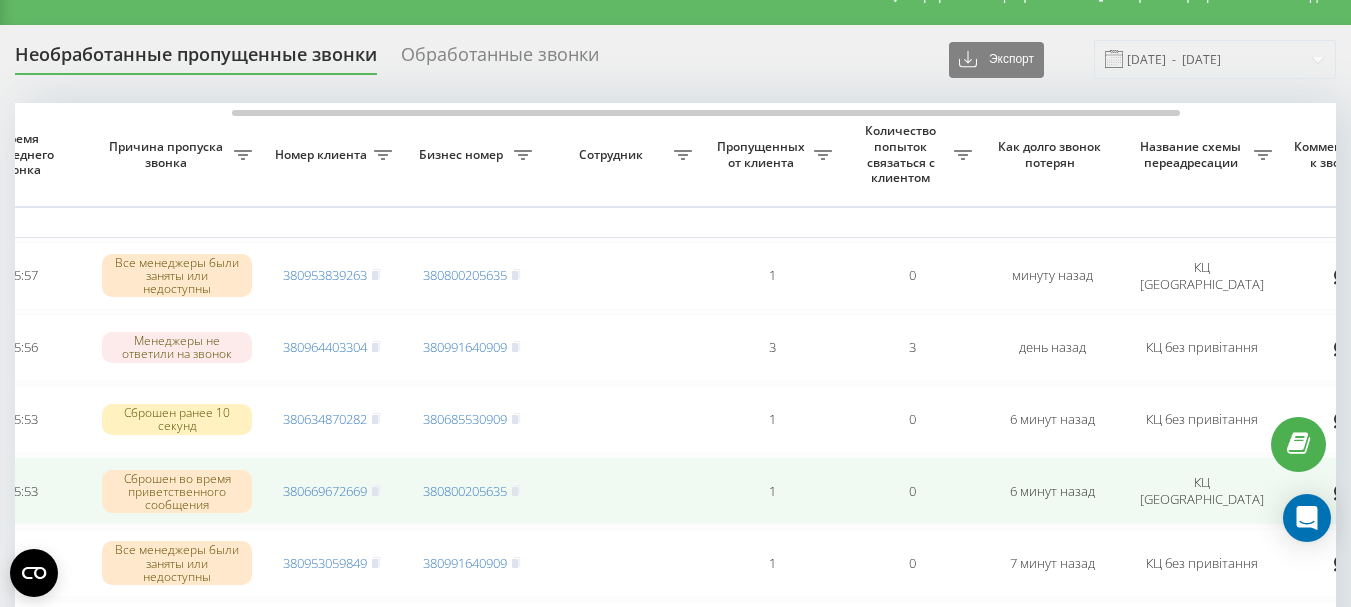 scroll, scrollTop: 0, scrollLeft: 0, axis: both 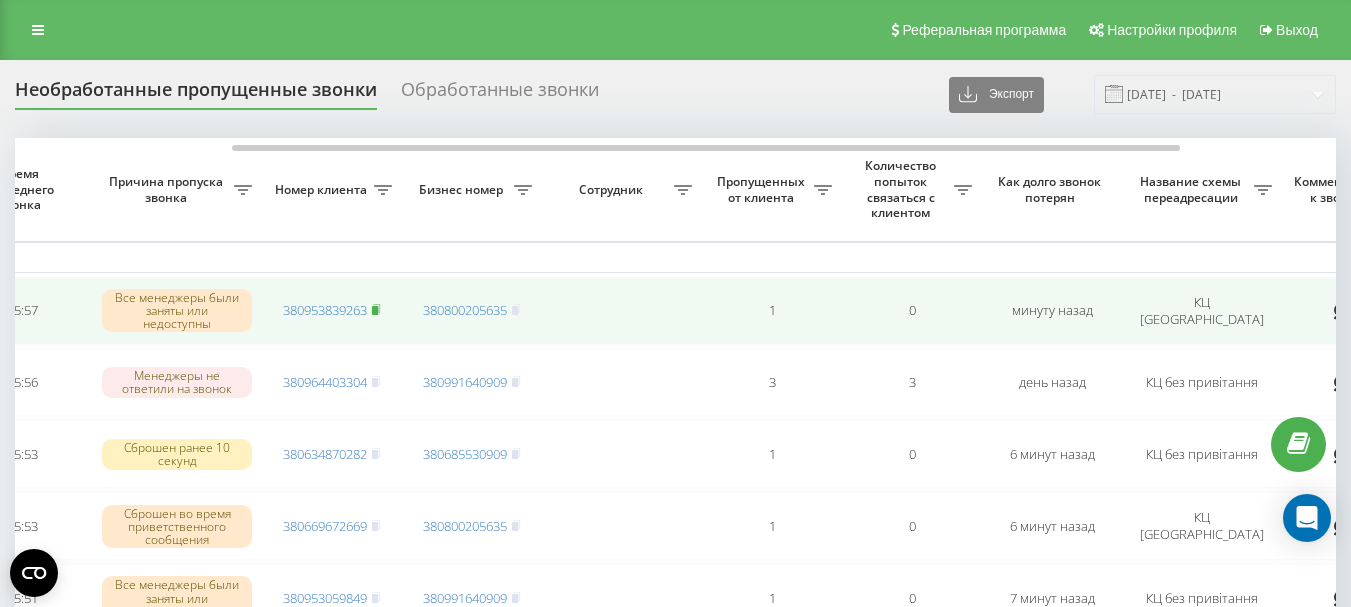 click 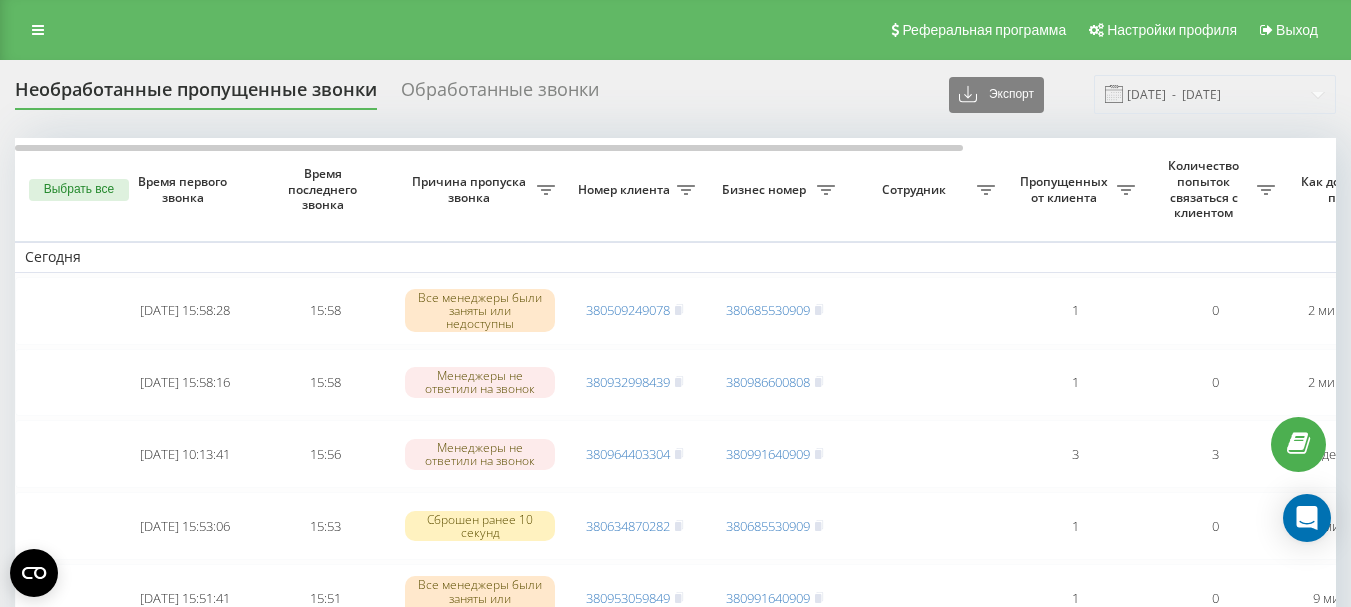 scroll, scrollTop: 0, scrollLeft: 0, axis: both 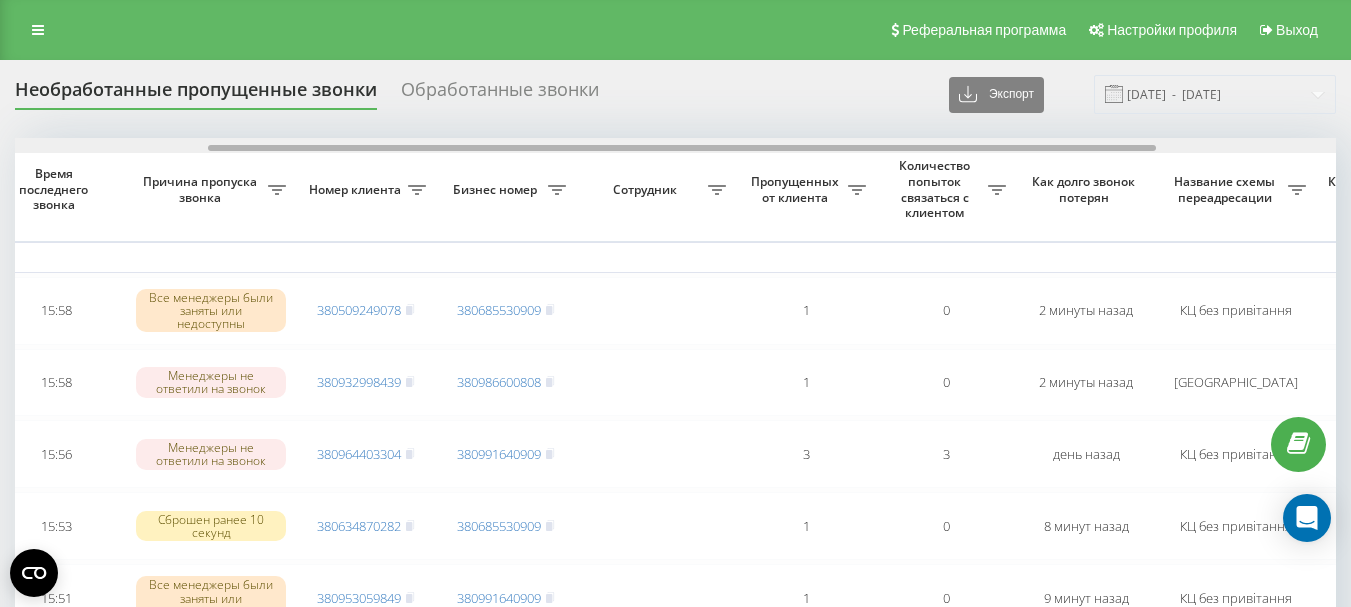 drag, startPoint x: 481, startPoint y: 148, endPoint x: 616, endPoint y: 149, distance: 135.00371 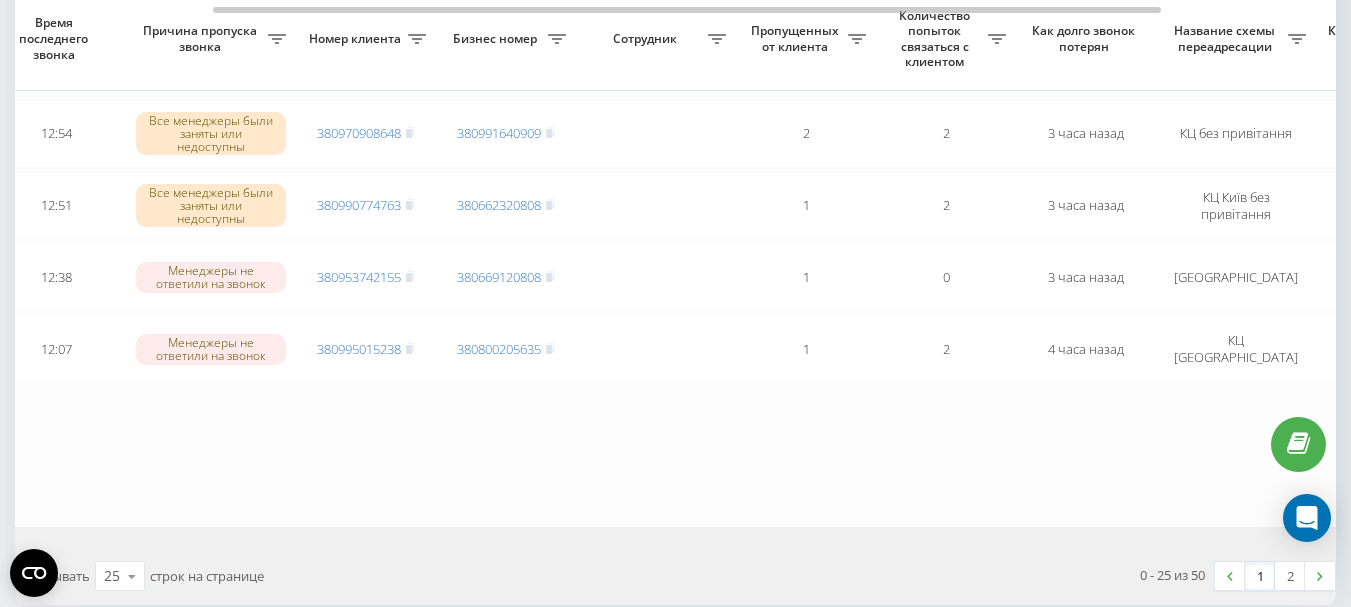 scroll, scrollTop: 1700, scrollLeft: 0, axis: vertical 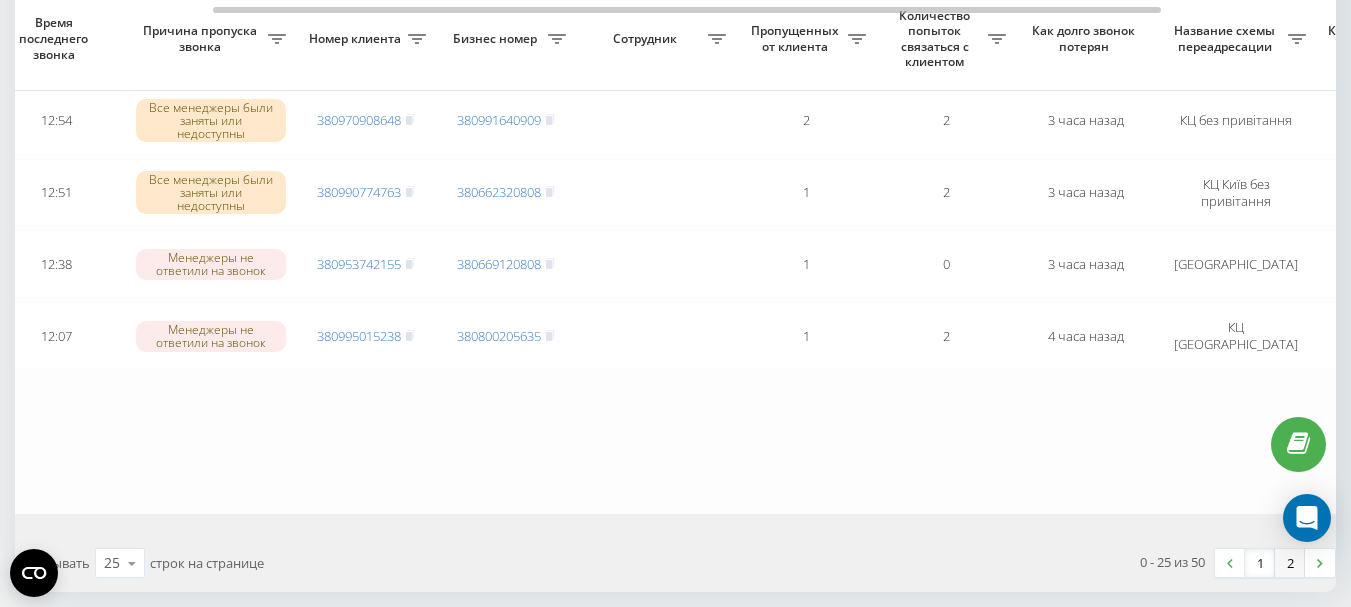 click on "2" at bounding box center [1290, 563] 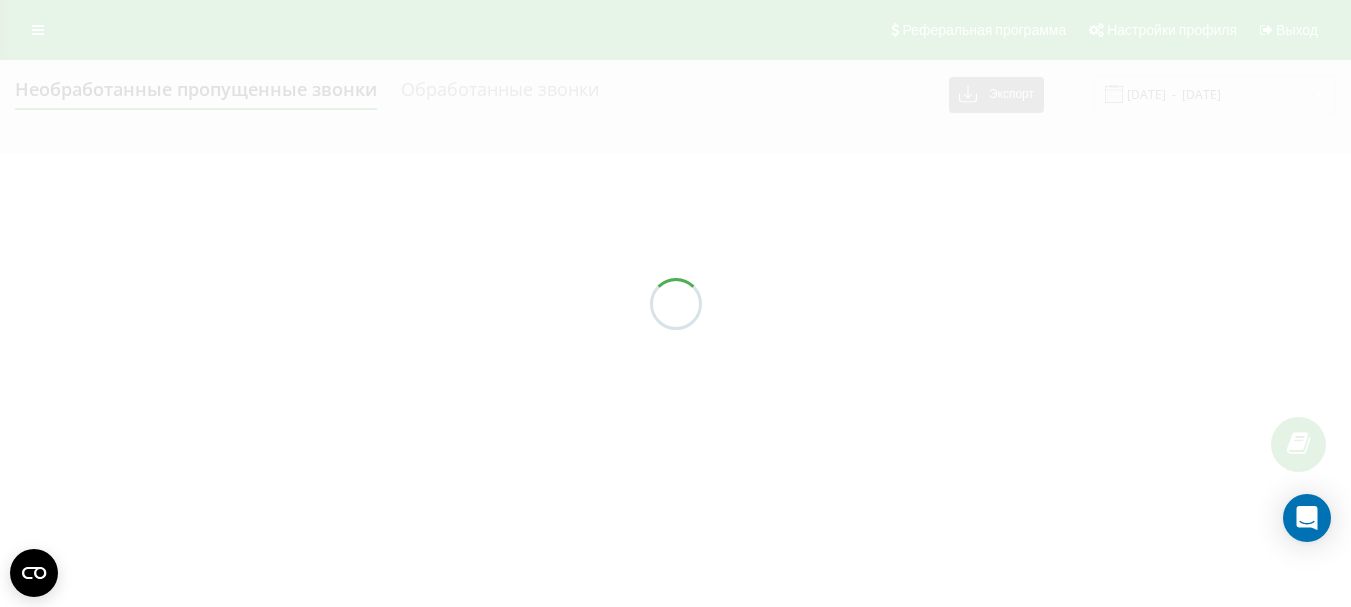 scroll, scrollTop: 0, scrollLeft: 0, axis: both 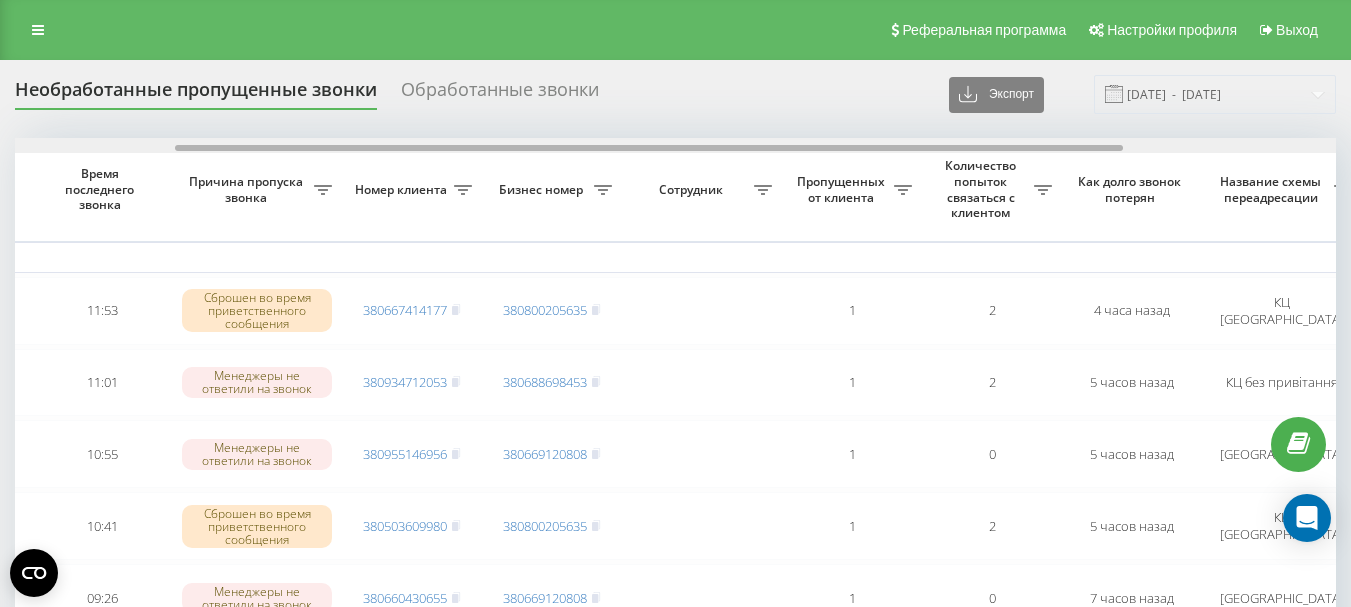 drag, startPoint x: 602, startPoint y: 146, endPoint x: 762, endPoint y: 163, distance: 160.90059 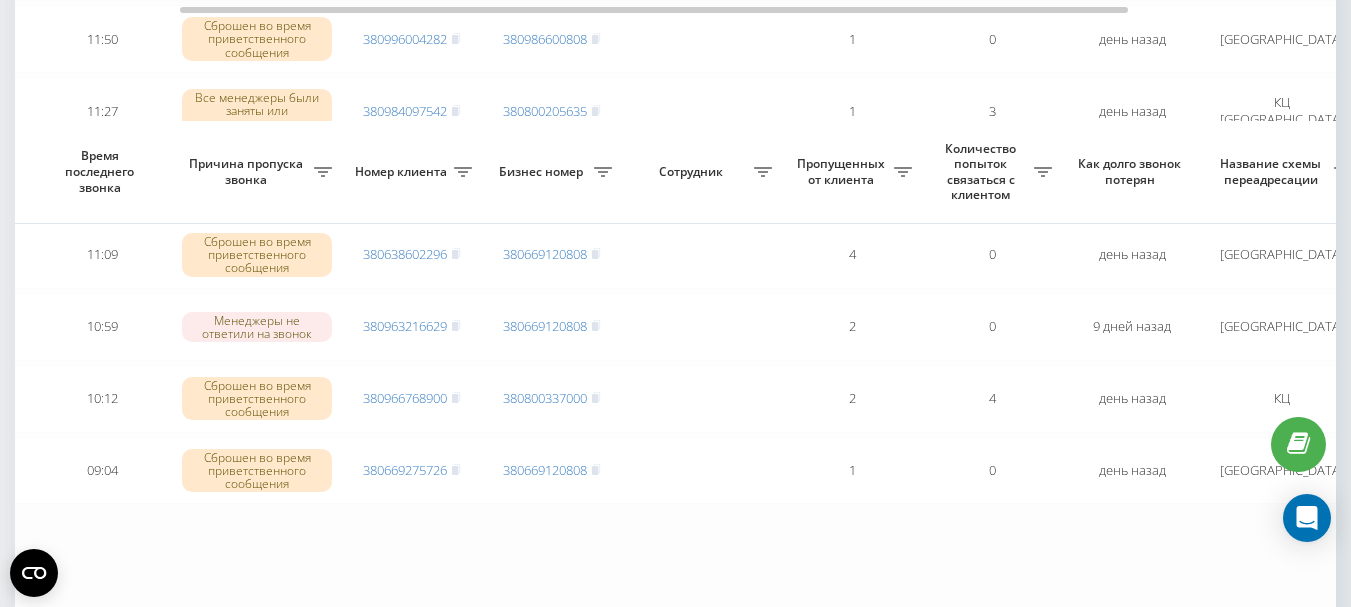 scroll, scrollTop: 1814, scrollLeft: 0, axis: vertical 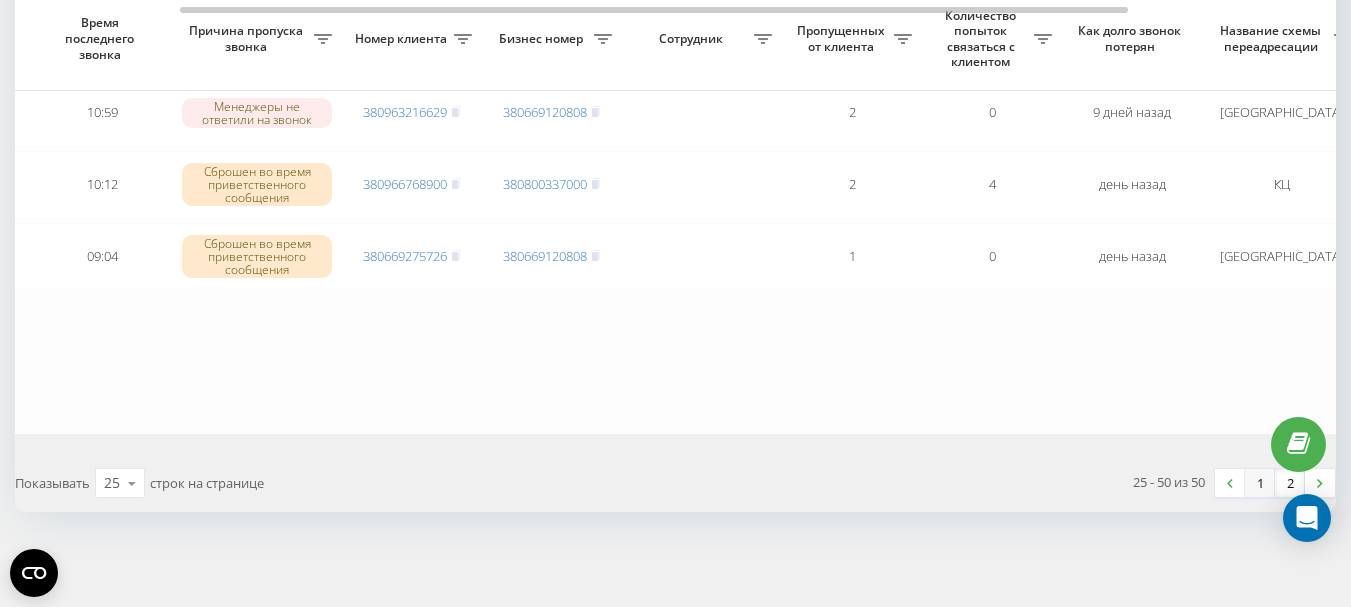 click on "1" at bounding box center [1260, 483] 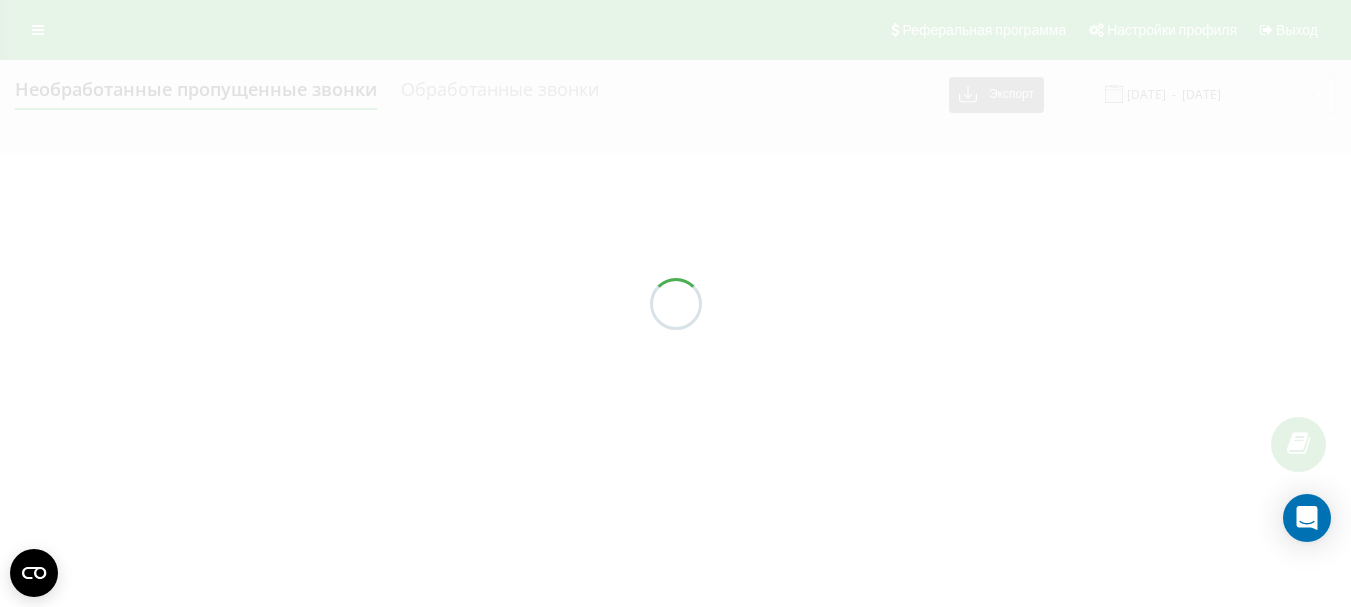scroll, scrollTop: 0, scrollLeft: 0, axis: both 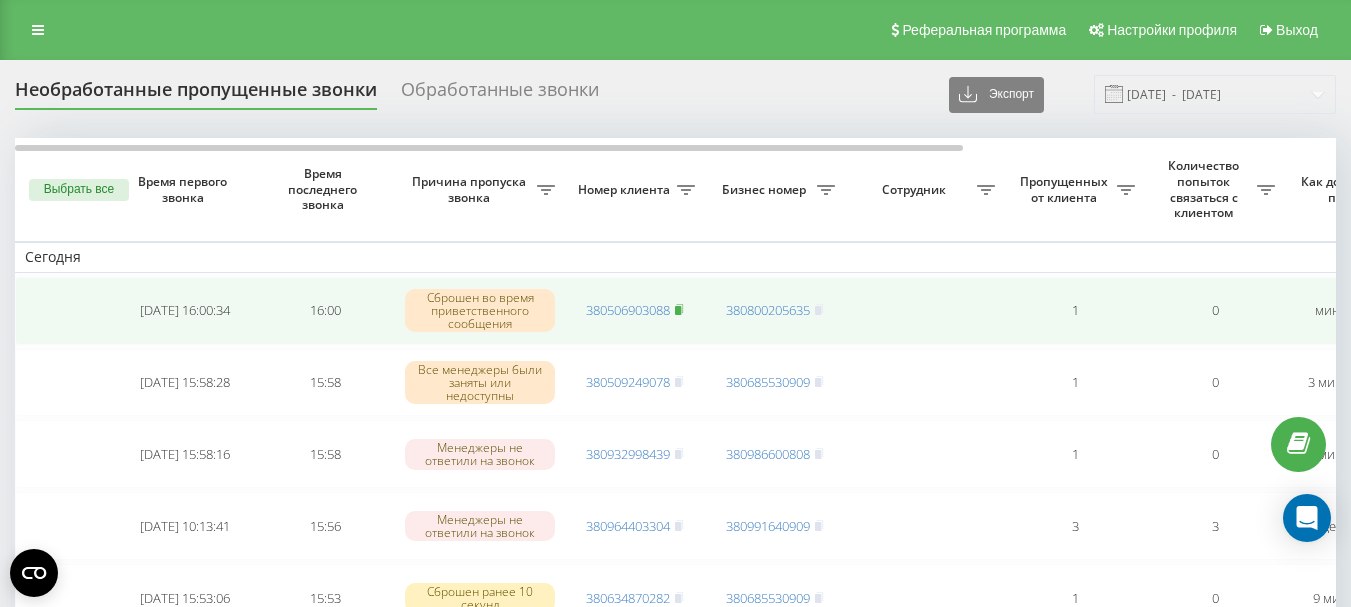 click 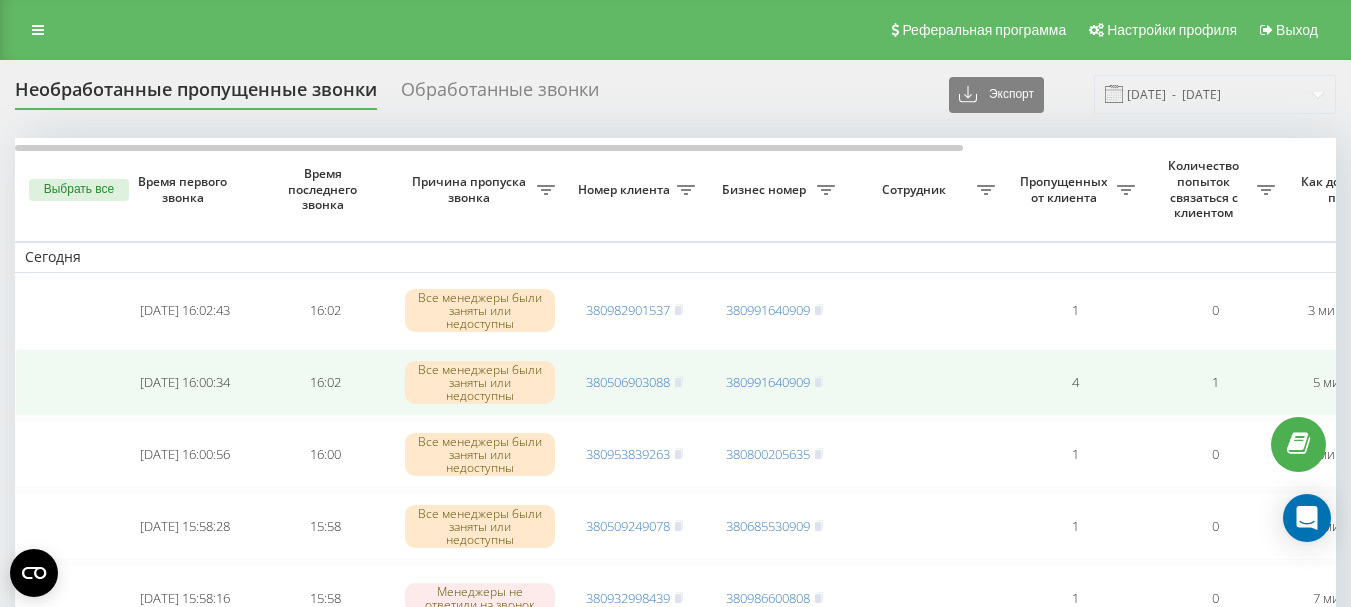 scroll, scrollTop: 0, scrollLeft: 0, axis: both 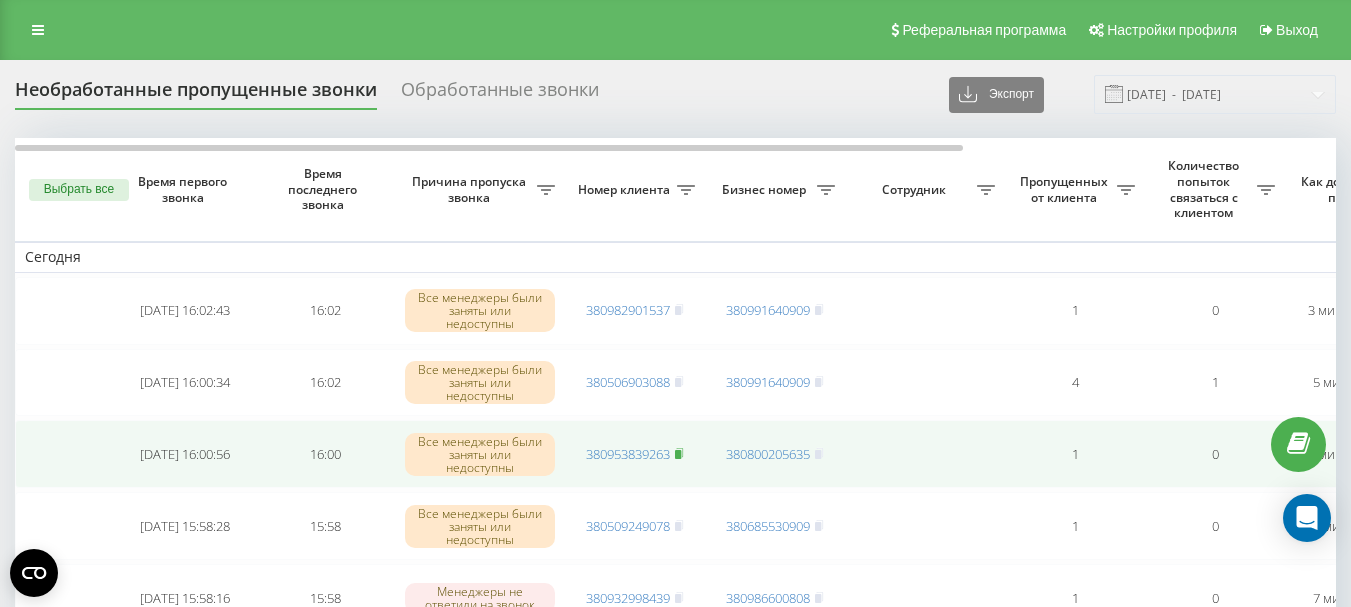 click 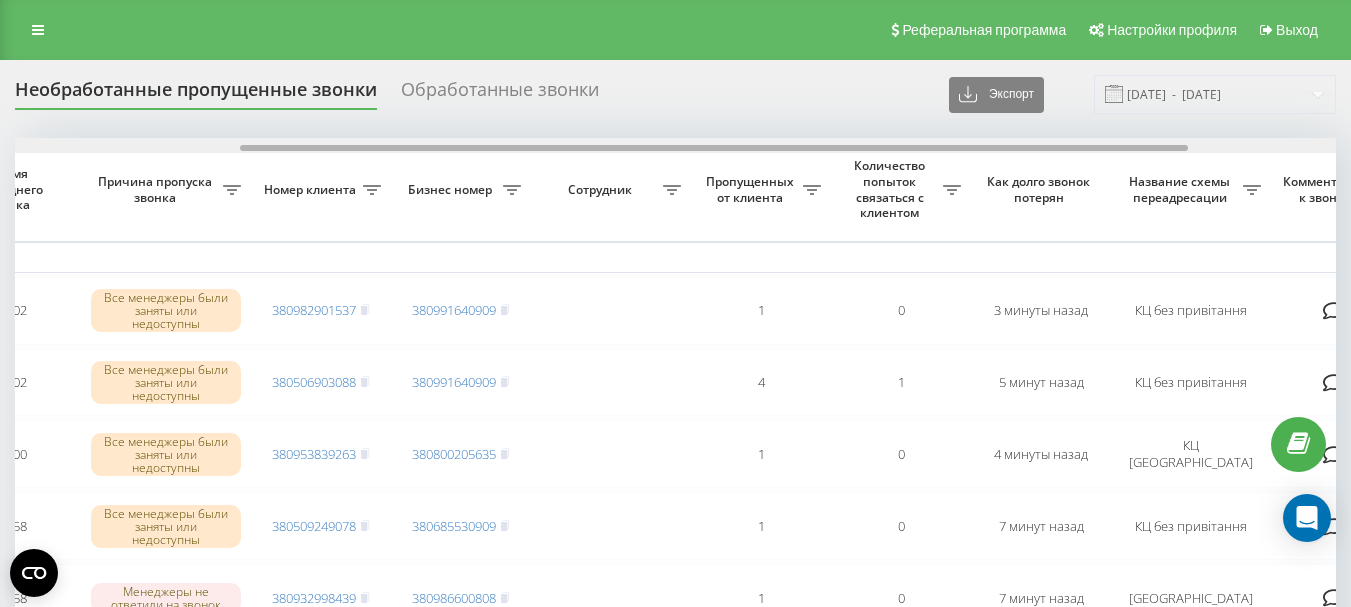 scroll, scrollTop: 0, scrollLeft: 412, axis: horizontal 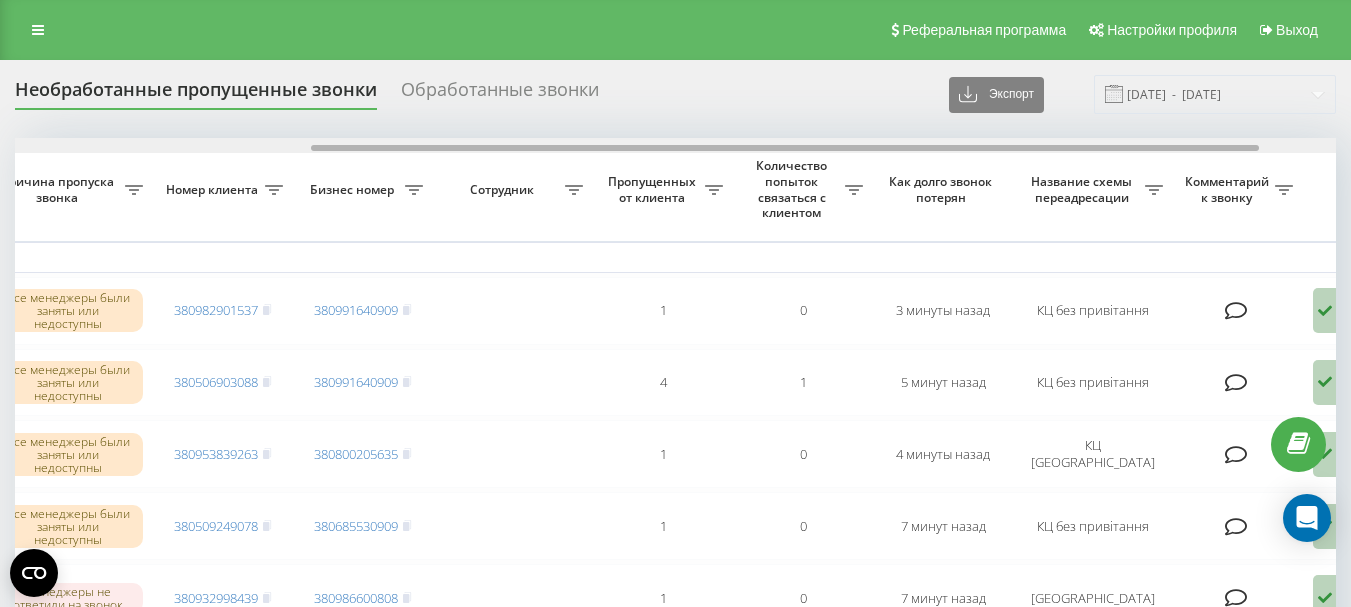 drag, startPoint x: 632, startPoint y: 146, endPoint x: 928, endPoint y: 166, distance: 296.6749 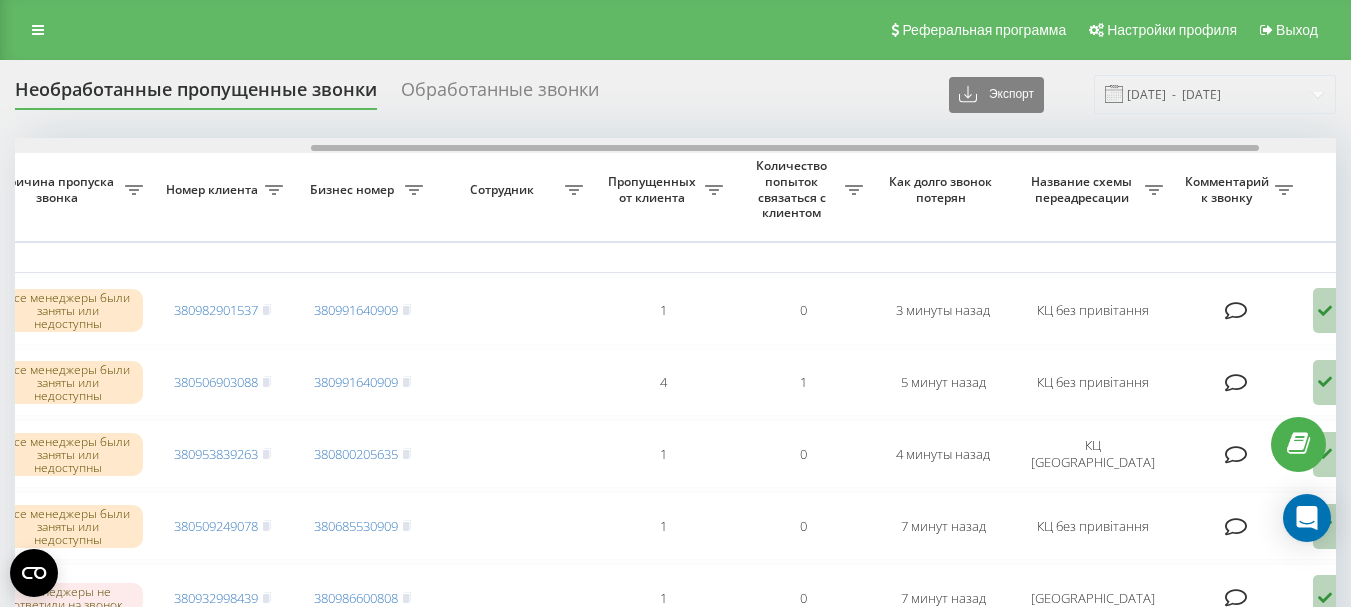 scroll, scrollTop: 0, scrollLeft: 0, axis: both 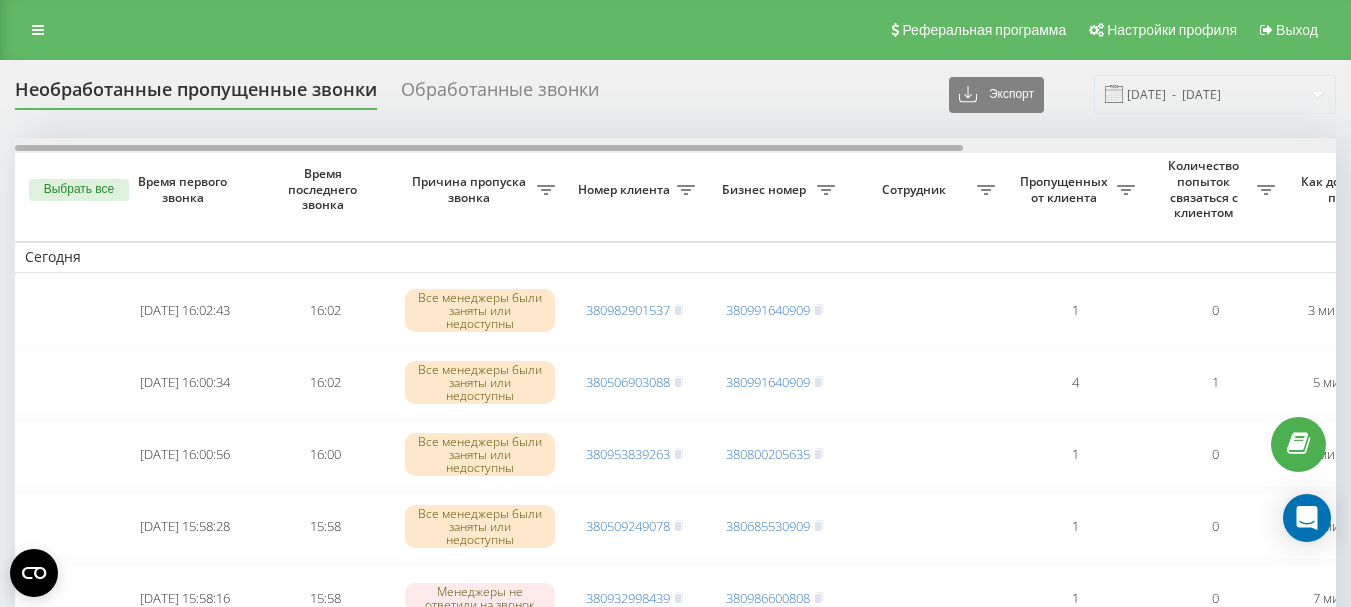 drag, startPoint x: 779, startPoint y: 148, endPoint x: 455, endPoint y: 134, distance: 324.30234 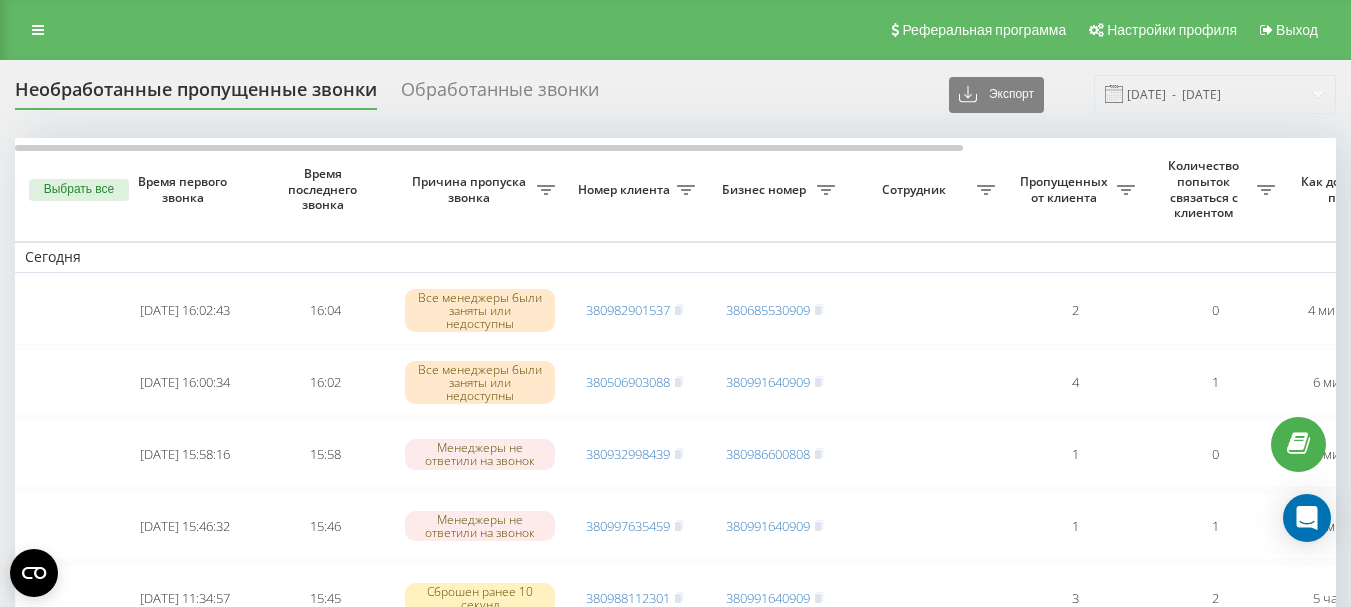 scroll, scrollTop: 0, scrollLeft: 0, axis: both 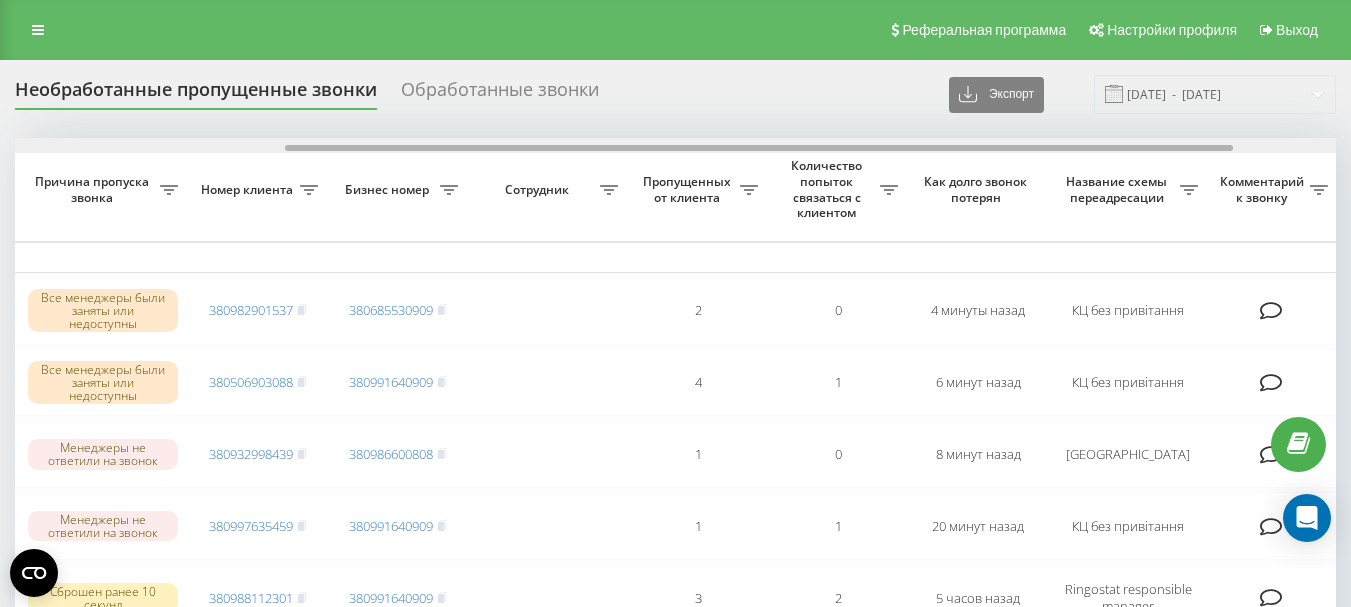 drag, startPoint x: 654, startPoint y: 150, endPoint x: 925, endPoint y: 146, distance: 271.0295 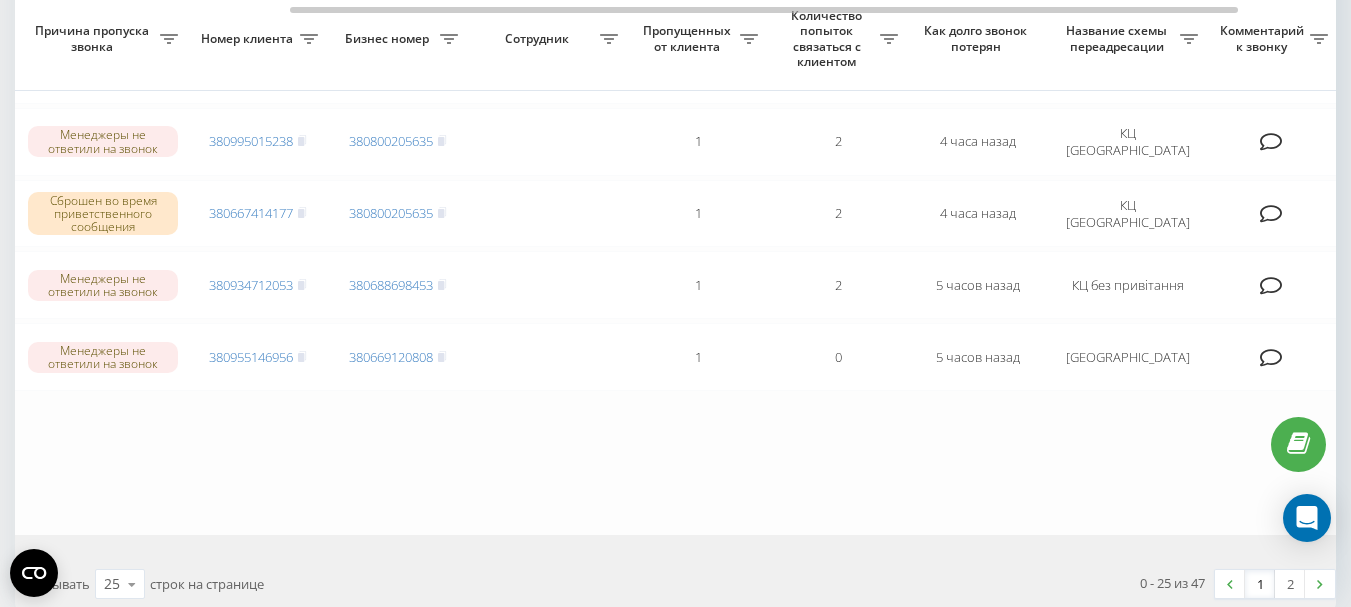 scroll, scrollTop: 1700, scrollLeft: 0, axis: vertical 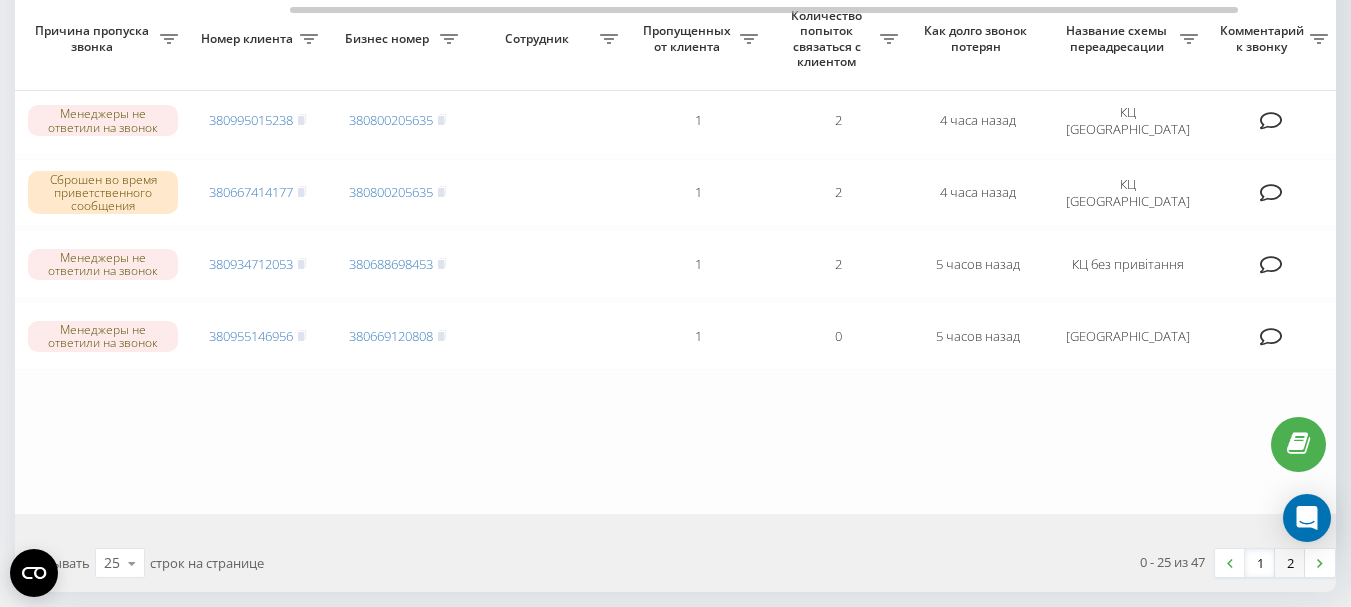 click on "2" at bounding box center [1290, 563] 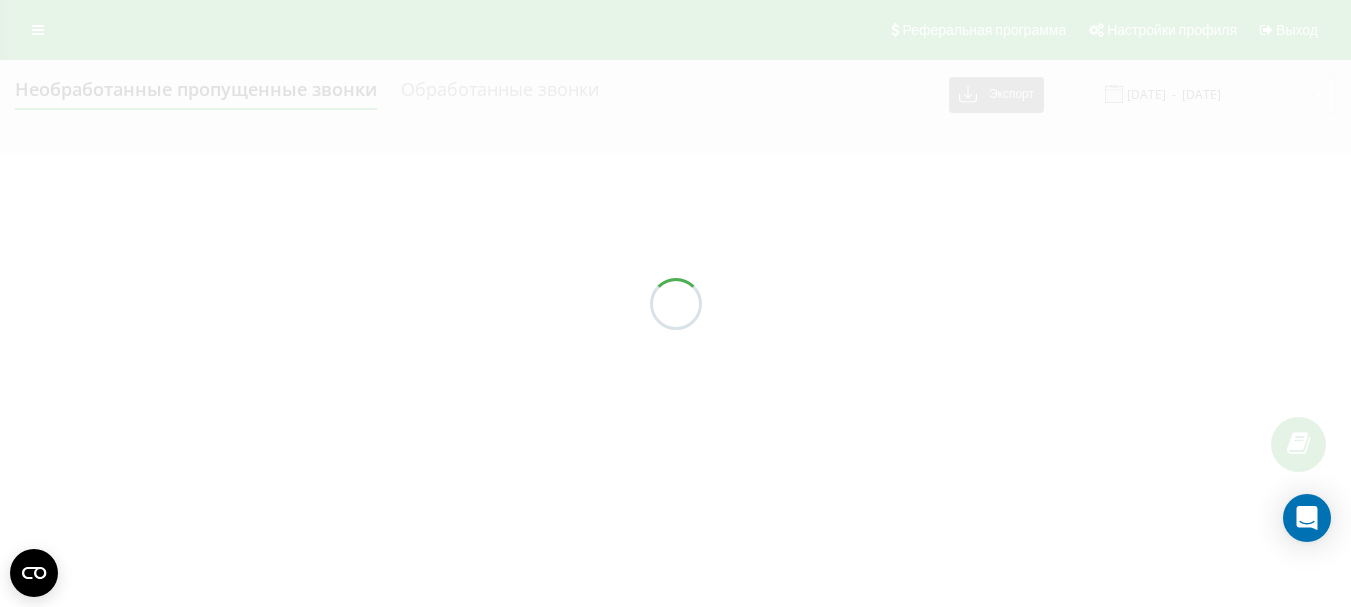scroll, scrollTop: 0, scrollLeft: 0, axis: both 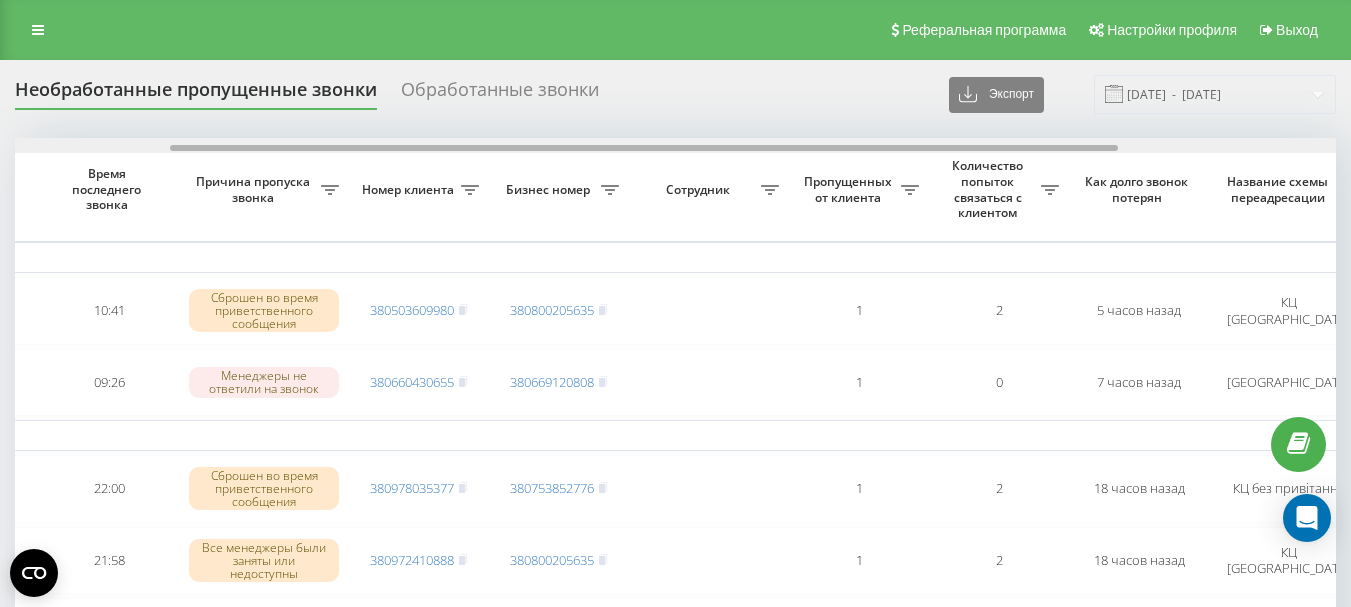 drag, startPoint x: 606, startPoint y: 149, endPoint x: 761, endPoint y: 149, distance: 155 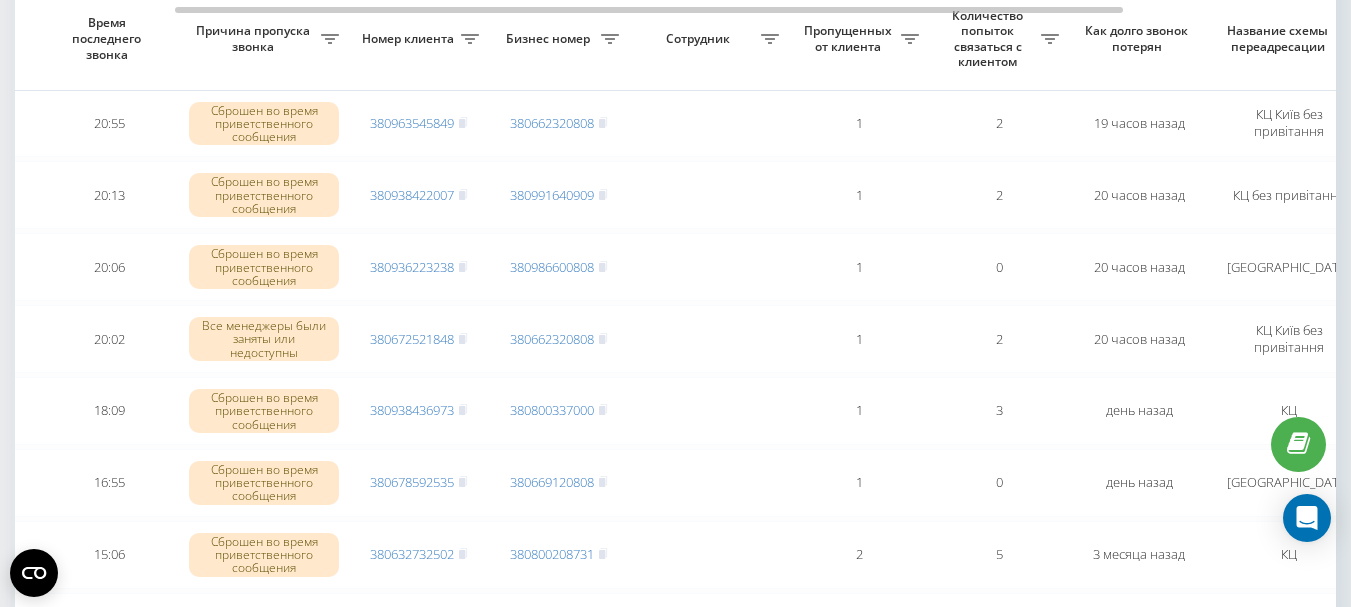 scroll, scrollTop: 600, scrollLeft: 0, axis: vertical 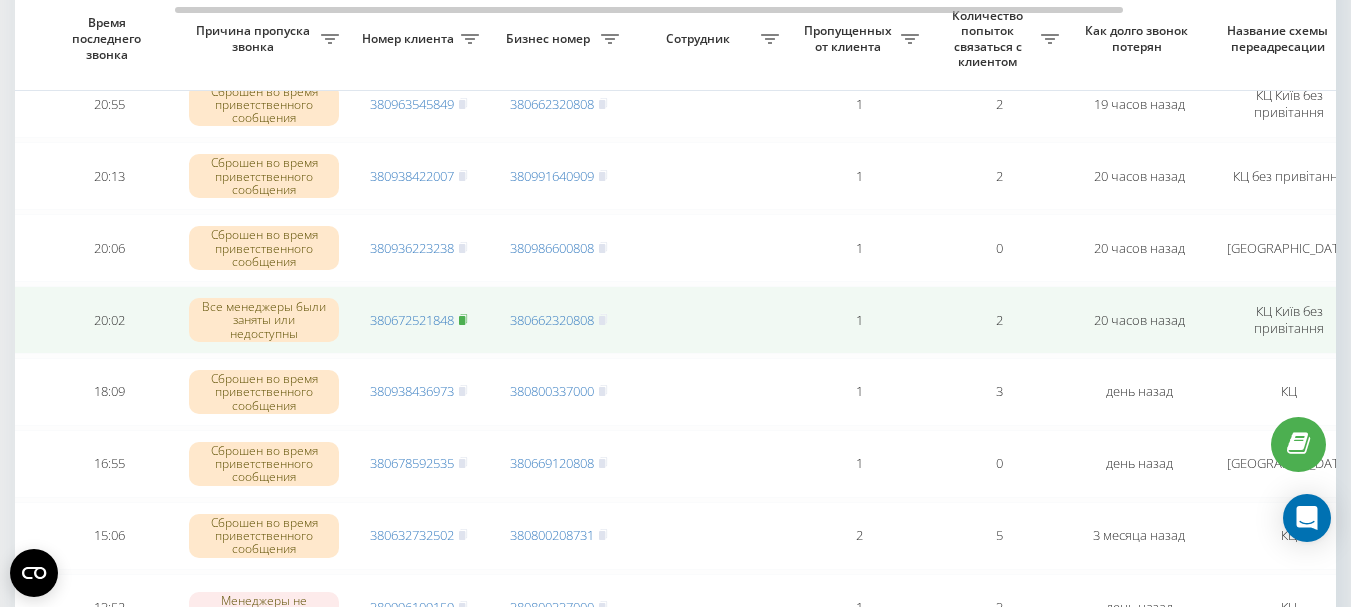 click 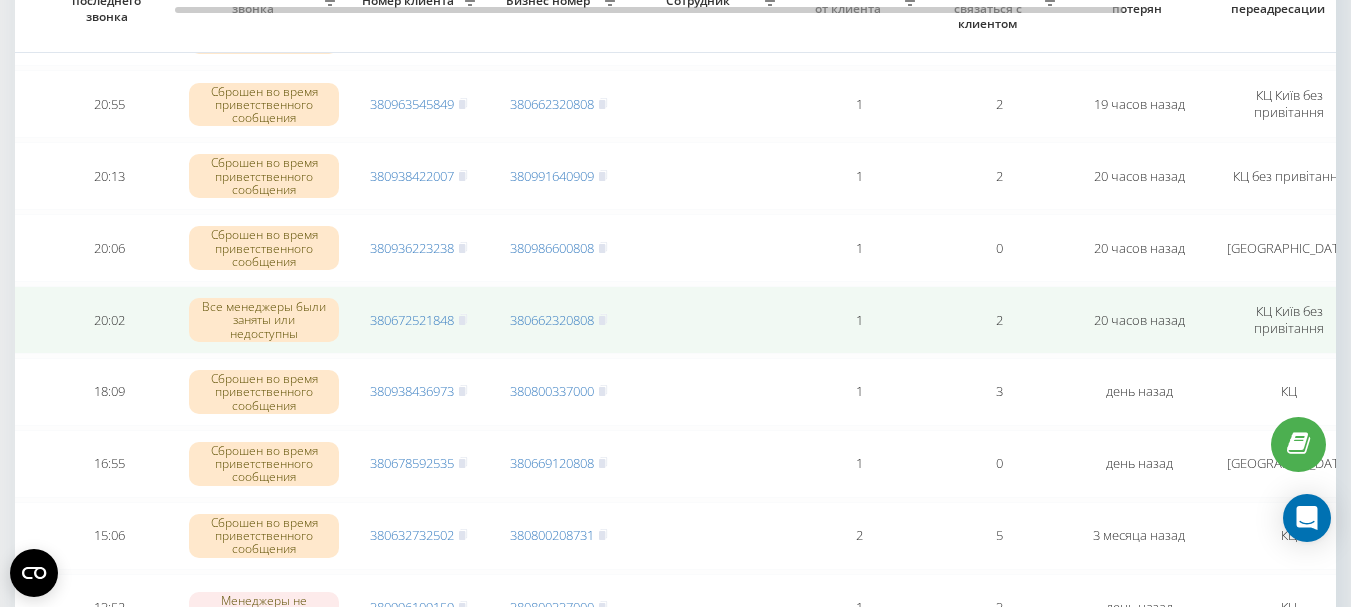 scroll, scrollTop: 500, scrollLeft: 0, axis: vertical 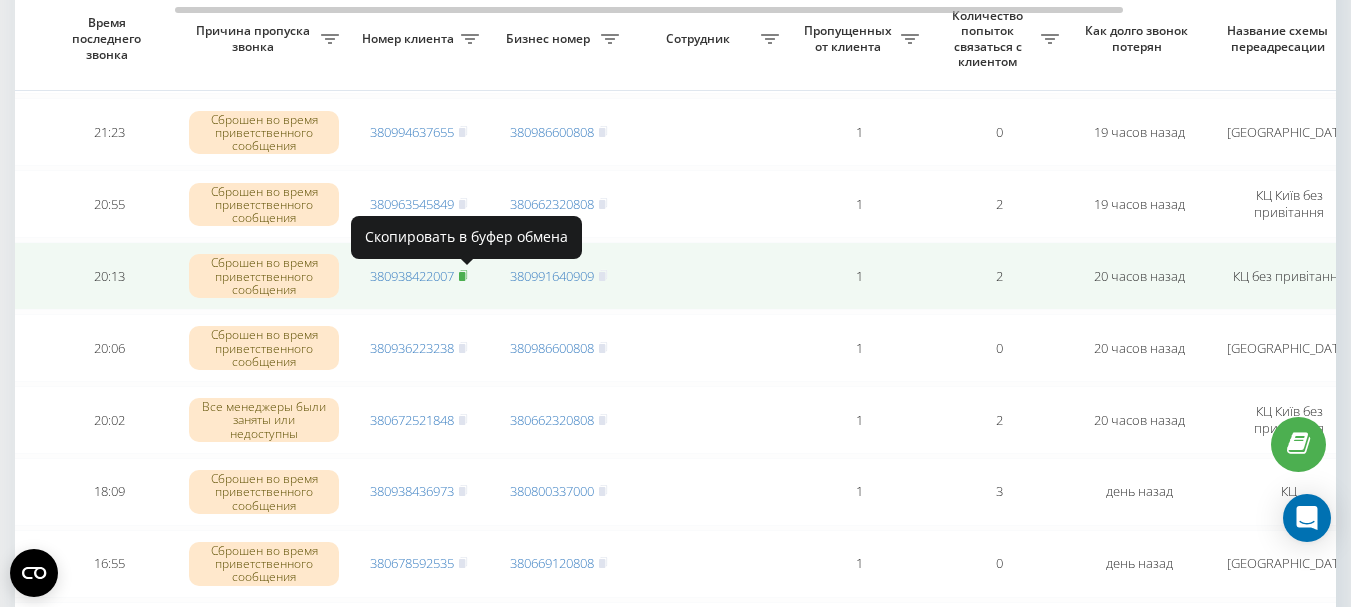 click 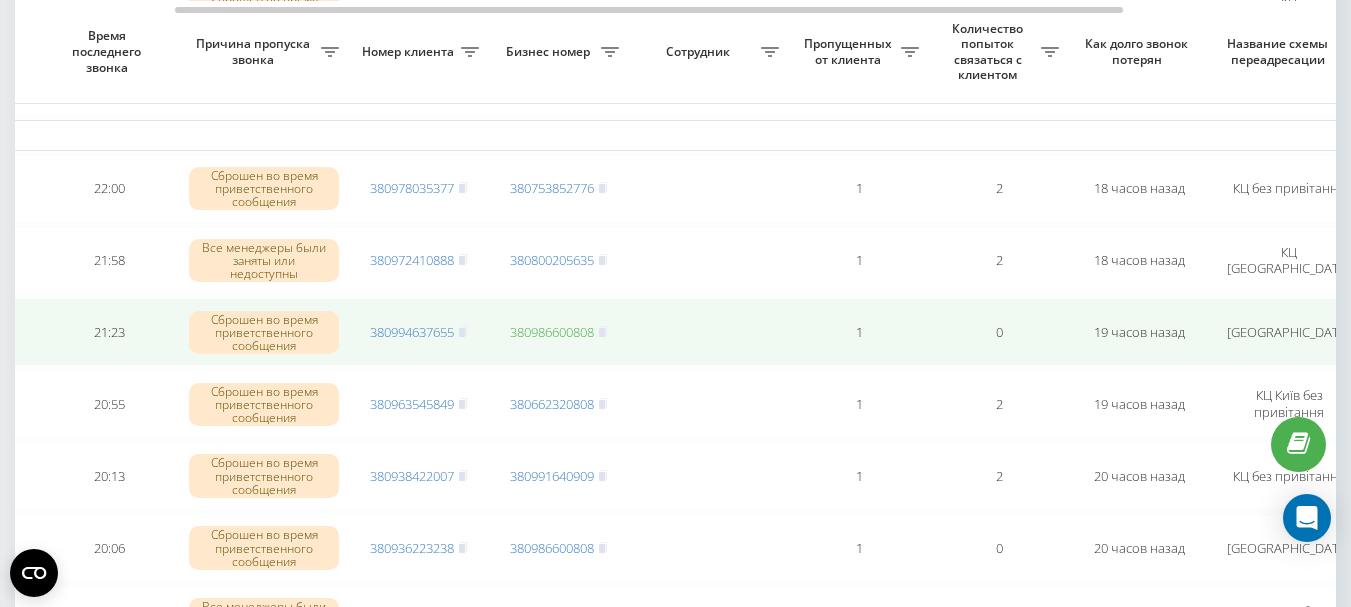 scroll, scrollTop: 400, scrollLeft: 0, axis: vertical 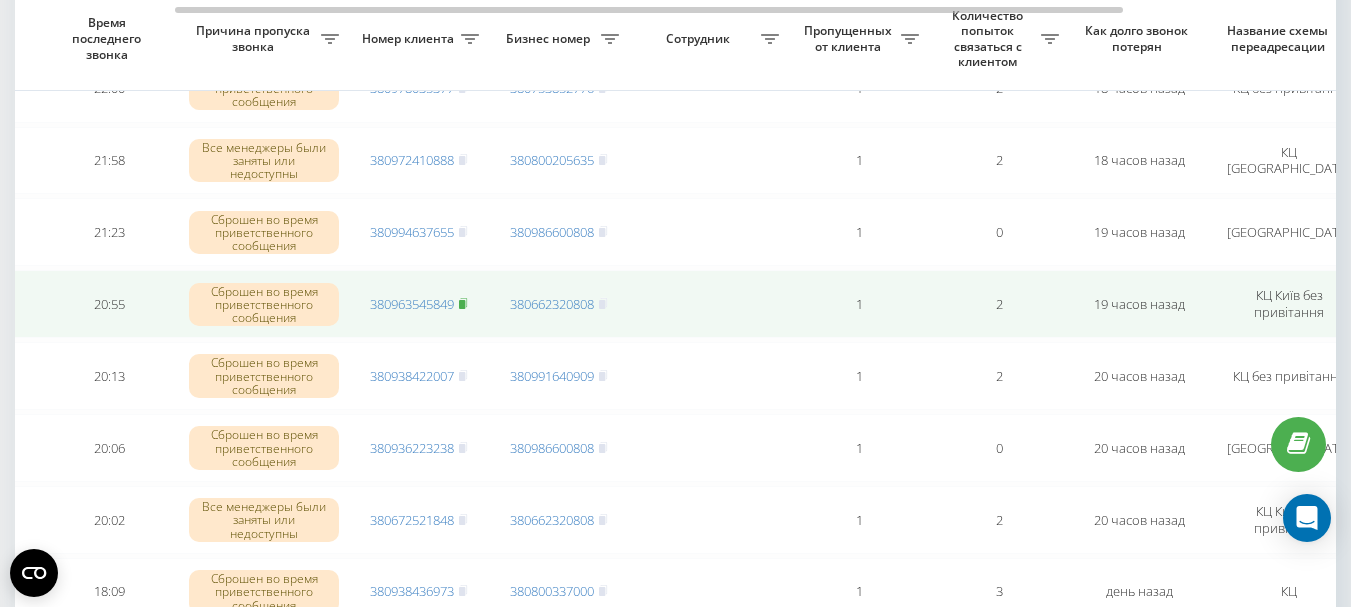click 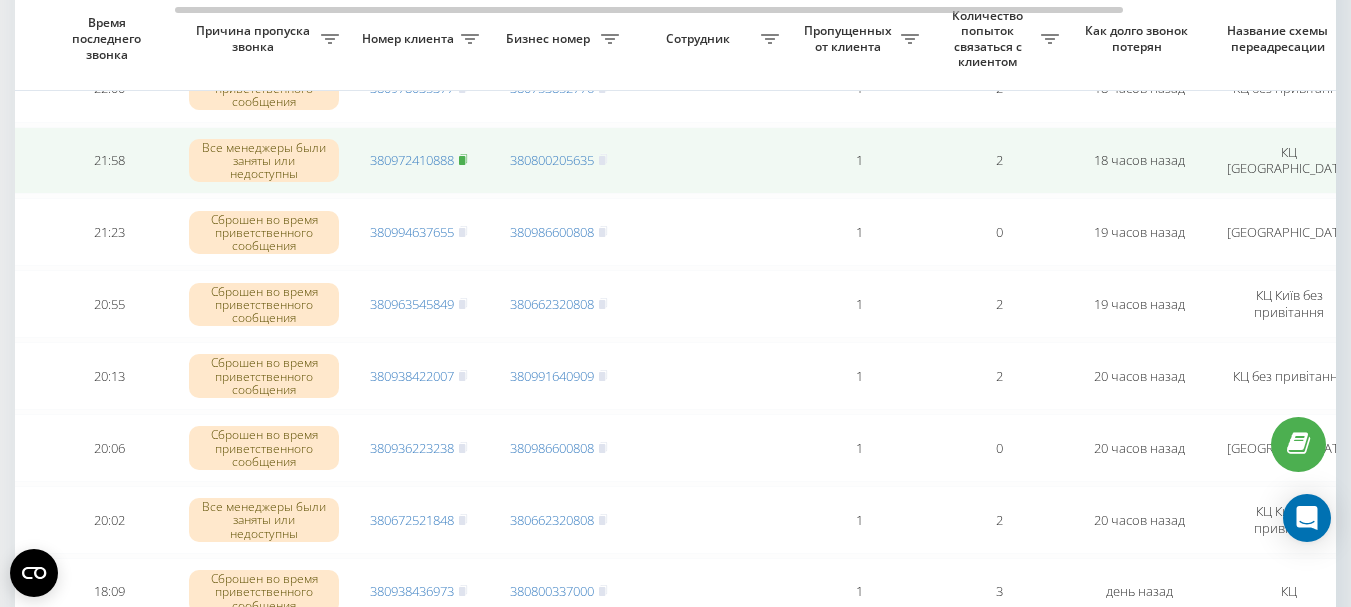 click 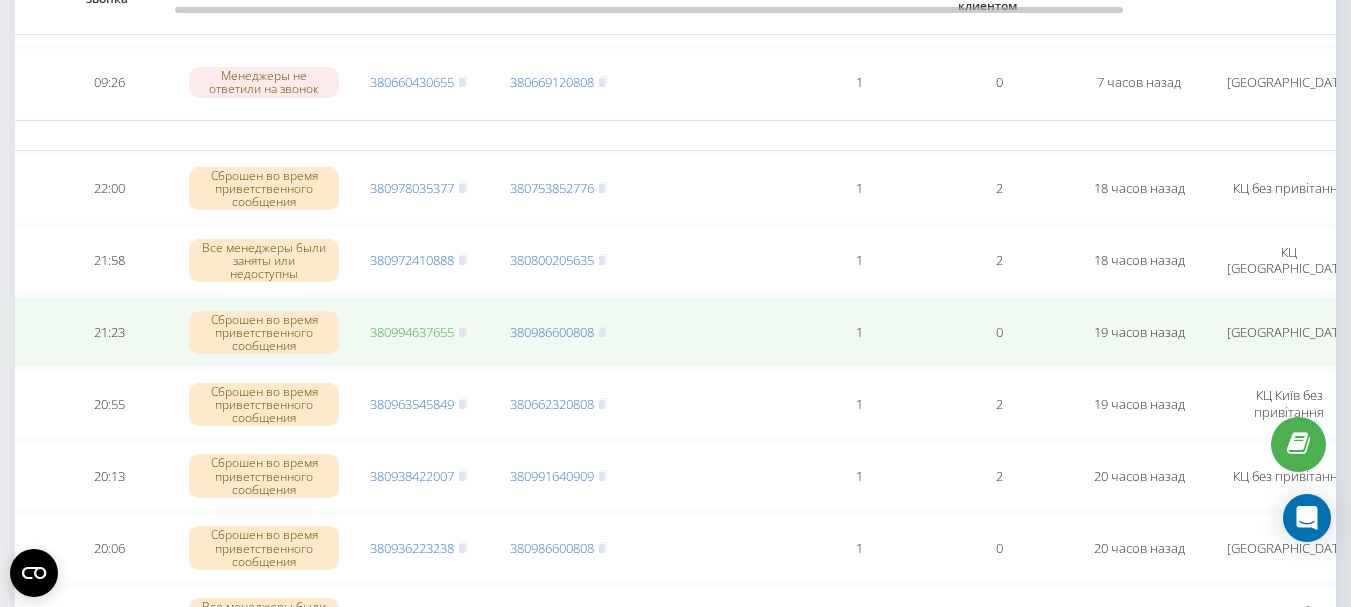 scroll, scrollTop: 200, scrollLeft: 0, axis: vertical 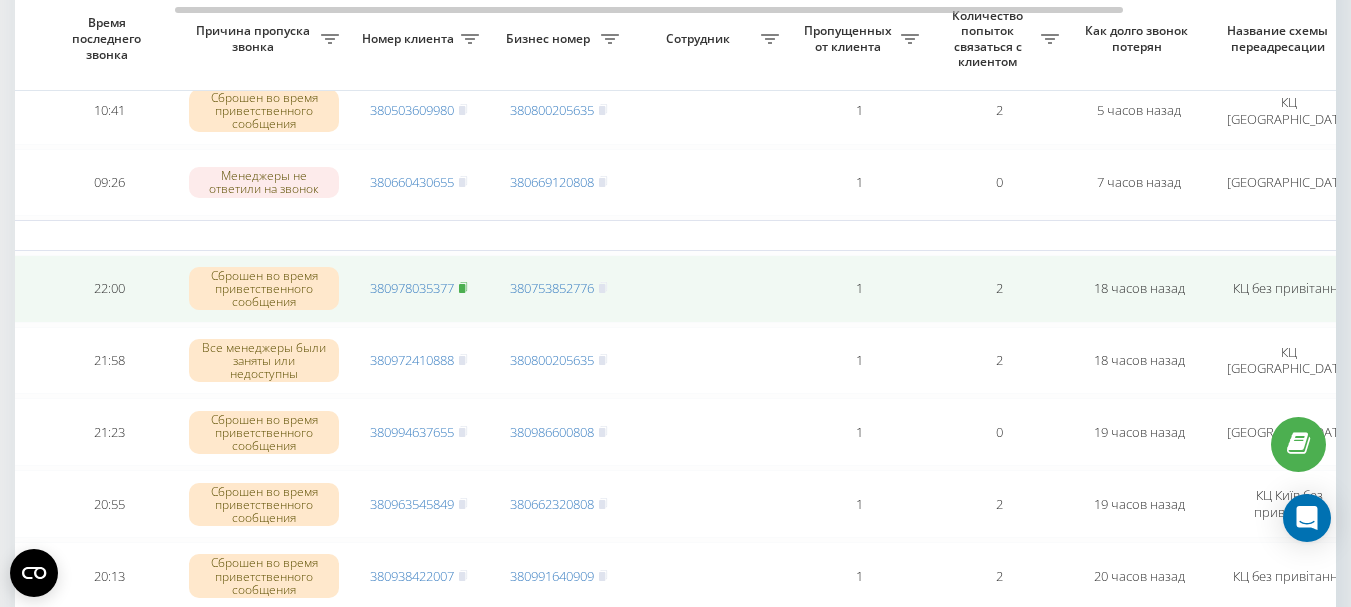 click 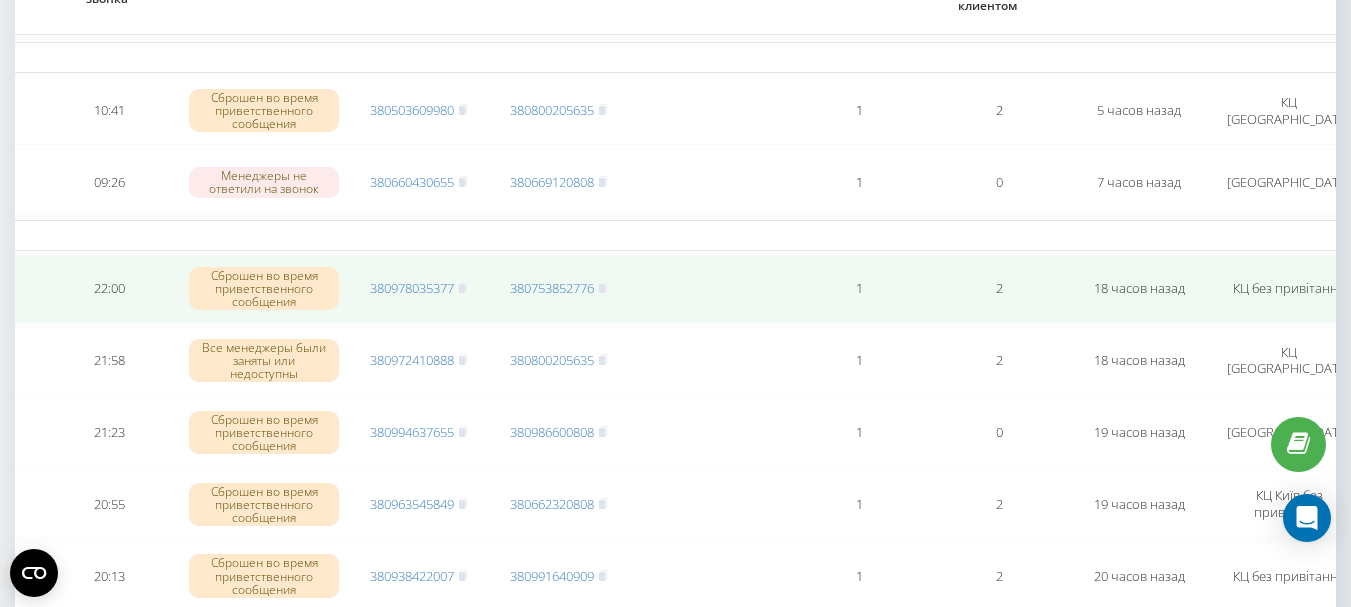 scroll, scrollTop: 100, scrollLeft: 0, axis: vertical 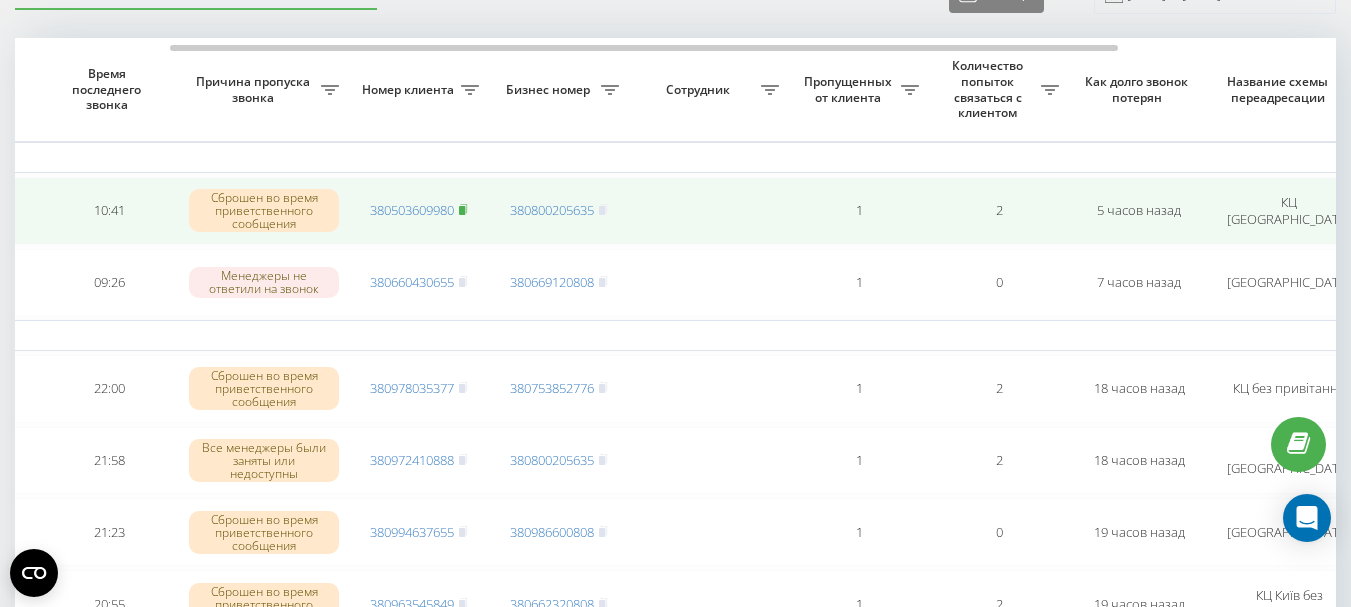 click 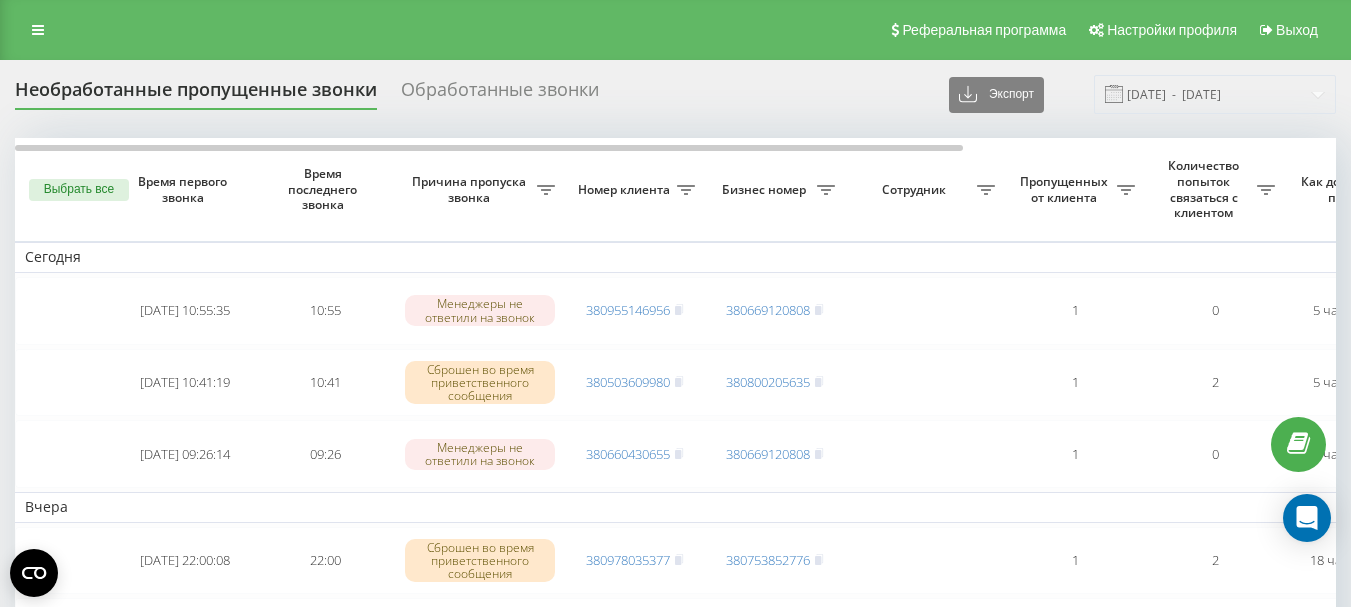 scroll, scrollTop: 102, scrollLeft: 0, axis: vertical 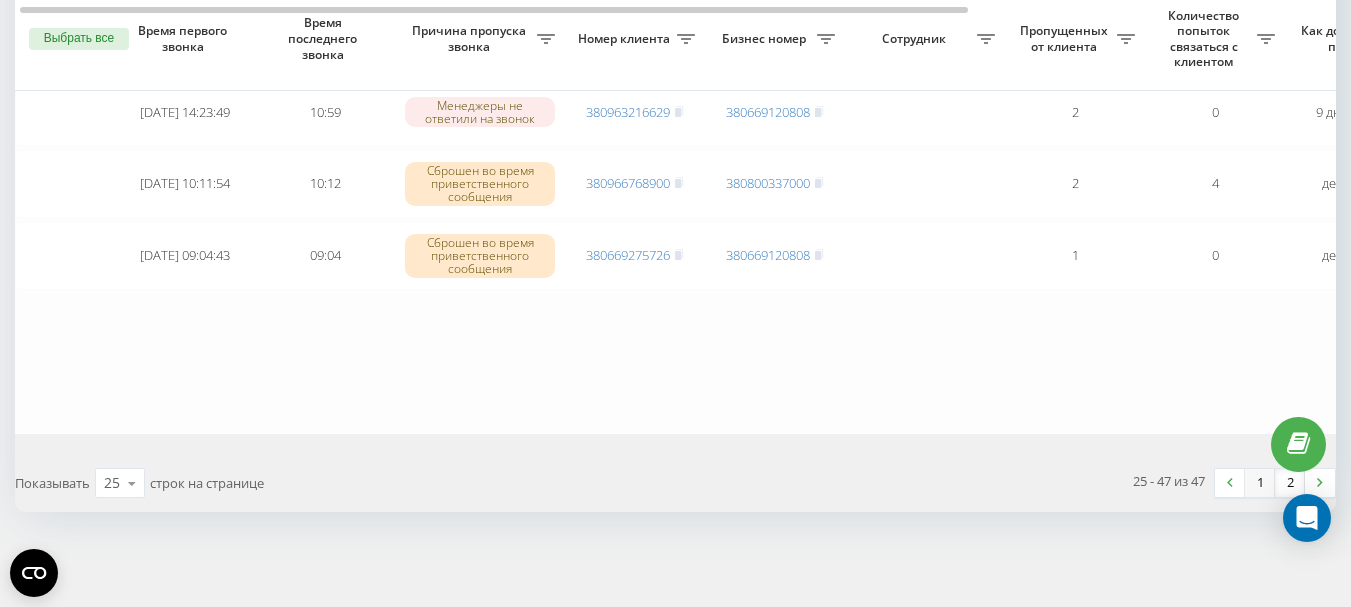 click on "1" at bounding box center (1260, 483) 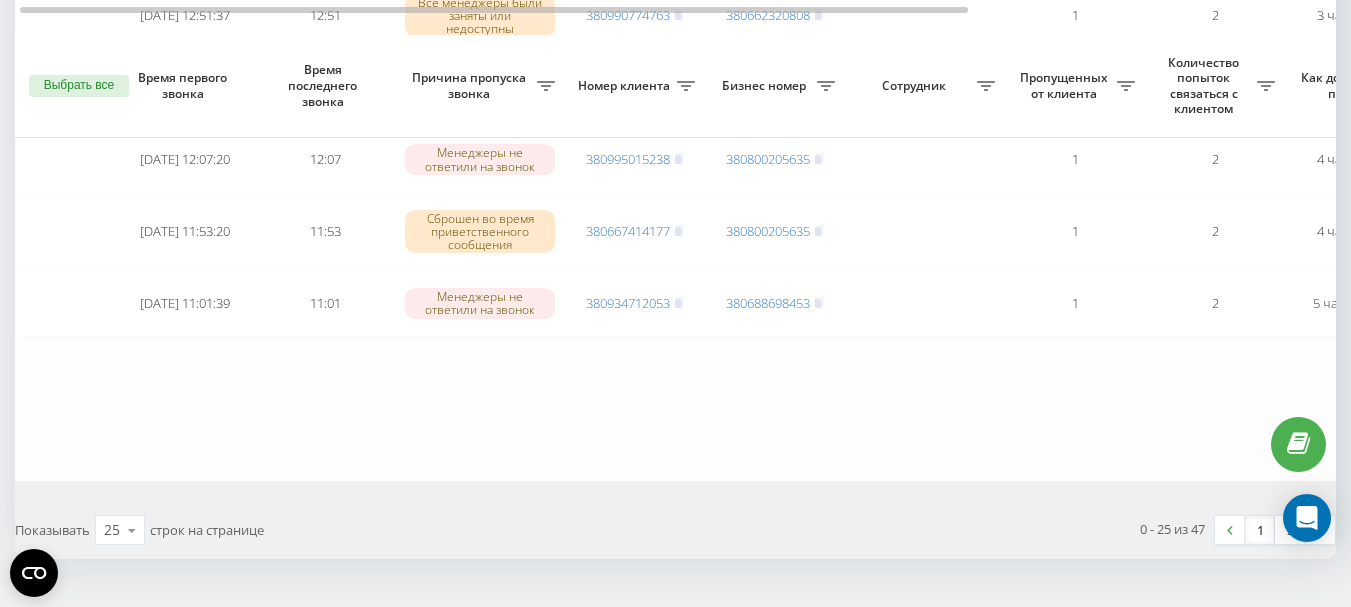 scroll, scrollTop: 1780, scrollLeft: 0, axis: vertical 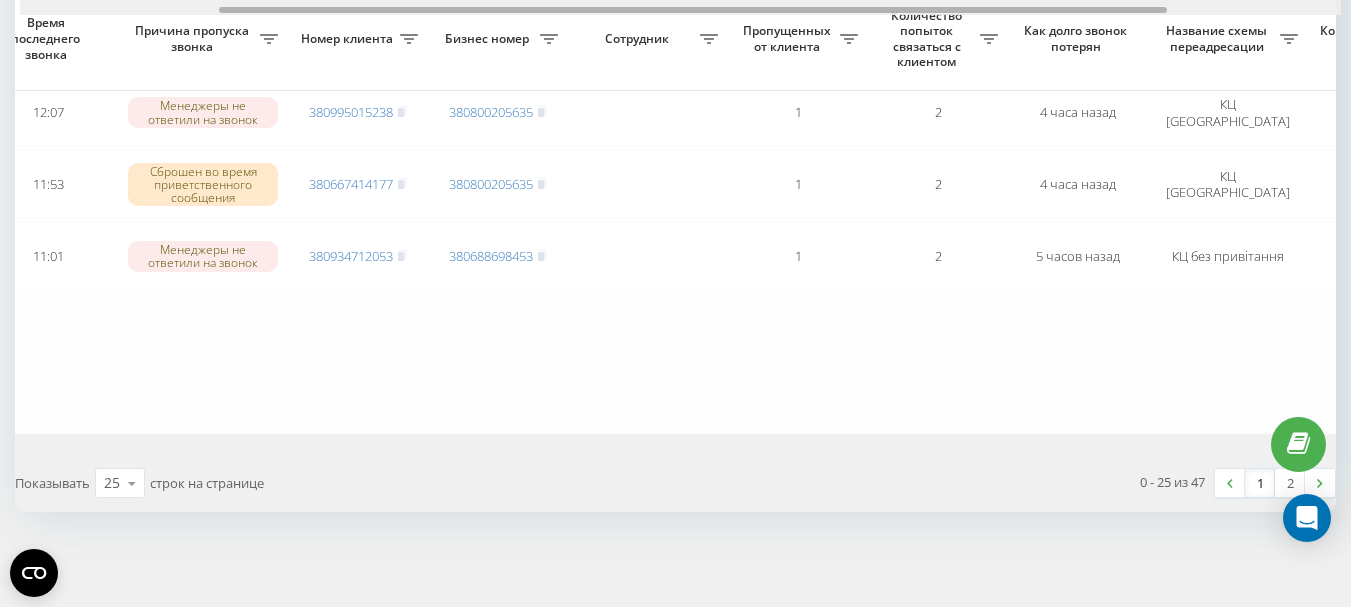 drag, startPoint x: 575, startPoint y: 11, endPoint x: 774, endPoint y: 26, distance: 199.56453 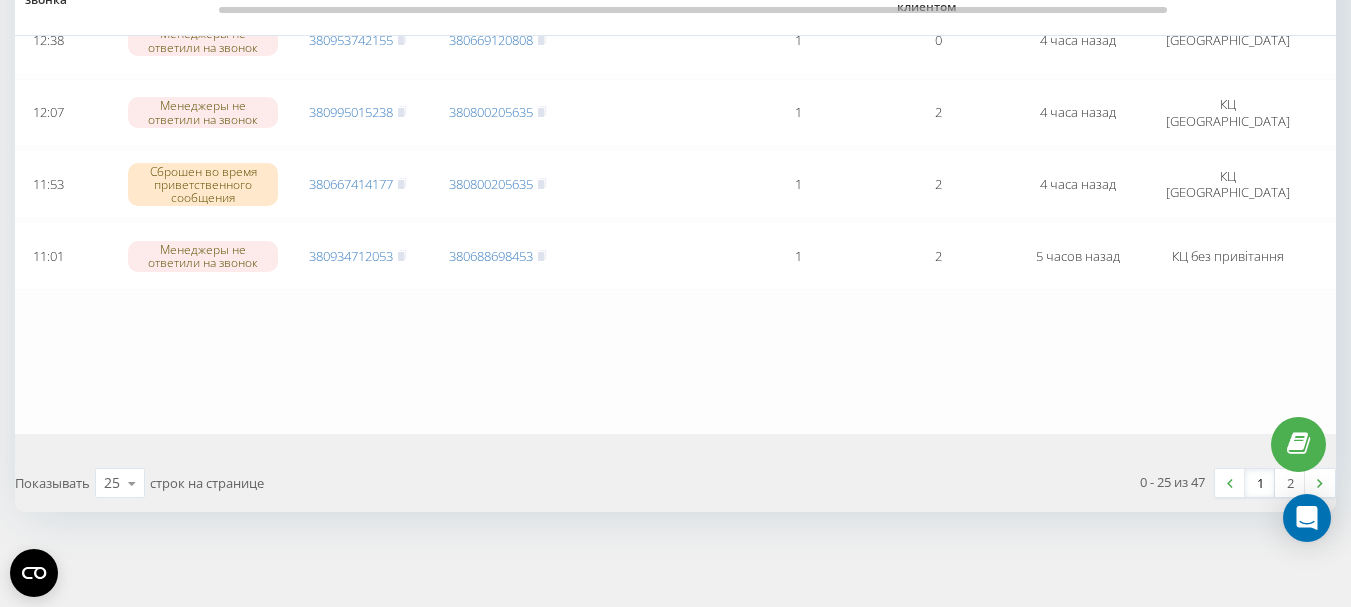 scroll, scrollTop: 1680, scrollLeft: 0, axis: vertical 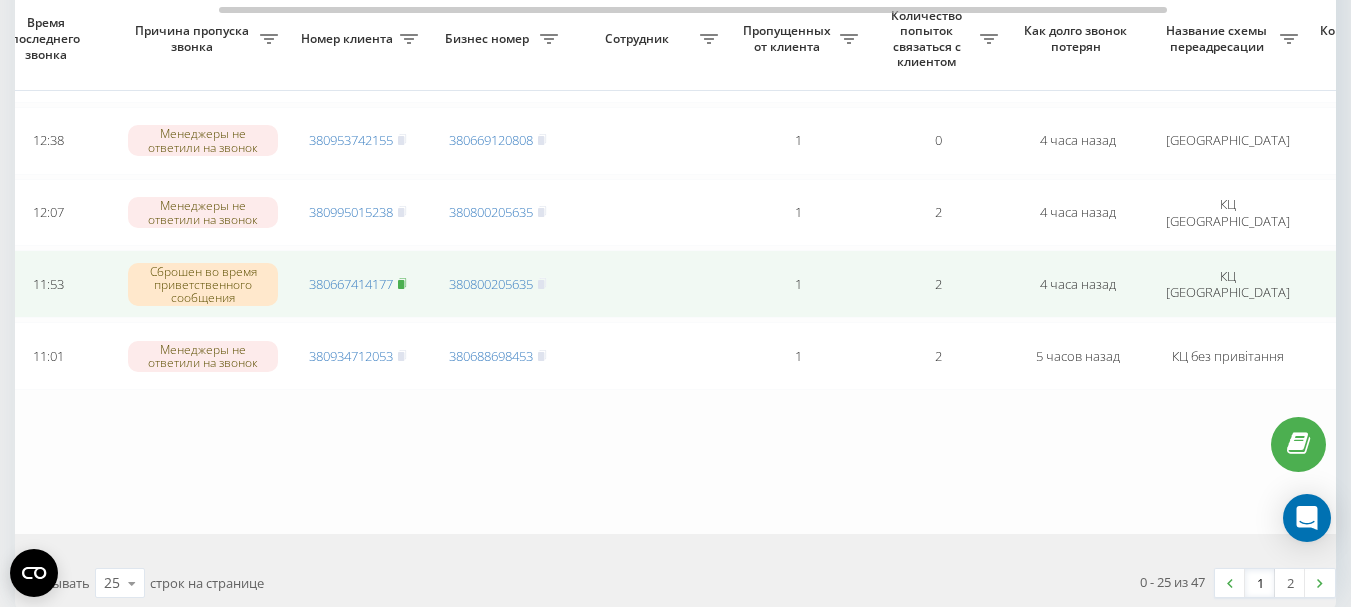 click 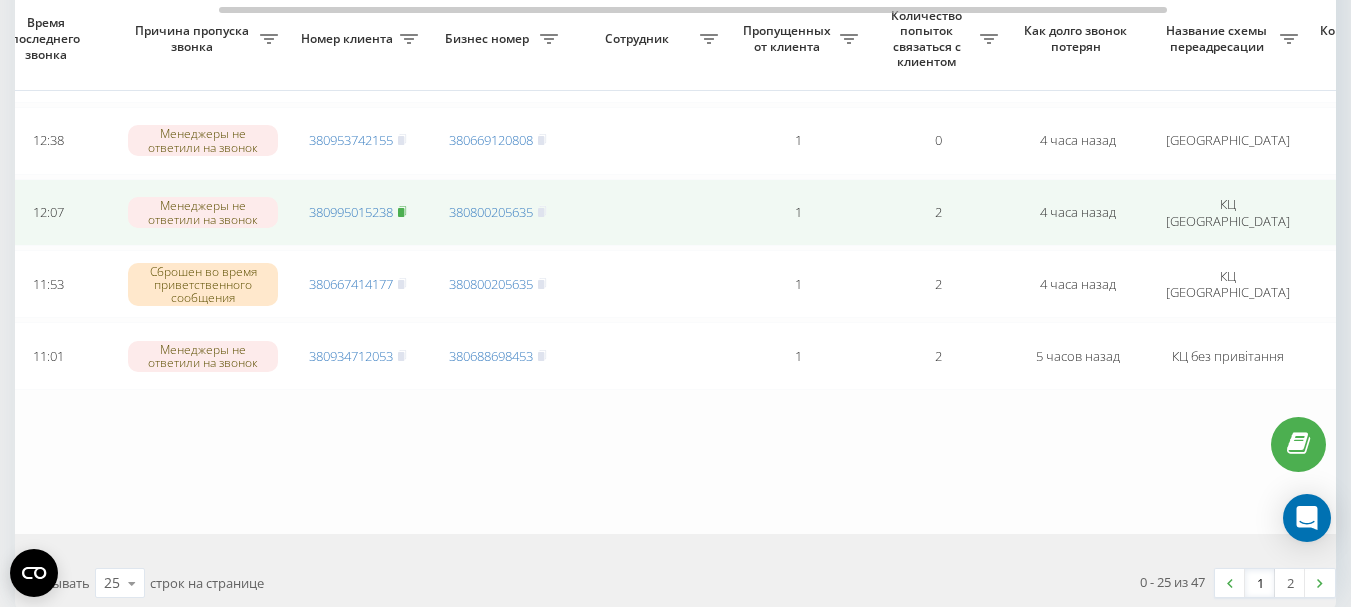 click 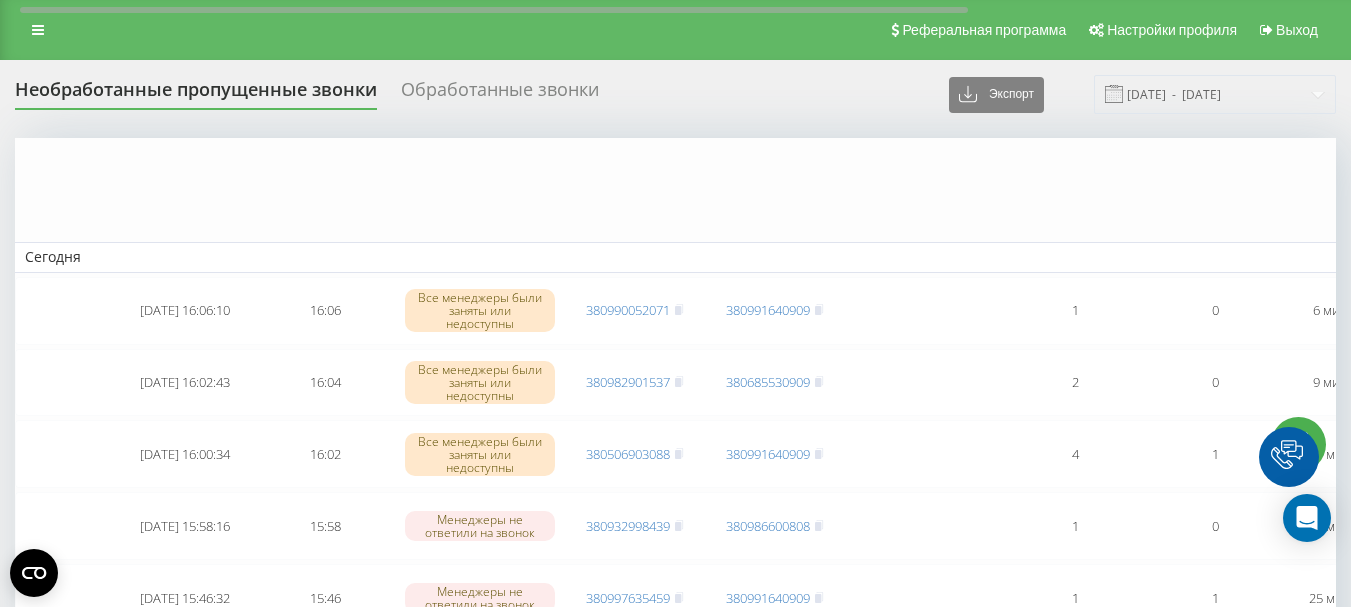 scroll, scrollTop: 1680, scrollLeft: 0, axis: vertical 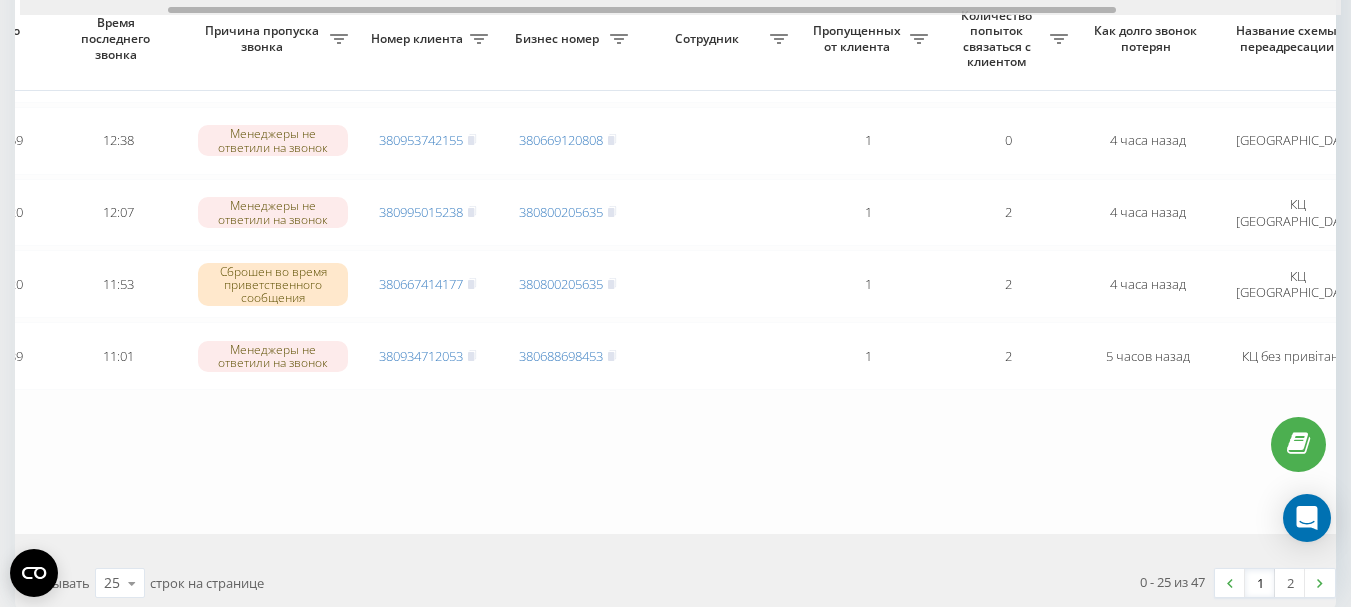 drag, startPoint x: 542, startPoint y: 11, endPoint x: 691, endPoint y: 13, distance: 149.01343 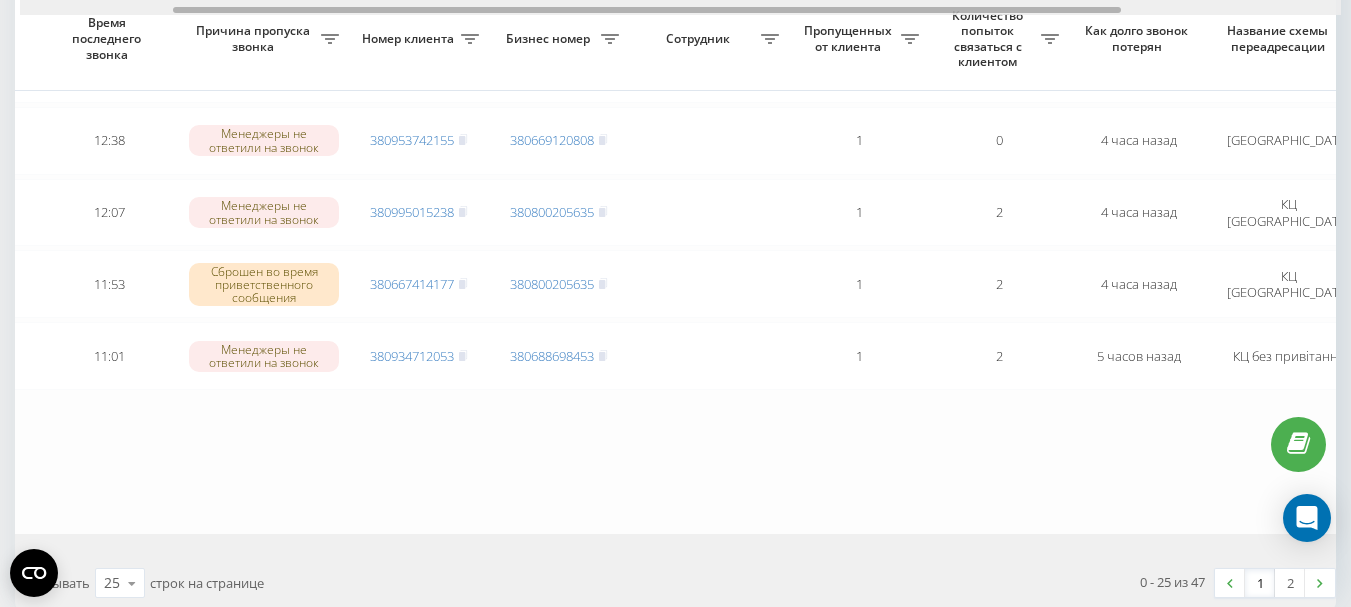 scroll, scrollTop: 0, scrollLeft: 214, axis: horizontal 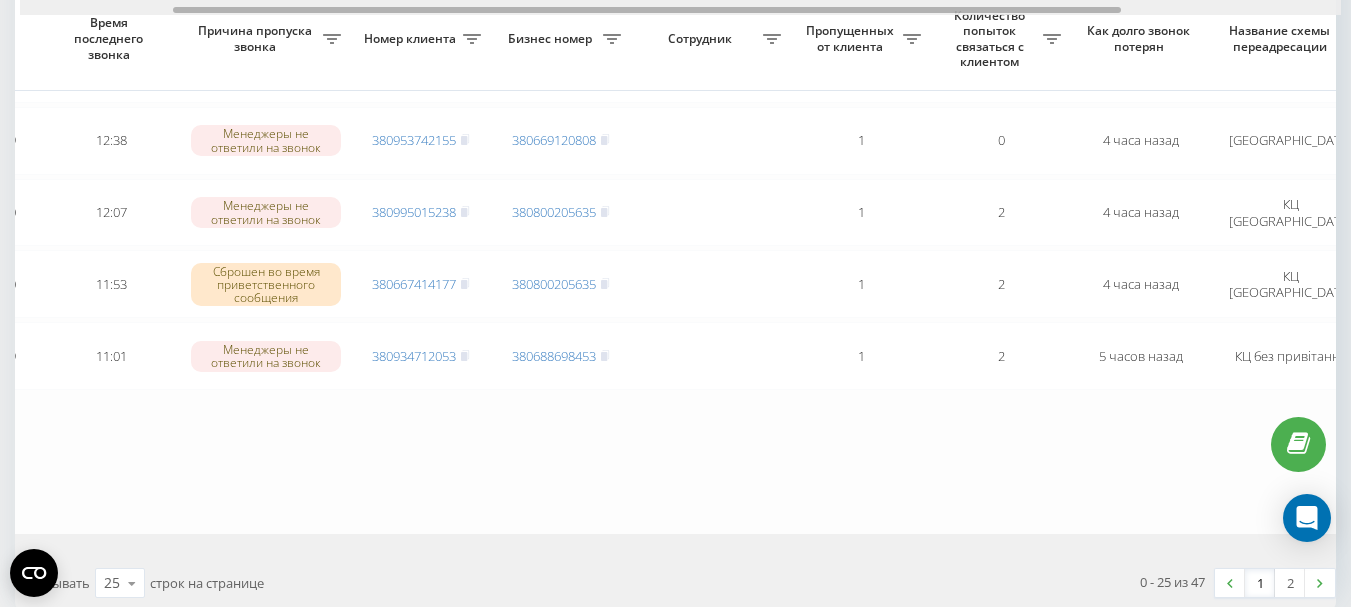 drag, startPoint x: 500, startPoint y: 10, endPoint x: 281, endPoint y: 12, distance: 219.00912 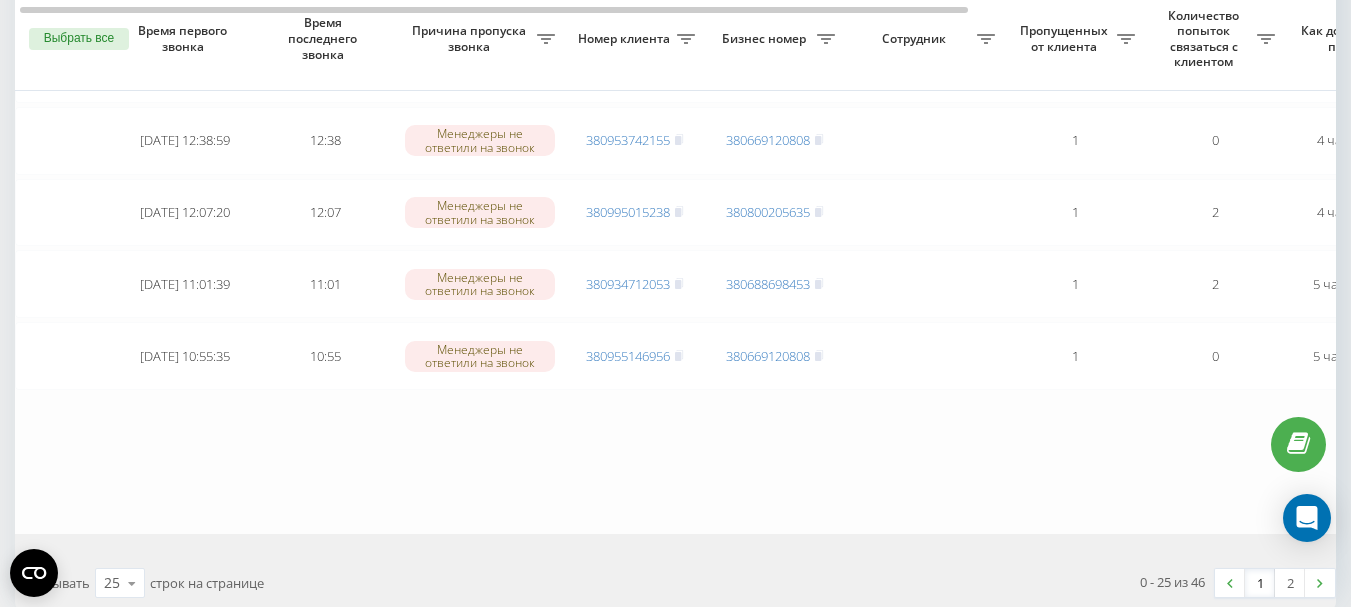 scroll, scrollTop: 1680, scrollLeft: 0, axis: vertical 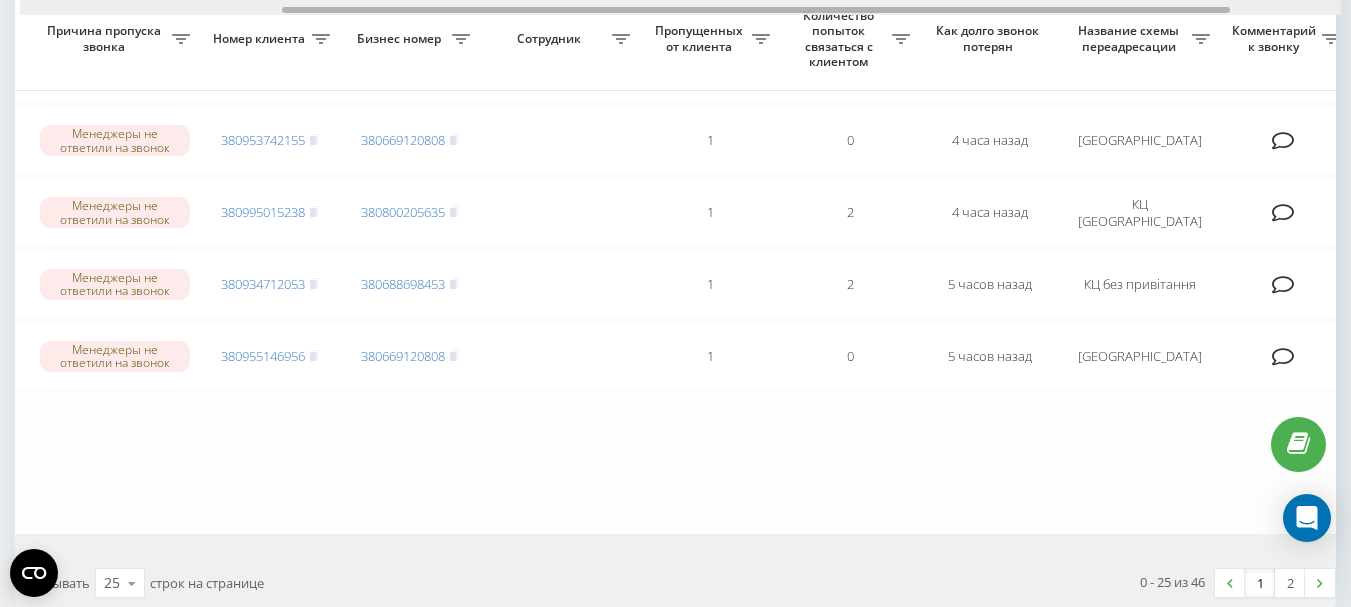 drag, startPoint x: 687, startPoint y: 10, endPoint x: 949, endPoint y: 44, distance: 264.1969 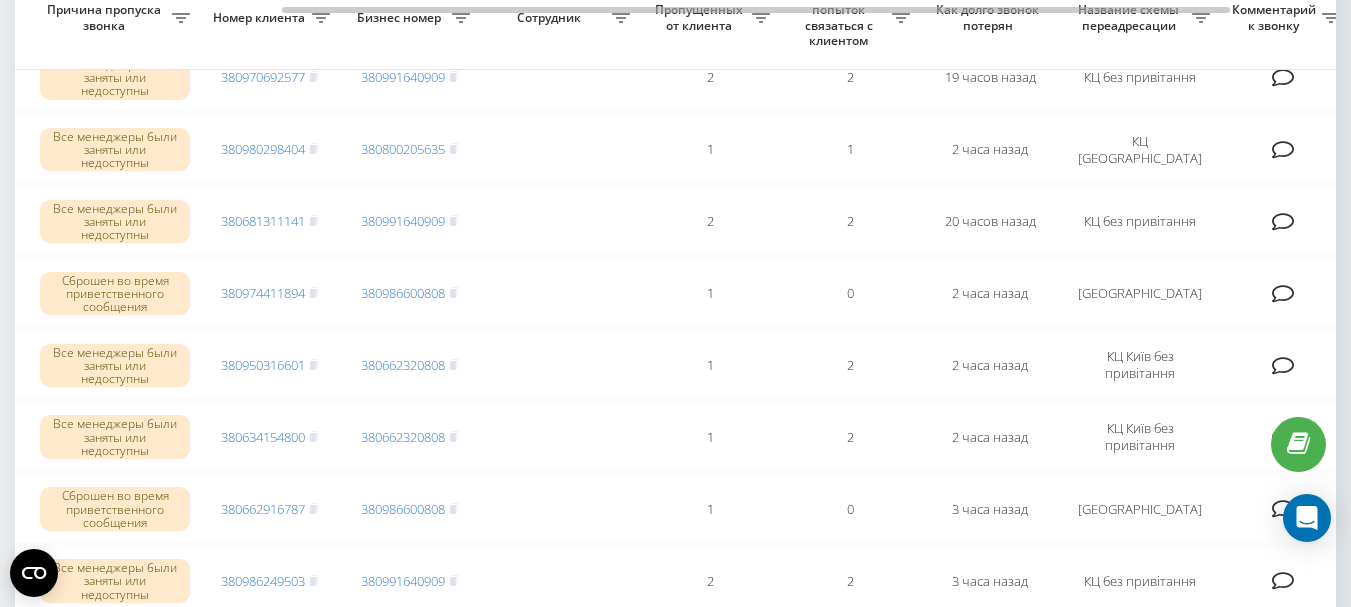 scroll, scrollTop: 0, scrollLeft: 0, axis: both 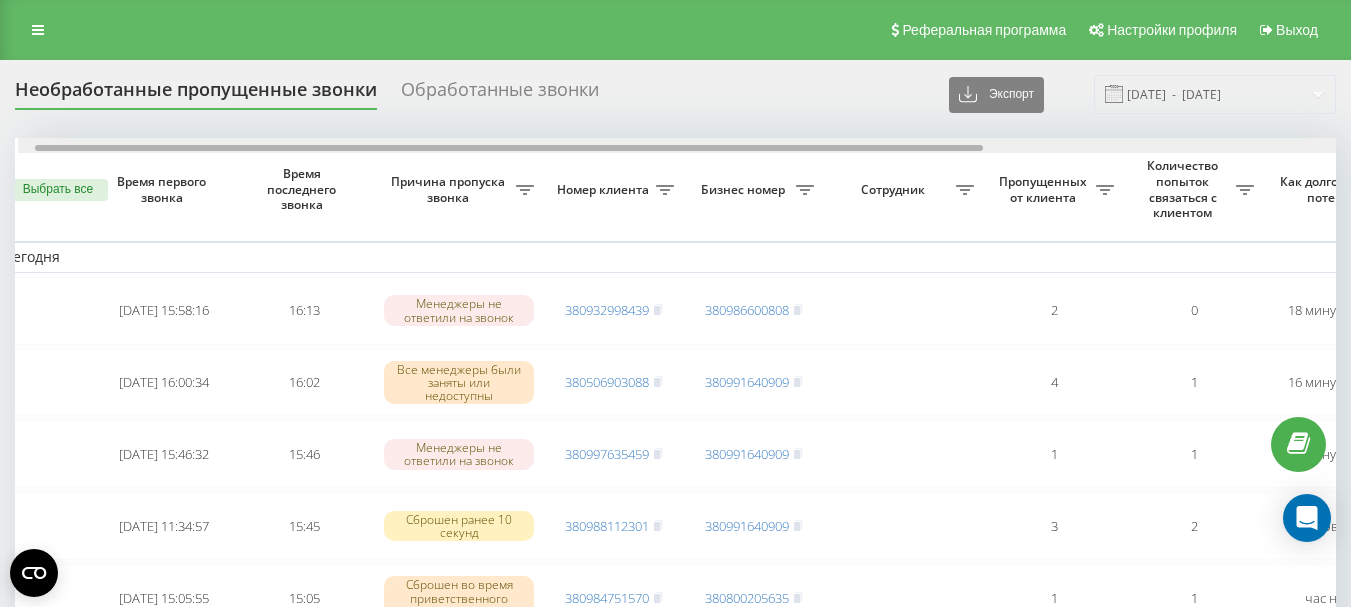 drag, startPoint x: 655, startPoint y: 146, endPoint x: 668, endPoint y: 157, distance: 17.029387 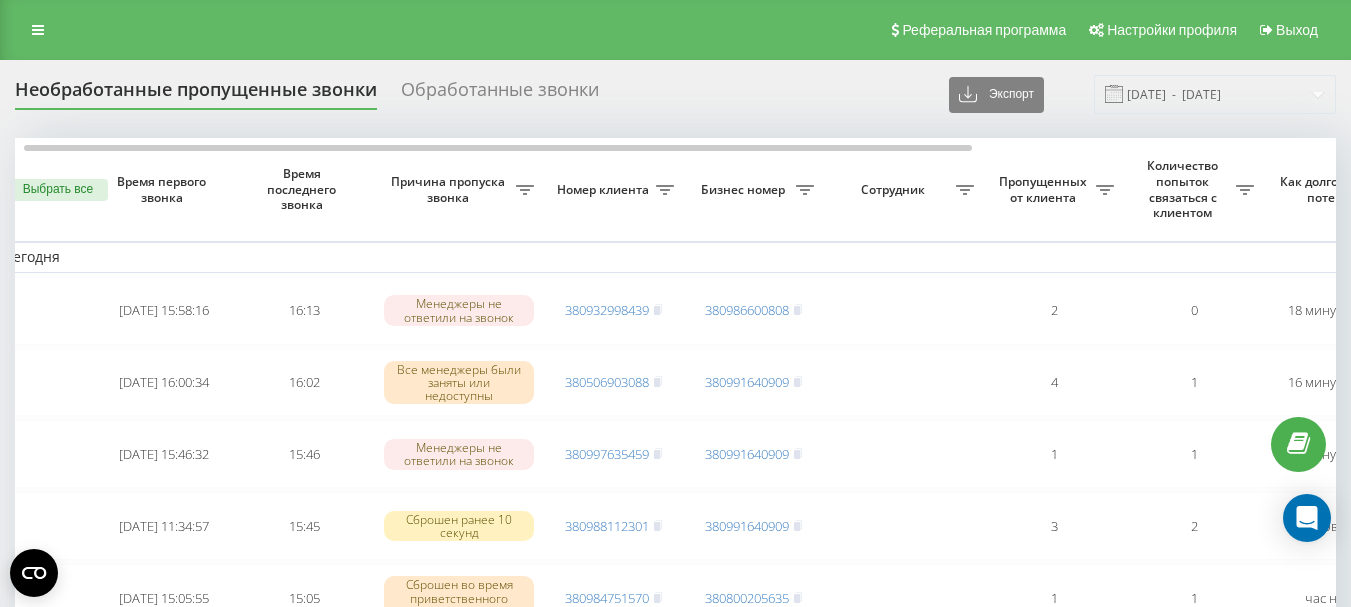 scroll, scrollTop: 0, scrollLeft: 18, axis: horizontal 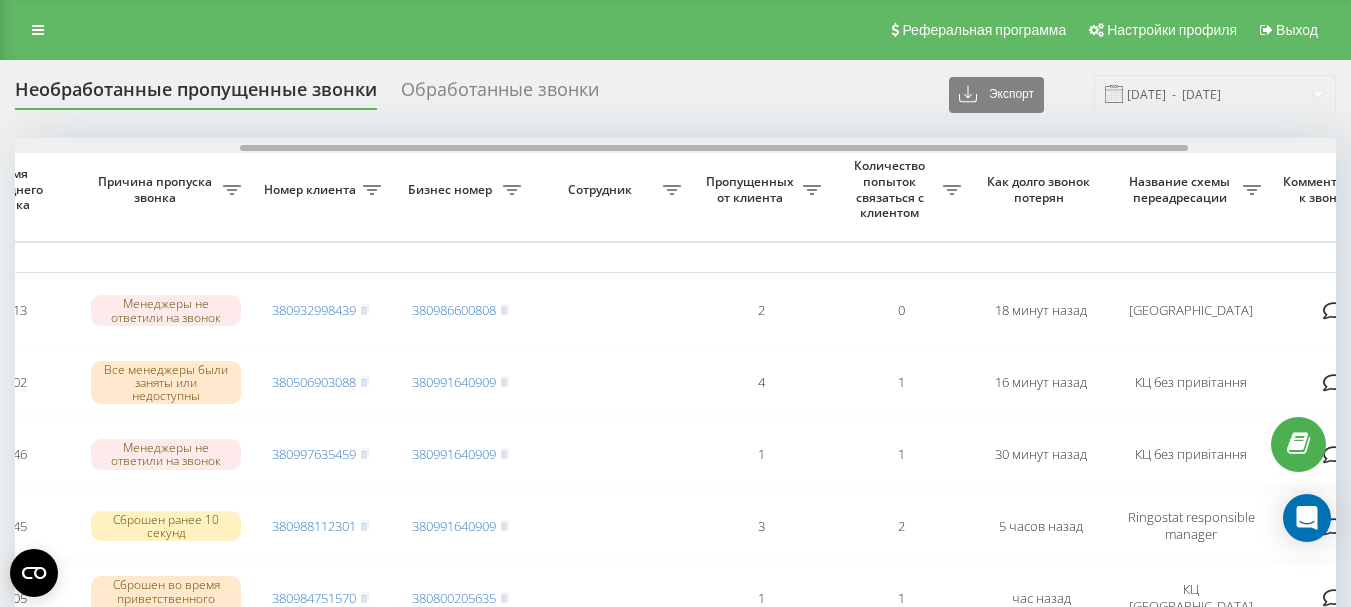 drag, startPoint x: 651, startPoint y: 148, endPoint x: 864, endPoint y: 146, distance: 213.00938 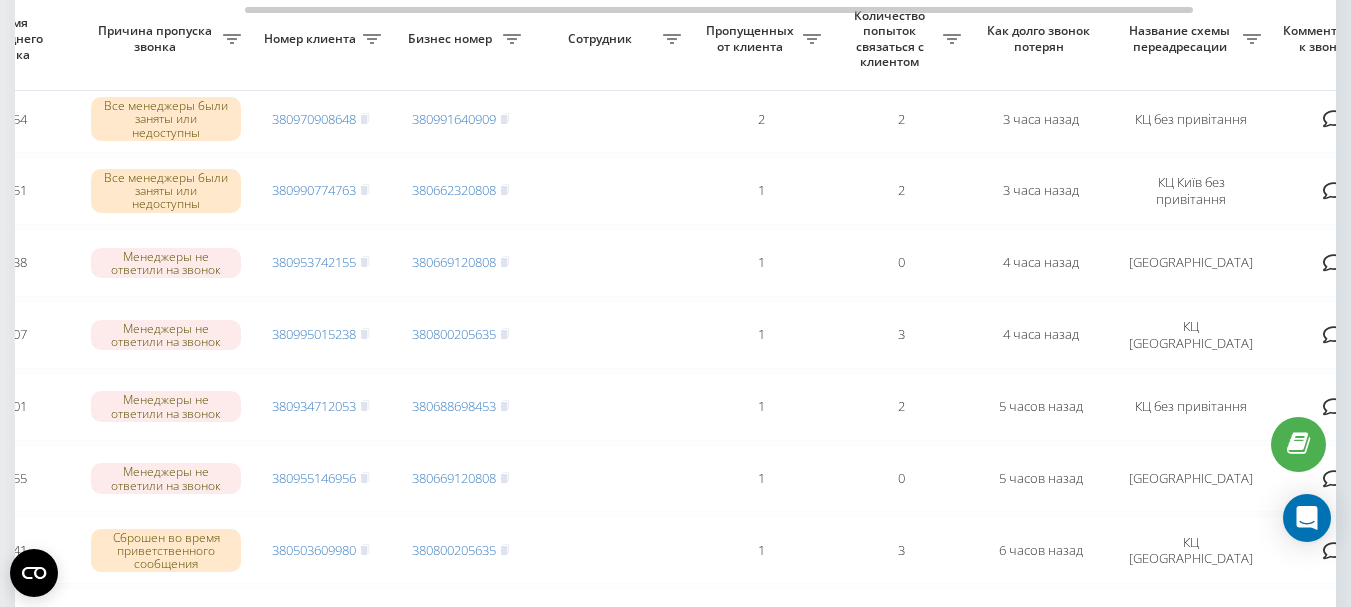 scroll, scrollTop: 1380, scrollLeft: 0, axis: vertical 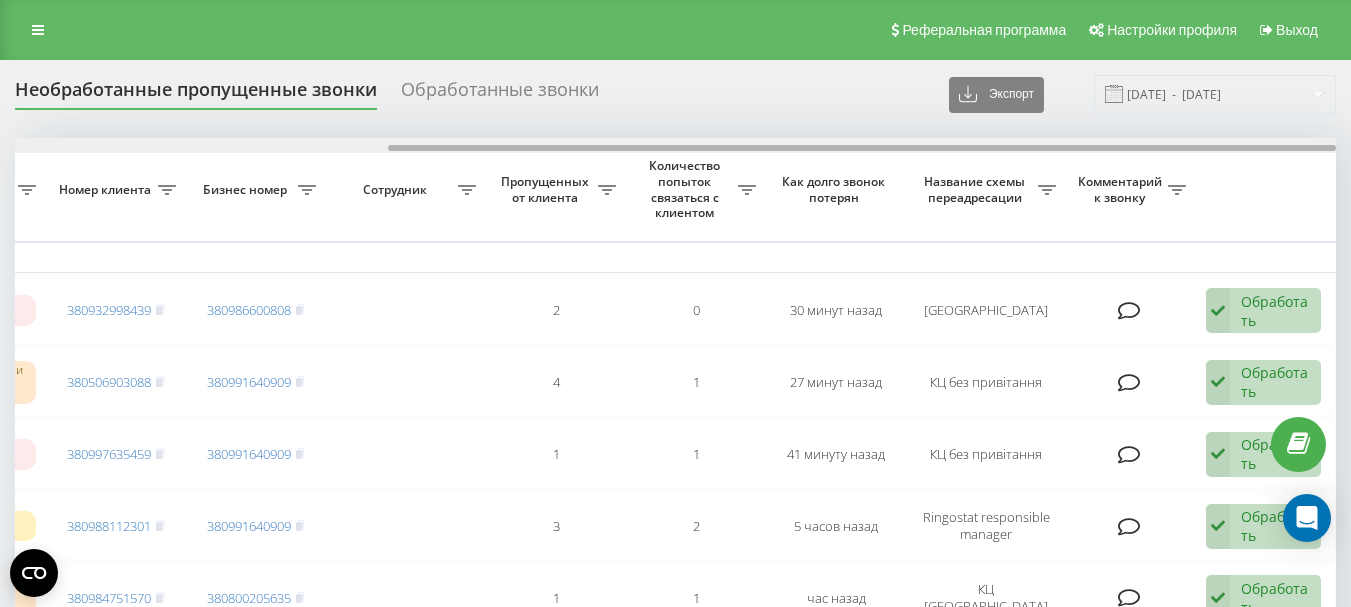 drag, startPoint x: 604, startPoint y: 144, endPoint x: 703, endPoint y: 142, distance: 99.0202 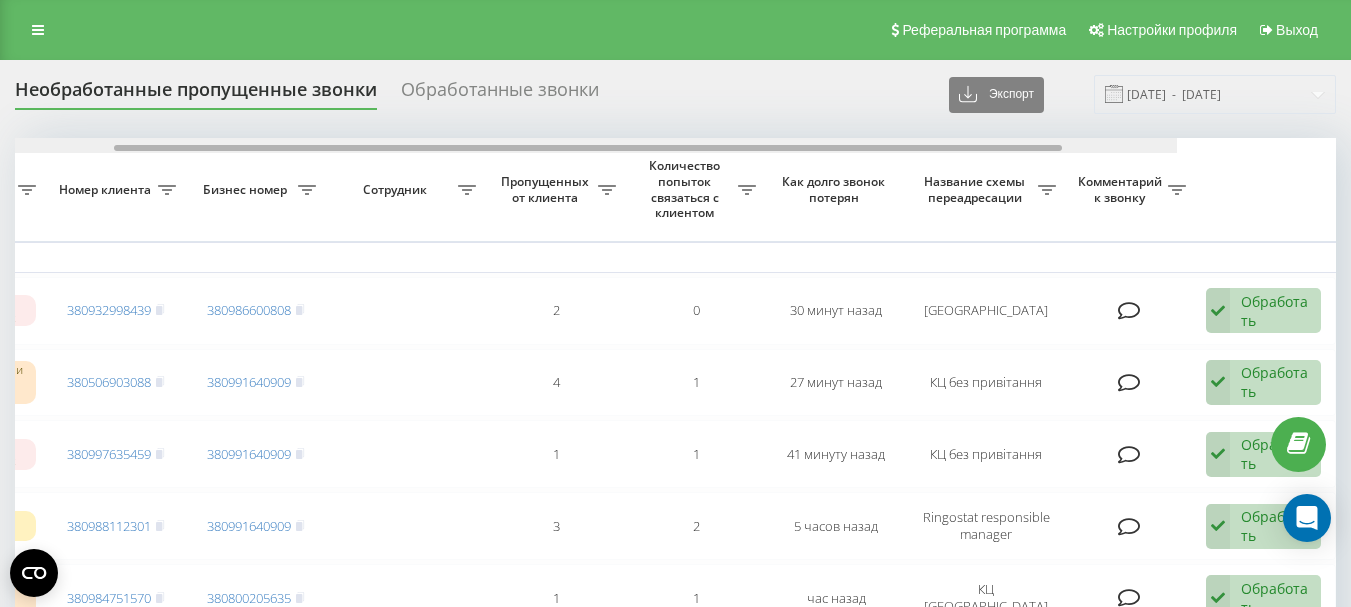 scroll, scrollTop: 0, scrollLeft: 292, axis: horizontal 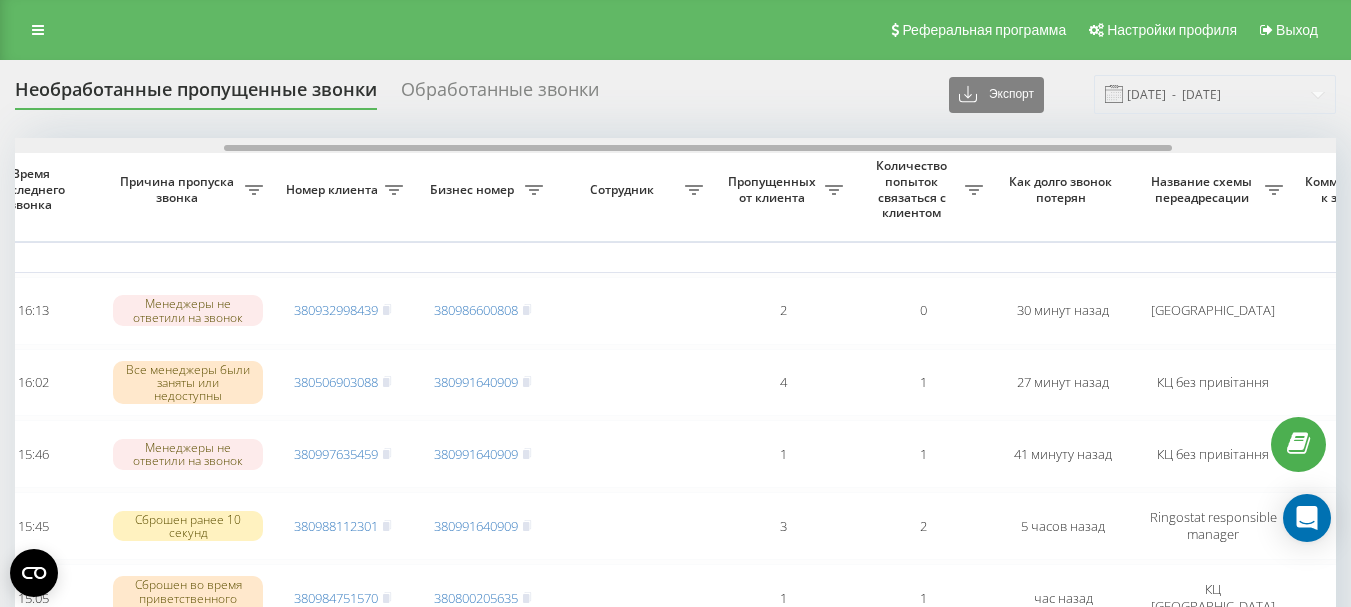 drag, startPoint x: 705, startPoint y: 149, endPoint x: 542, endPoint y: 153, distance: 163.04907 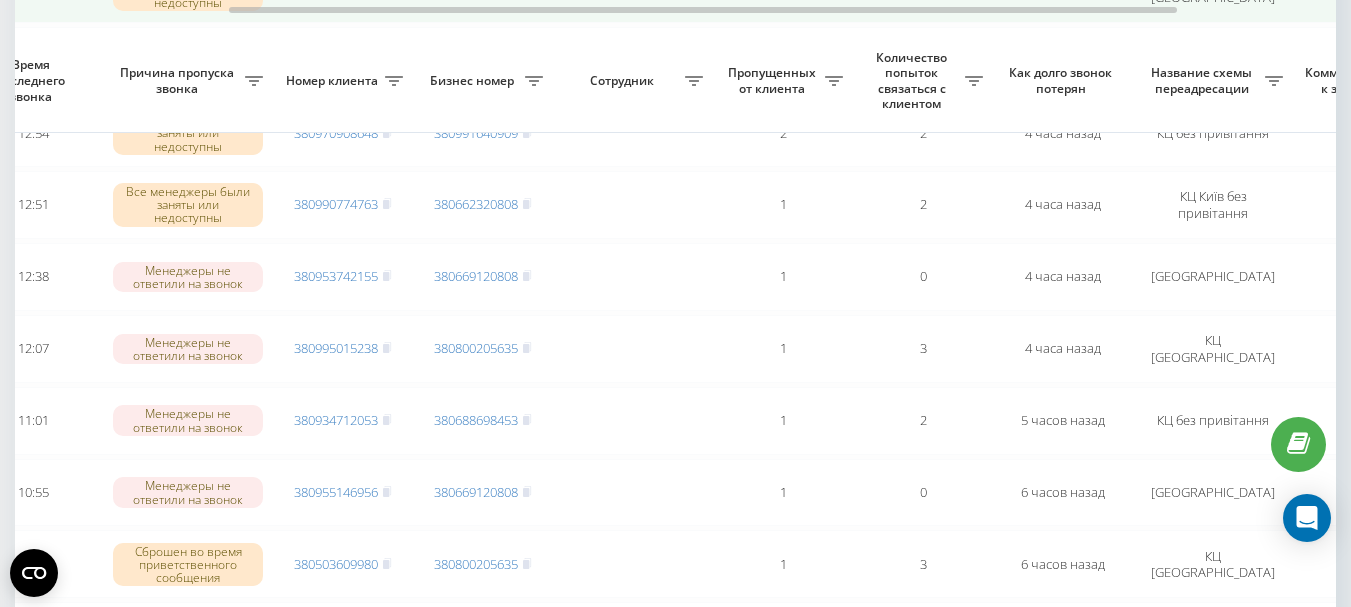 scroll, scrollTop: 1600, scrollLeft: 0, axis: vertical 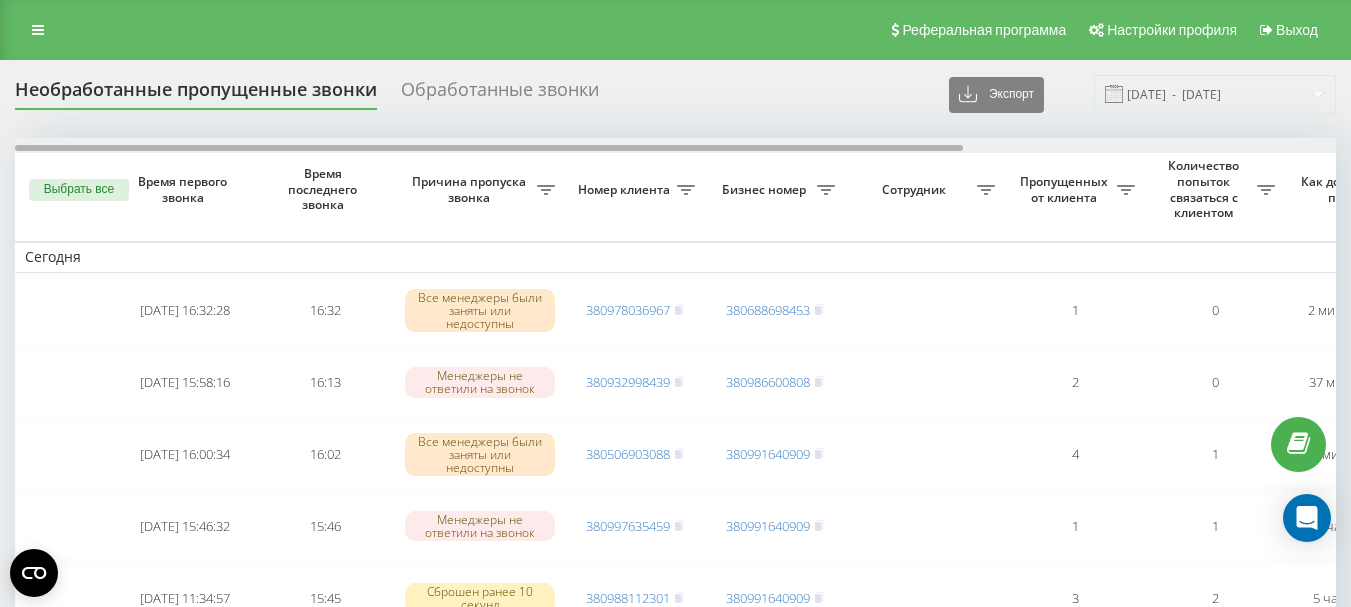 drag, startPoint x: 711, startPoint y: 148, endPoint x: 41, endPoint y: 175, distance: 670.5438 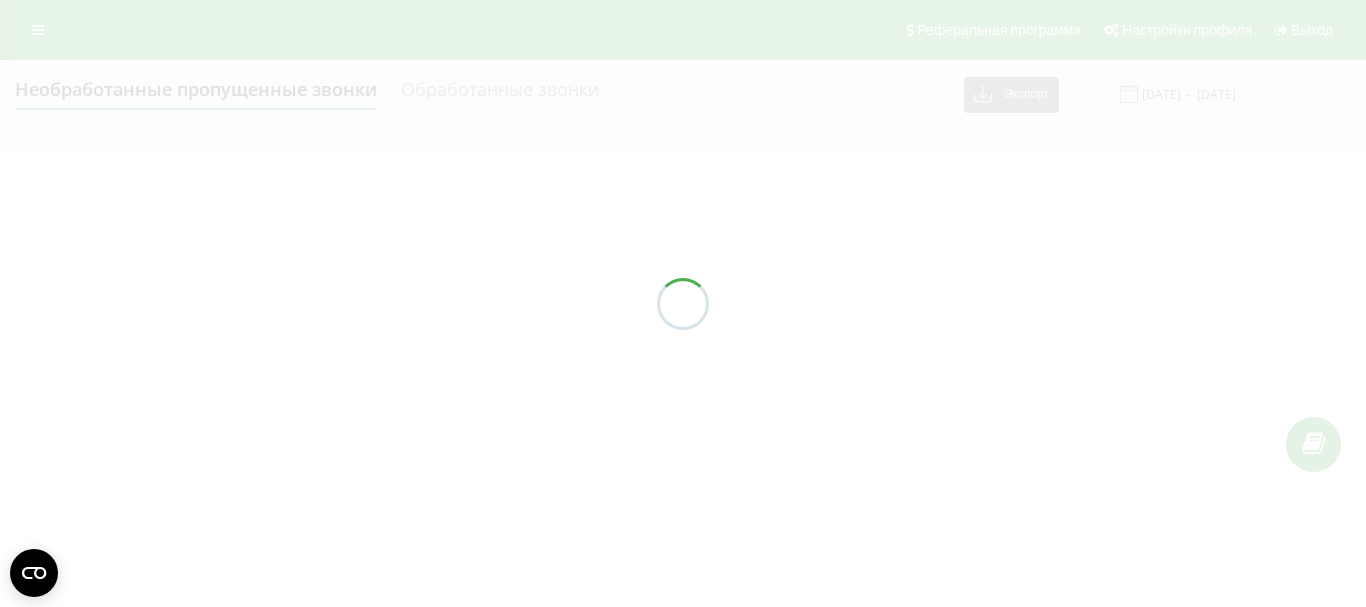 scroll, scrollTop: 0, scrollLeft: 0, axis: both 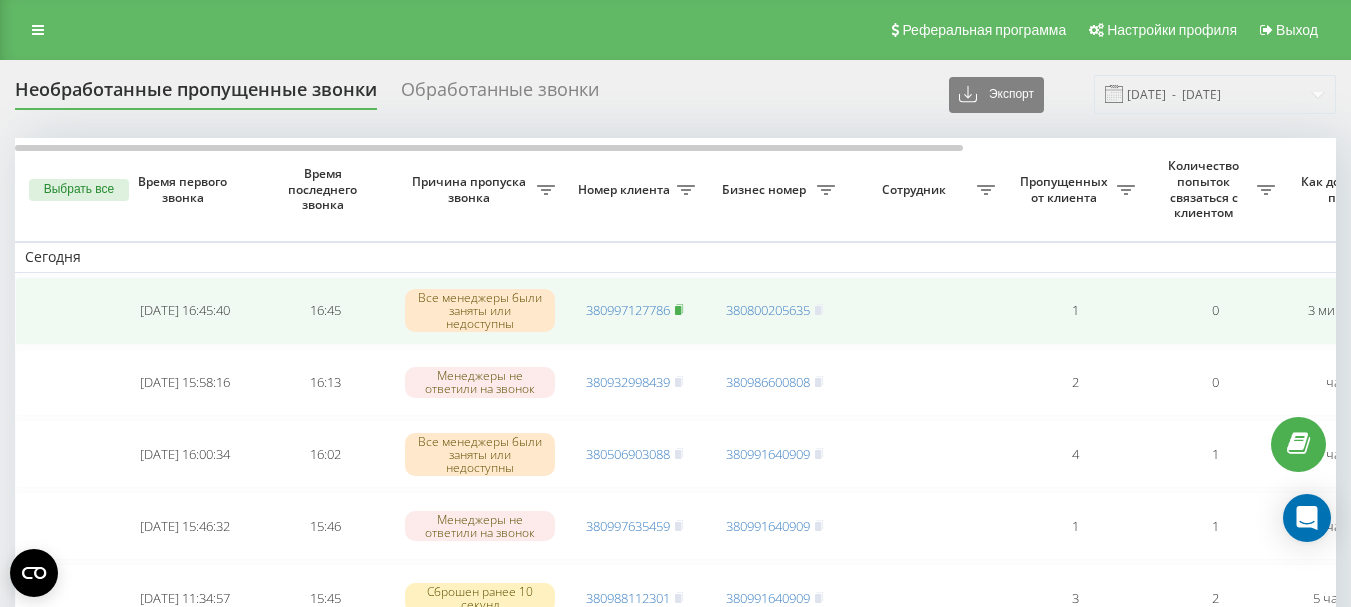 click 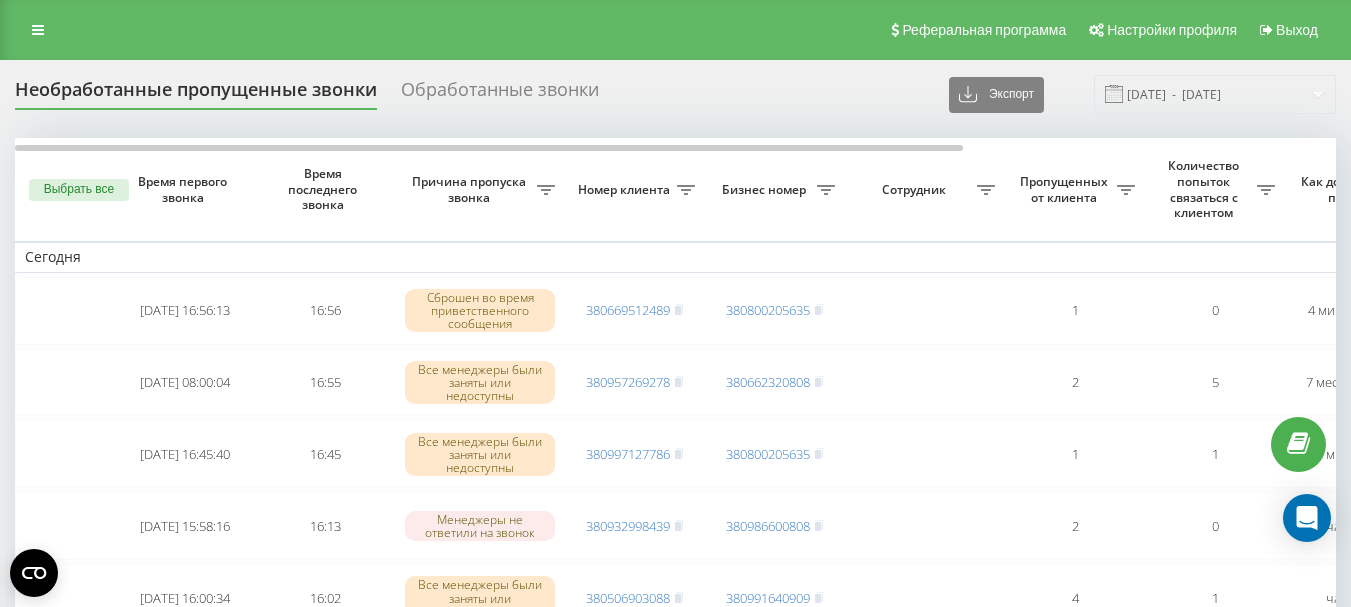 scroll, scrollTop: 0, scrollLeft: 0, axis: both 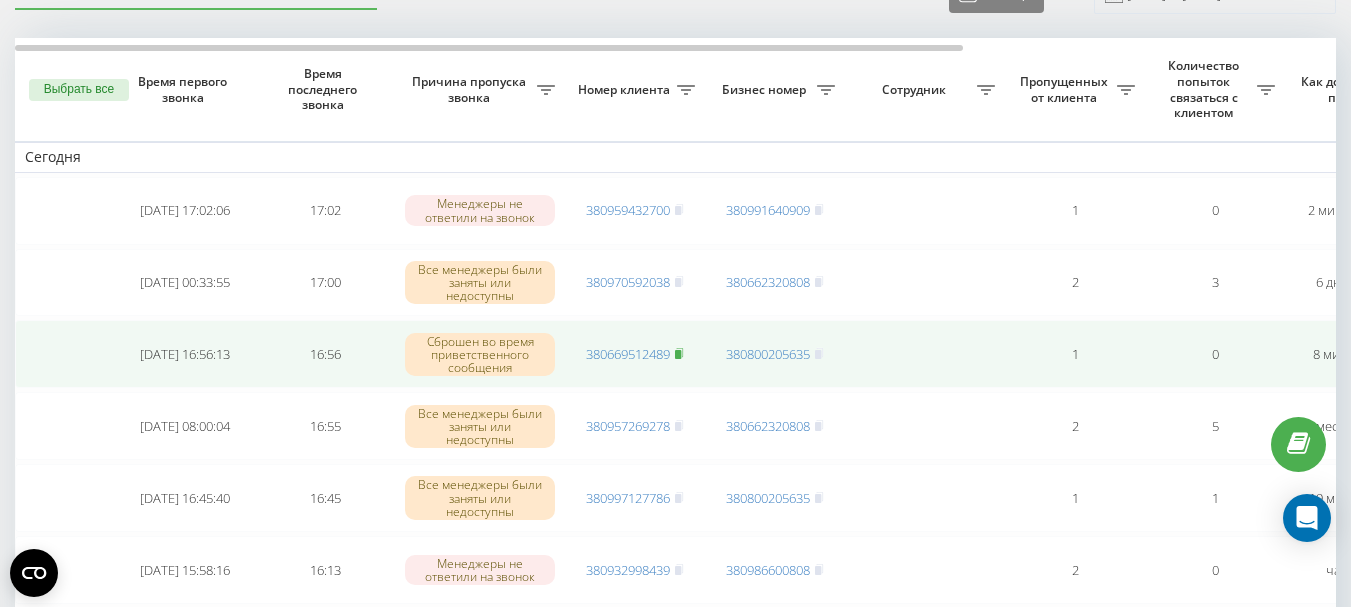 click 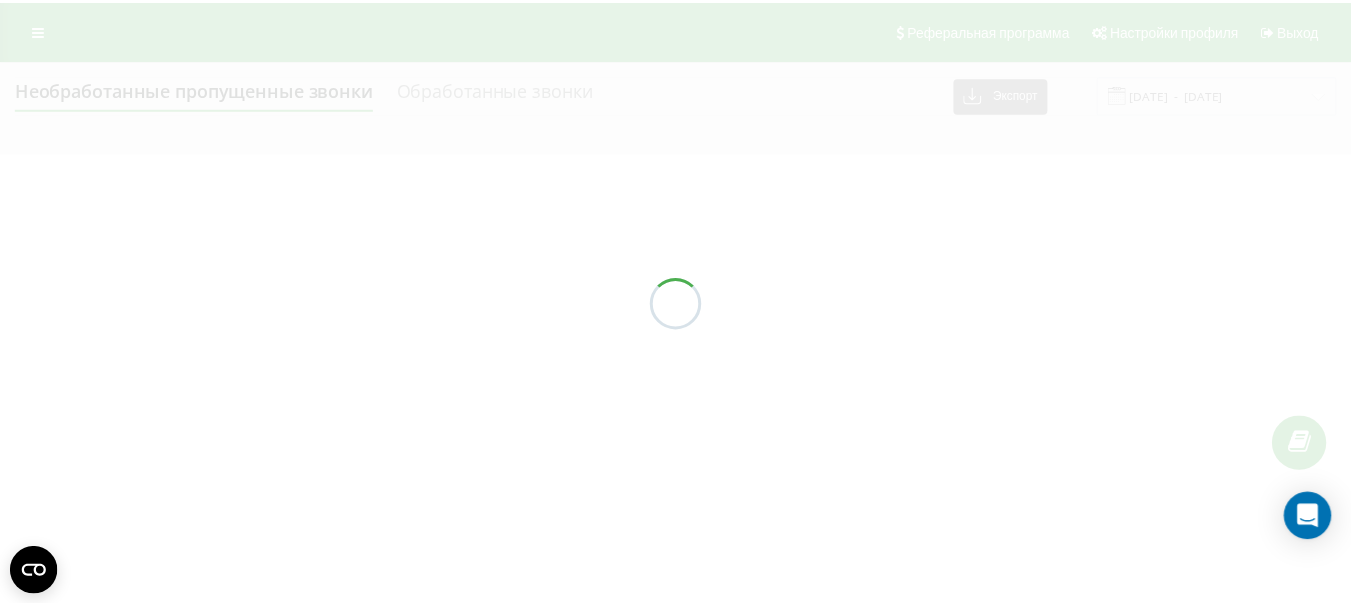 scroll, scrollTop: 0, scrollLeft: 0, axis: both 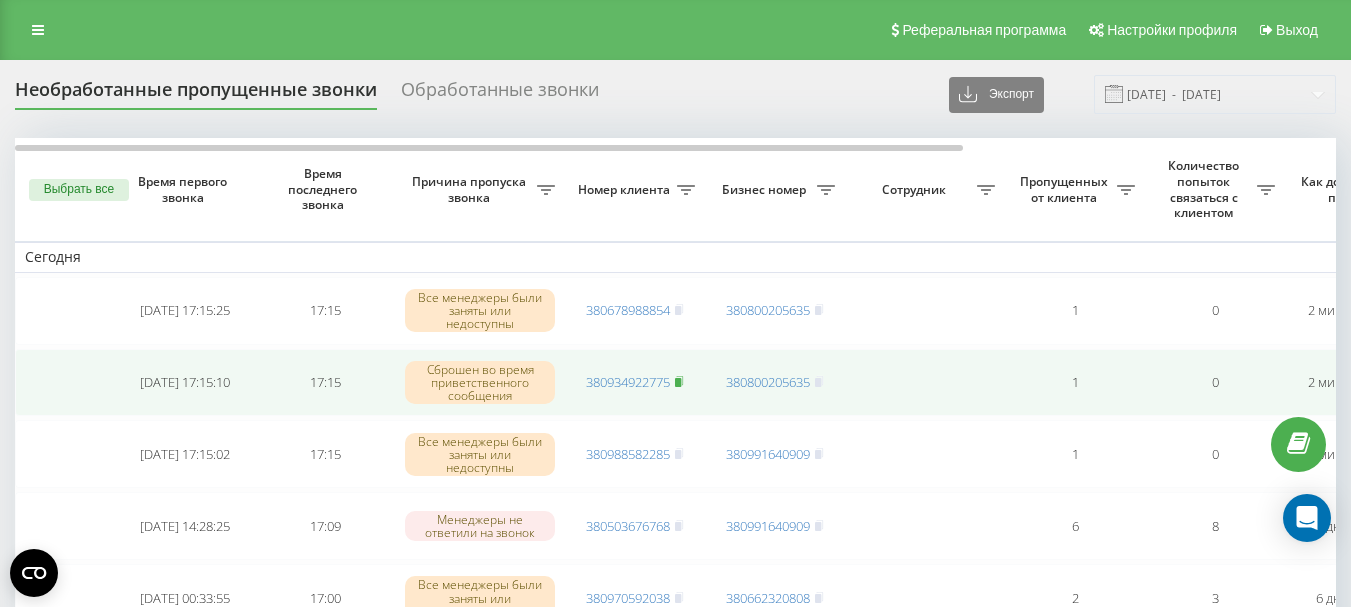 click 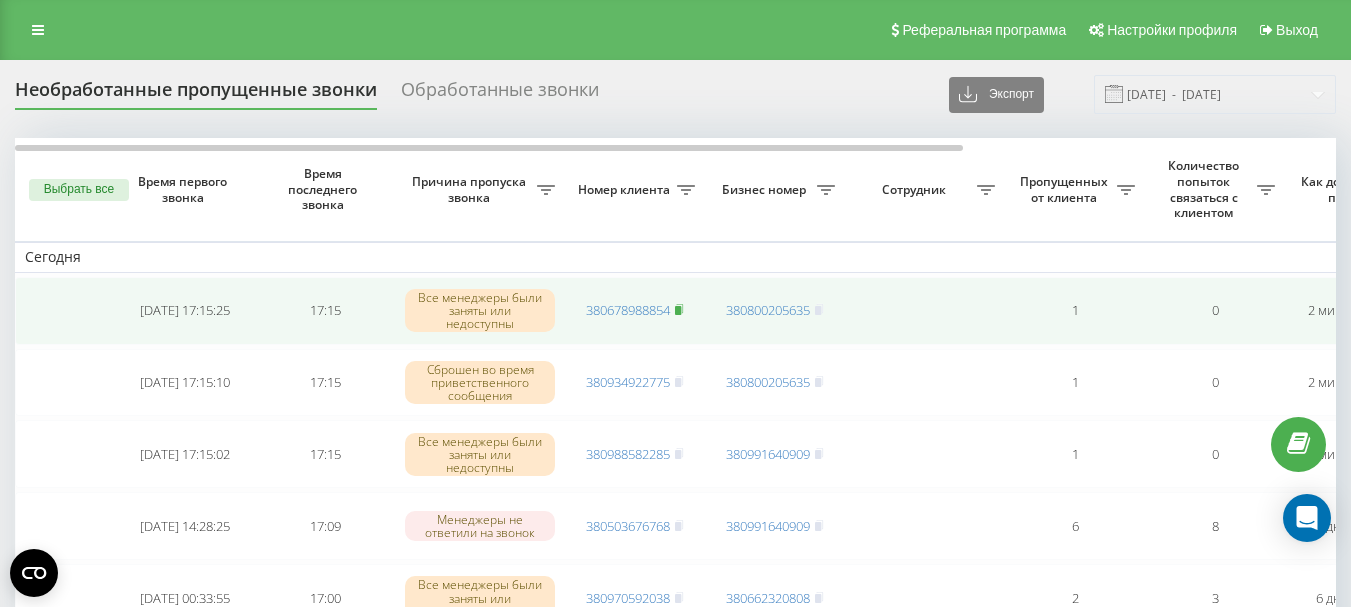 click 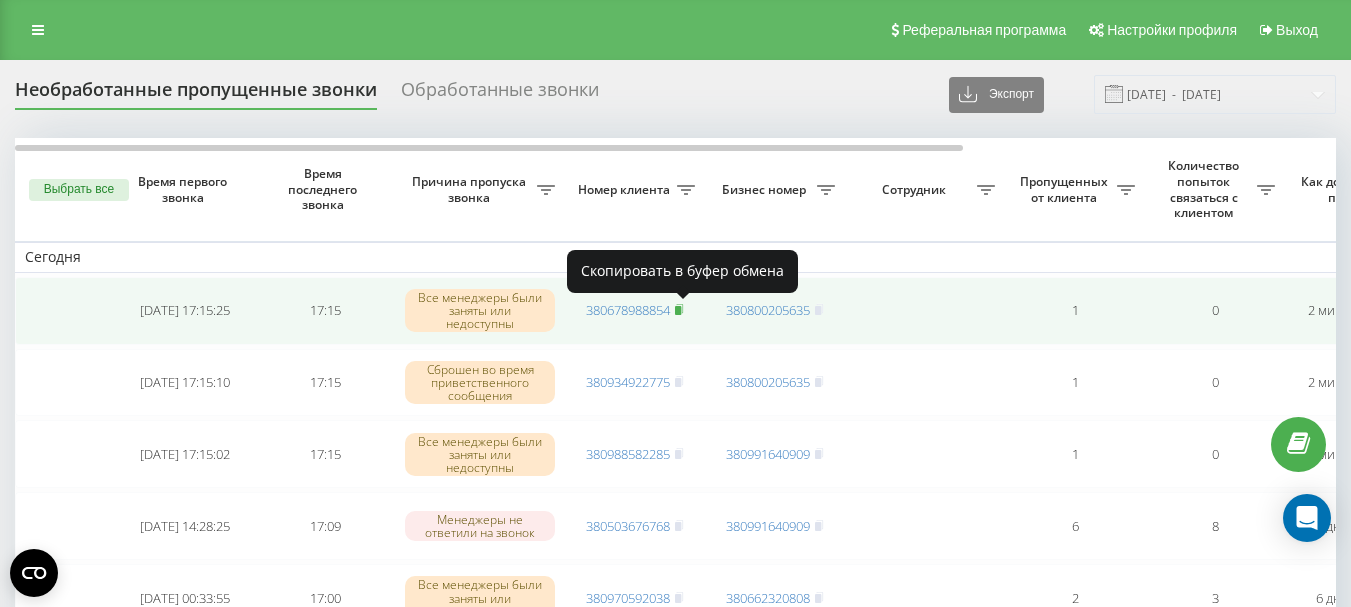 click 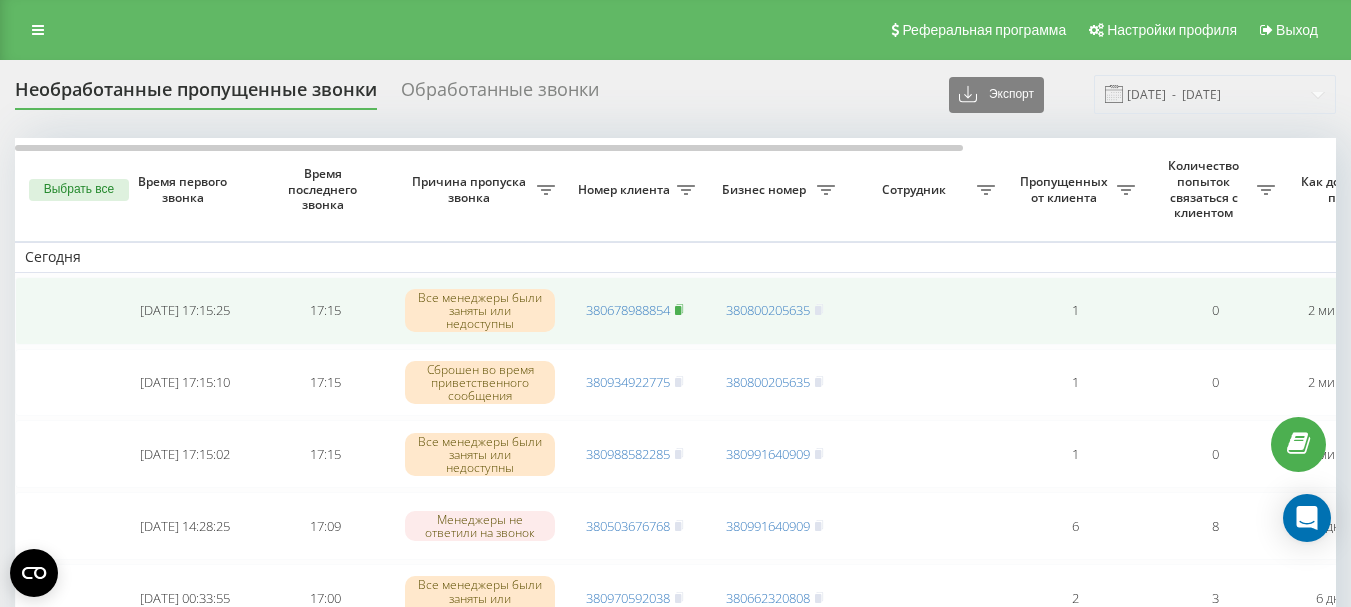 click 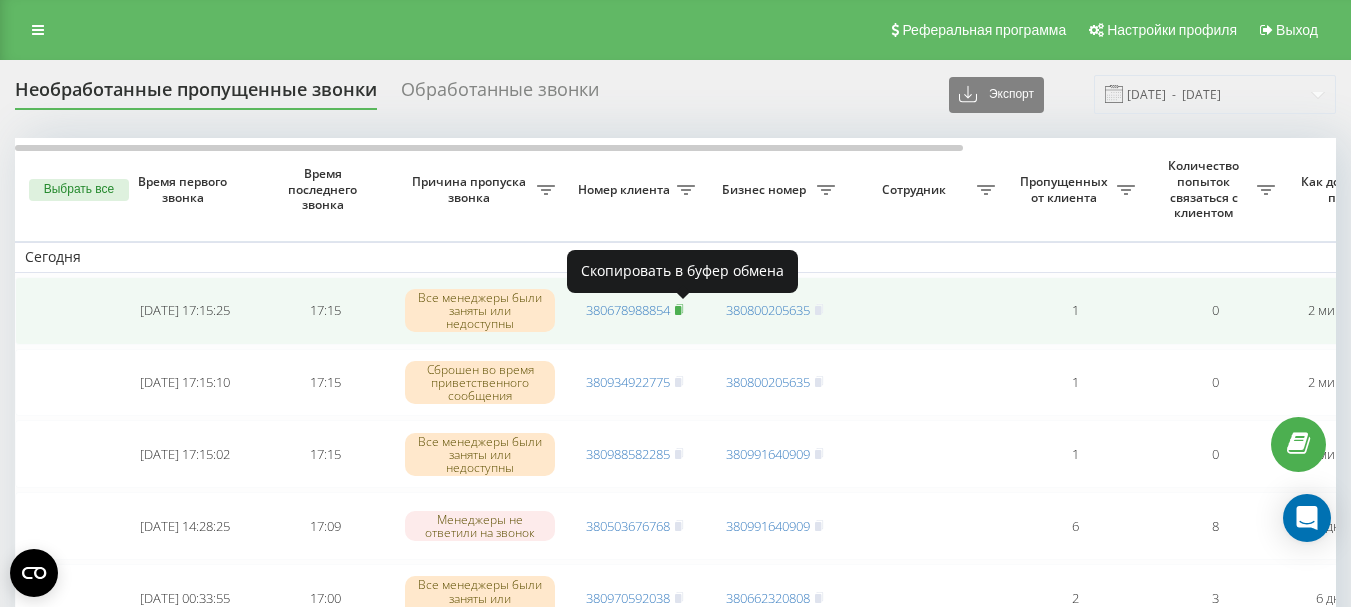click 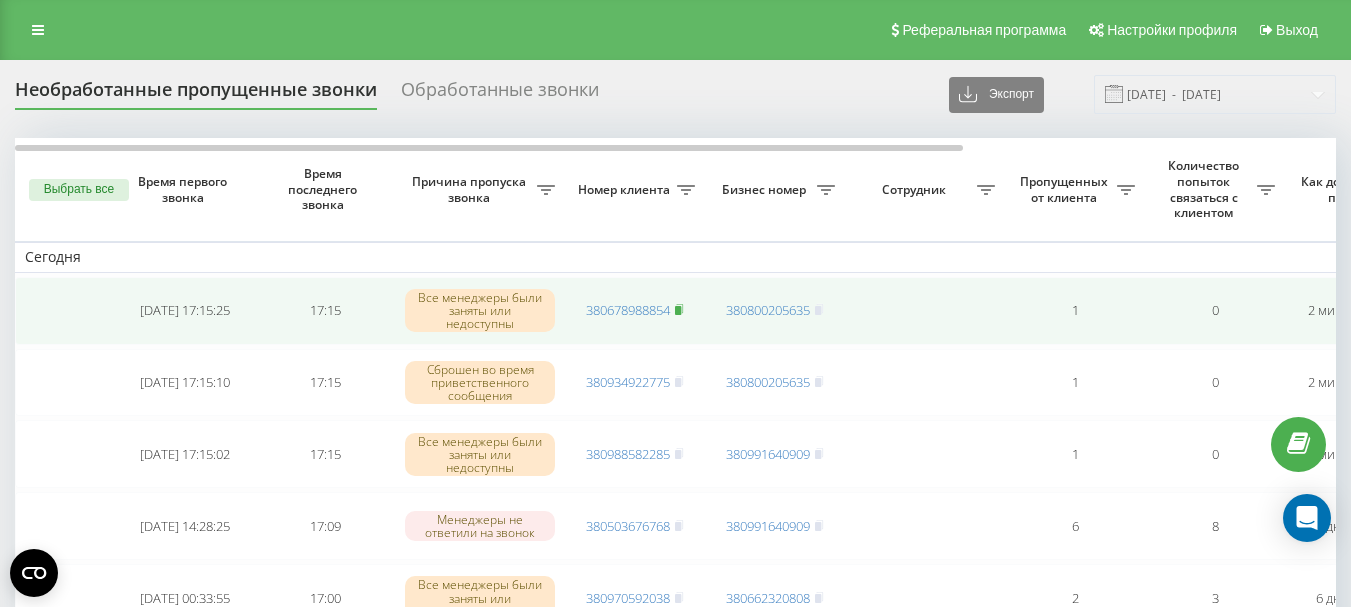click 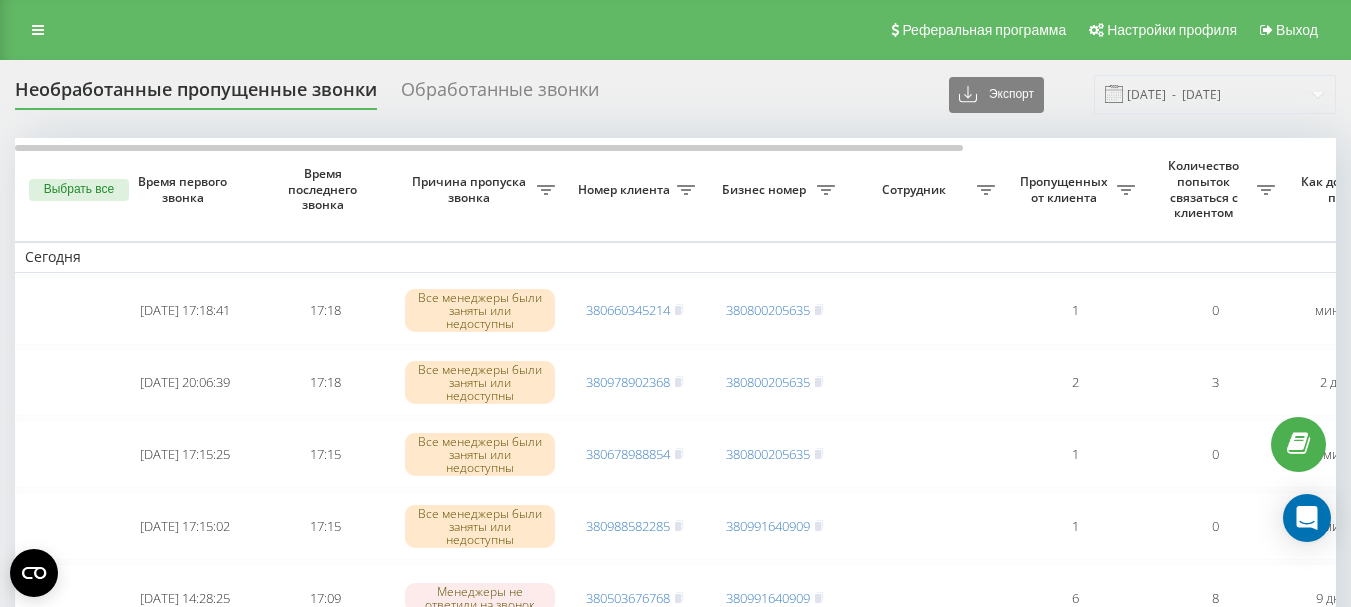 scroll, scrollTop: 0, scrollLeft: 0, axis: both 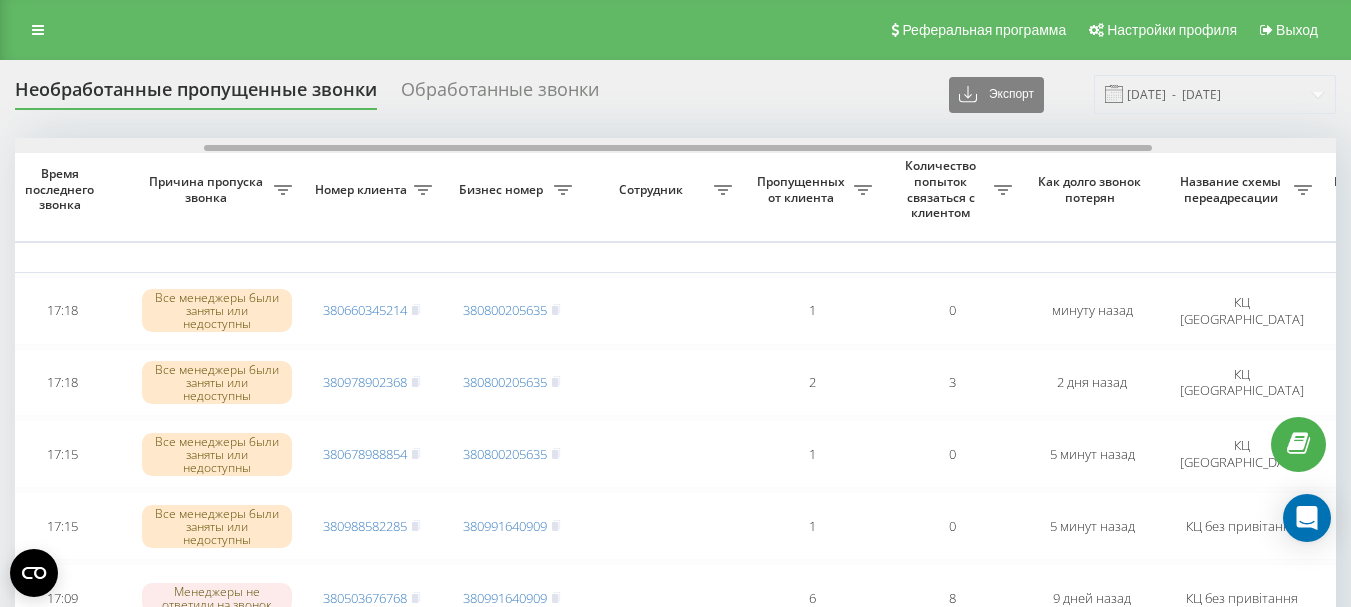 drag, startPoint x: 601, startPoint y: 145, endPoint x: 790, endPoint y: 162, distance: 189.76302 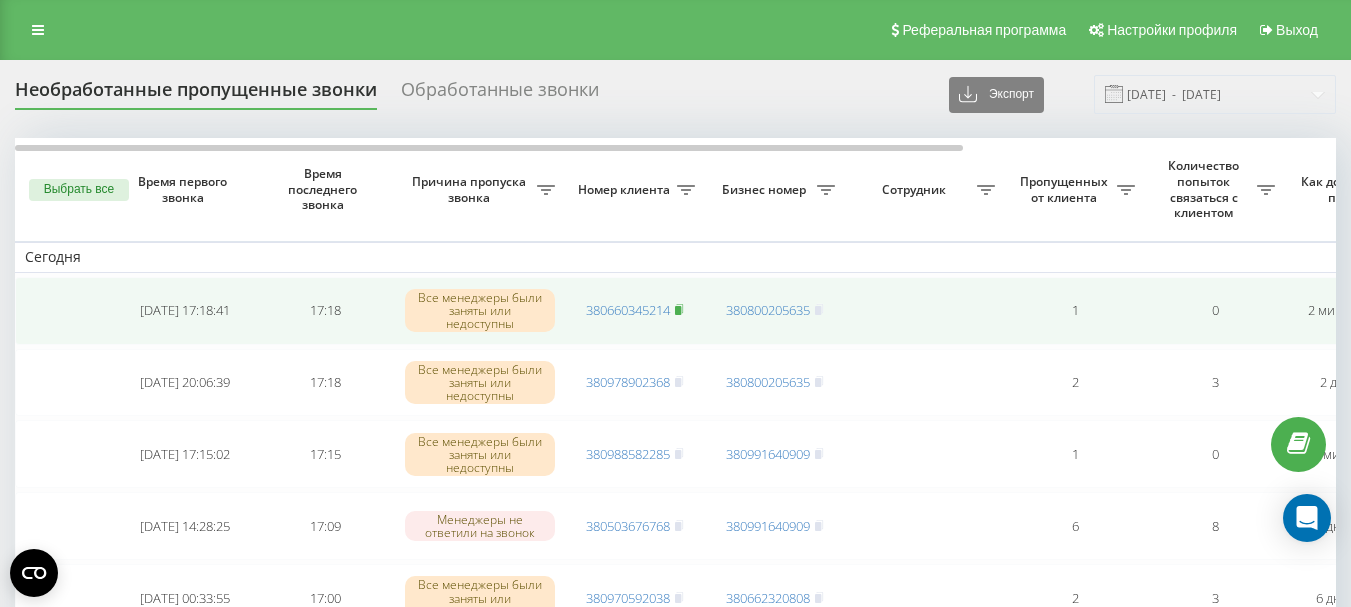 scroll, scrollTop: 0, scrollLeft: 0, axis: both 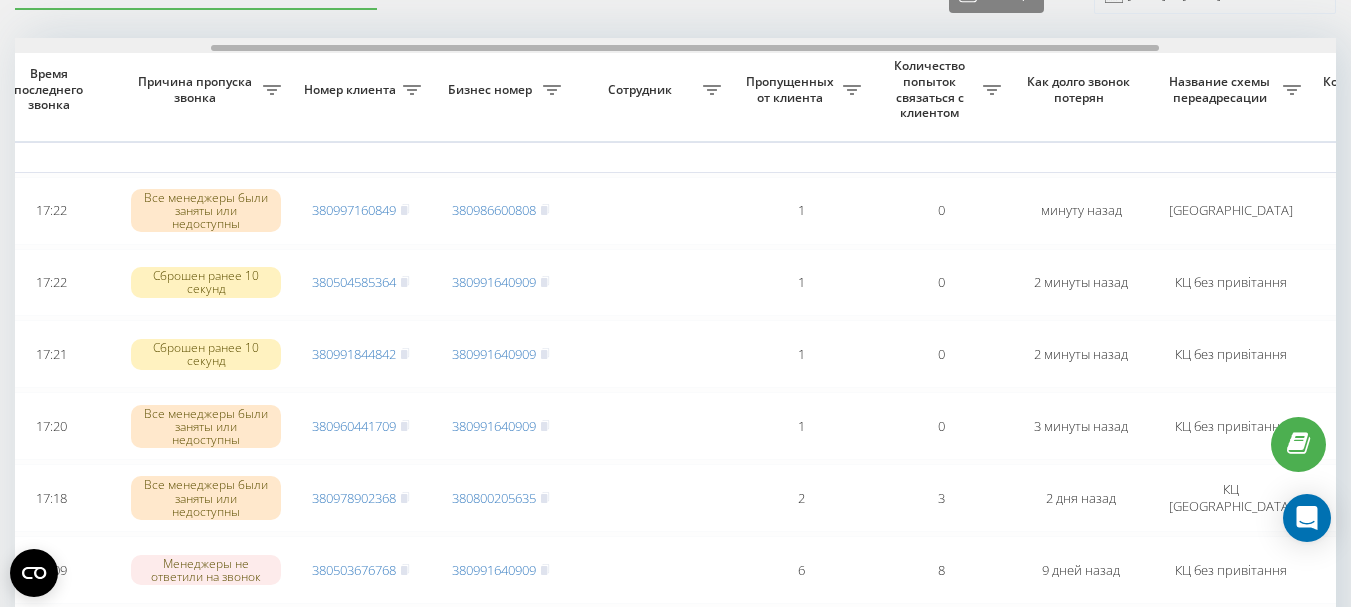 drag, startPoint x: 569, startPoint y: 48, endPoint x: 766, endPoint y: 47, distance: 197.00253 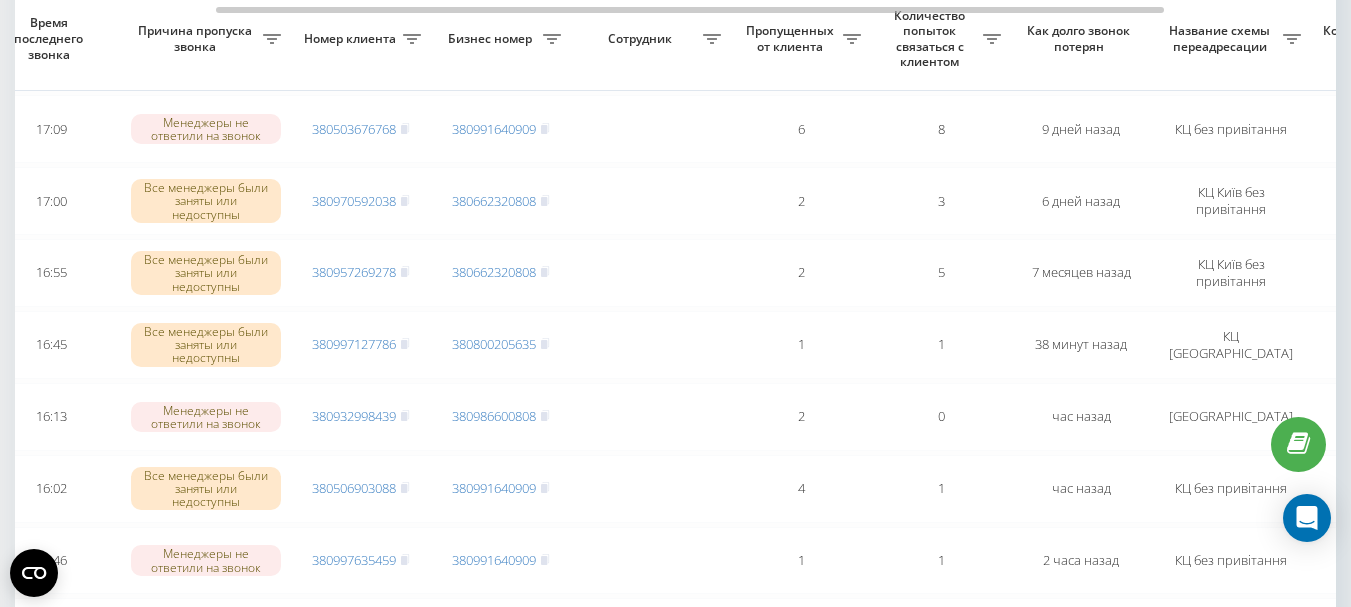 scroll, scrollTop: 600, scrollLeft: 0, axis: vertical 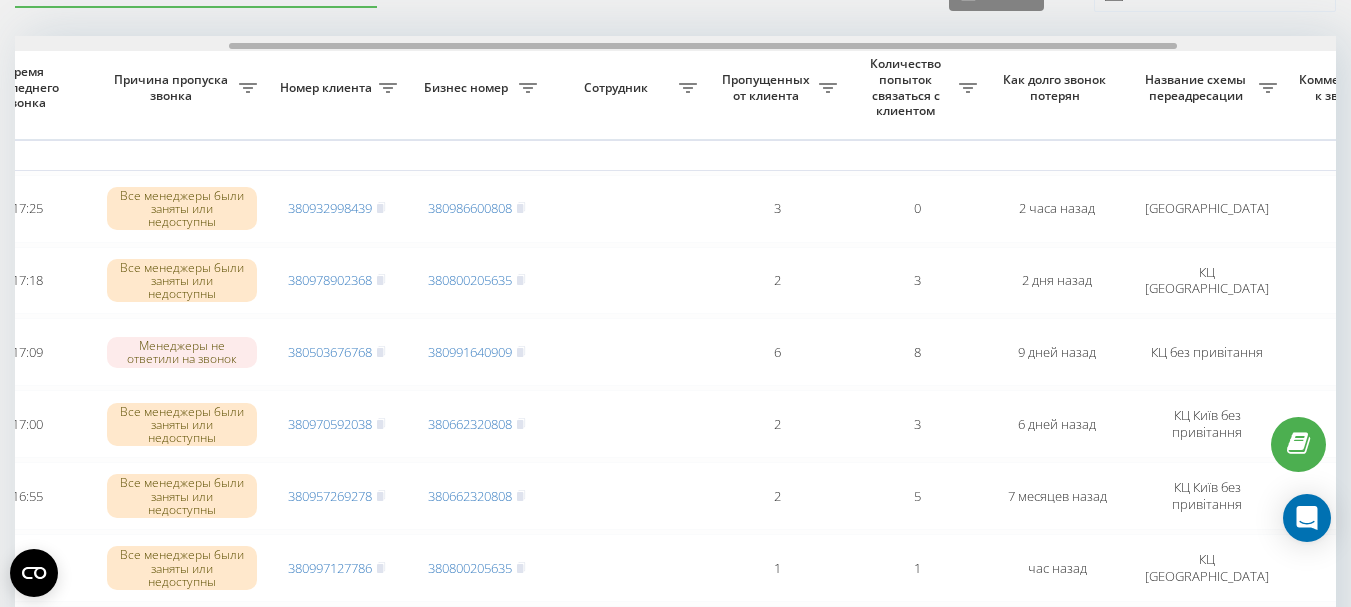 drag, startPoint x: 633, startPoint y: 46, endPoint x: 847, endPoint y: 52, distance: 214.08409 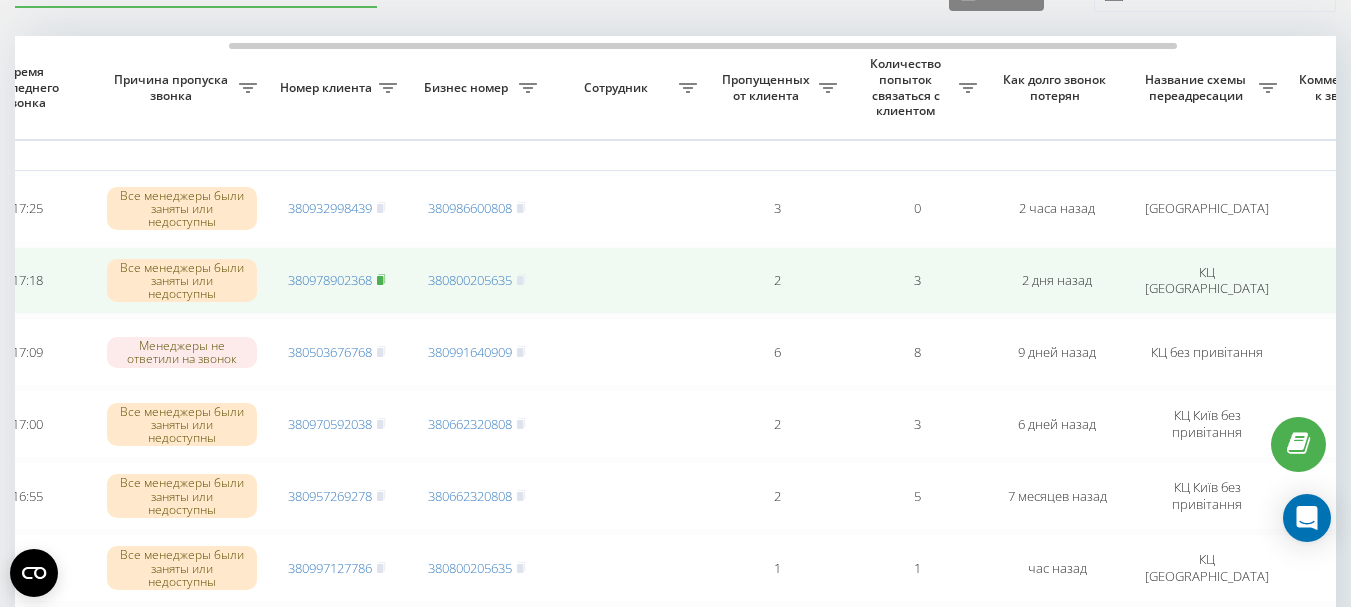 click 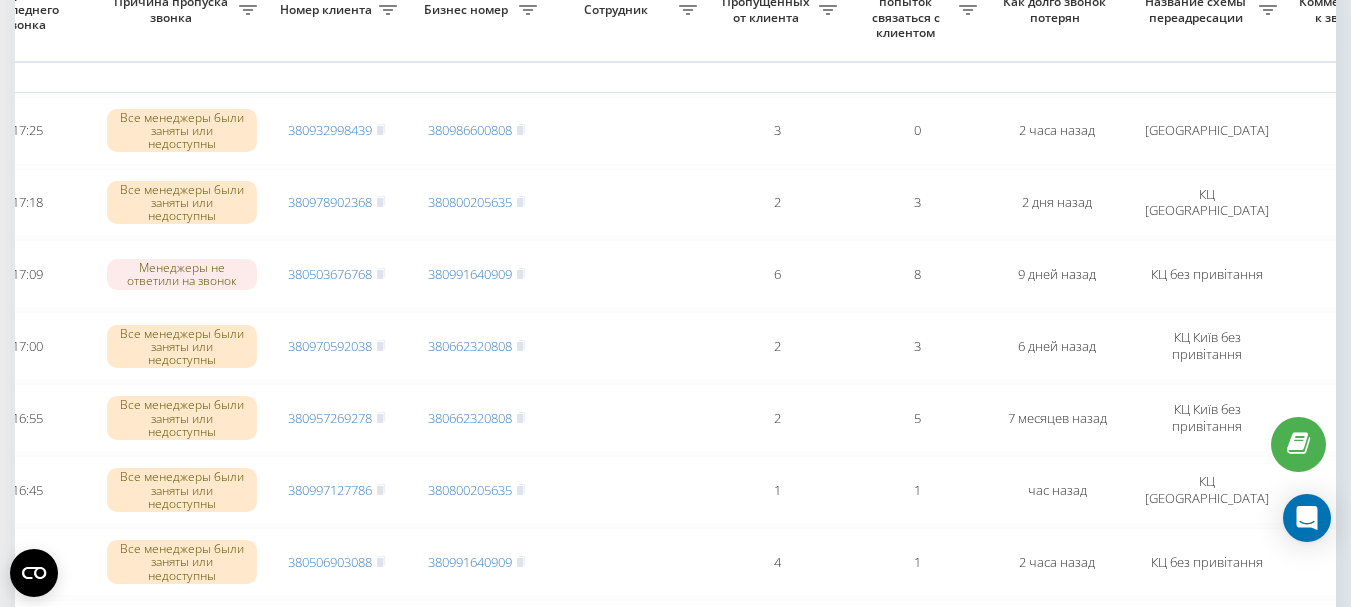 scroll, scrollTop: 0, scrollLeft: 0, axis: both 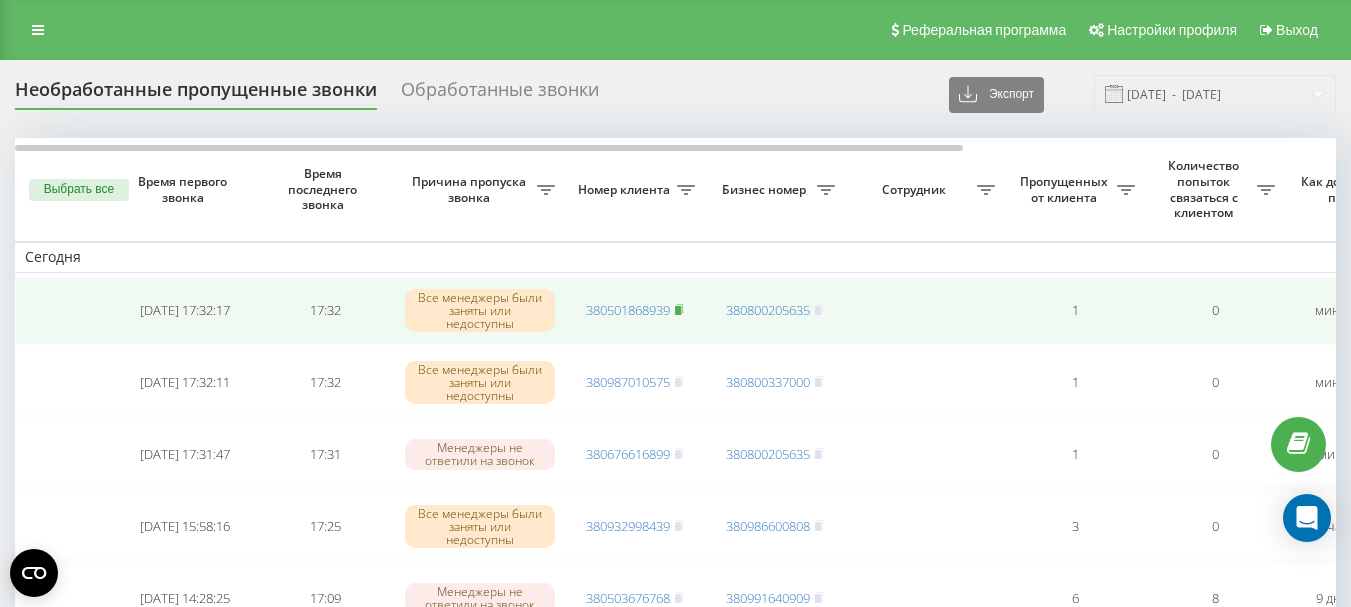 click 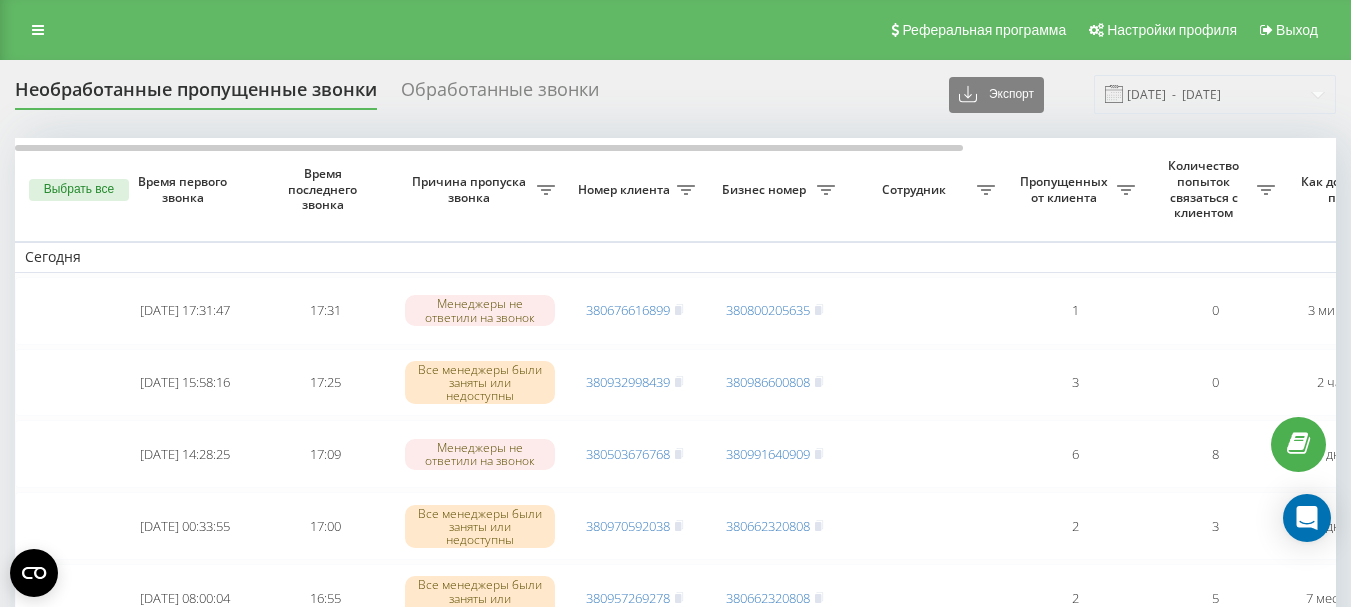 scroll, scrollTop: 0, scrollLeft: 0, axis: both 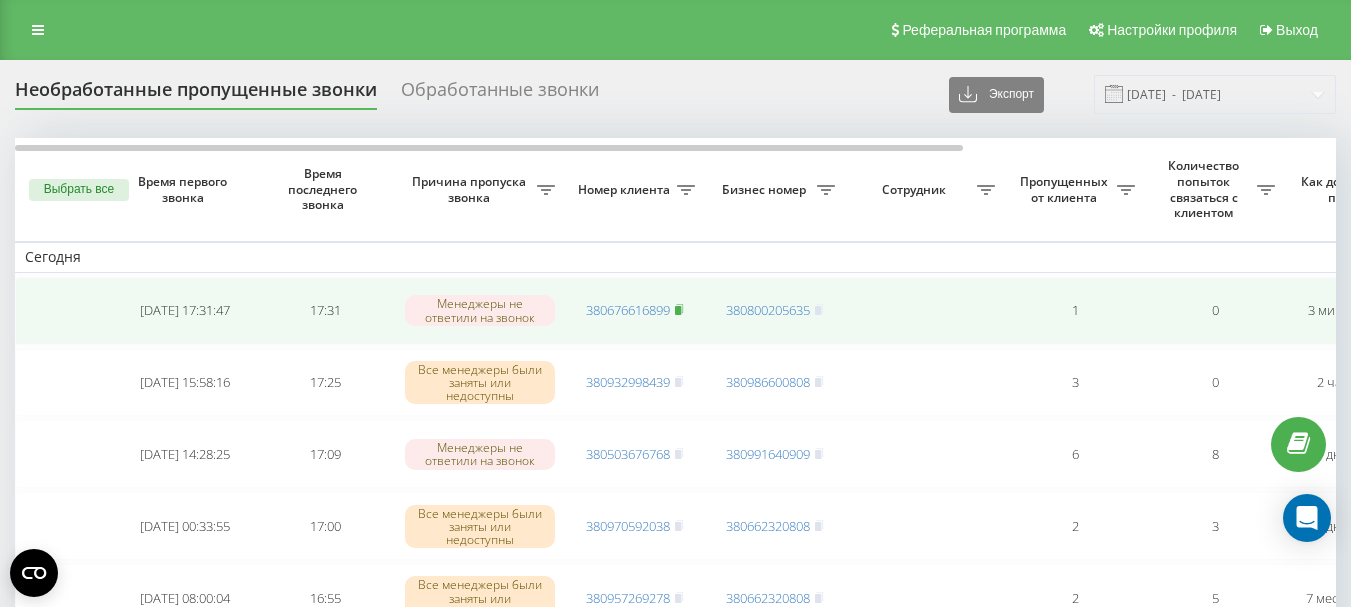 click 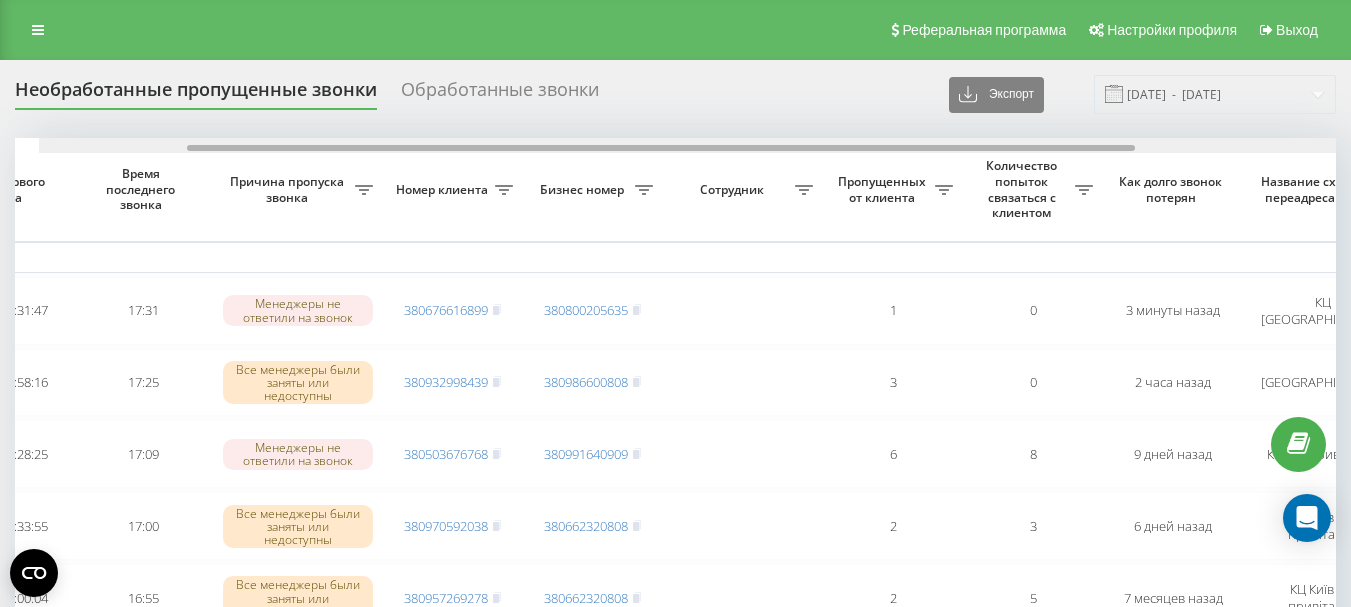 scroll, scrollTop: 0, scrollLeft: 287, axis: horizontal 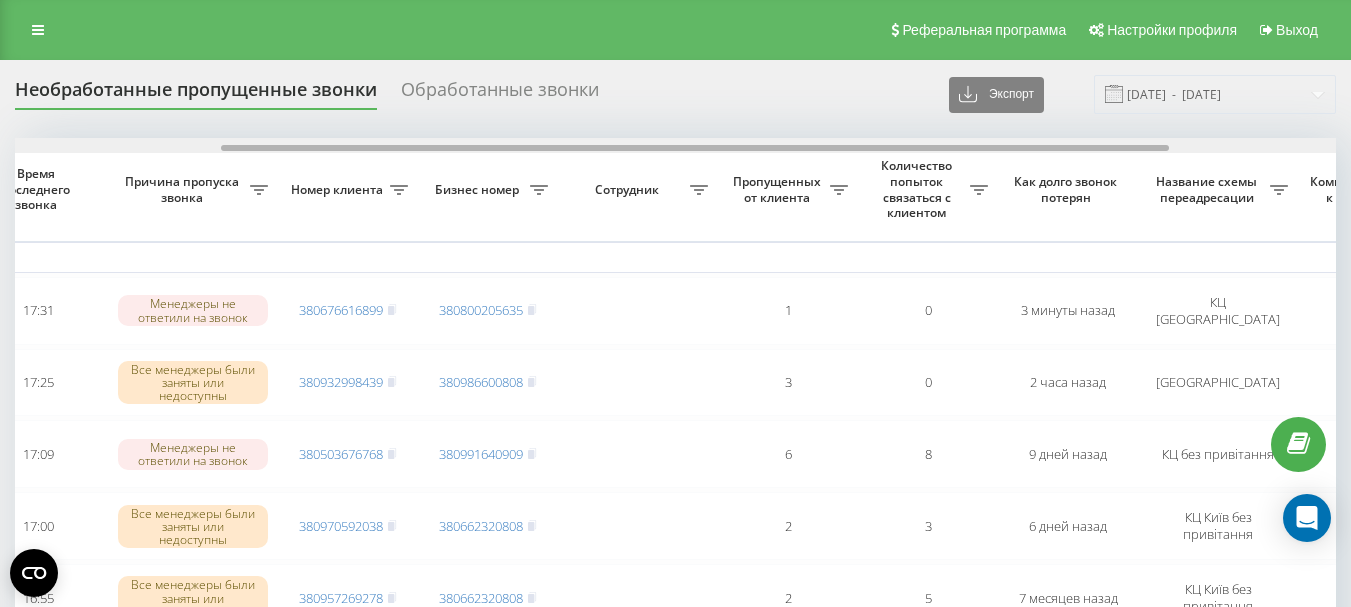 drag, startPoint x: 615, startPoint y: 149, endPoint x: 821, endPoint y: 142, distance: 206.1189 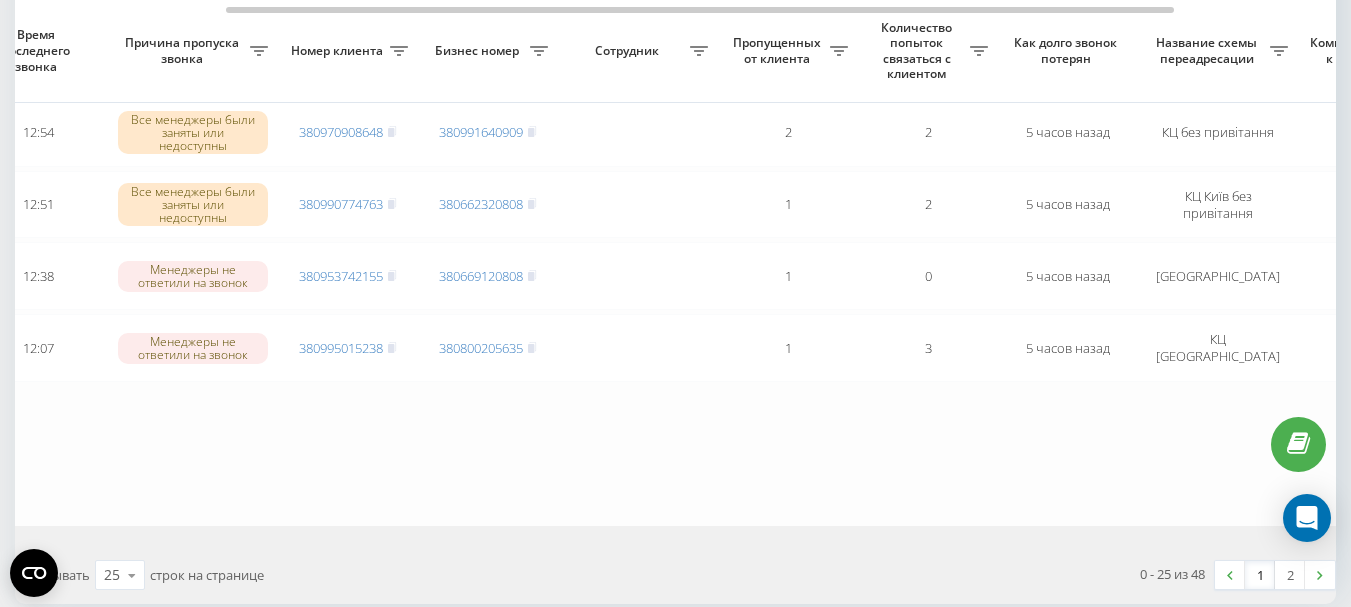 scroll, scrollTop: 1700, scrollLeft: 0, axis: vertical 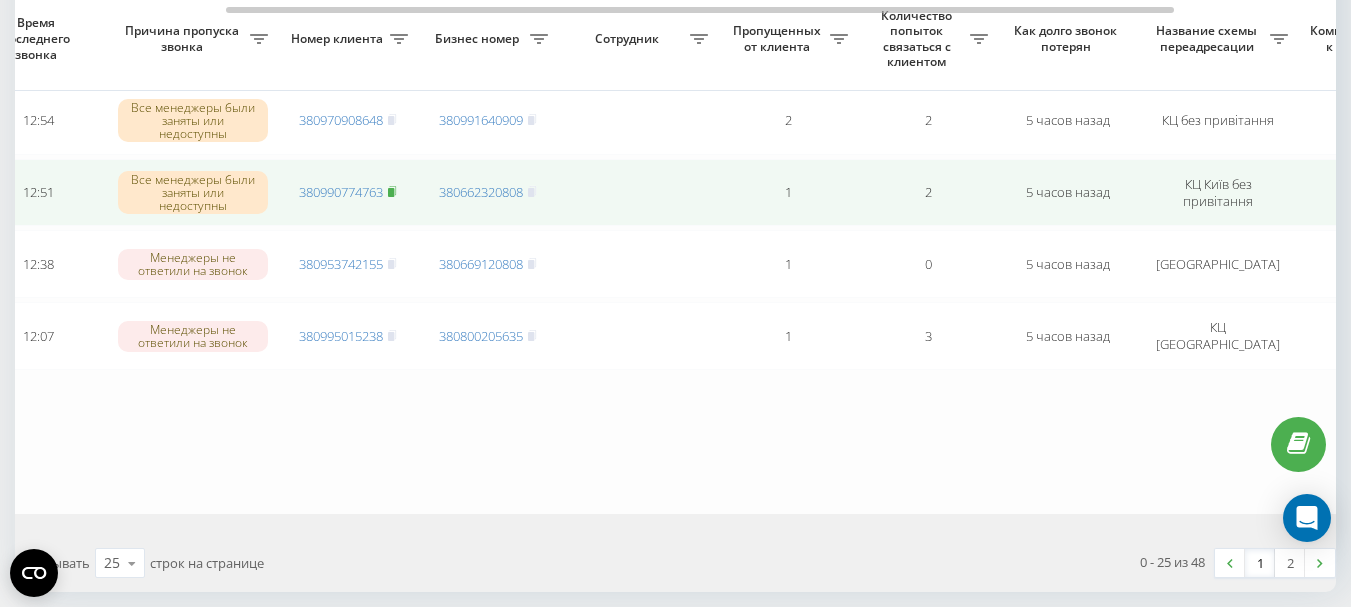 click 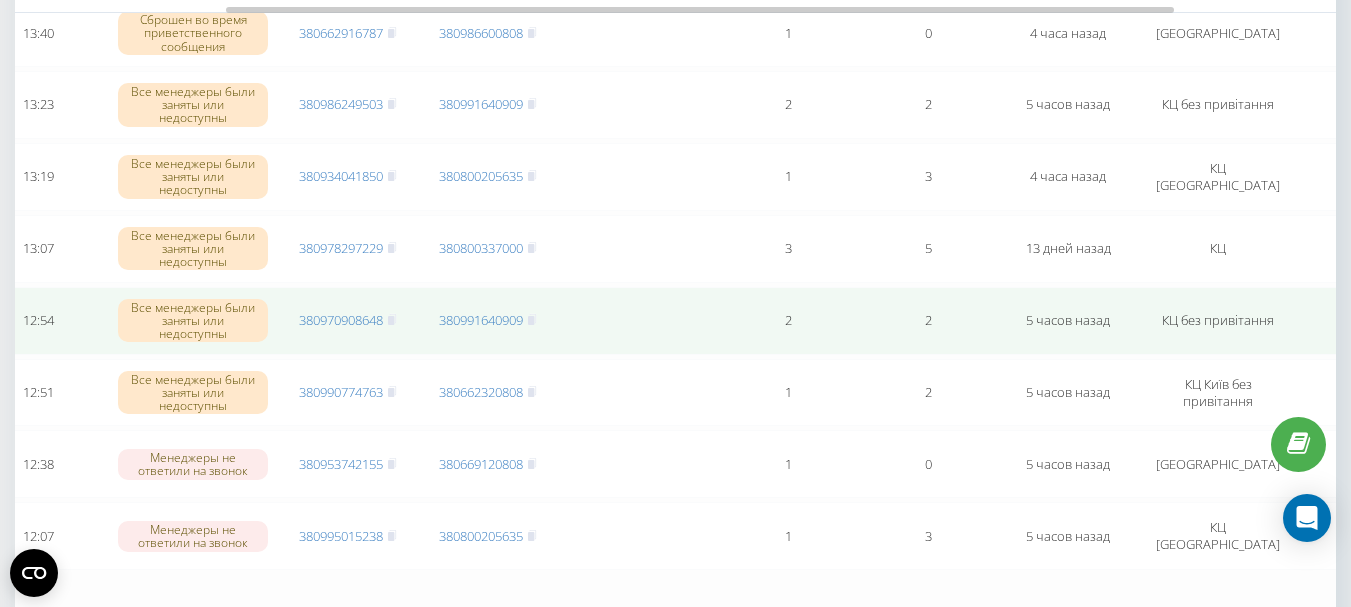 scroll, scrollTop: 1400, scrollLeft: 0, axis: vertical 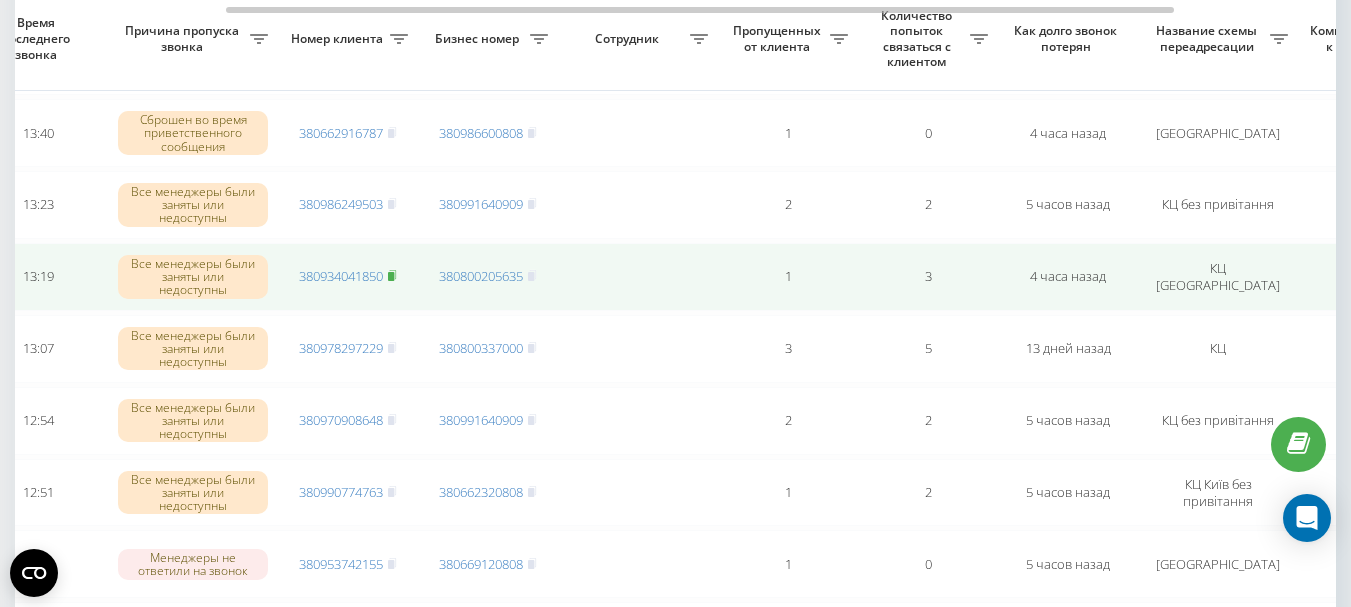 click 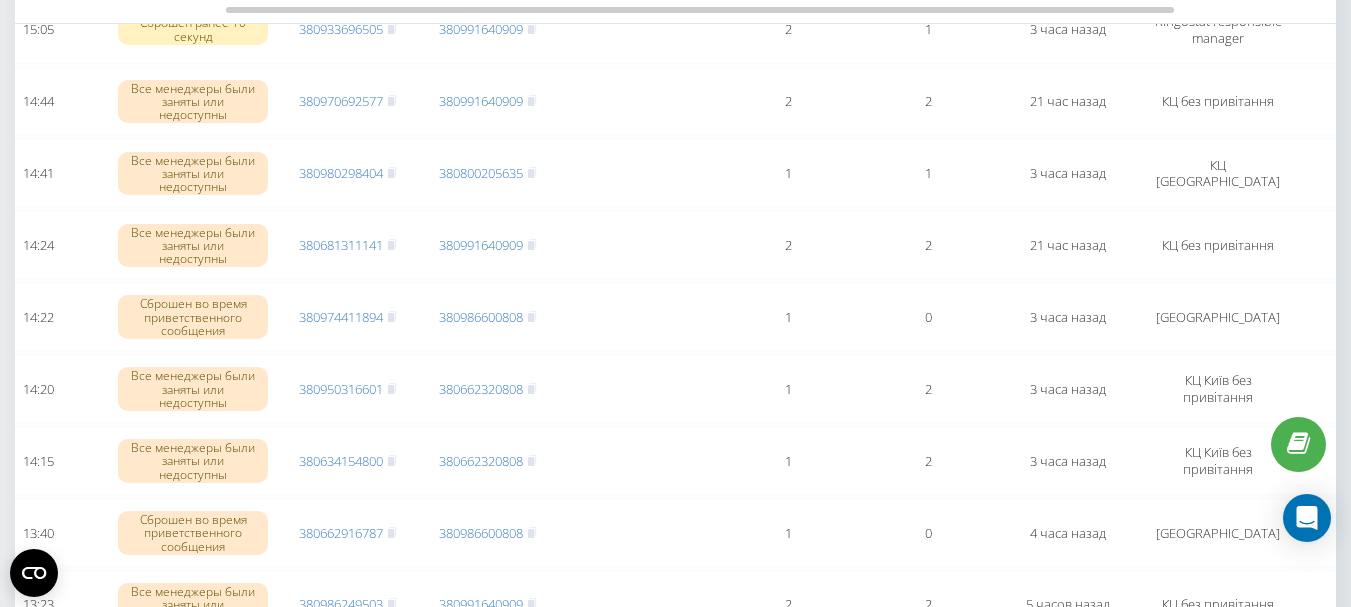 scroll, scrollTop: 900, scrollLeft: 0, axis: vertical 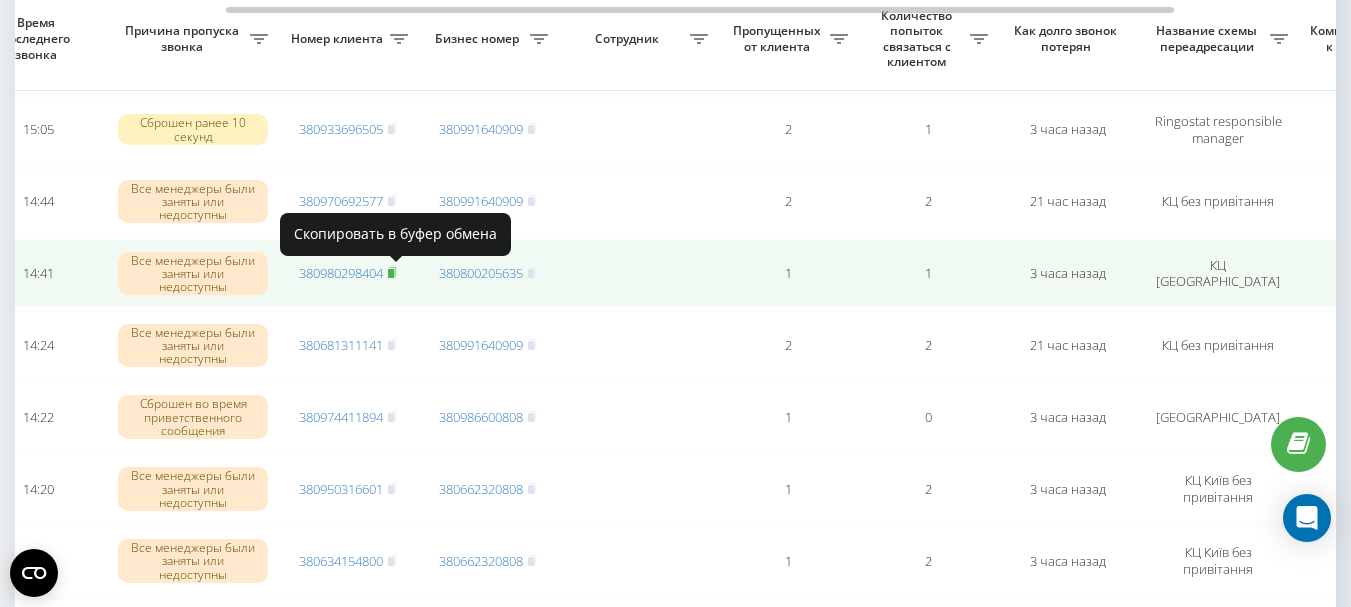click 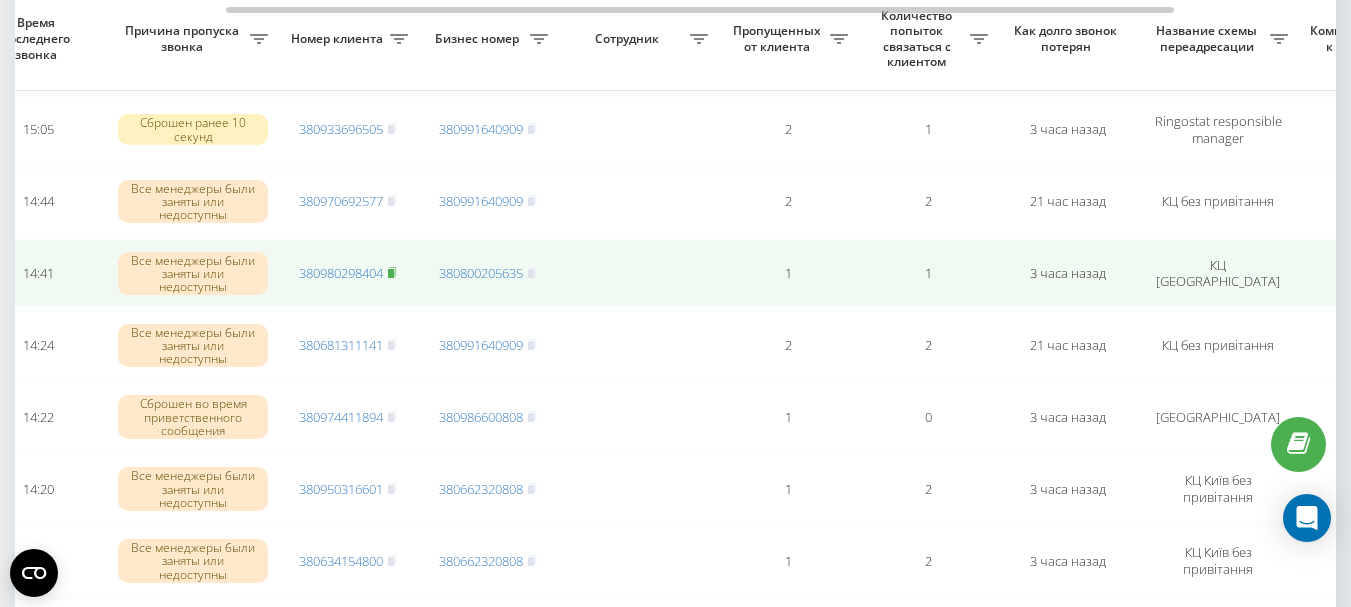 click 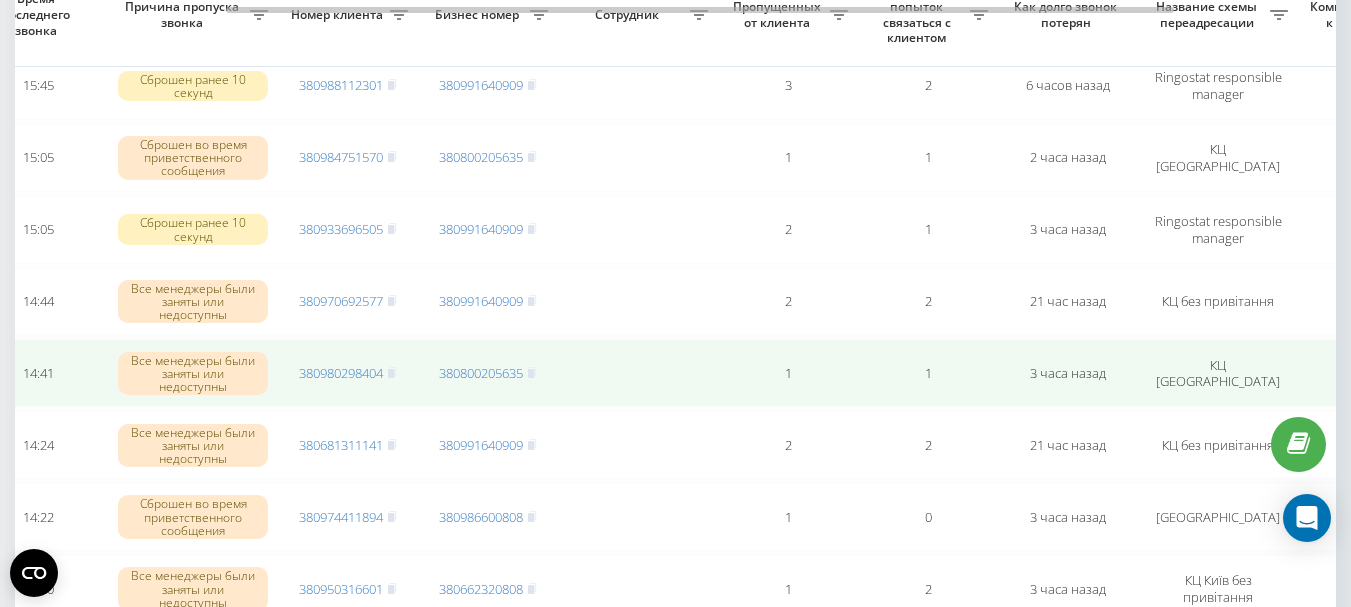 scroll, scrollTop: 700, scrollLeft: 0, axis: vertical 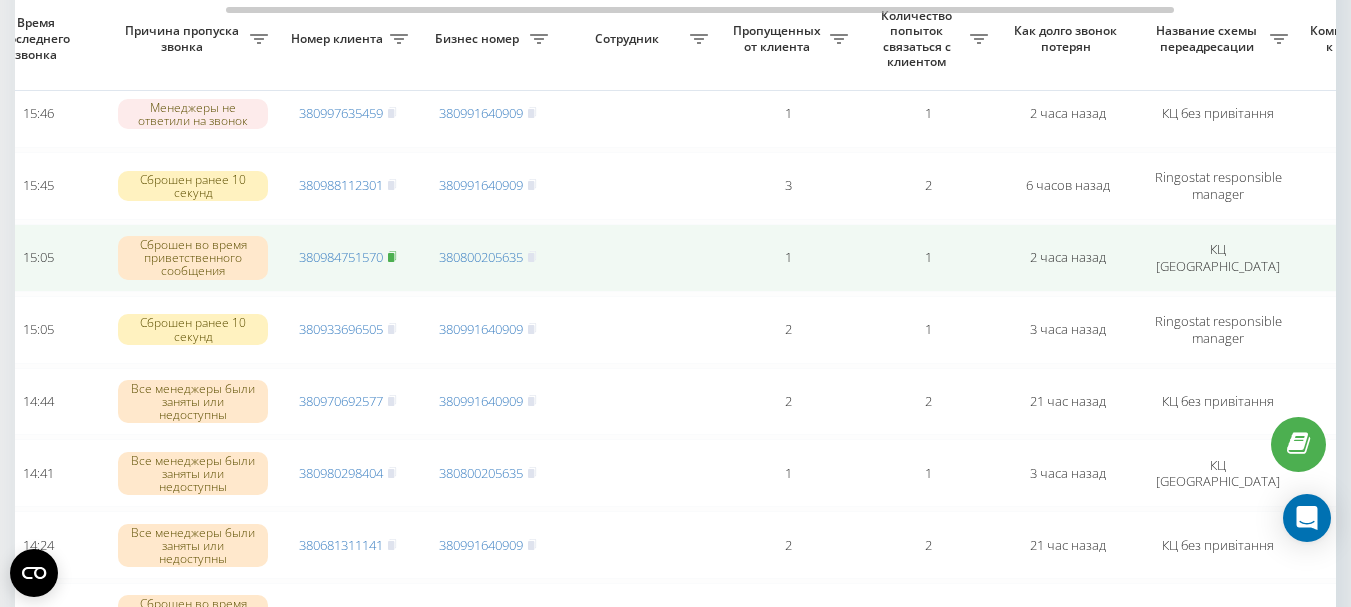click 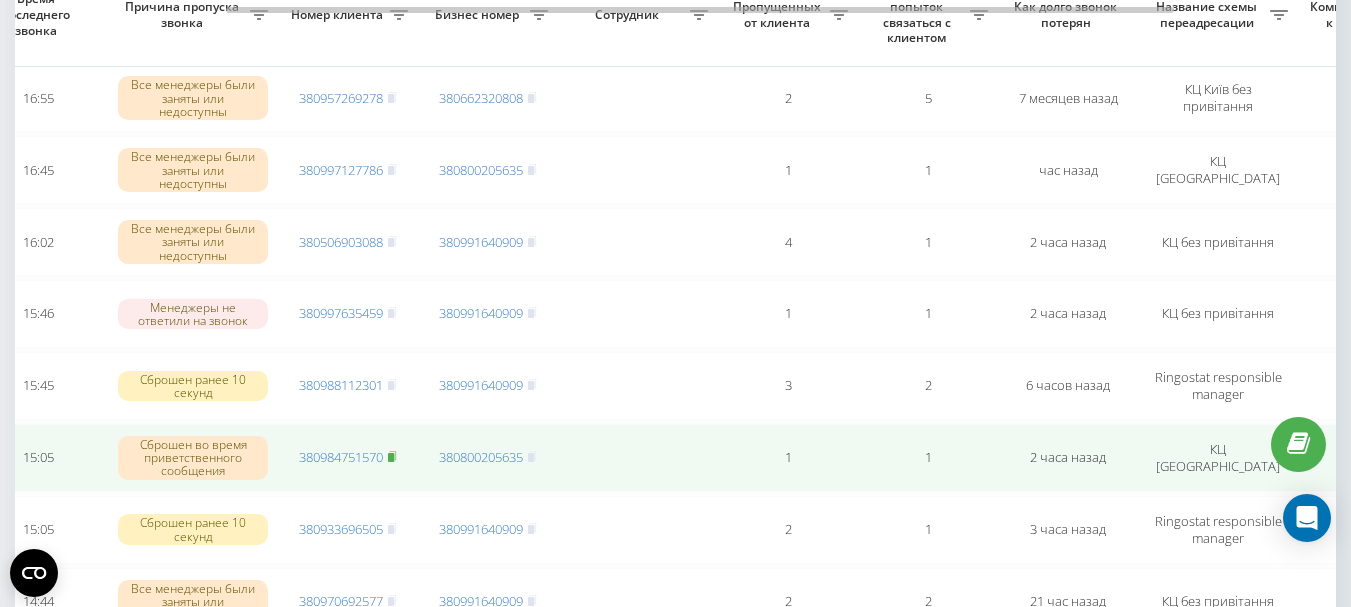 scroll, scrollTop: 400, scrollLeft: 0, axis: vertical 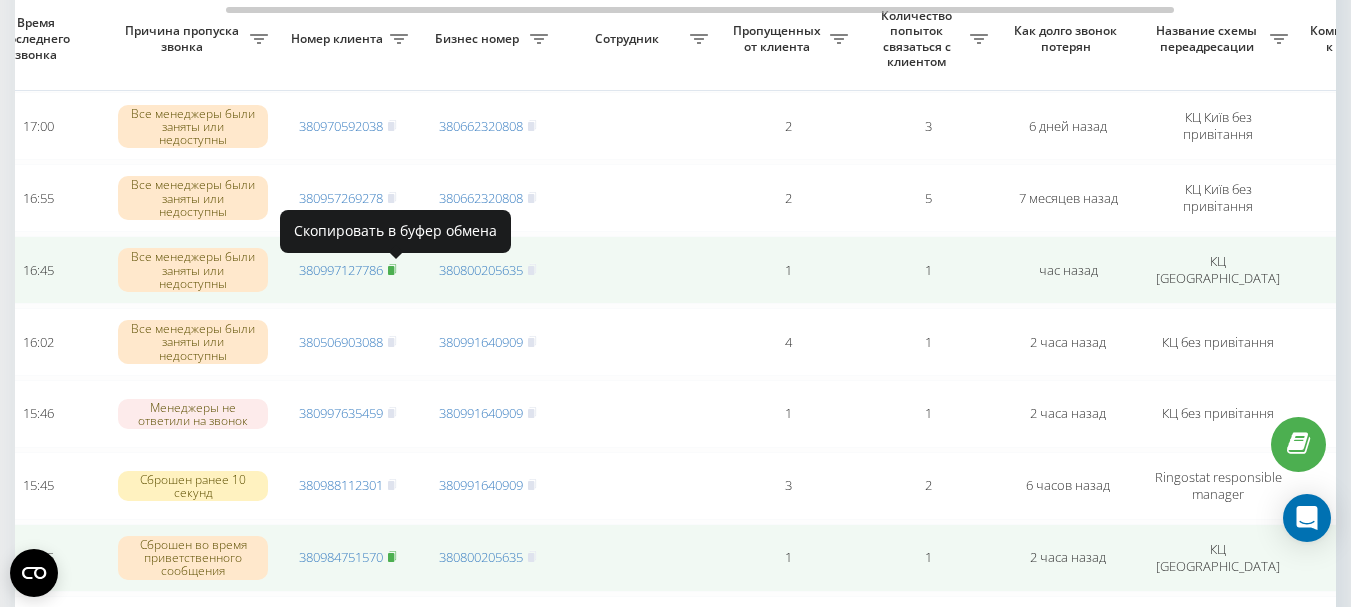 click 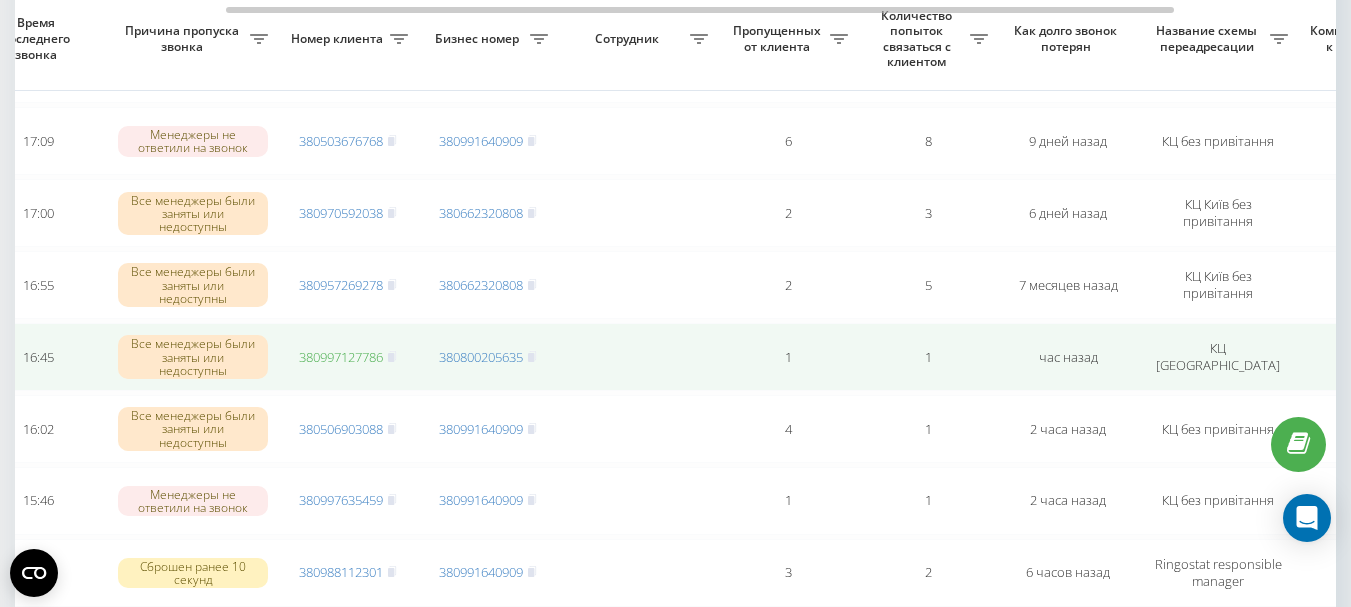 scroll, scrollTop: 300, scrollLeft: 0, axis: vertical 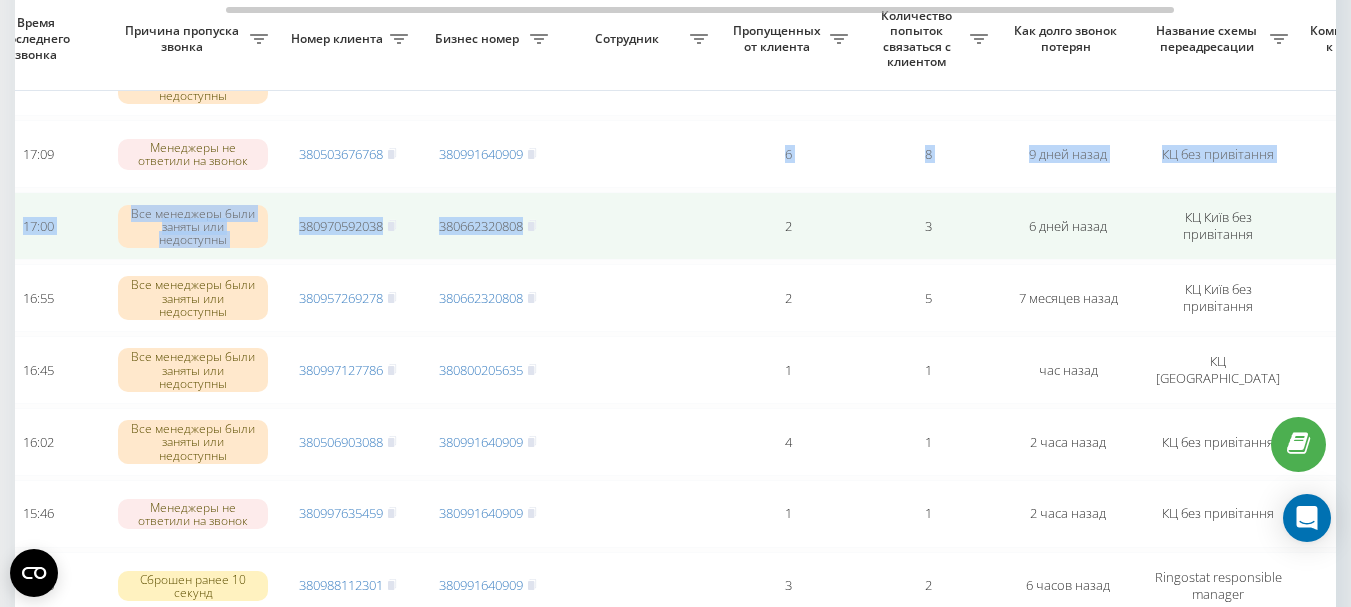 drag, startPoint x: 638, startPoint y: 93, endPoint x: 659, endPoint y: 202, distance: 111.0045 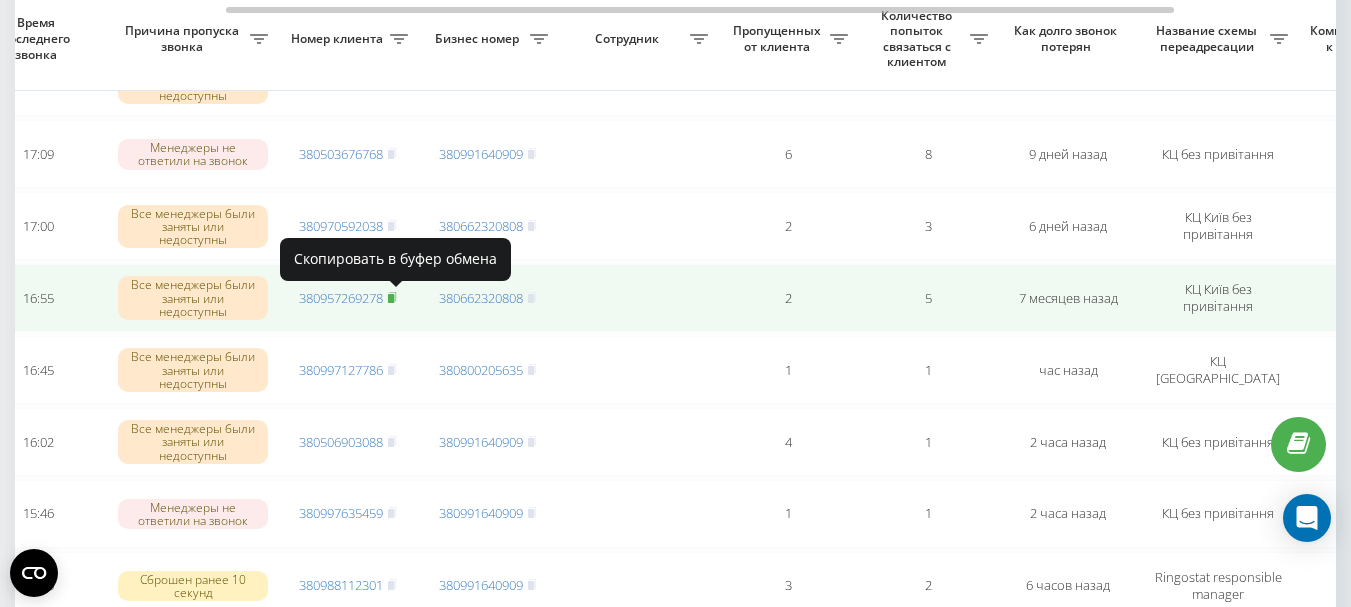 click 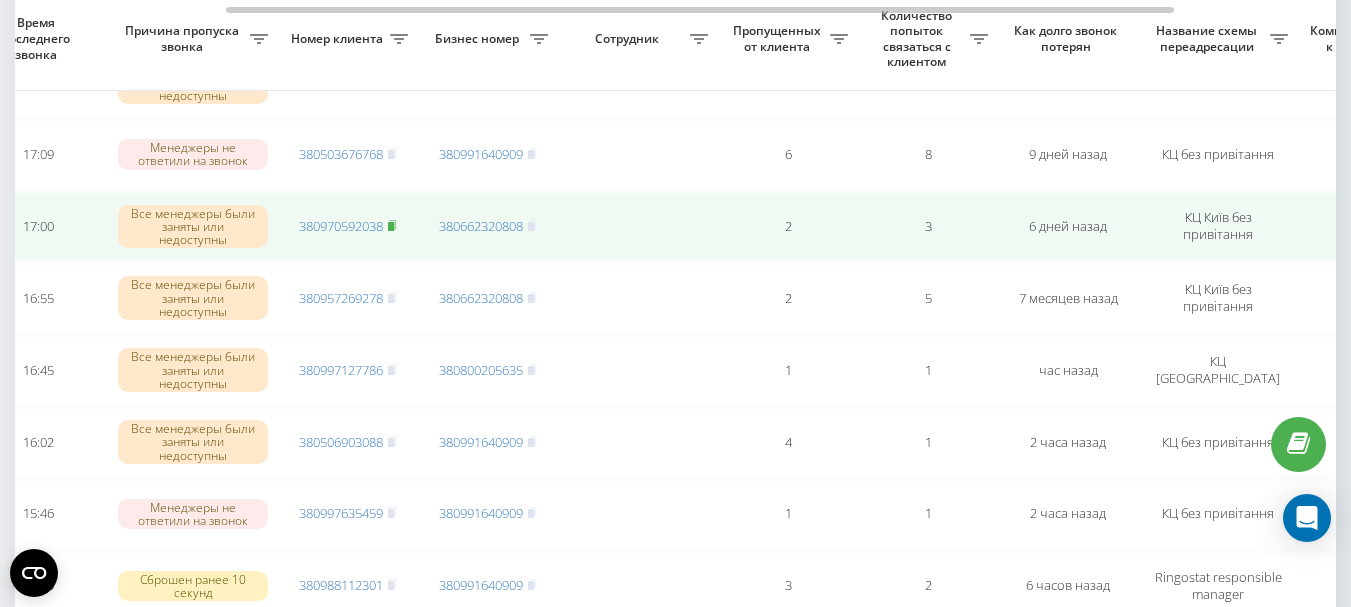 click 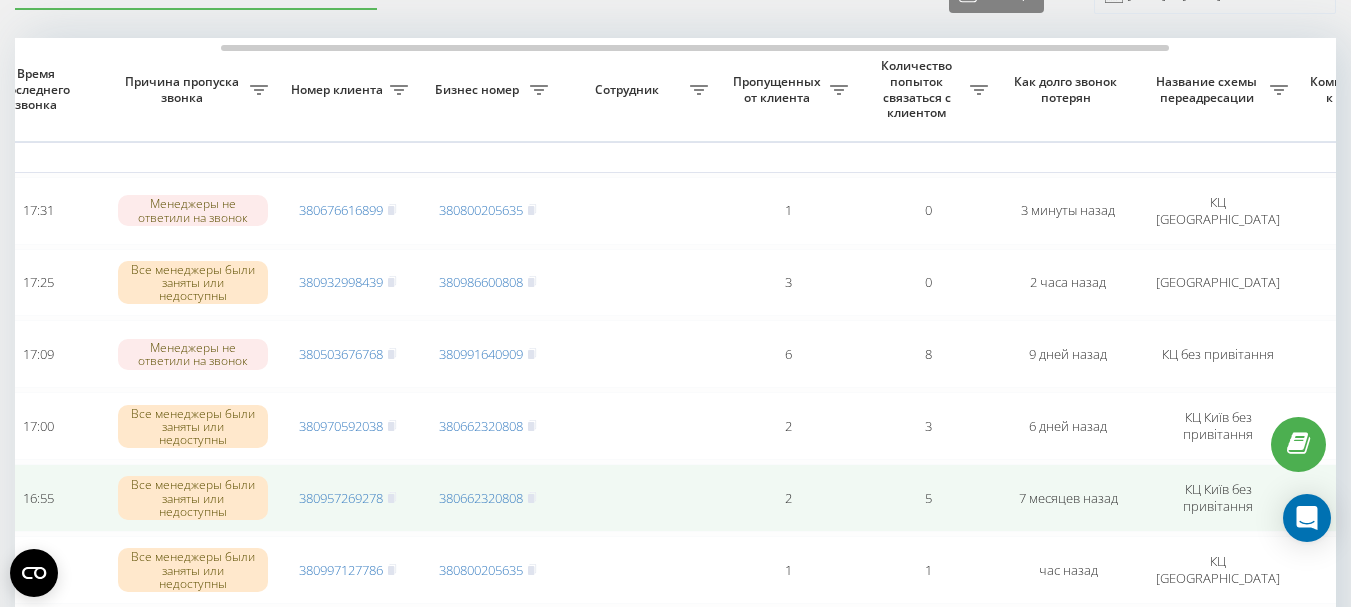 scroll, scrollTop: 0, scrollLeft: 0, axis: both 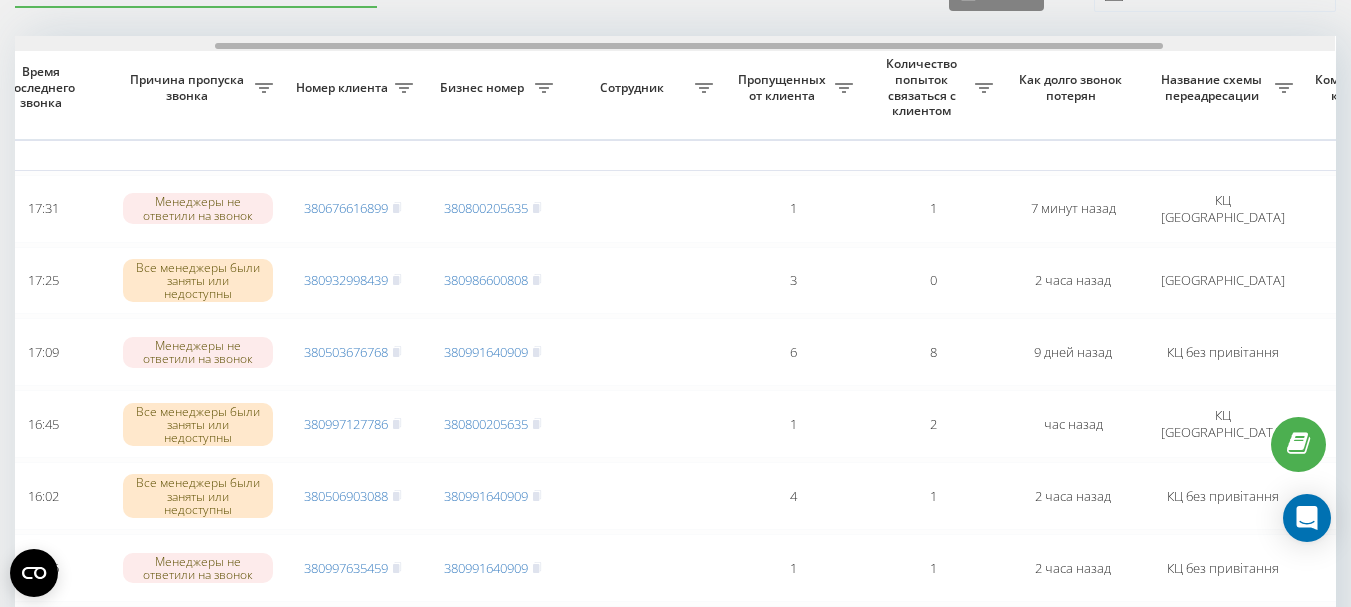 drag, startPoint x: 666, startPoint y: 47, endPoint x: 869, endPoint y: 58, distance: 203.2978 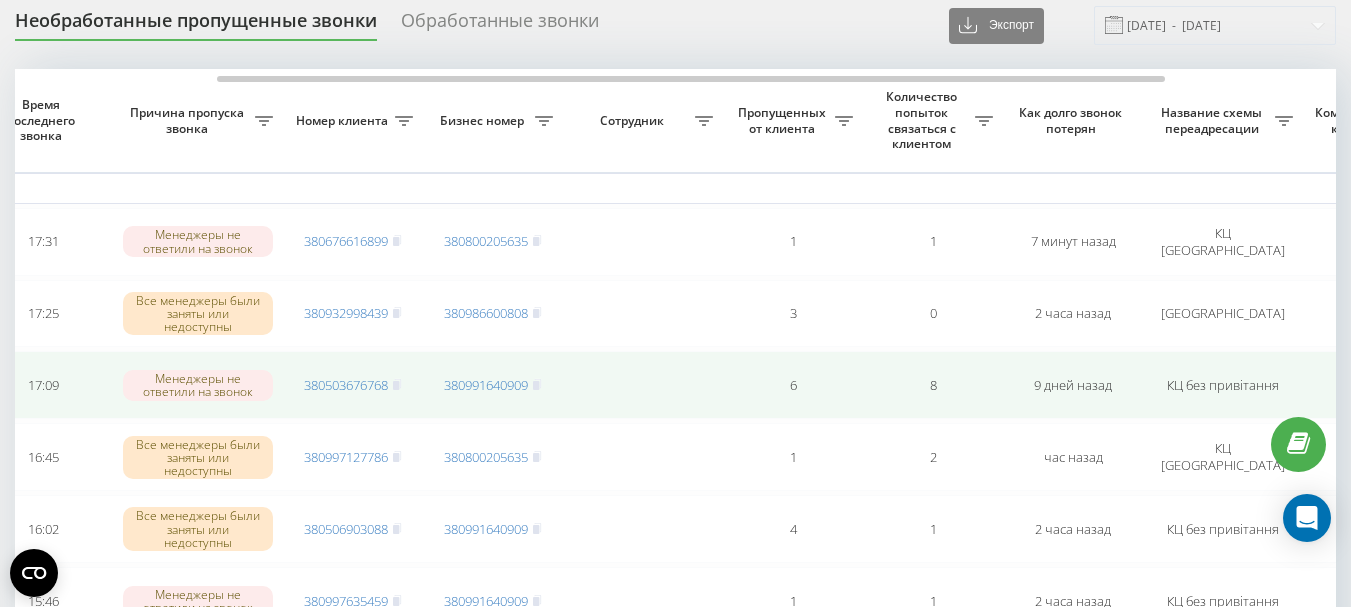 scroll, scrollTop: 0, scrollLeft: 0, axis: both 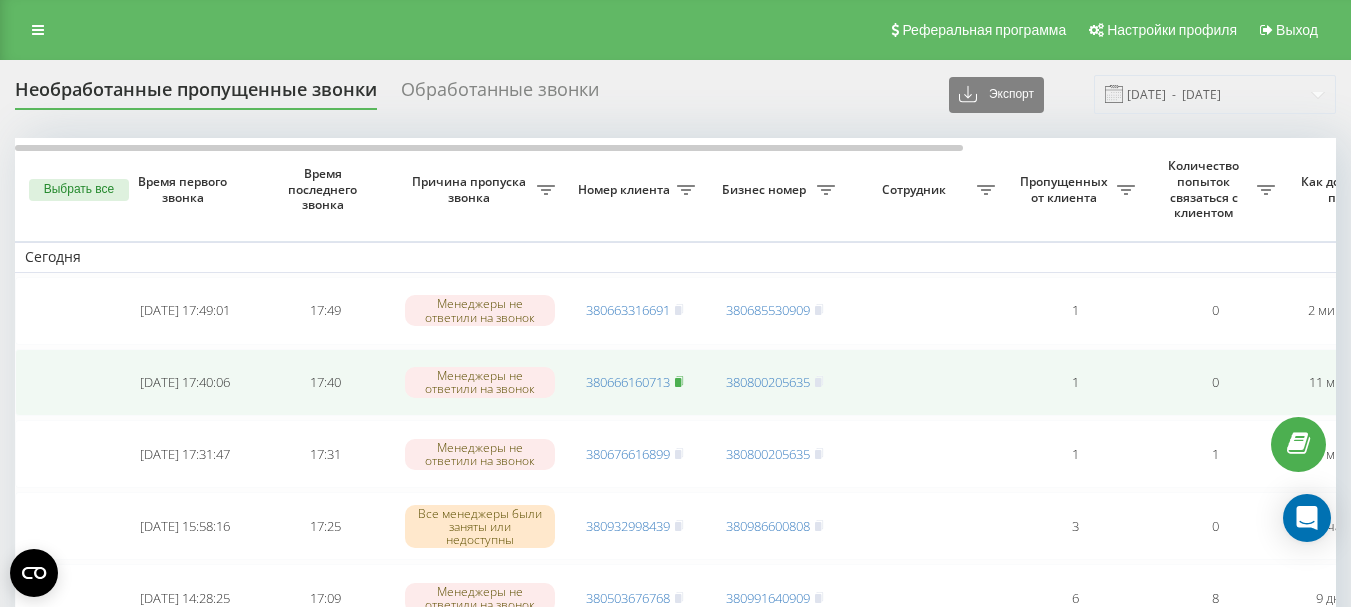 click 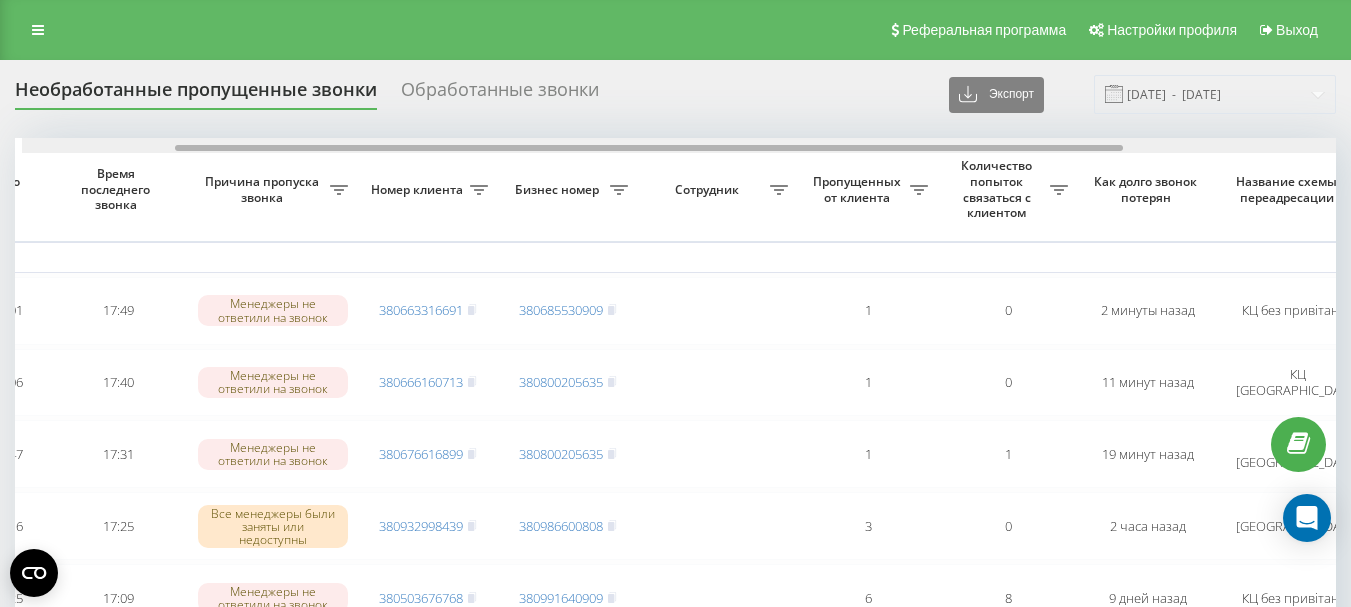 scroll, scrollTop: 0, scrollLeft: 214, axis: horizontal 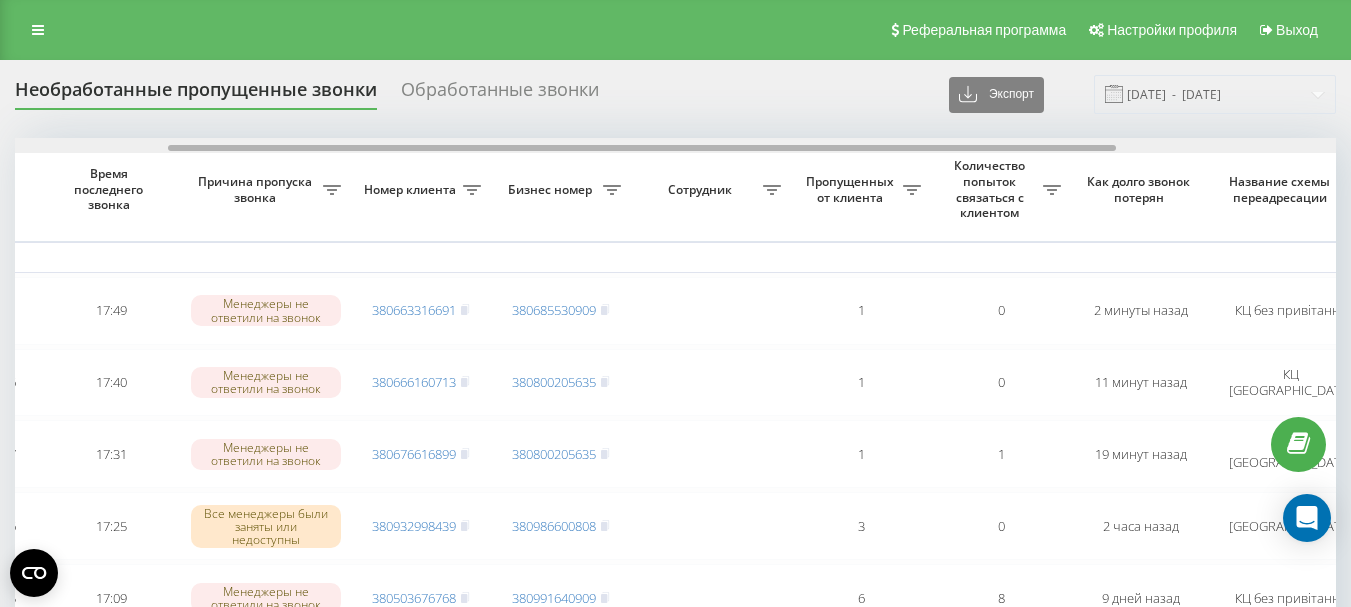 drag, startPoint x: 521, startPoint y: 150, endPoint x: 675, endPoint y: 157, distance: 154.15901 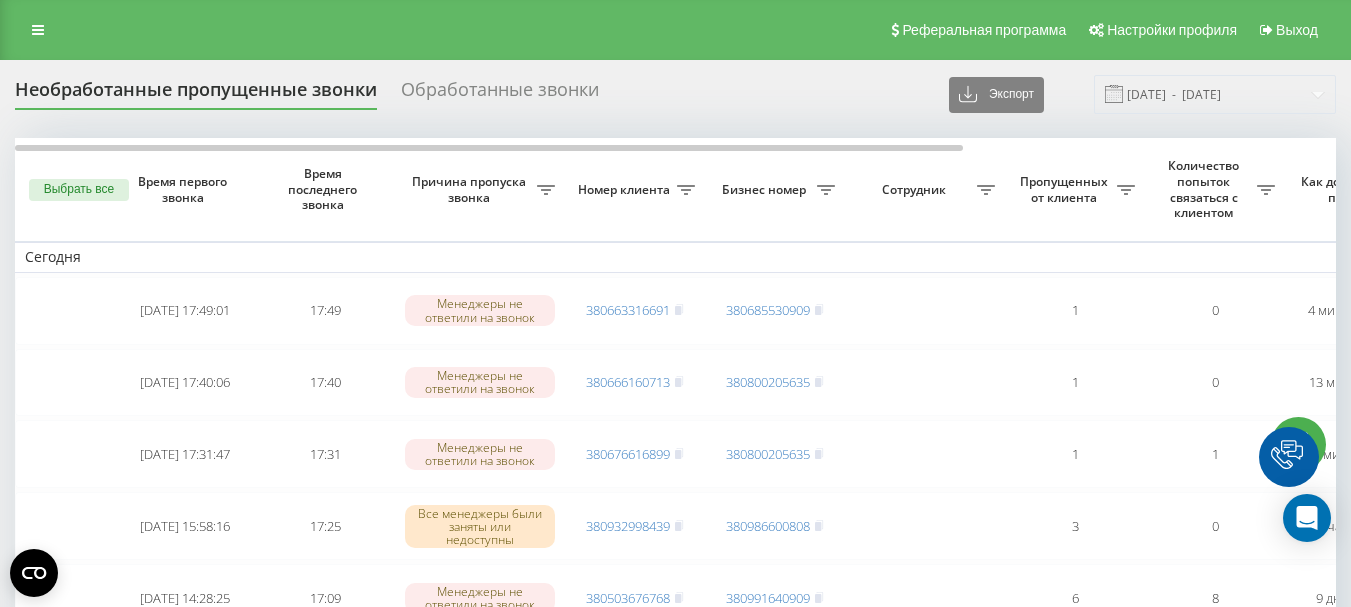 scroll, scrollTop: 0, scrollLeft: 0, axis: both 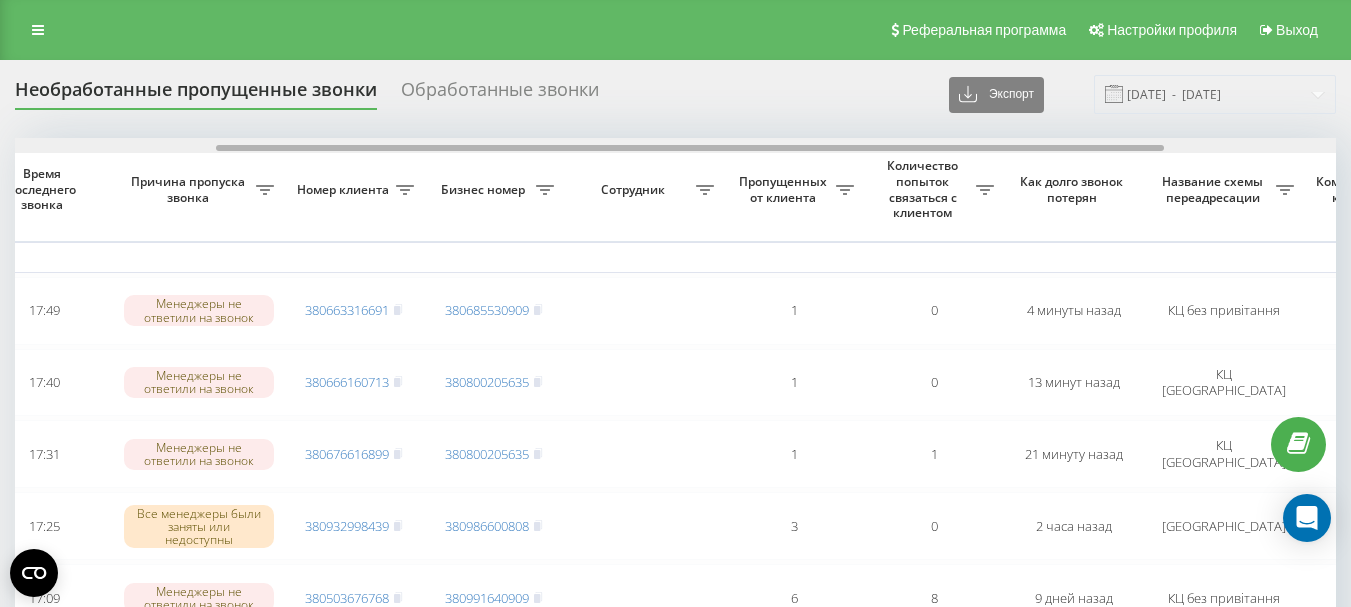 drag, startPoint x: 657, startPoint y: 150, endPoint x: 859, endPoint y: 160, distance: 202.24738 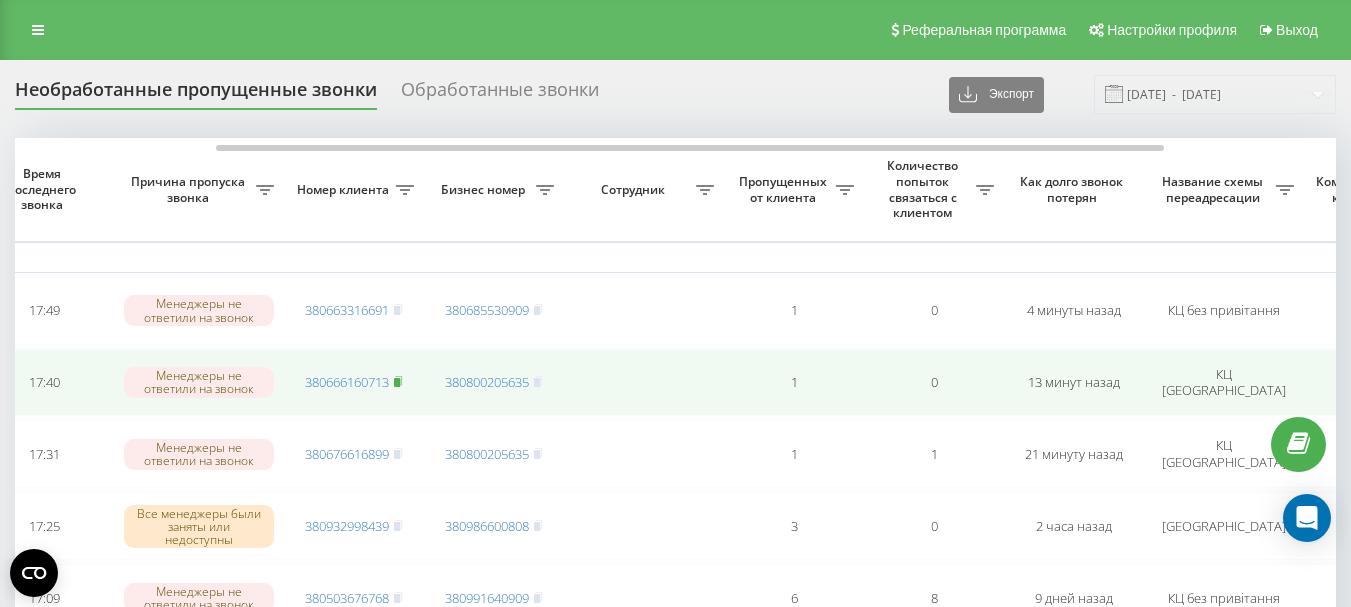 click 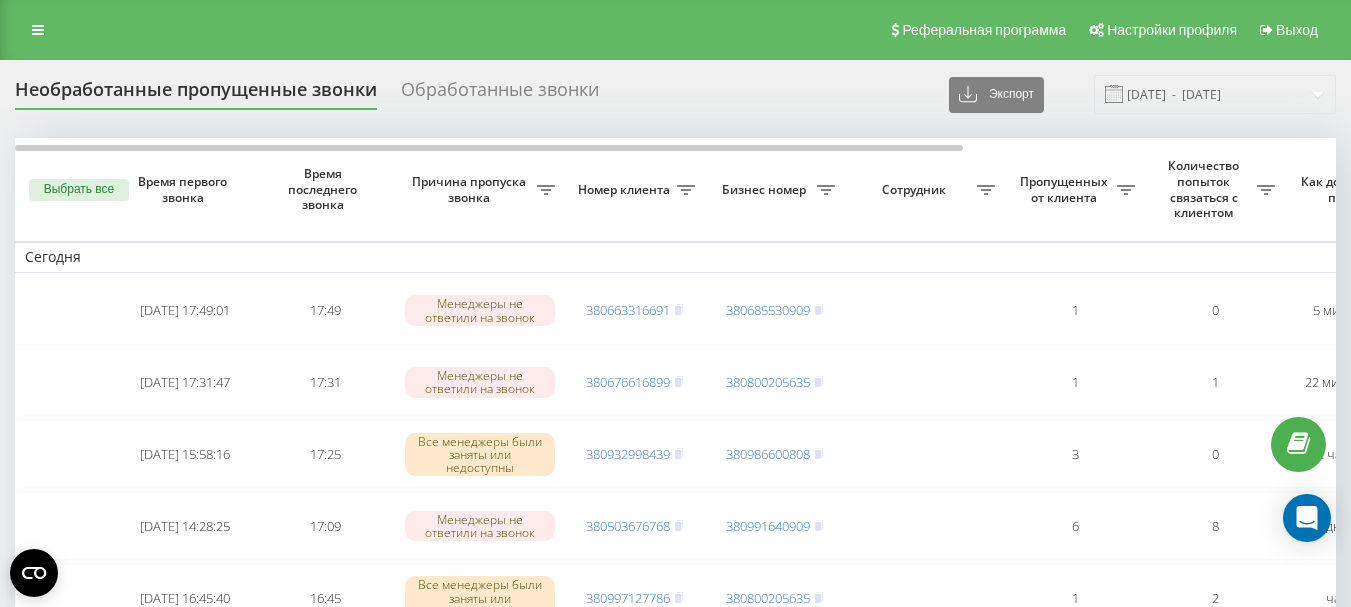 scroll, scrollTop: 0, scrollLeft: 0, axis: both 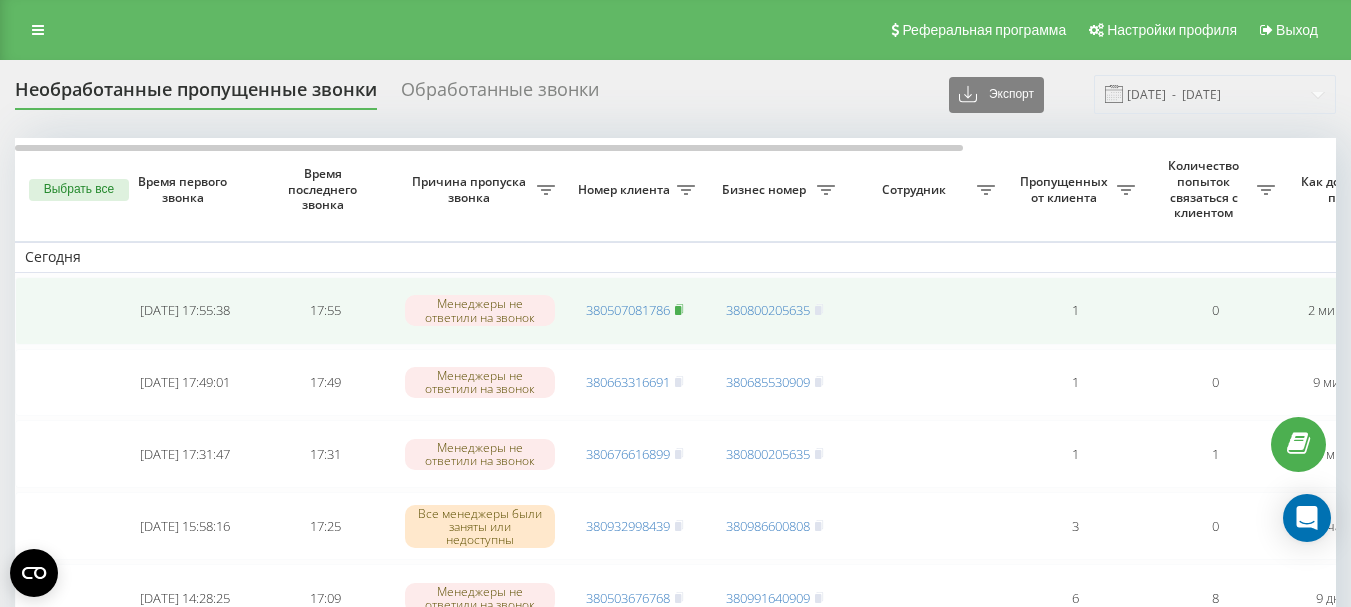 click 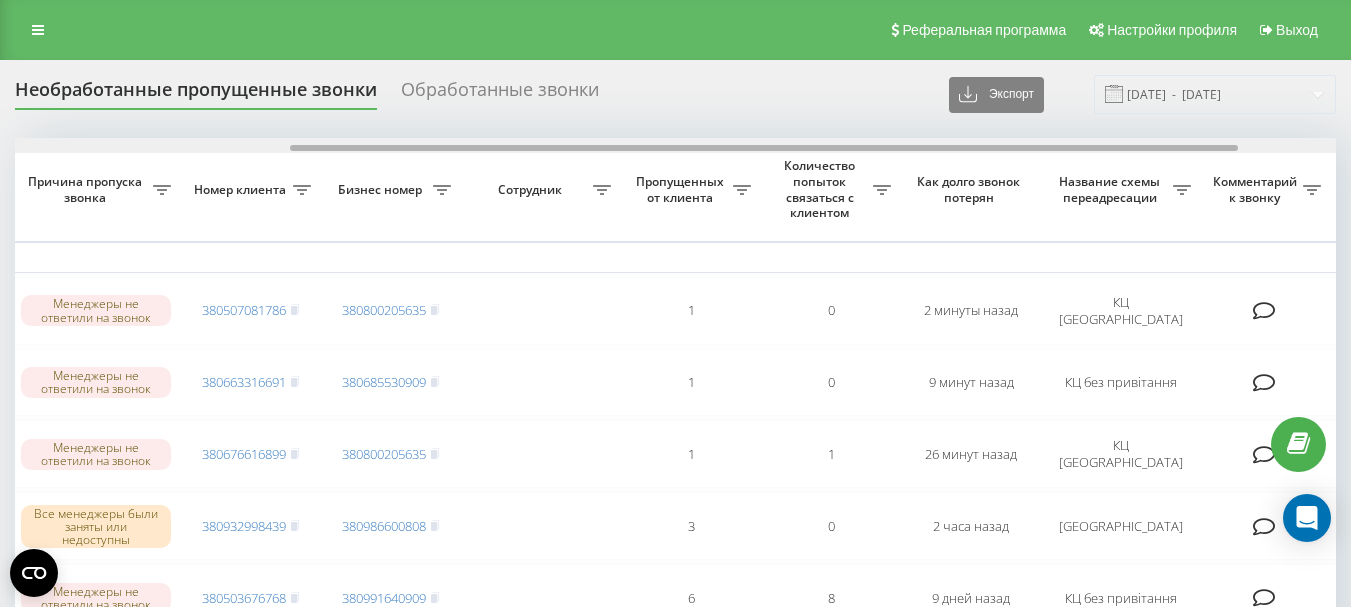 scroll, scrollTop: 0, scrollLeft: 0, axis: both 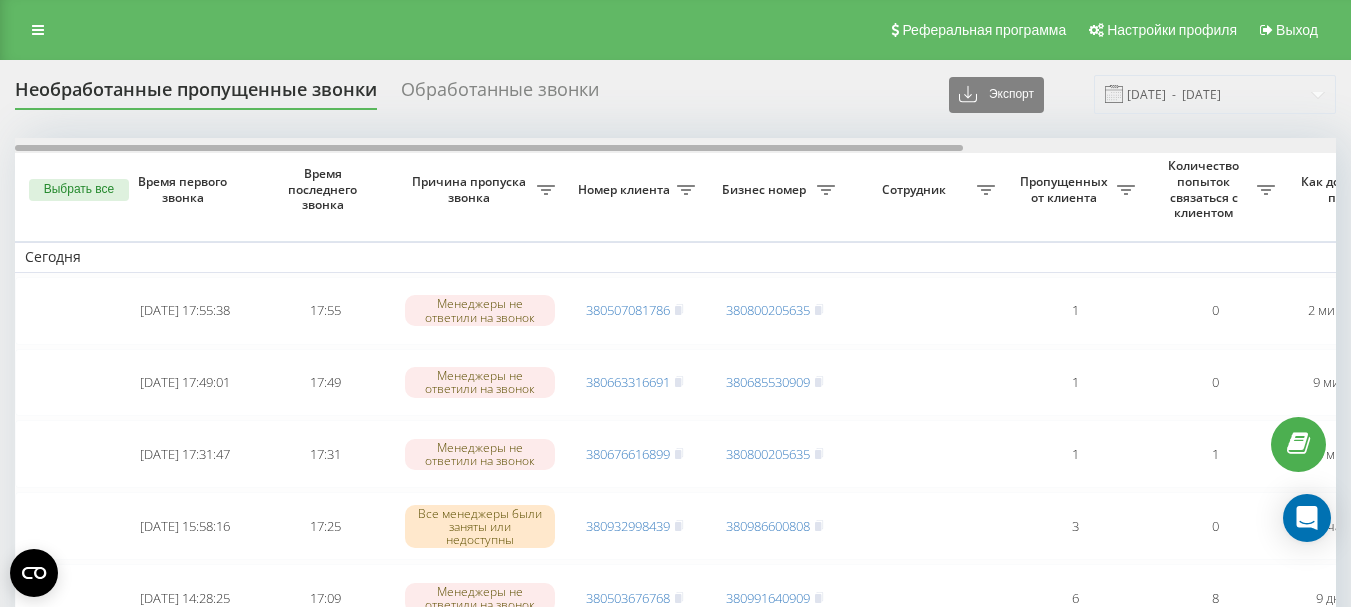 drag, startPoint x: 748, startPoint y: 148, endPoint x: 645, endPoint y: 166, distance: 104.56099 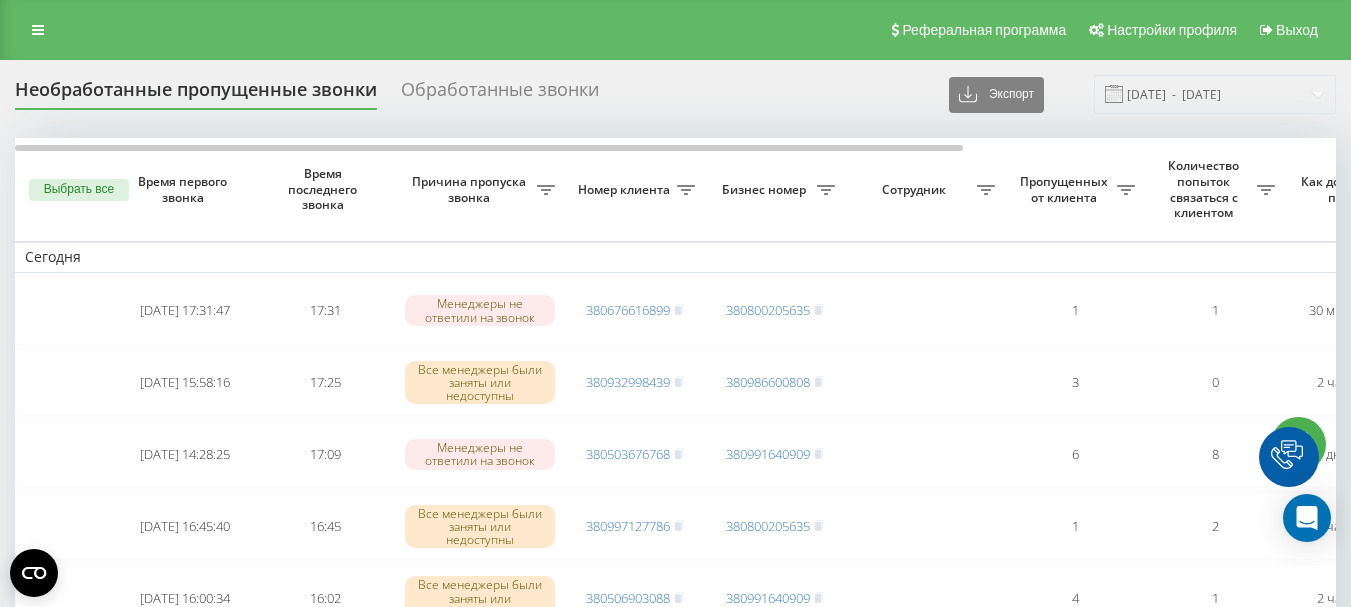 scroll, scrollTop: 0, scrollLeft: 0, axis: both 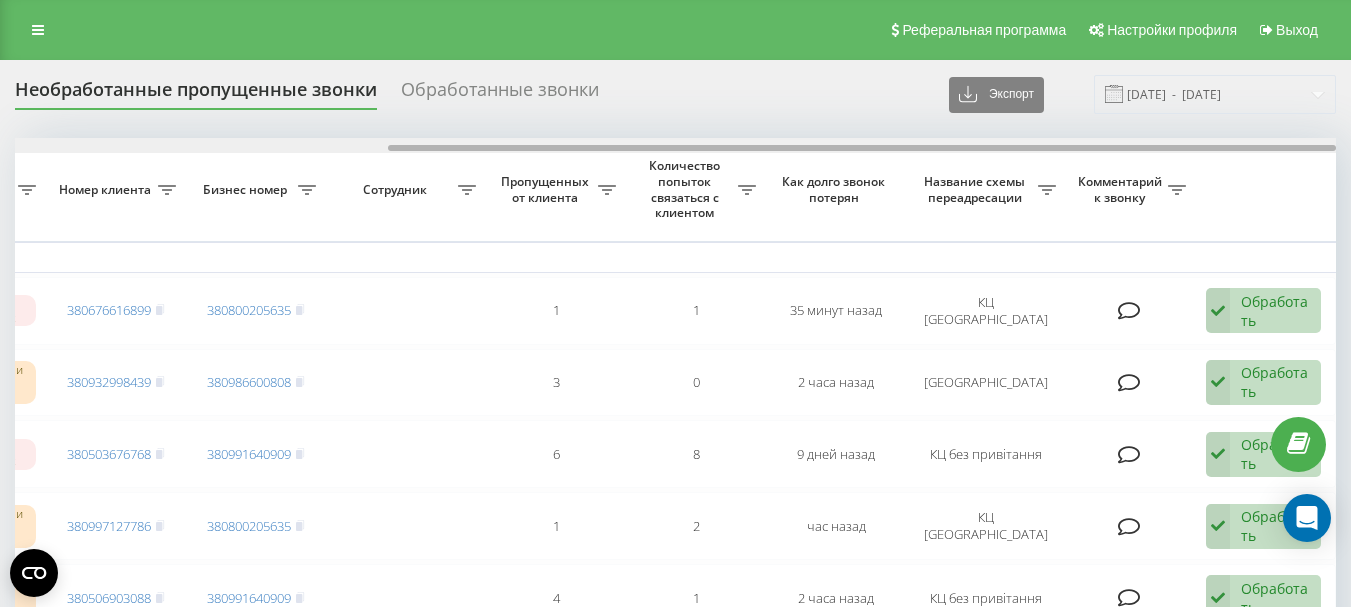 drag, startPoint x: 585, startPoint y: 141, endPoint x: 741, endPoint y: 145, distance: 156.05127 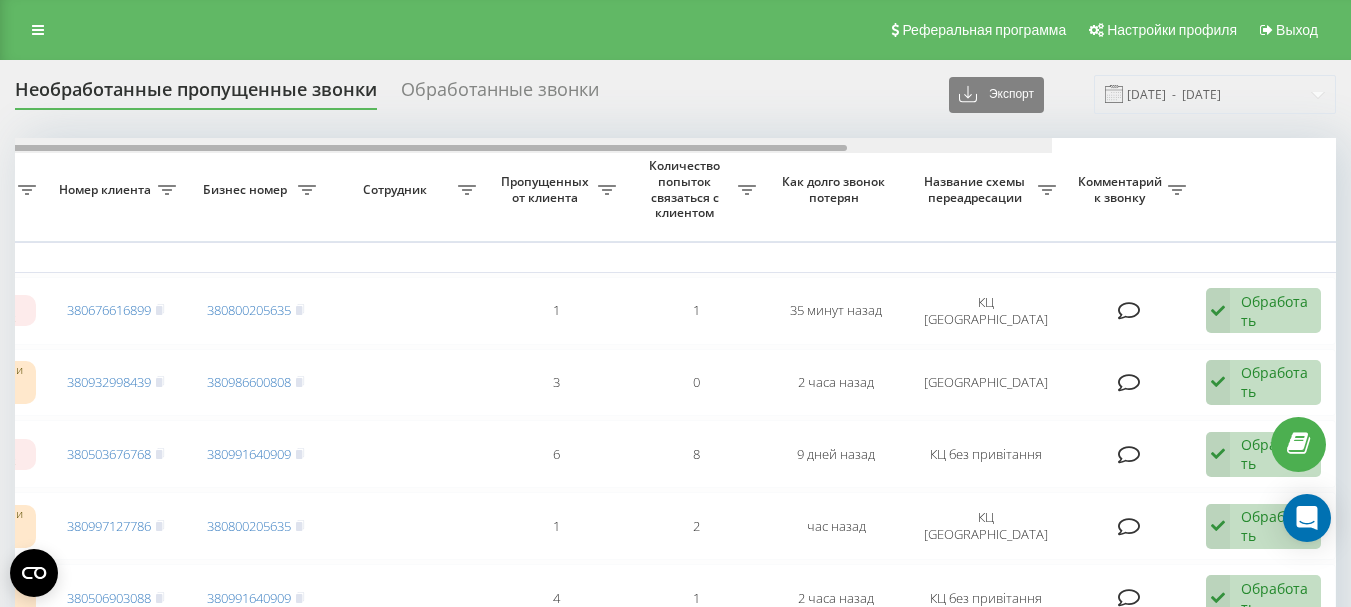 scroll, scrollTop: 0, scrollLeft: 0, axis: both 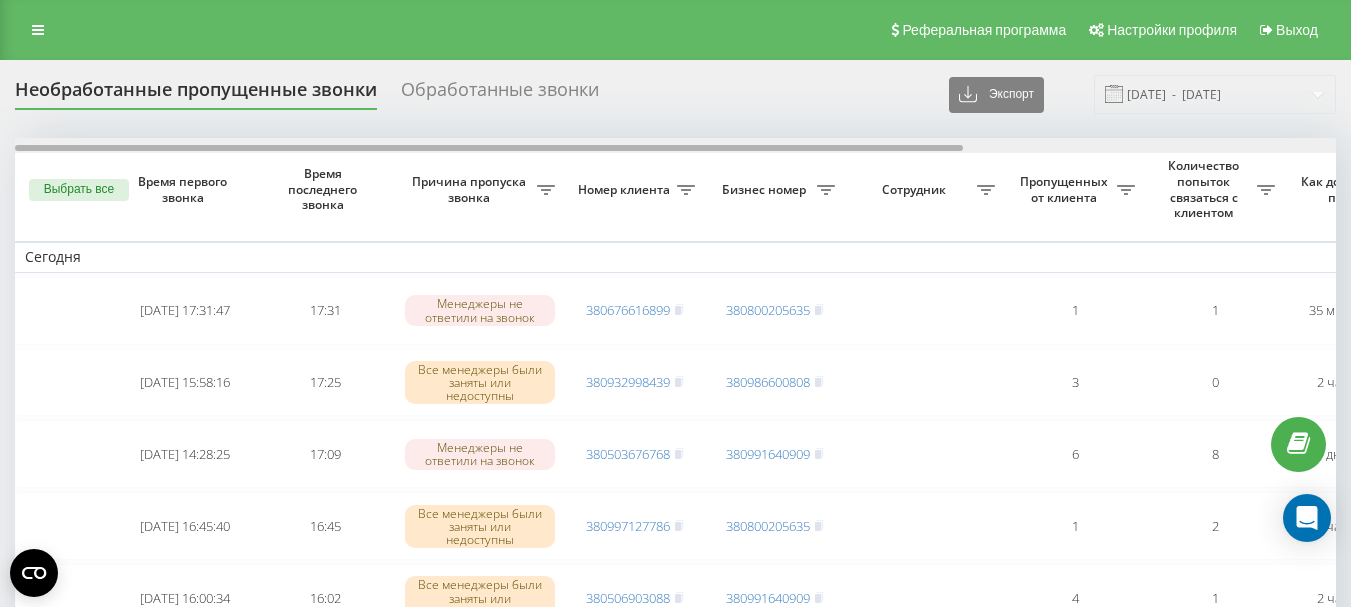 drag, startPoint x: 743, startPoint y: 148, endPoint x: 327, endPoint y: 148, distance: 416 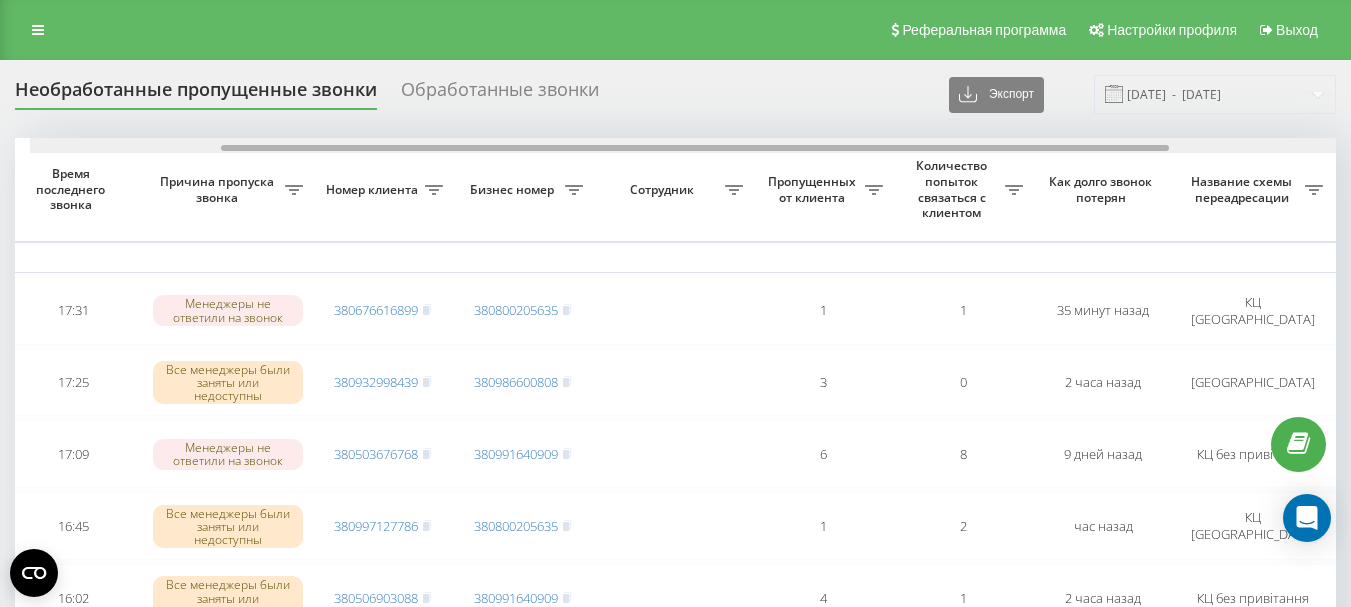 scroll, scrollTop: 0, scrollLeft: 281, axis: horizontal 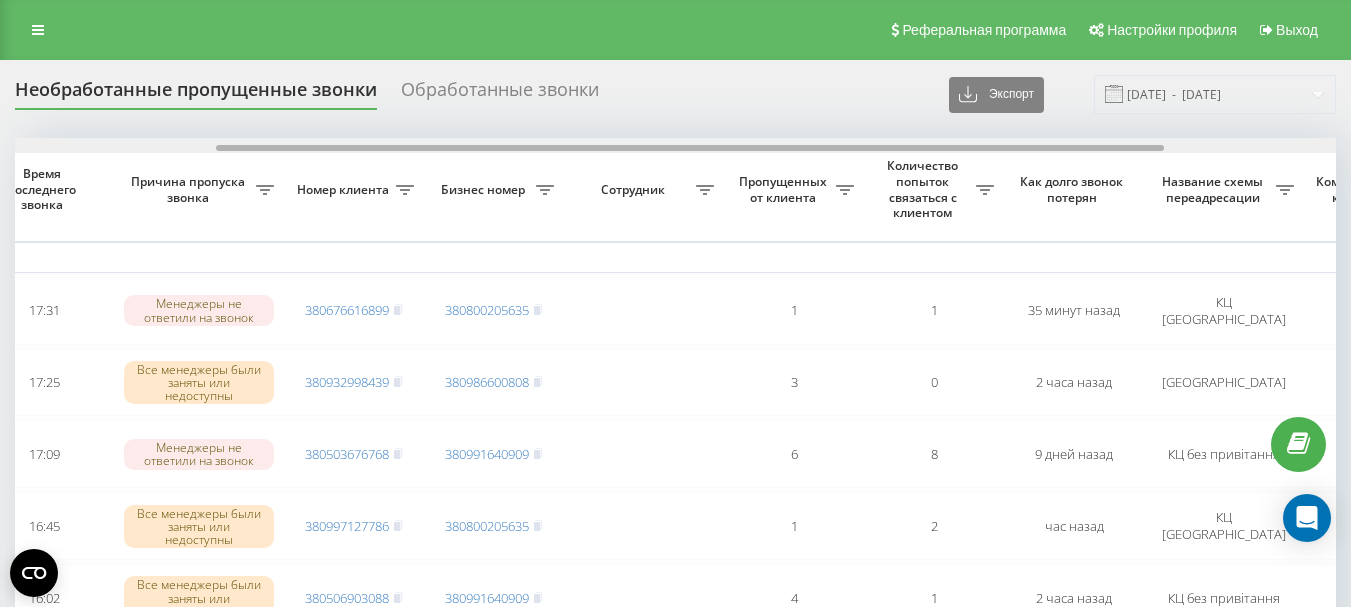 drag, startPoint x: 699, startPoint y: 147, endPoint x: 901, endPoint y: 163, distance: 202.63268 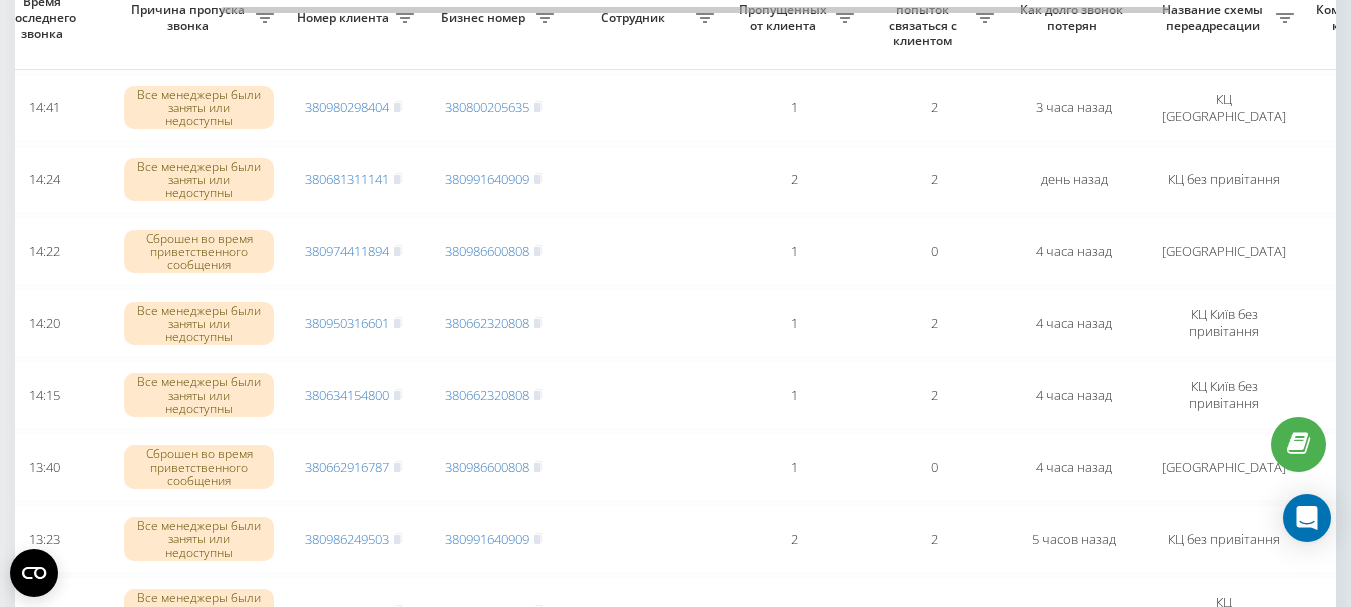 scroll, scrollTop: 900, scrollLeft: 0, axis: vertical 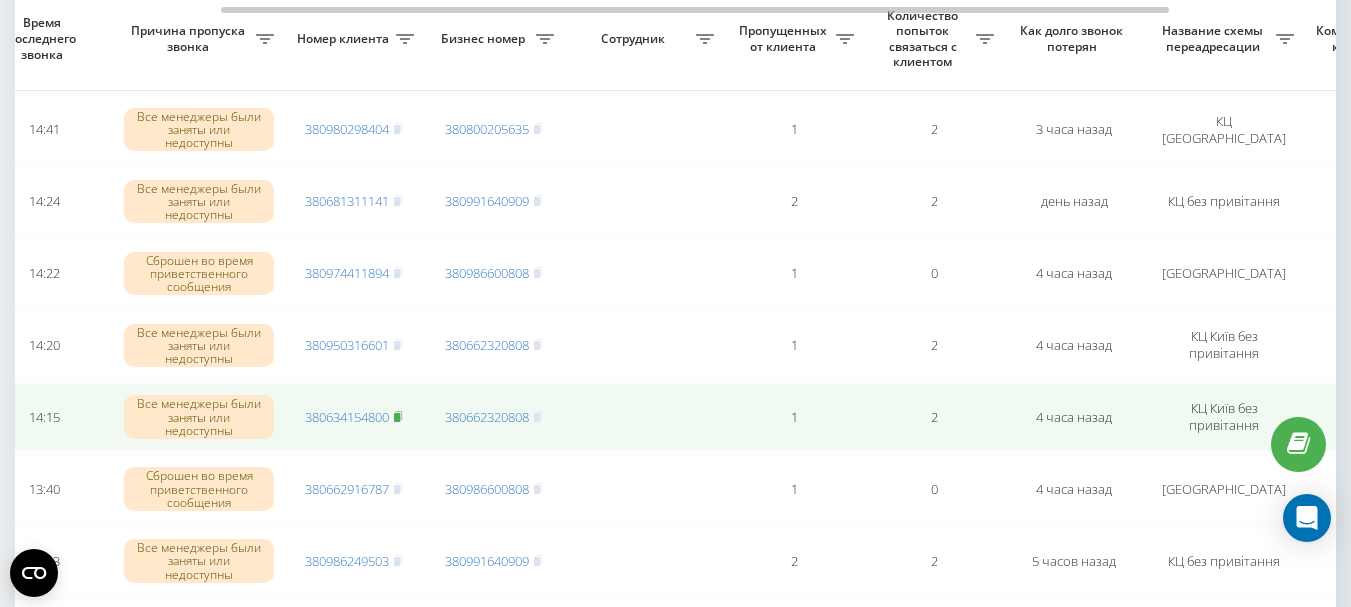 click 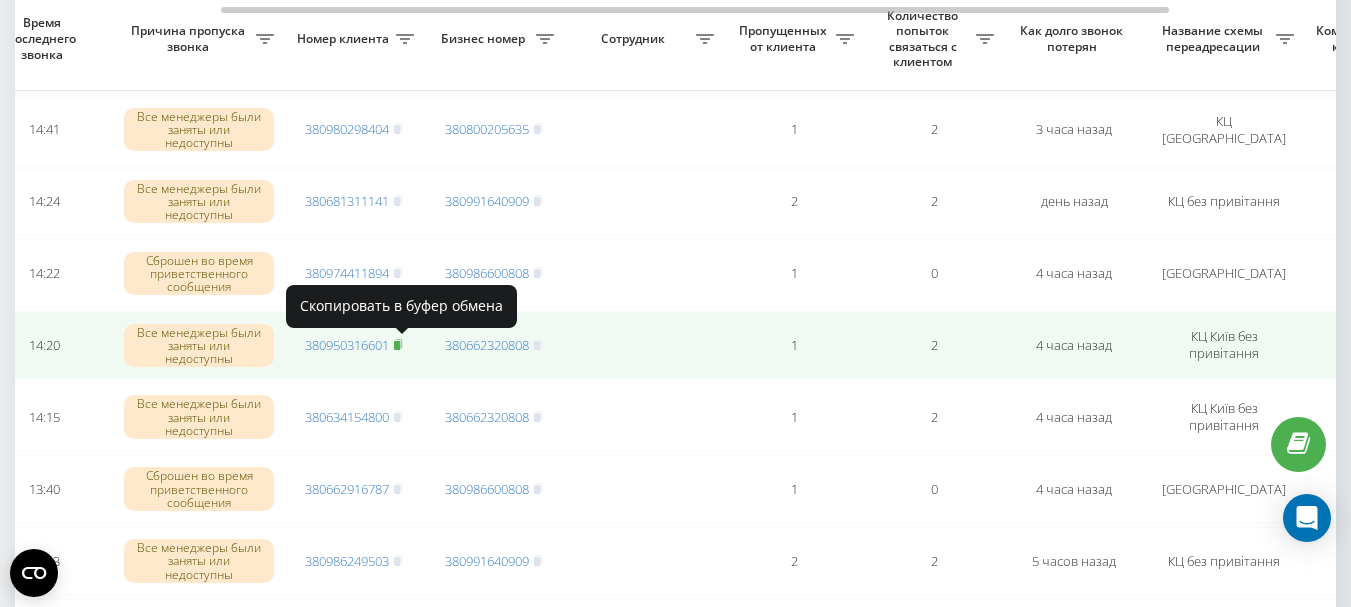 click 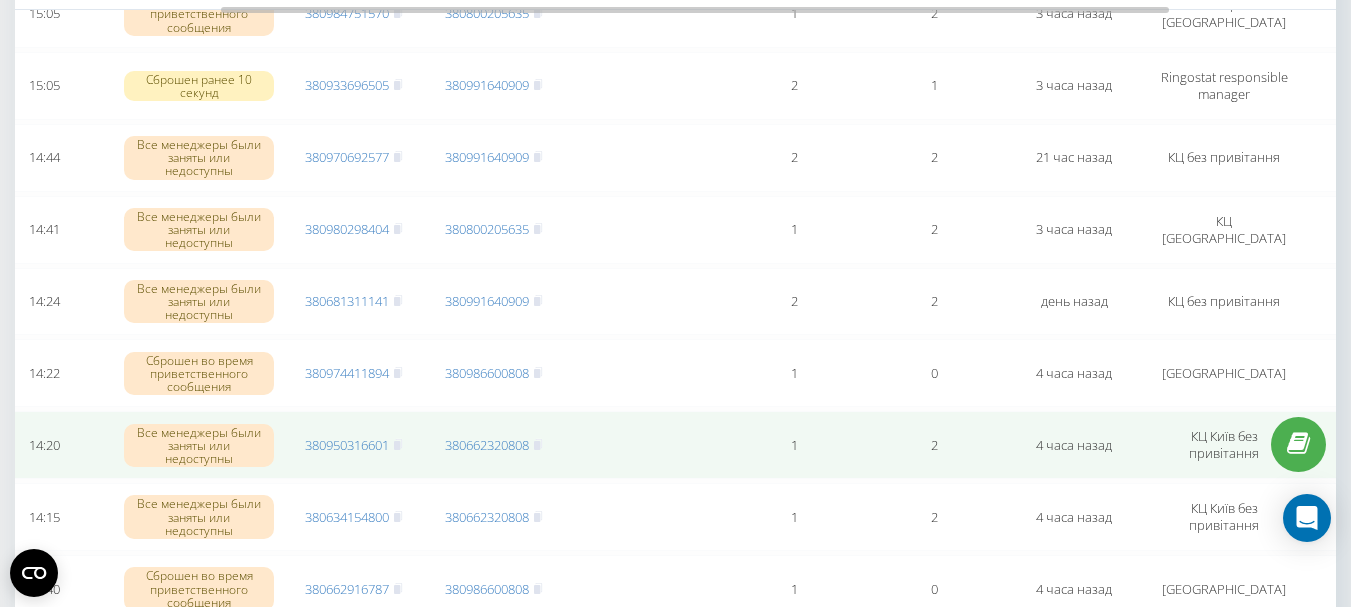 scroll, scrollTop: 700, scrollLeft: 0, axis: vertical 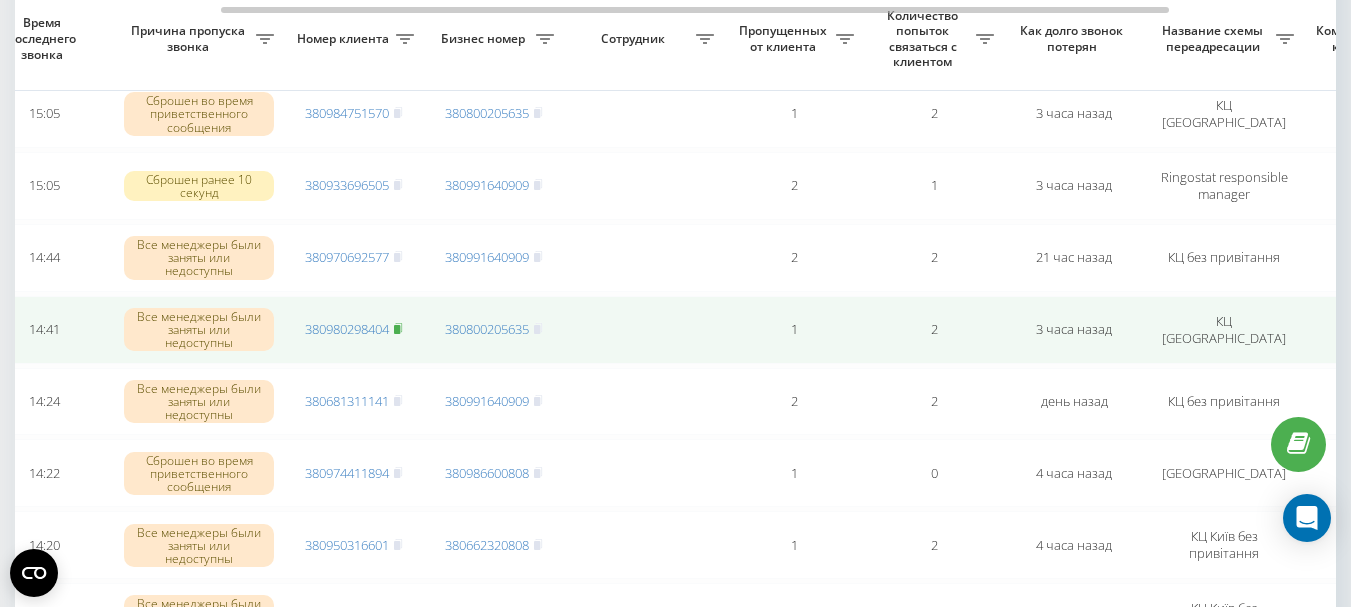 click 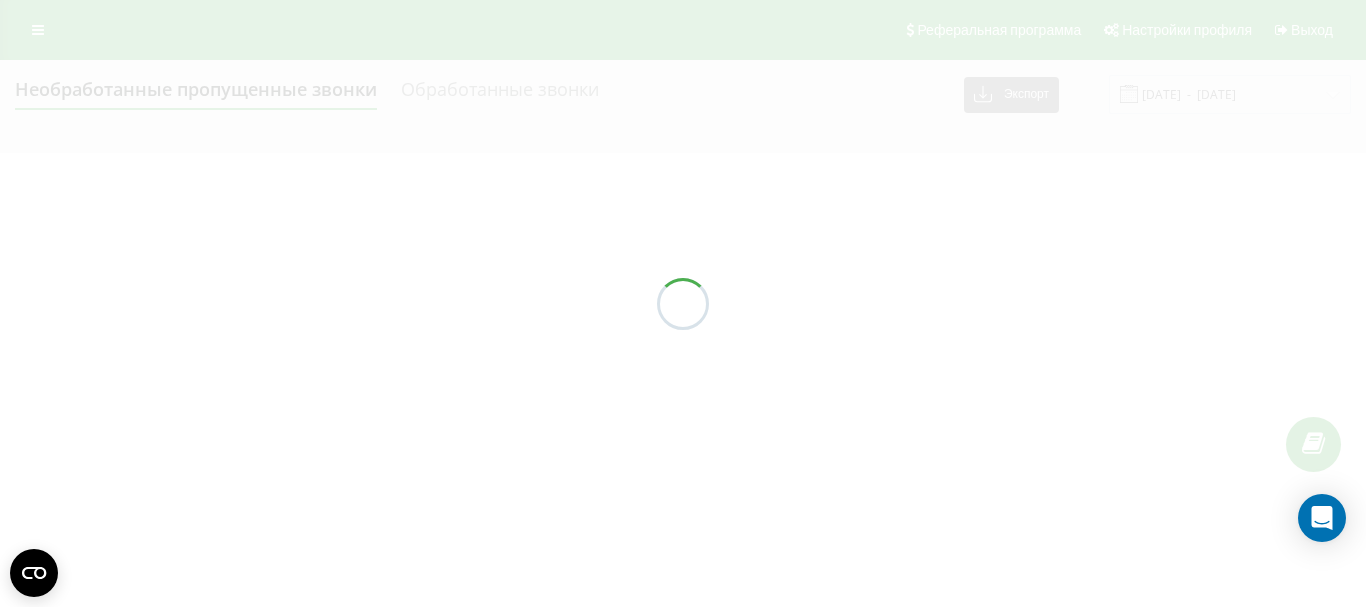 scroll, scrollTop: 0, scrollLeft: 0, axis: both 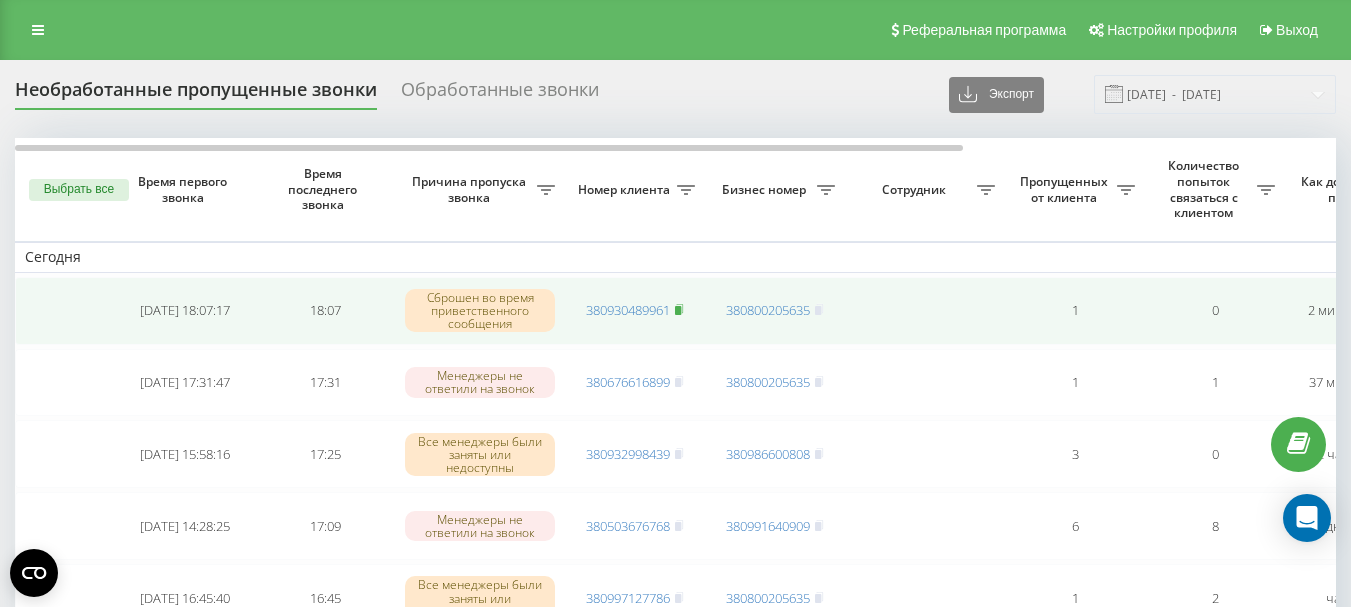 click 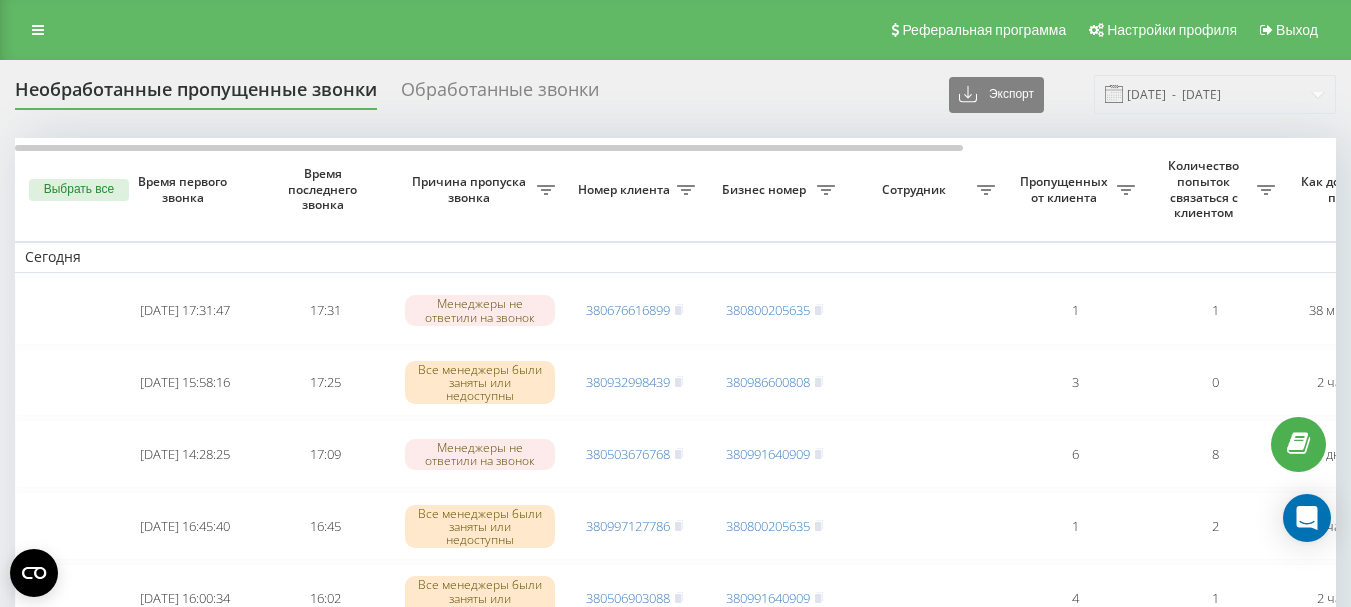 scroll, scrollTop: 0, scrollLeft: 0, axis: both 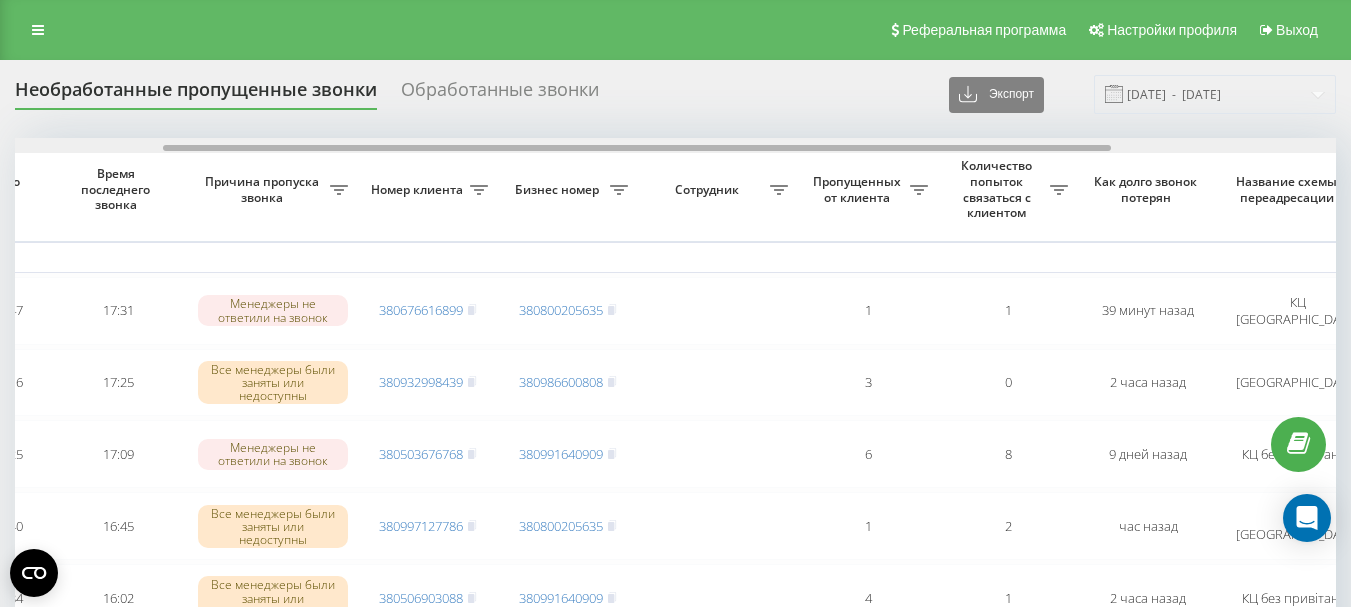 drag, startPoint x: 769, startPoint y: 148, endPoint x: 918, endPoint y: 147, distance: 149.00336 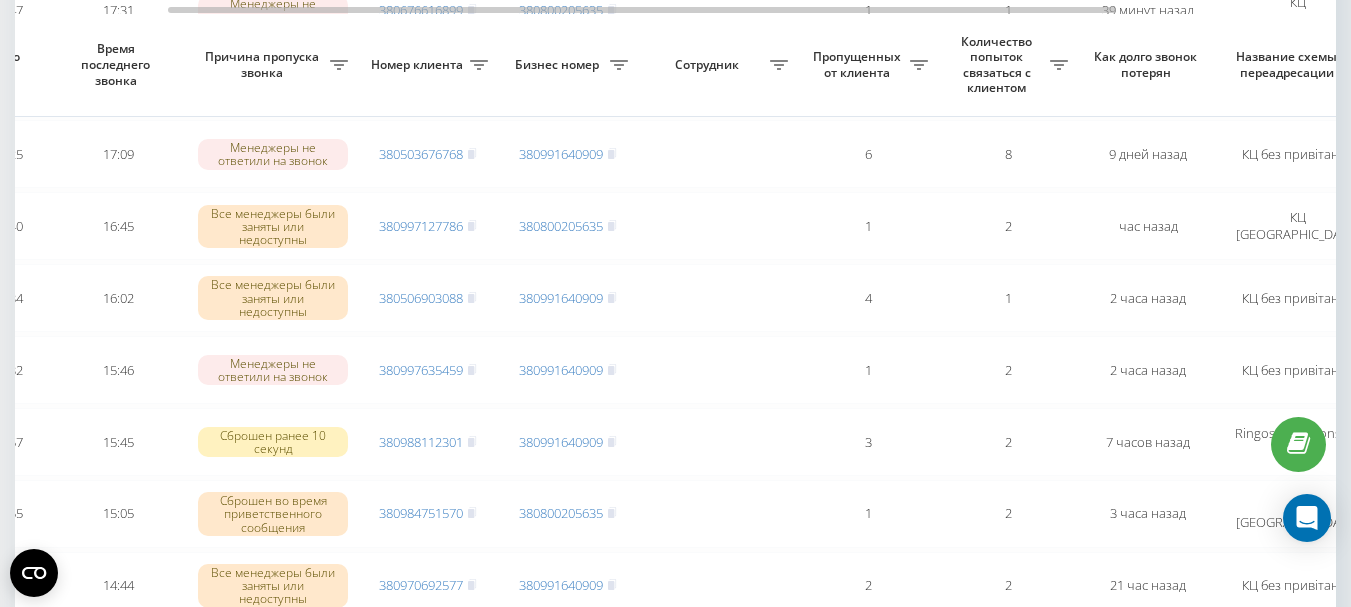 scroll, scrollTop: 400, scrollLeft: 0, axis: vertical 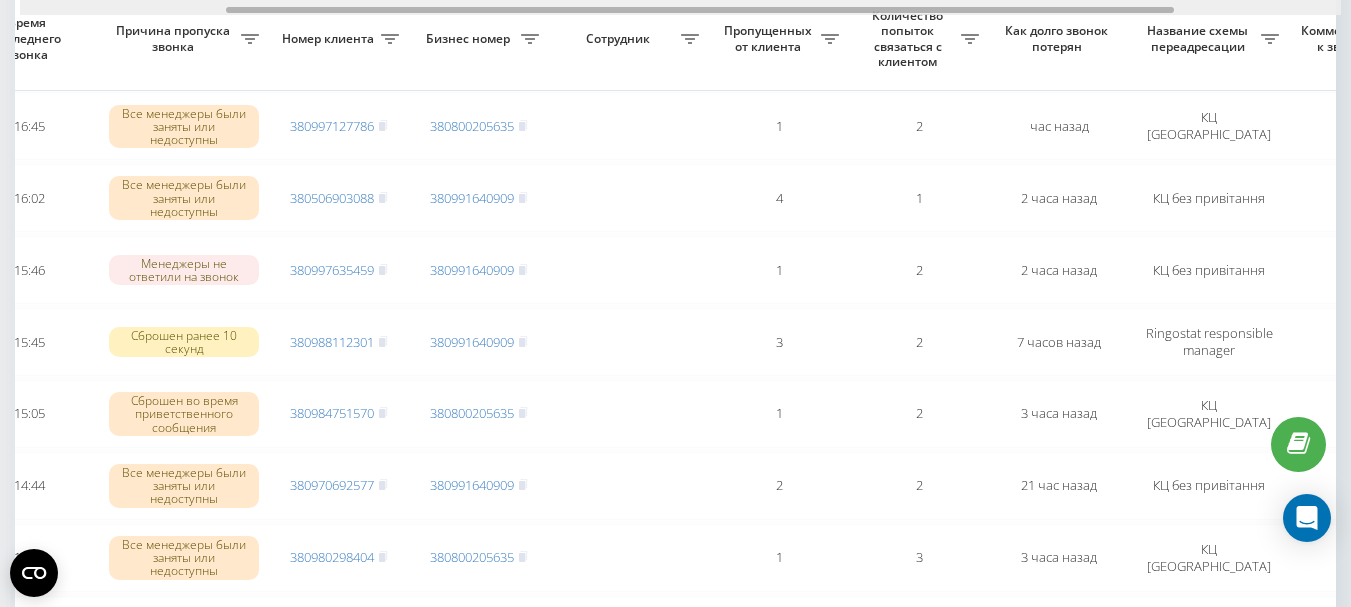 drag, startPoint x: 644, startPoint y: 10, endPoint x: 708, endPoint y: 19, distance: 64.629715 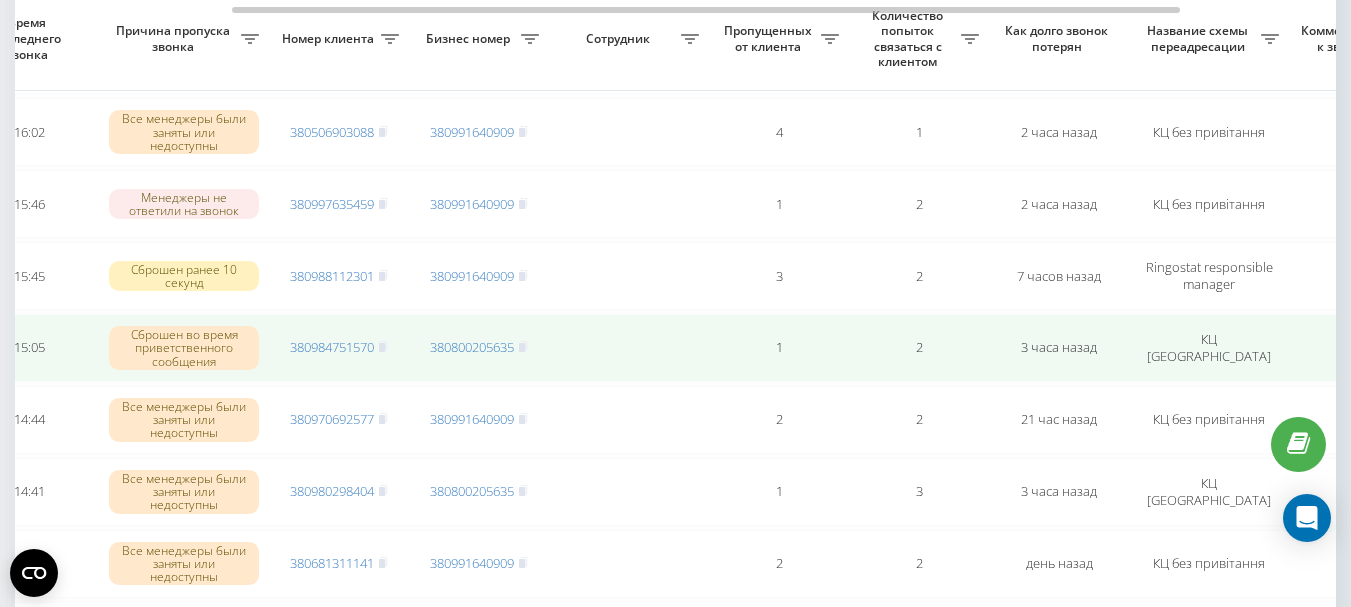 scroll, scrollTop: 500, scrollLeft: 0, axis: vertical 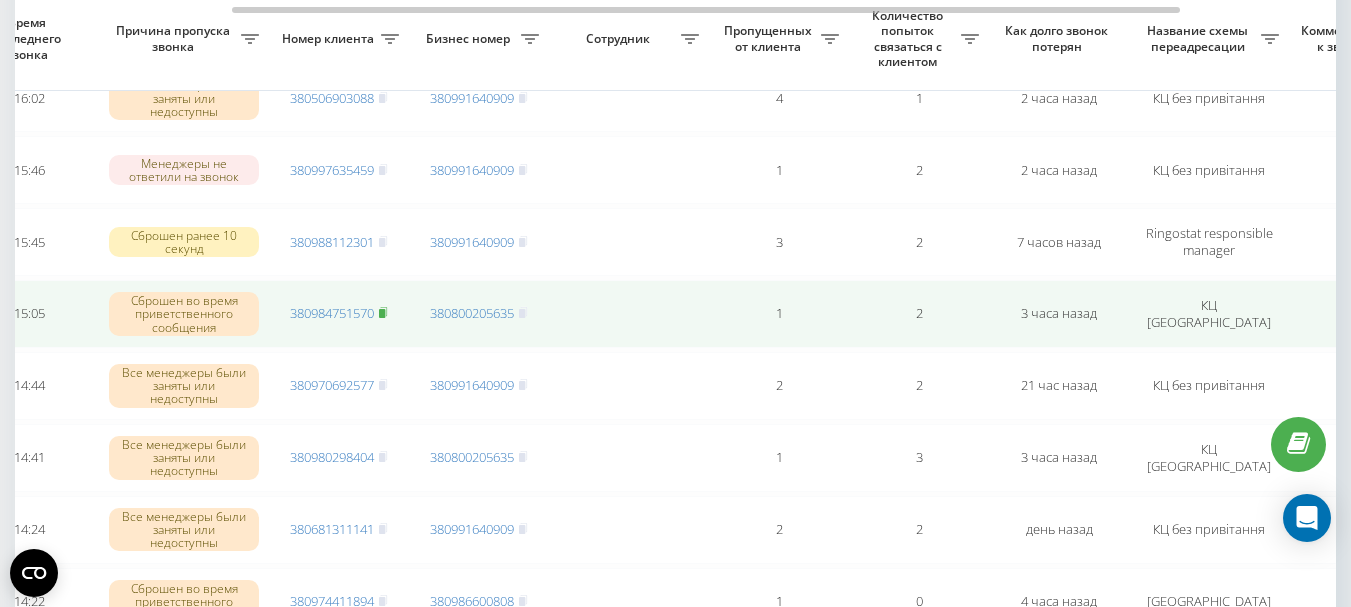 click 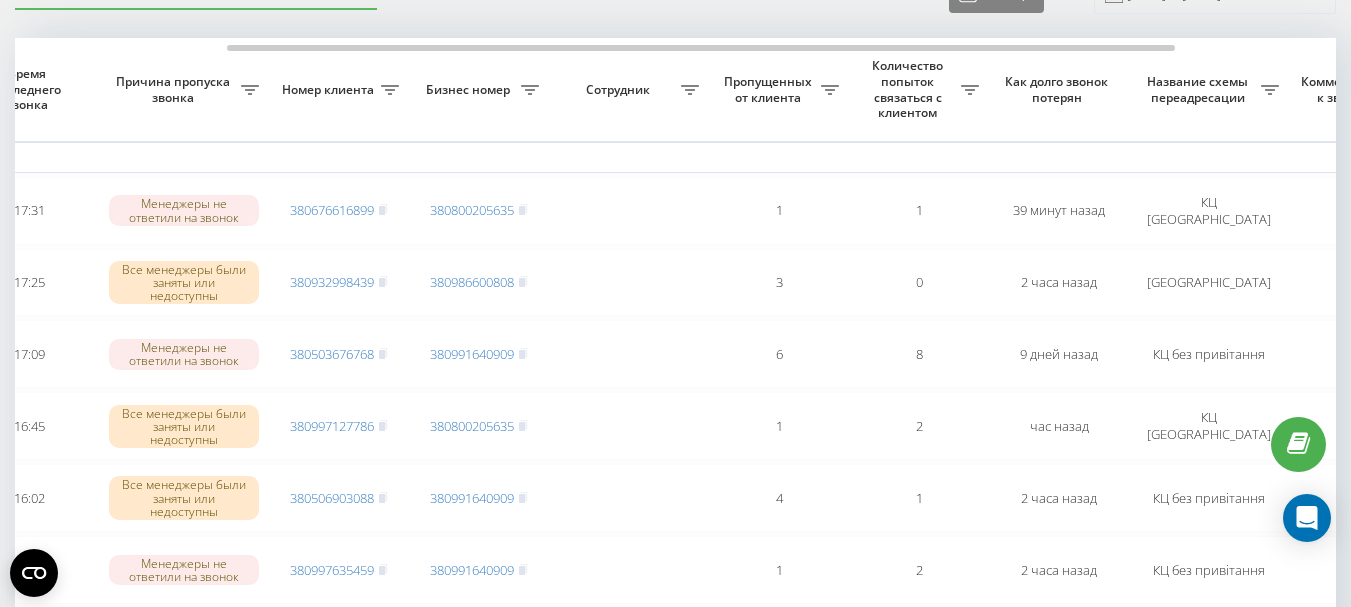 scroll, scrollTop: 0, scrollLeft: 0, axis: both 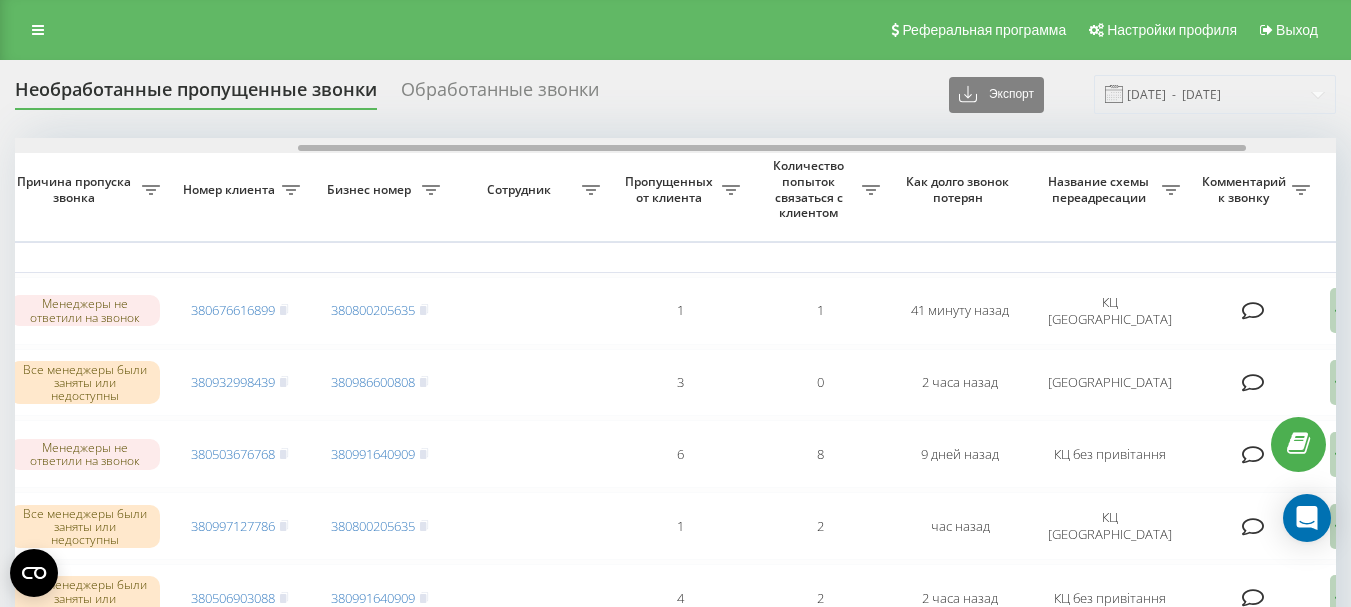 drag, startPoint x: 206, startPoint y: 148, endPoint x: 490, endPoint y: 154, distance: 284.0634 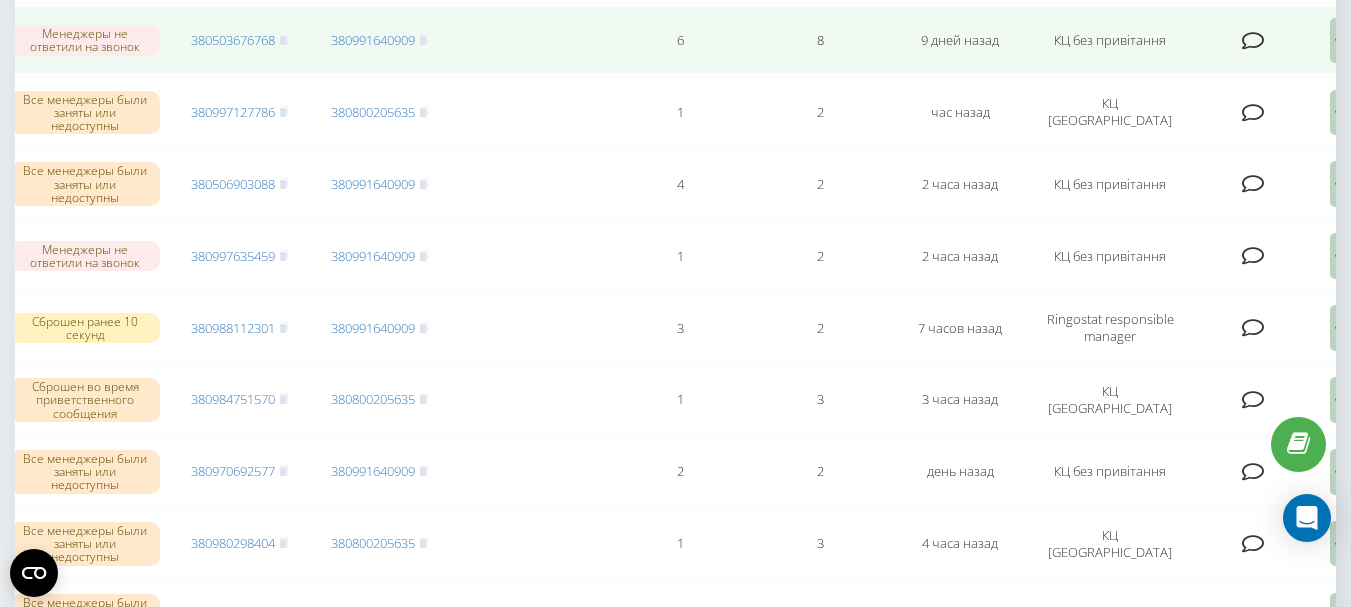 scroll, scrollTop: 0, scrollLeft: 0, axis: both 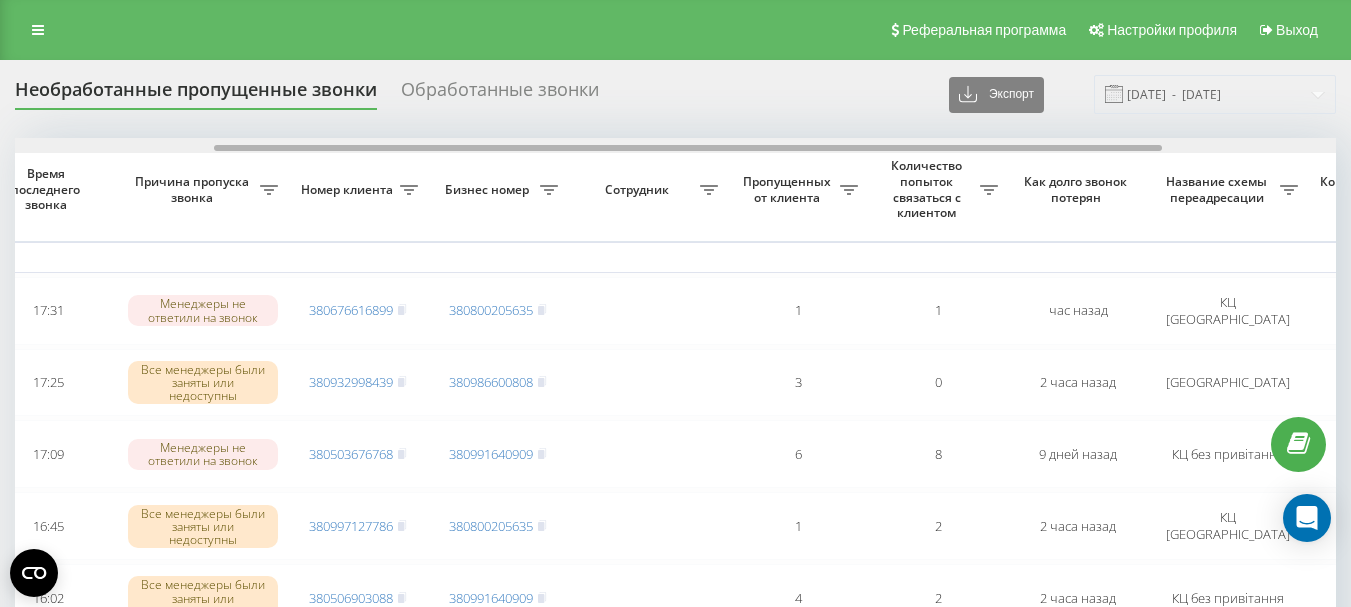 drag, startPoint x: 367, startPoint y: 146, endPoint x: 566, endPoint y: 165, distance: 199.90498 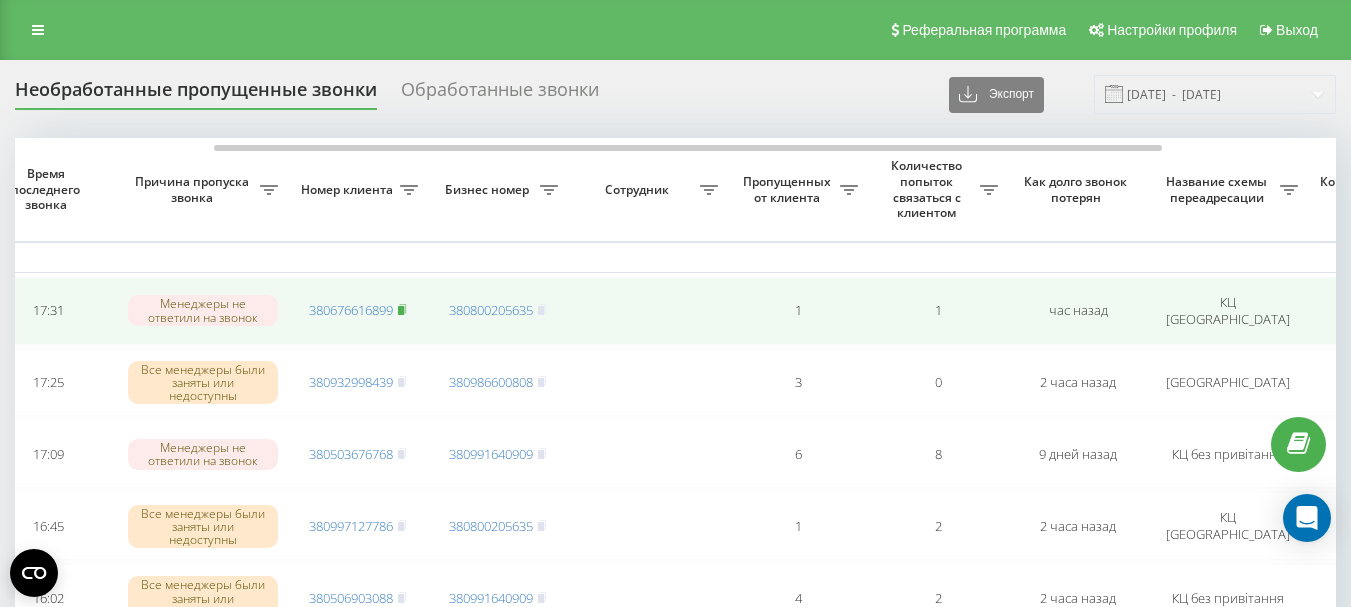 click 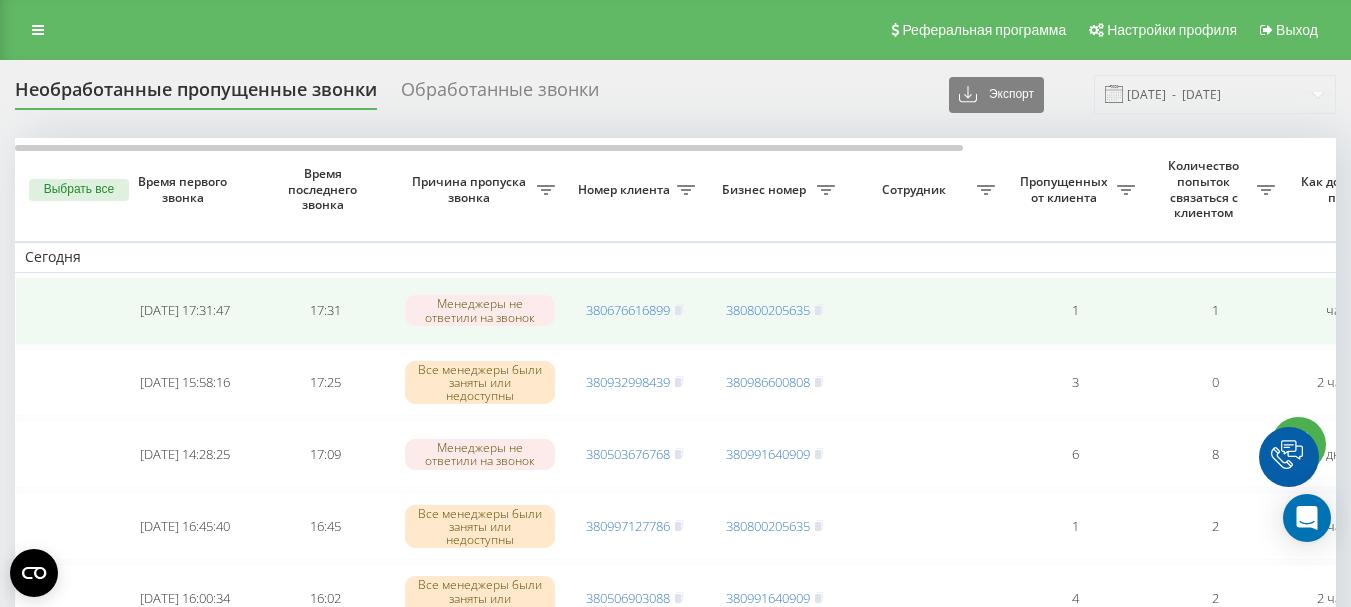 scroll, scrollTop: 0, scrollLeft: 0, axis: both 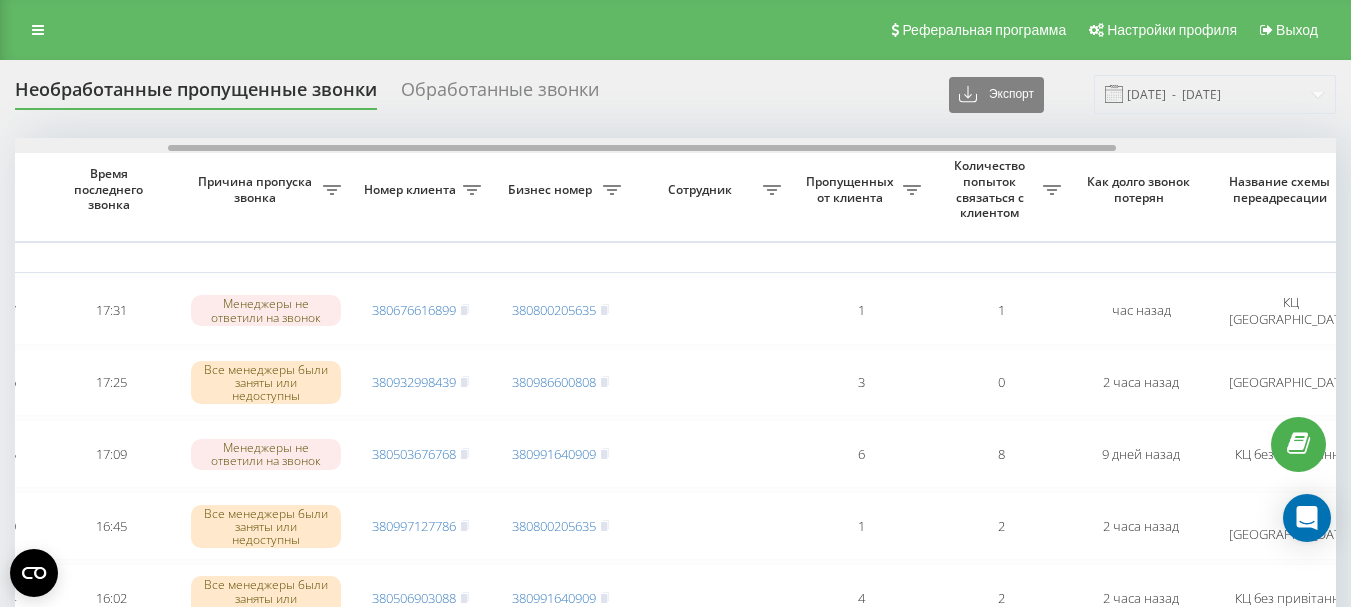 drag, startPoint x: 497, startPoint y: 147, endPoint x: 651, endPoint y: 150, distance: 154.02922 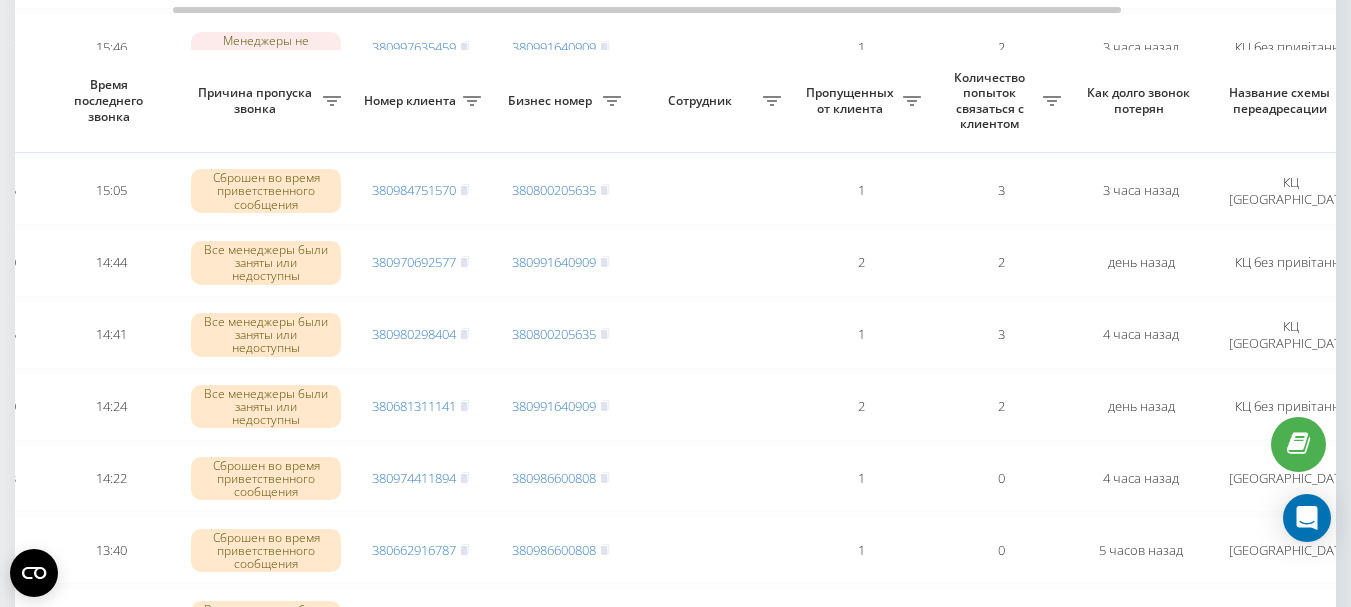 scroll, scrollTop: 700, scrollLeft: 0, axis: vertical 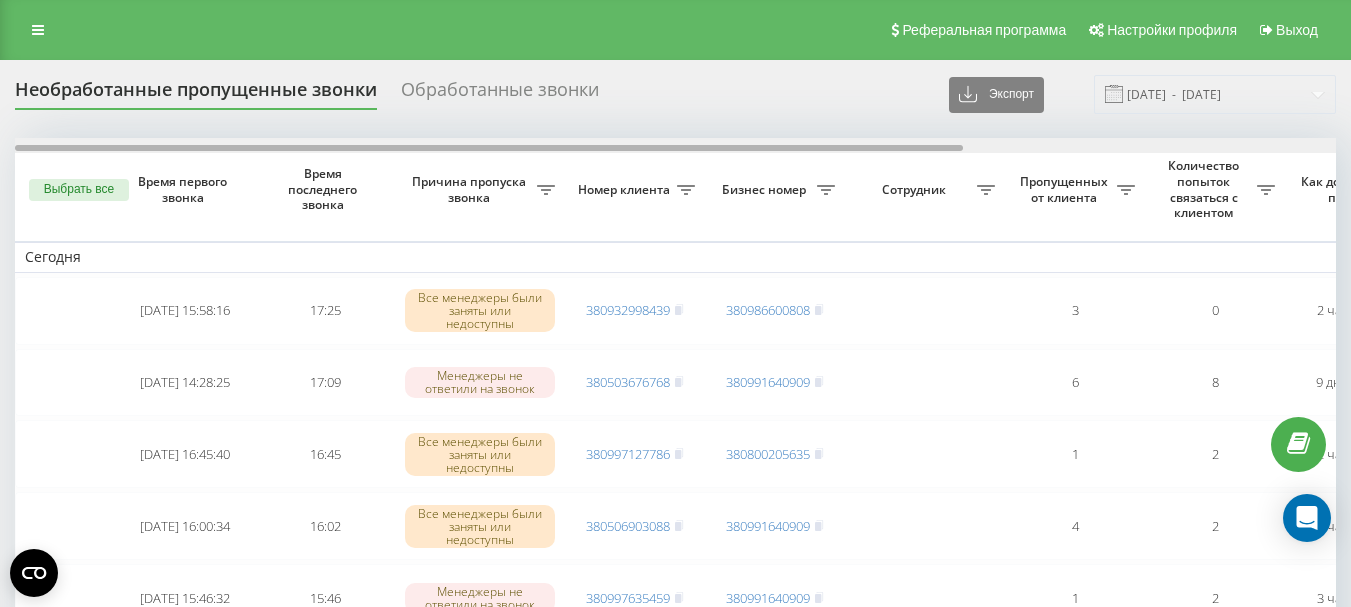 drag, startPoint x: 659, startPoint y: 150, endPoint x: 611, endPoint y: 148, distance: 48.04165 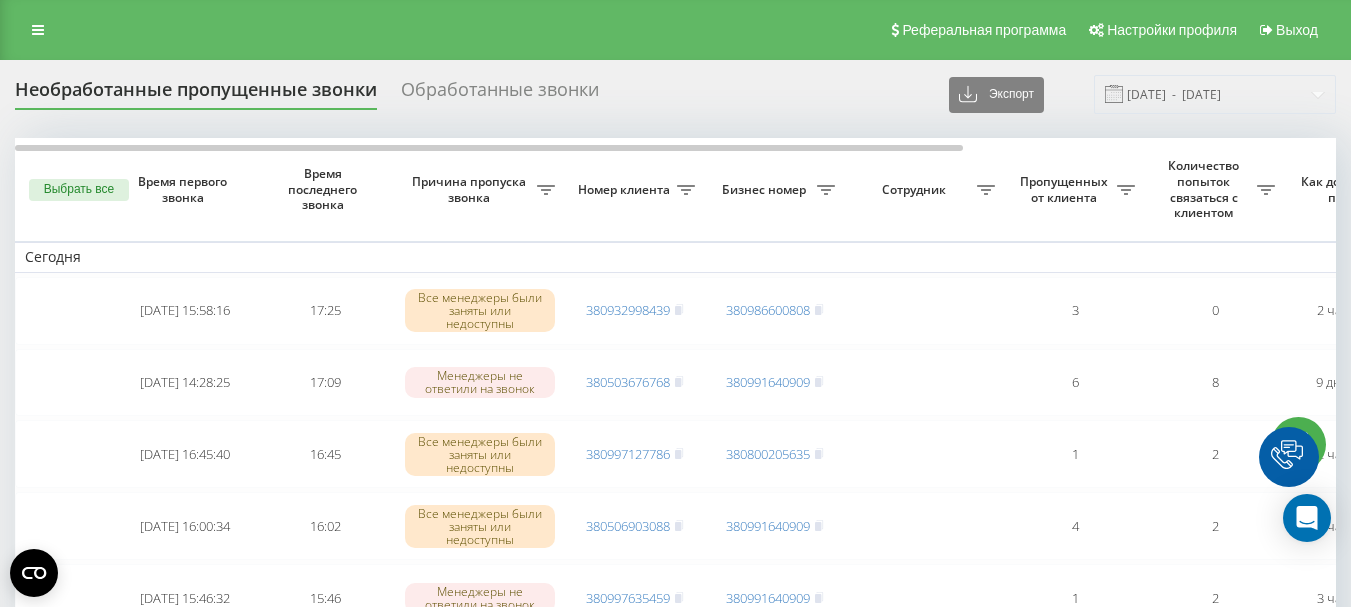 scroll, scrollTop: 0, scrollLeft: 0, axis: both 